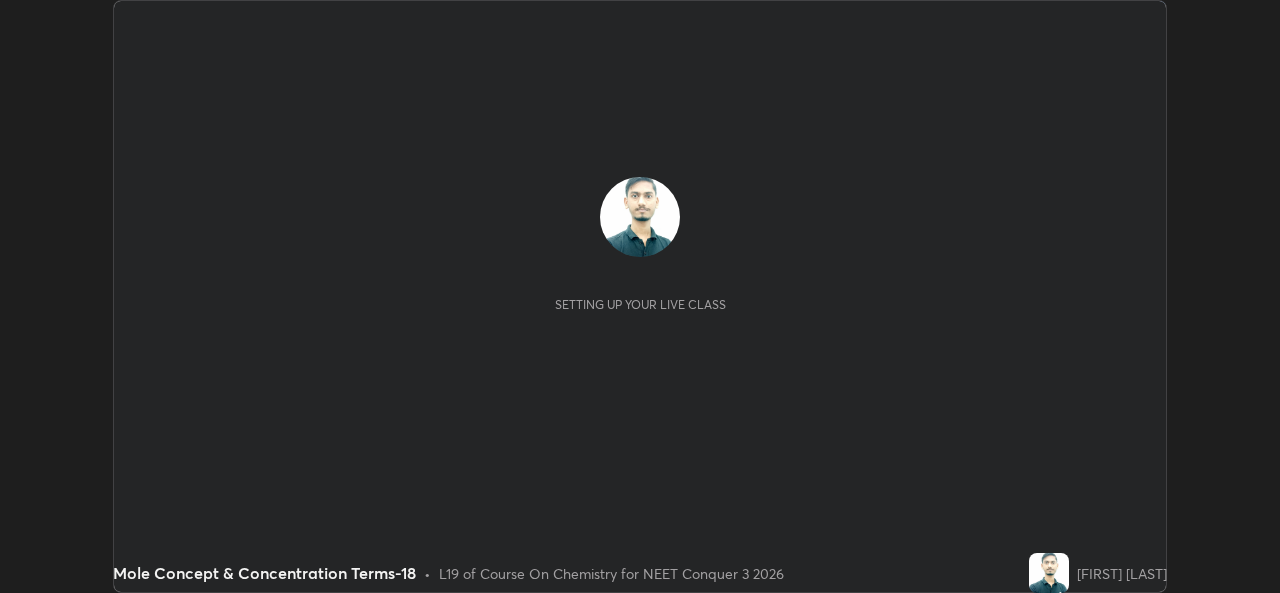 scroll, scrollTop: 0, scrollLeft: 0, axis: both 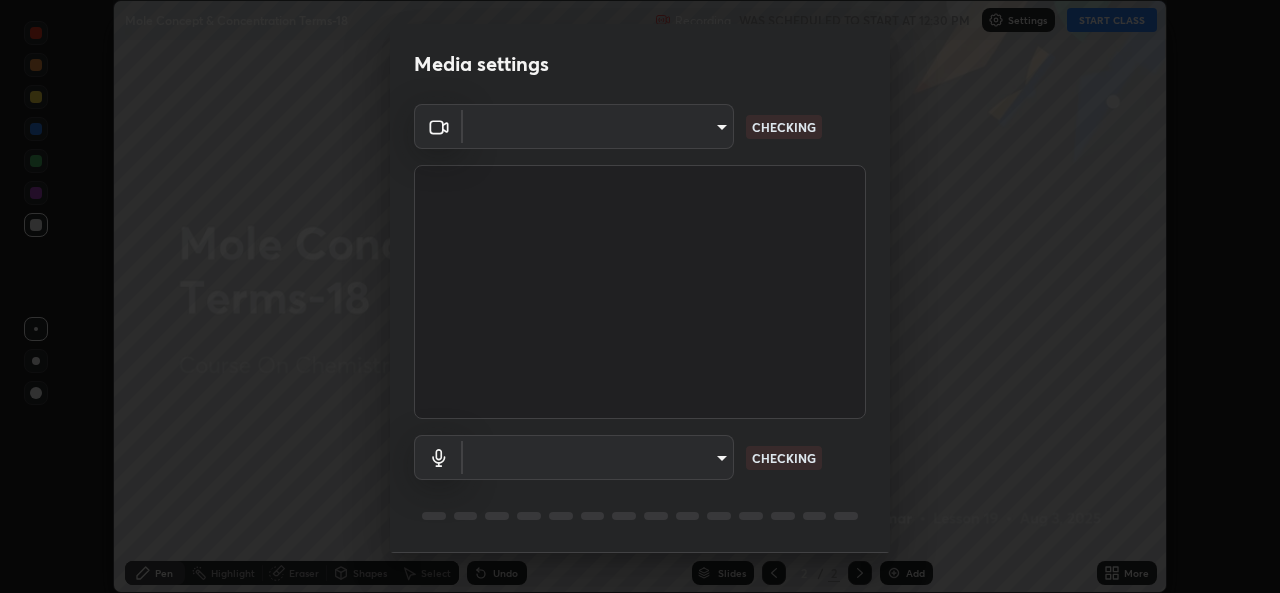 type on "1bae5219f2427241882c49d72a3831d91ccadfd921fc1ac5908e7a23ac13a840" 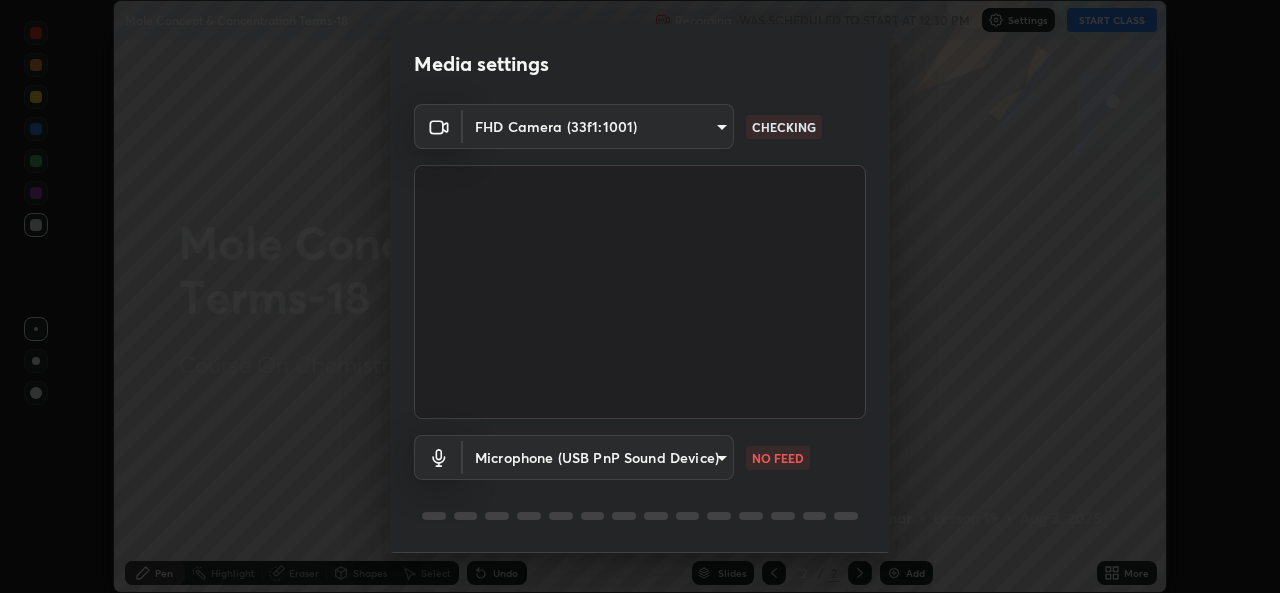 scroll, scrollTop: 63, scrollLeft: 0, axis: vertical 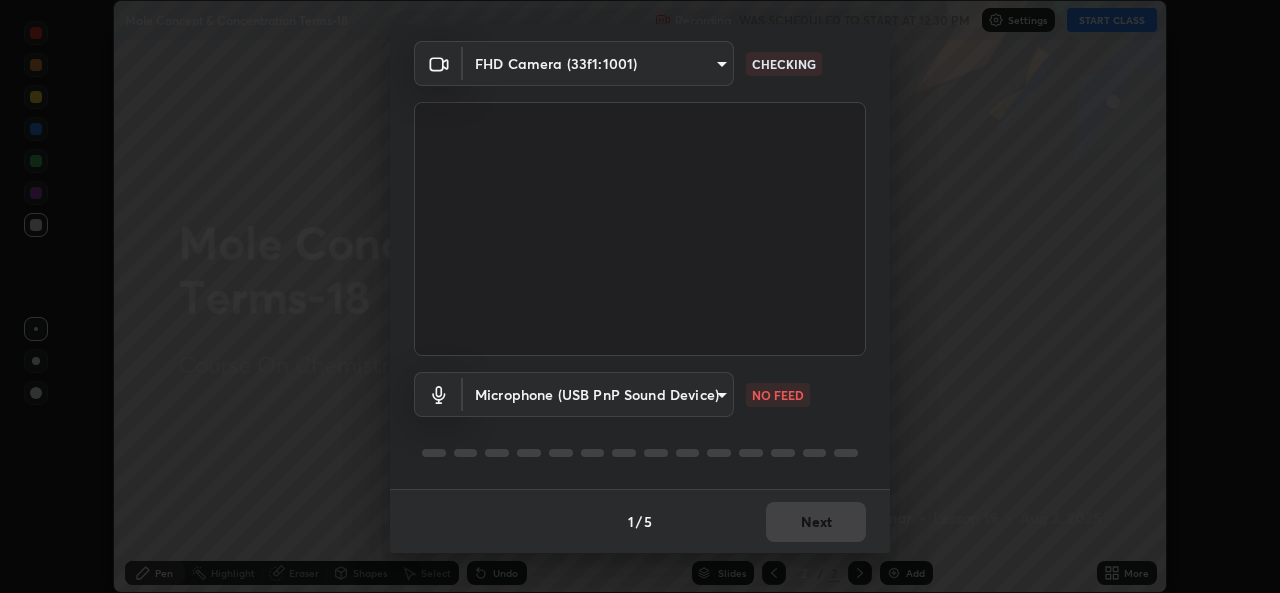 click on "Erase all Mole Concept & Concentration Terms-18 Recording WAS SCHEDULED TO START AT  12:30 PM Settings START CLASS Setting up your live class Mole Concept & Concentration Terms-18 • L19 of Course On Chemistry for NEET Conquer 3 2026 [FIRST] [LAST] Pen Highlight Eraser Shapes Select Undo Slides 2 / 2 Add More No doubts shared Encourage your learners to ask a doubt for better clarity Report an issue Reason for reporting Buffering Chat not working Audio - Video sync issue Educator video quality low ​ Attach an image Report Media settings FHD Camera (33f1:1001) [HASH] CHECKING Microphone (USB PnP Sound Device) [HASH] NO FEED 1 / 5 Next" at bounding box center (640, 296) 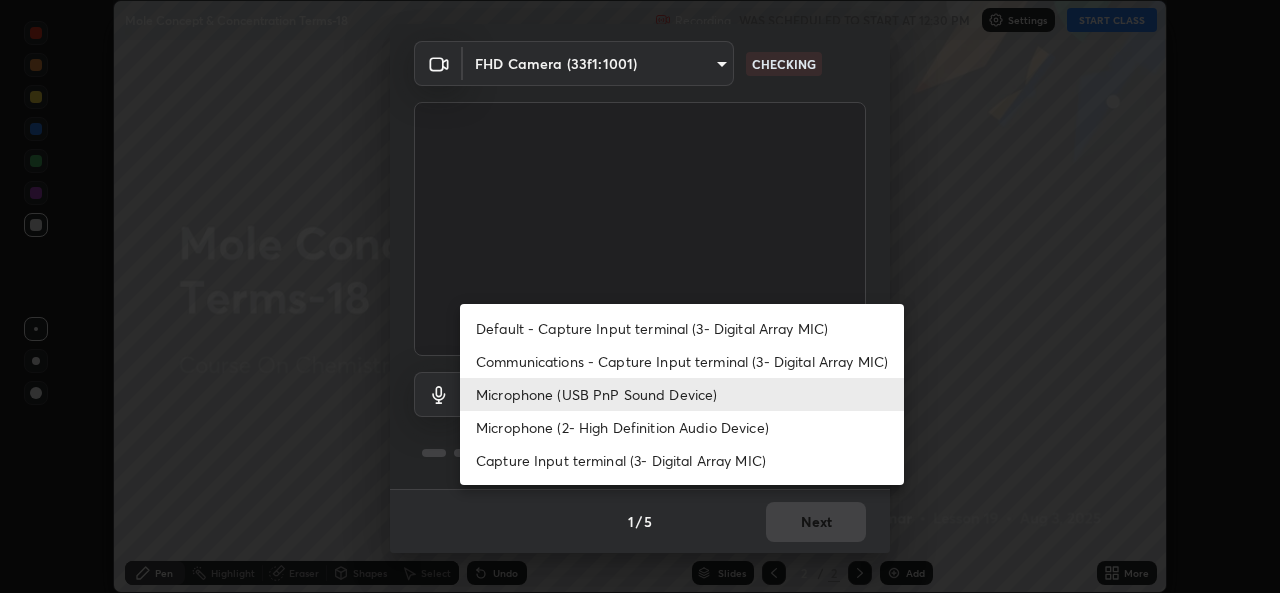 click on "Microphone (2- High Definition Audio Device)" at bounding box center [682, 427] 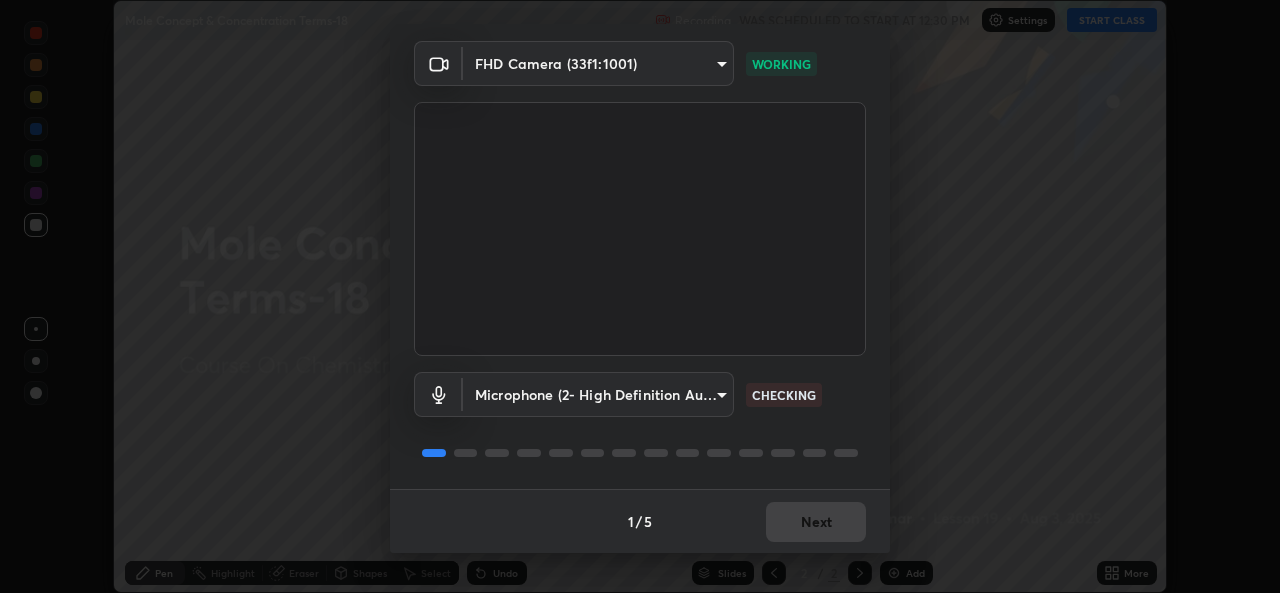 click on "Erase all Mole Concept & Concentration Terms-18 Recording WAS SCHEDULED TO START AT  12:30 PM Settings START CLASS Setting up your live class Mole Concept & Concentration Terms-18 • L19 of Course On Chemistry for NEET Conquer 3 2026 [FIRST] [LAST] Pen Highlight Eraser Shapes Select Undo Slides 2 / 2 Add More No doubts shared Encourage your learners to ask a doubt for better clarity Report an issue Reason for reporting Buffering Chat not working Audio - Video sync issue Educator video quality low ​ Attach an image Report Media settings FHD Camera (33f1:1001) [HASH] WORKING Microphone (2- High Definition Audio Device) [HASH] CHECKING 1 / 5 Next" at bounding box center [640, 296] 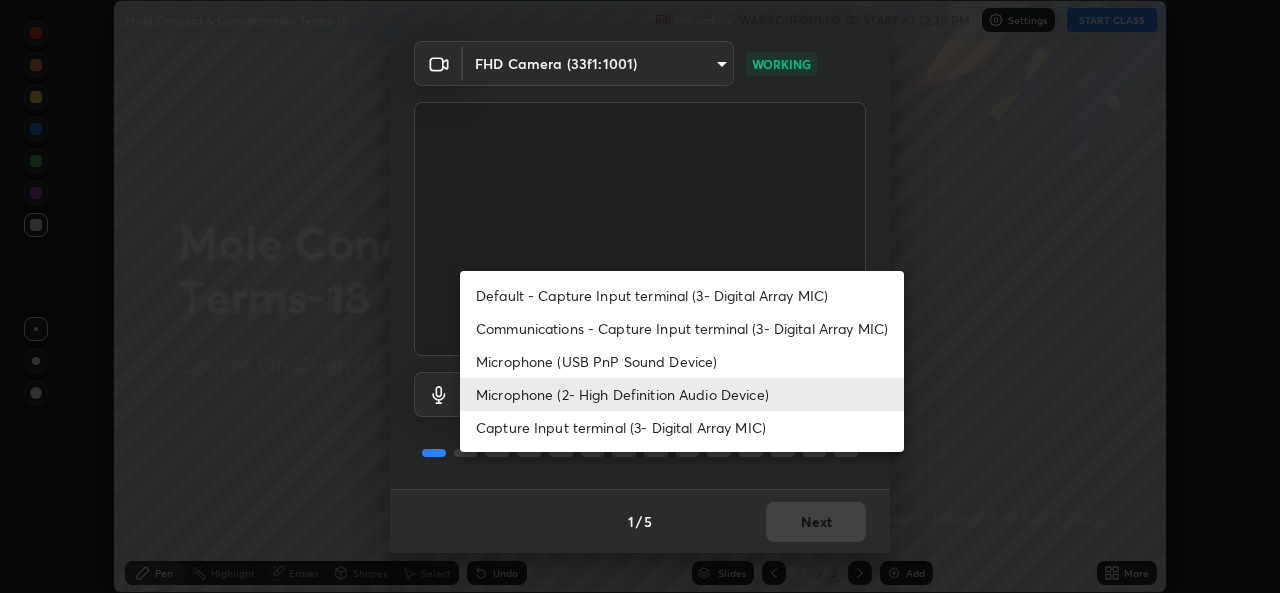 click on "Microphone (USB PnP Sound Device)" at bounding box center (682, 361) 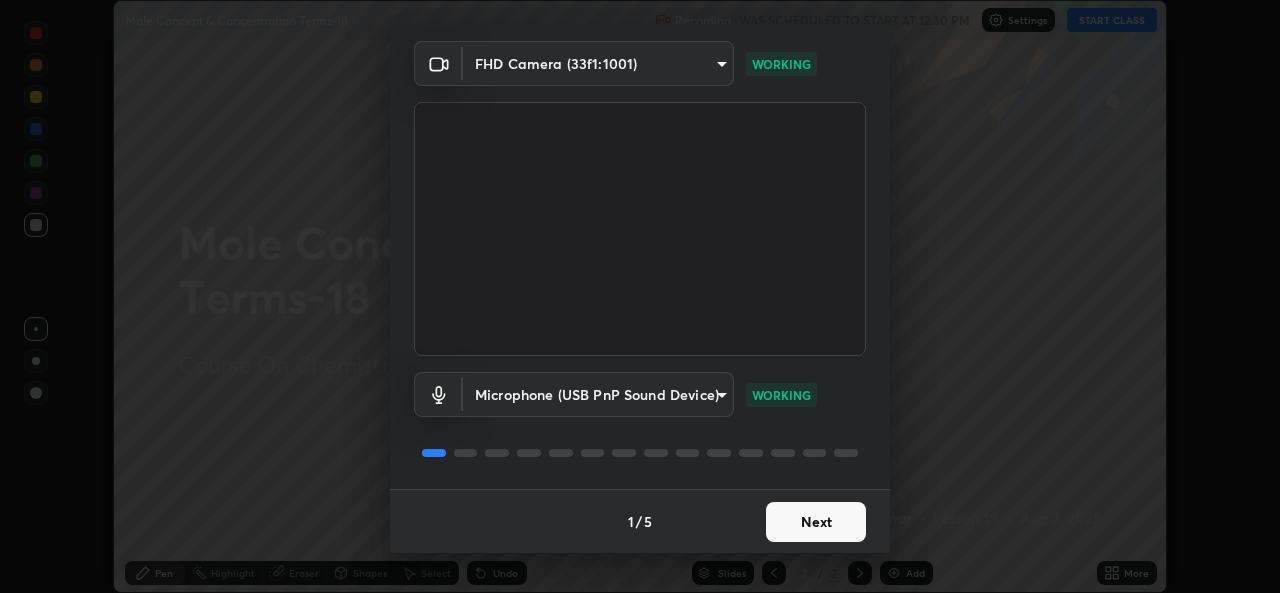 click on "Next" at bounding box center (816, 522) 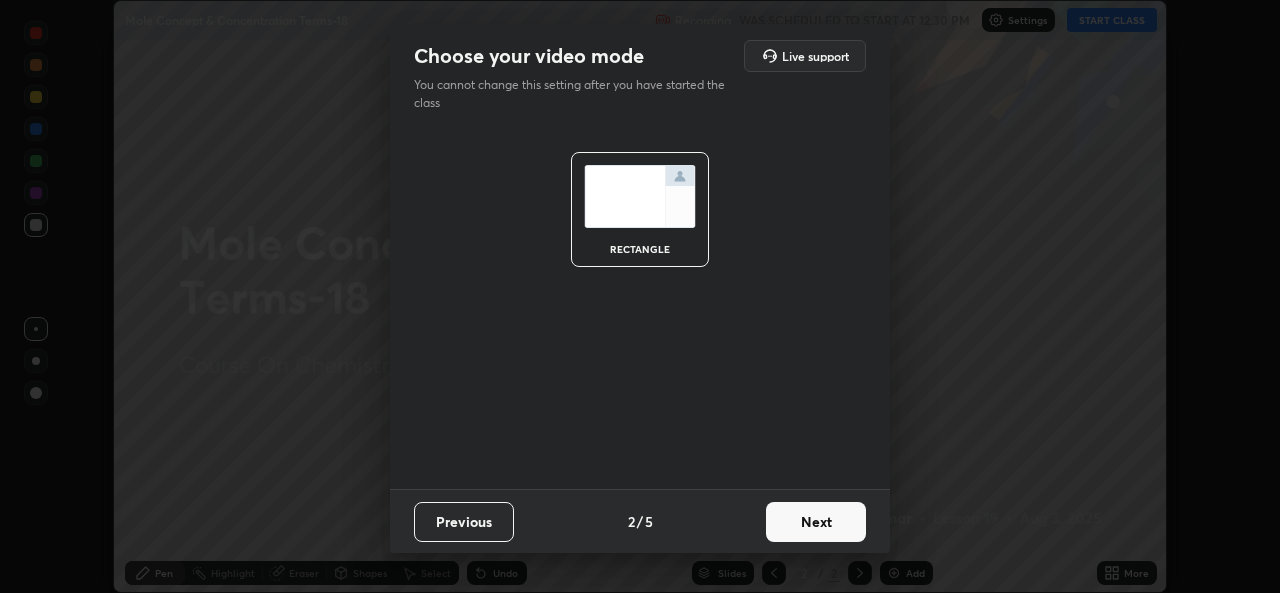 scroll, scrollTop: 0, scrollLeft: 0, axis: both 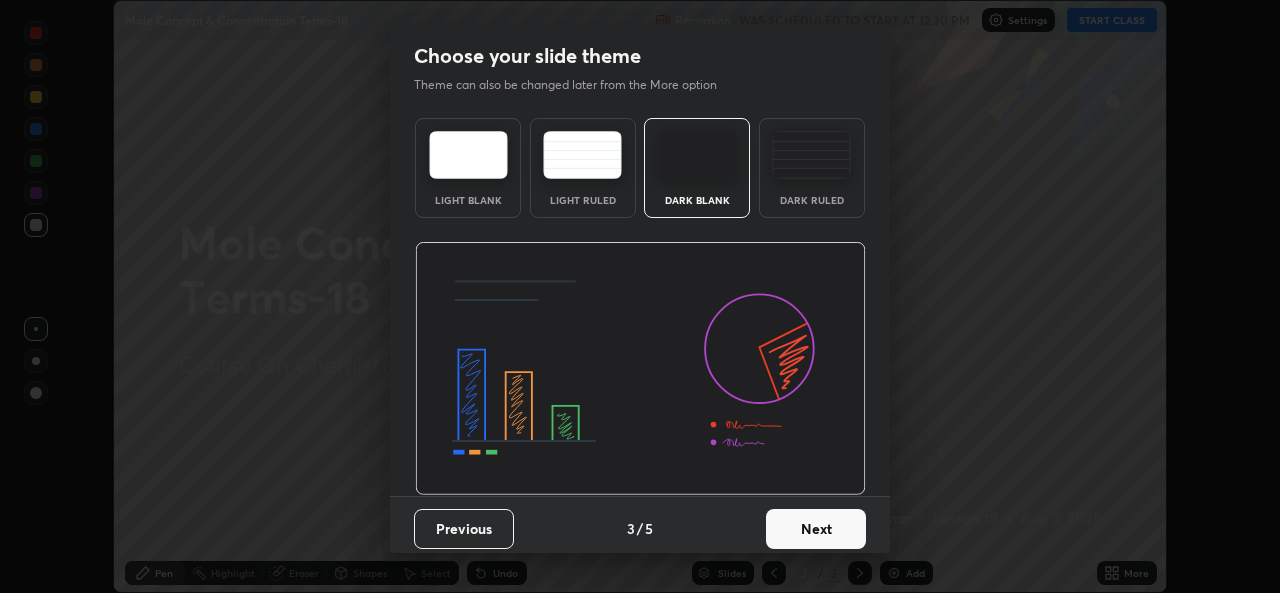 click on "Next" at bounding box center [816, 529] 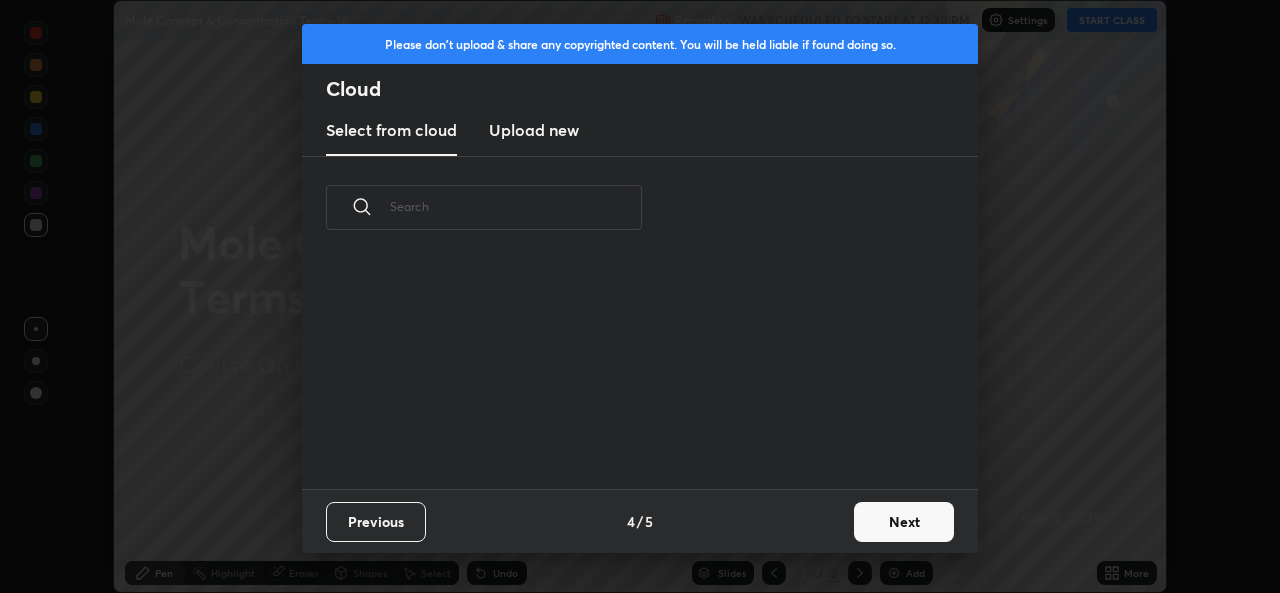 click on "Next" at bounding box center (904, 522) 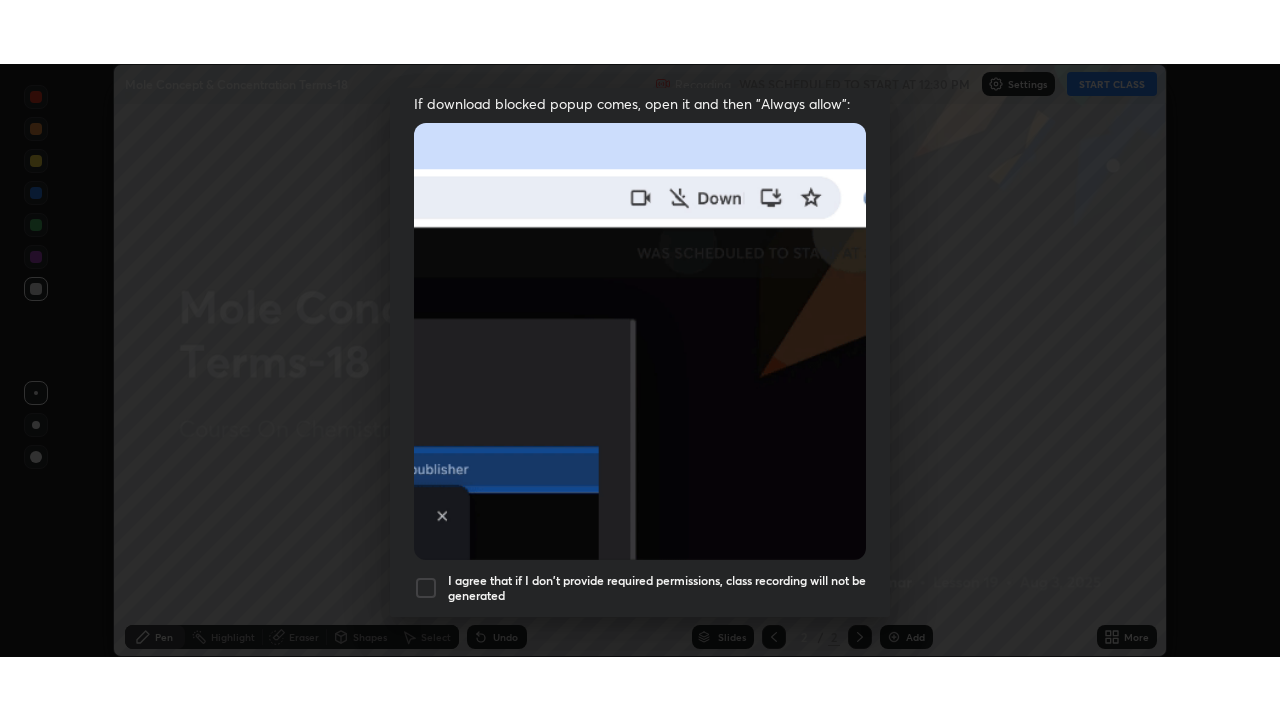 scroll, scrollTop: 471, scrollLeft: 0, axis: vertical 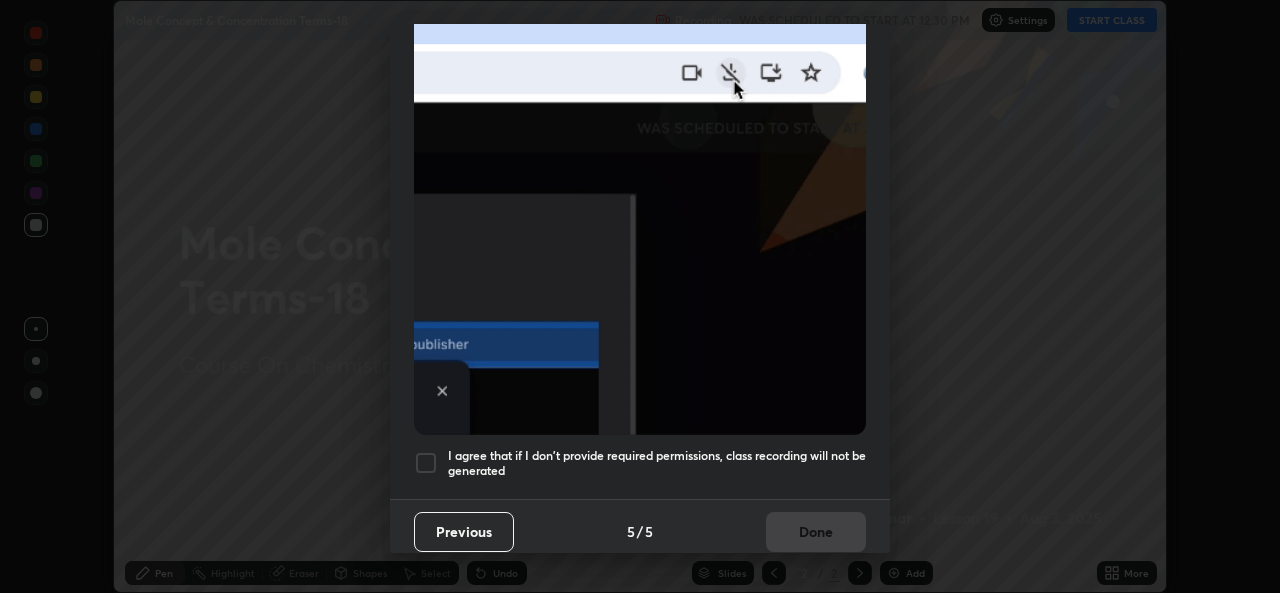 click on "I agree that if I don't provide required permissions, class recording will not be generated" at bounding box center [657, 463] 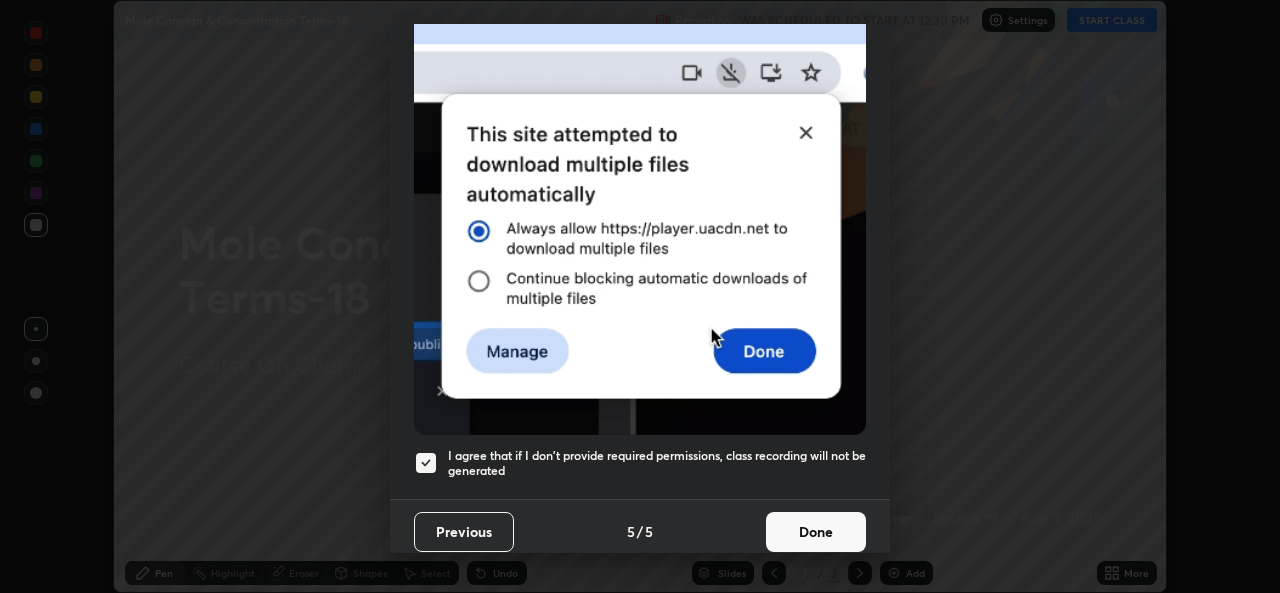 click on "Done" at bounding box center [816, 532] 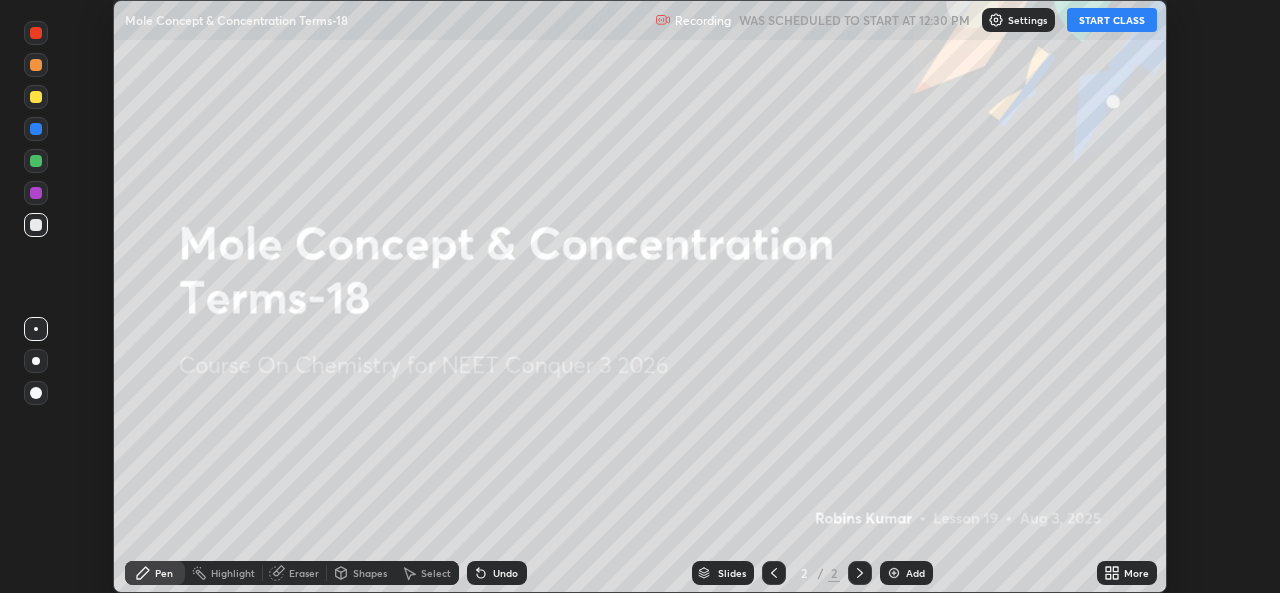 click on "More" at bounding box center (1136, 573) 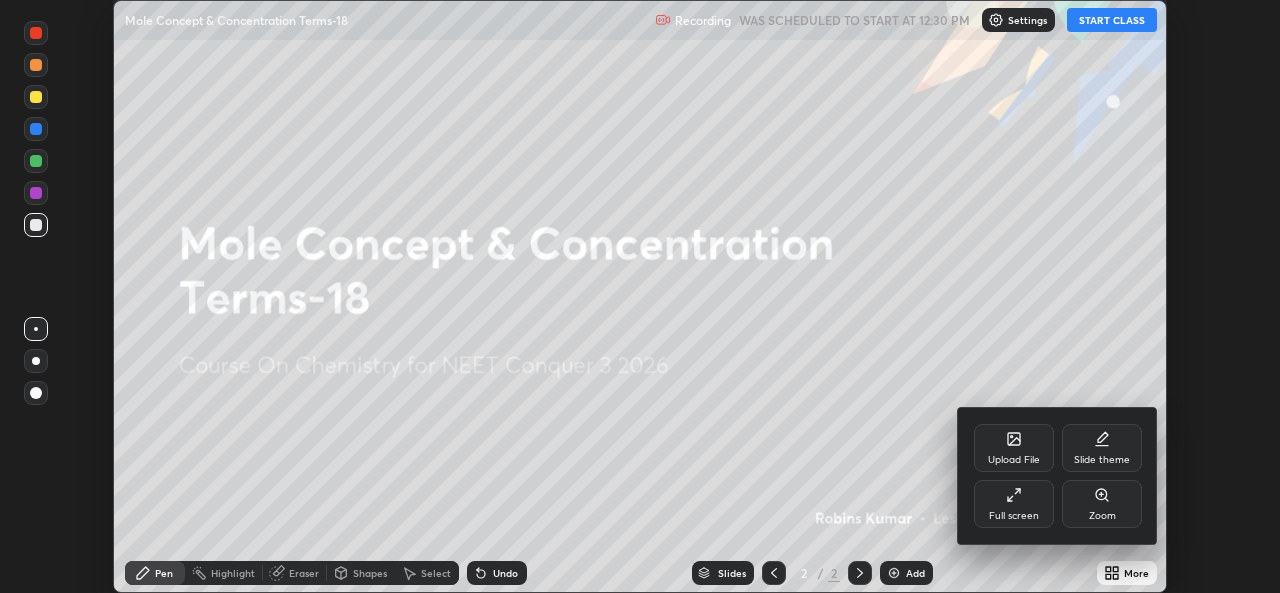 click on "Slide theme" at bounding box center [1102, 460] 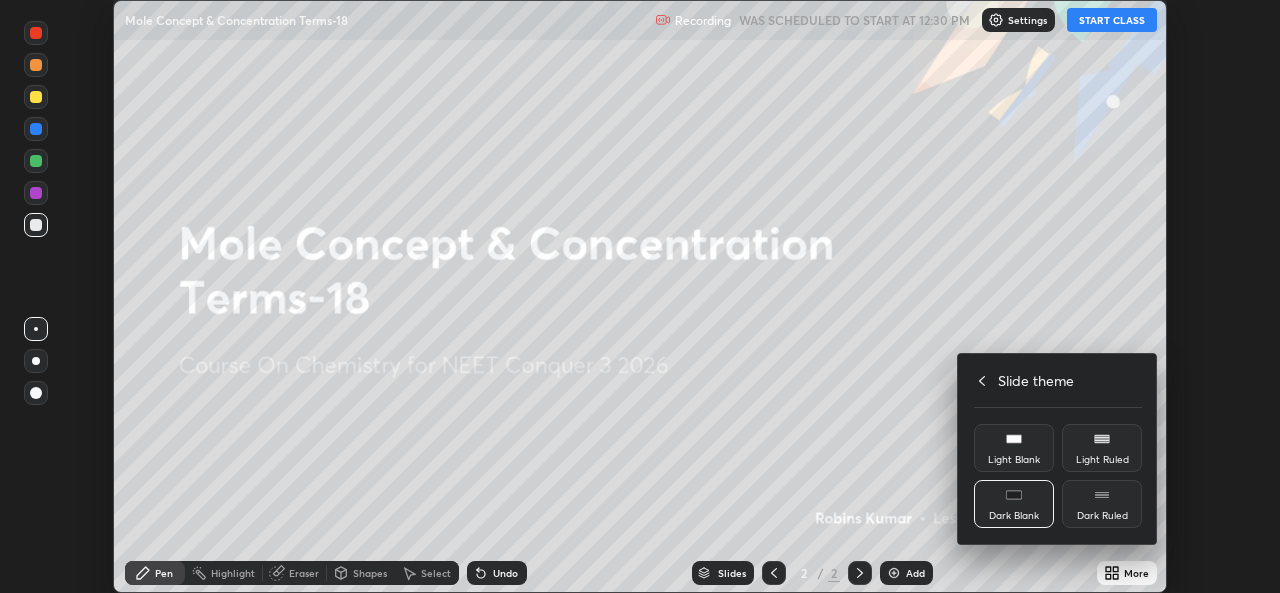 click on "Dark Ruled" at bounding box center (1102, 516) 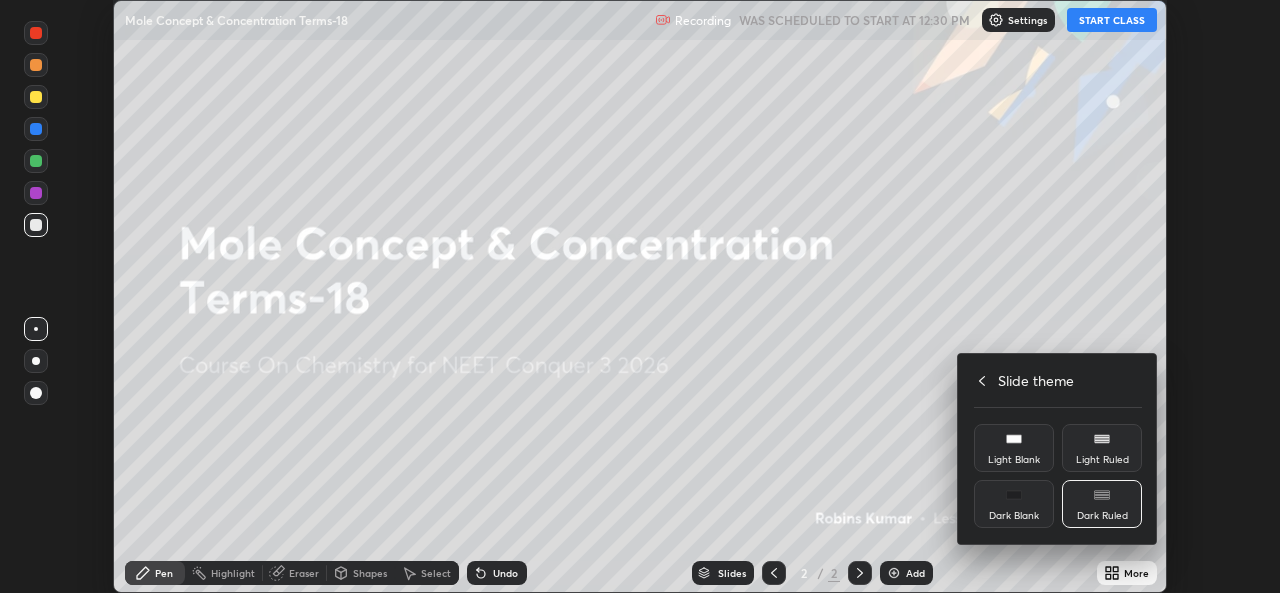 click 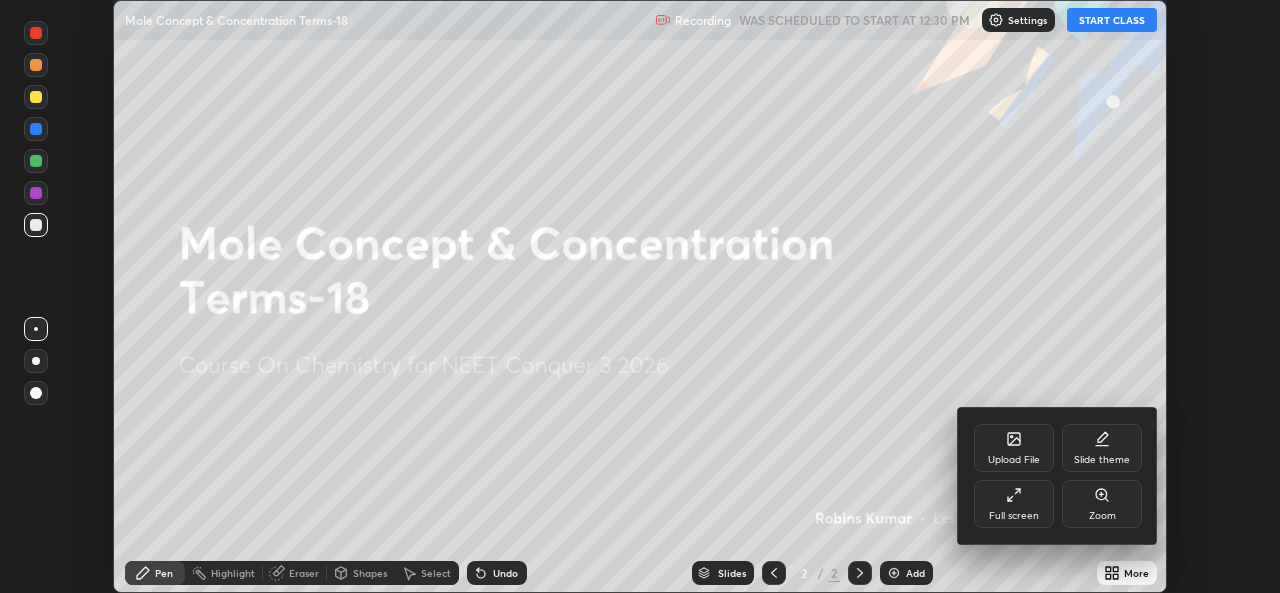 click on "Full screen" at bounding box center [1014, 504] 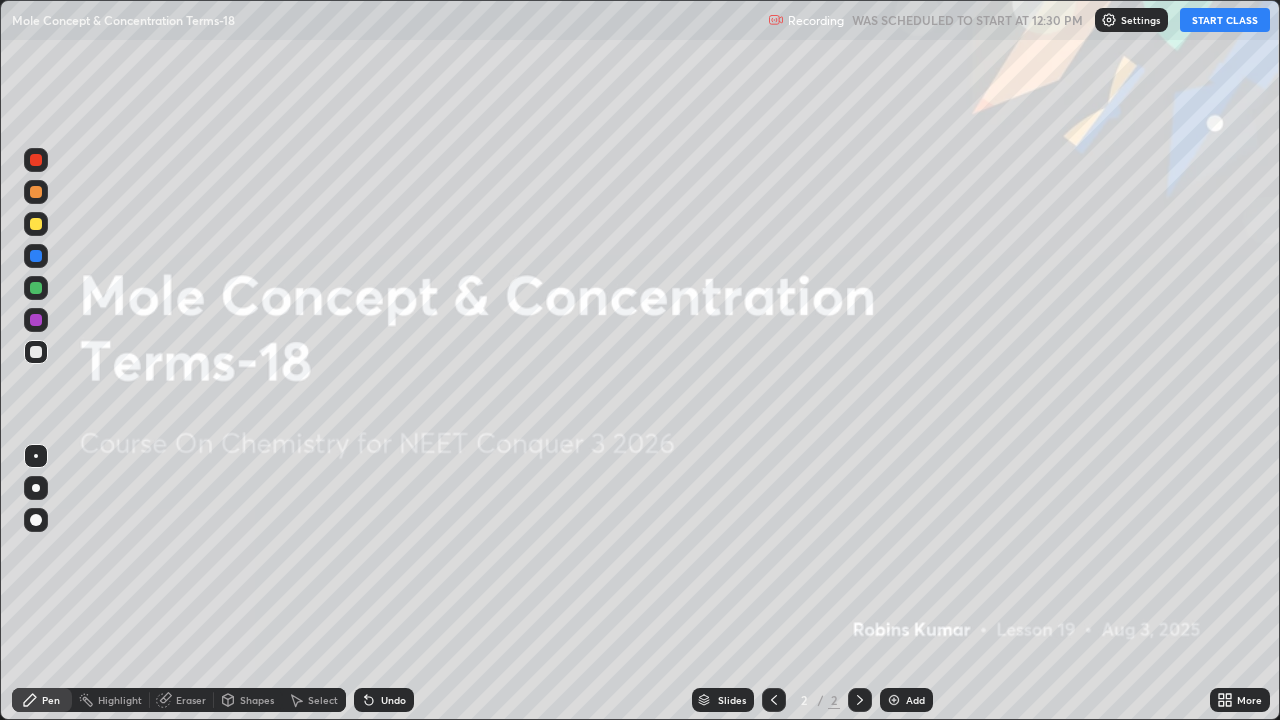 scroll, scrollTop: 99280, scrollLeft: 98720, axis: both 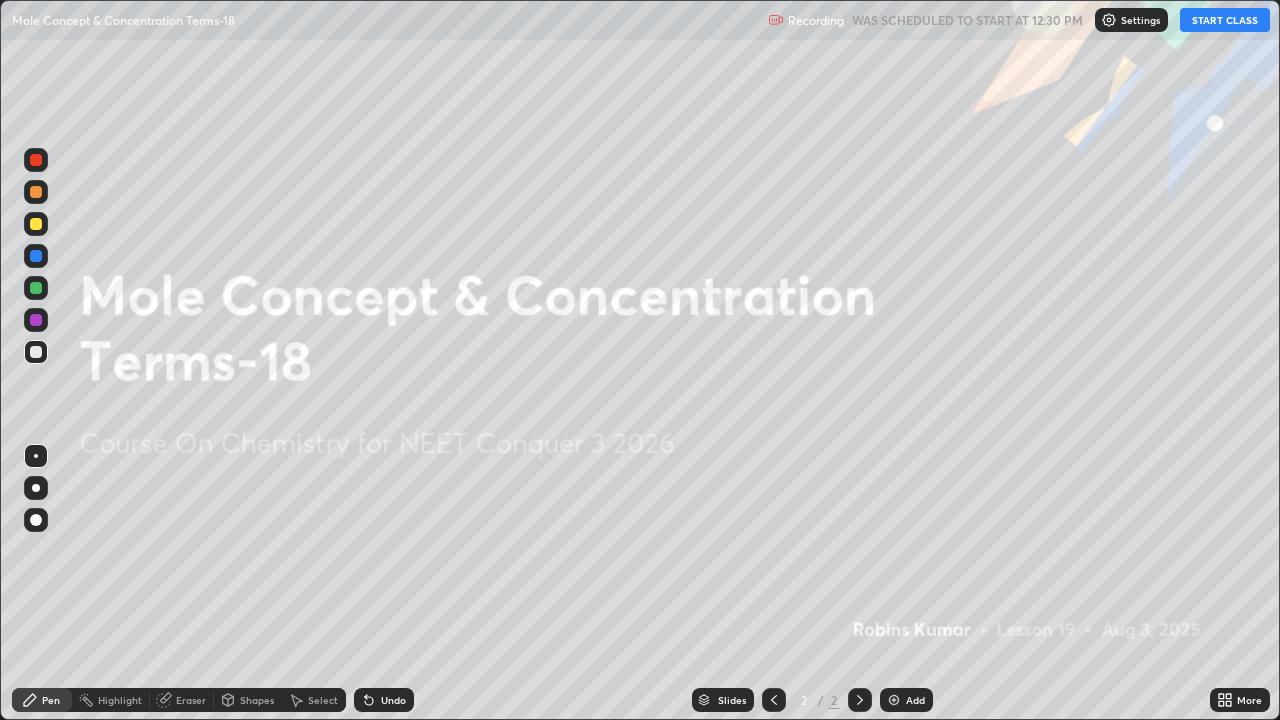 click on "START CLASS" at bounding box center (1225, 20) 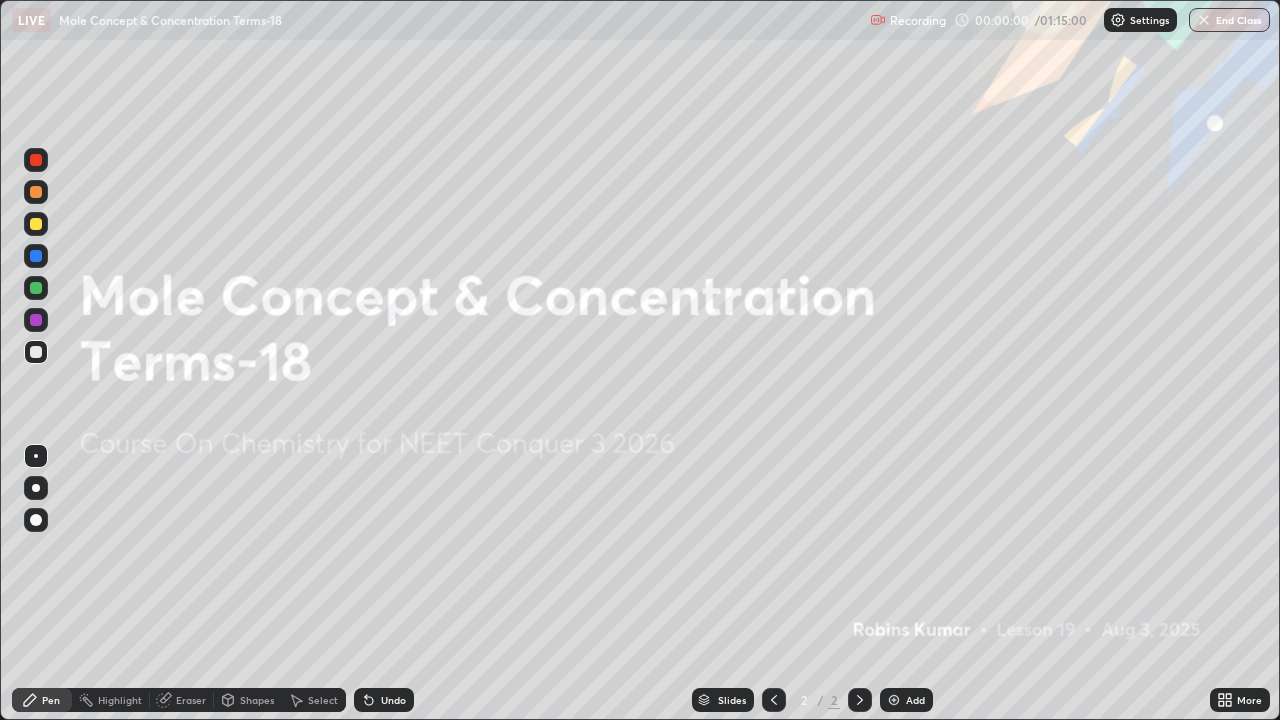 click on "Add" at bounding box center [915, 700] 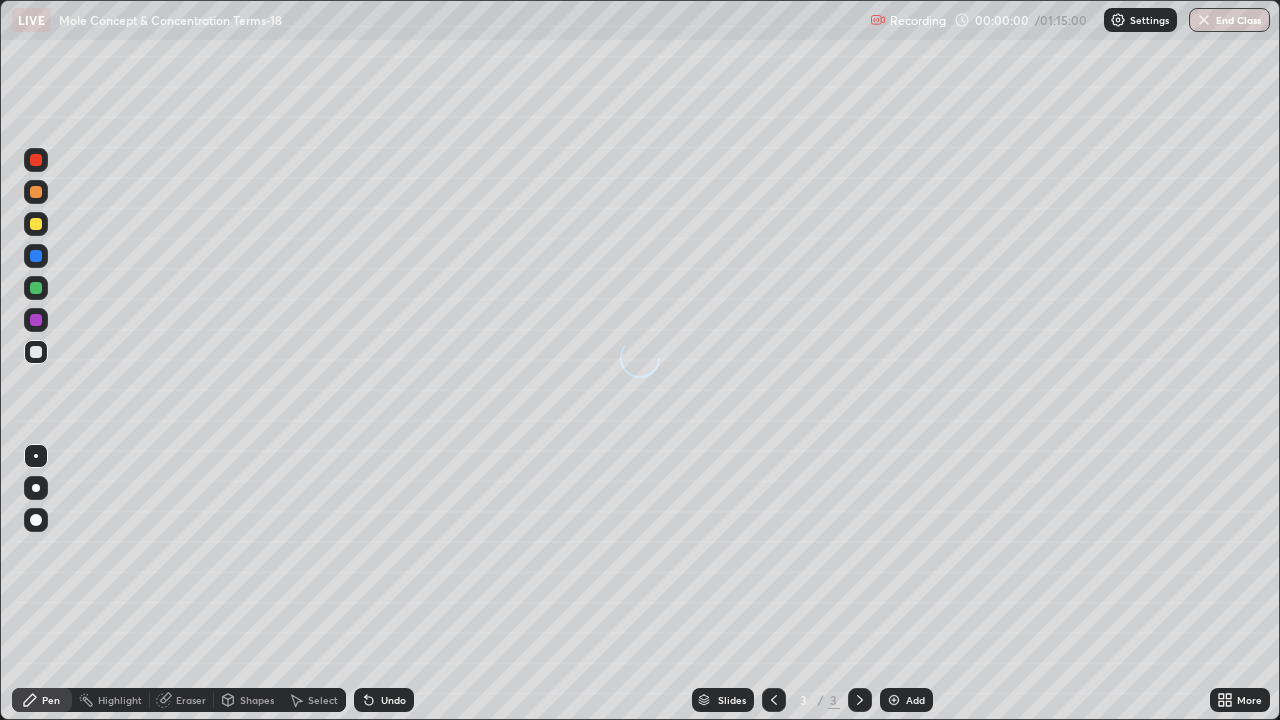 click on "Add" at bounding box center [906, 700] 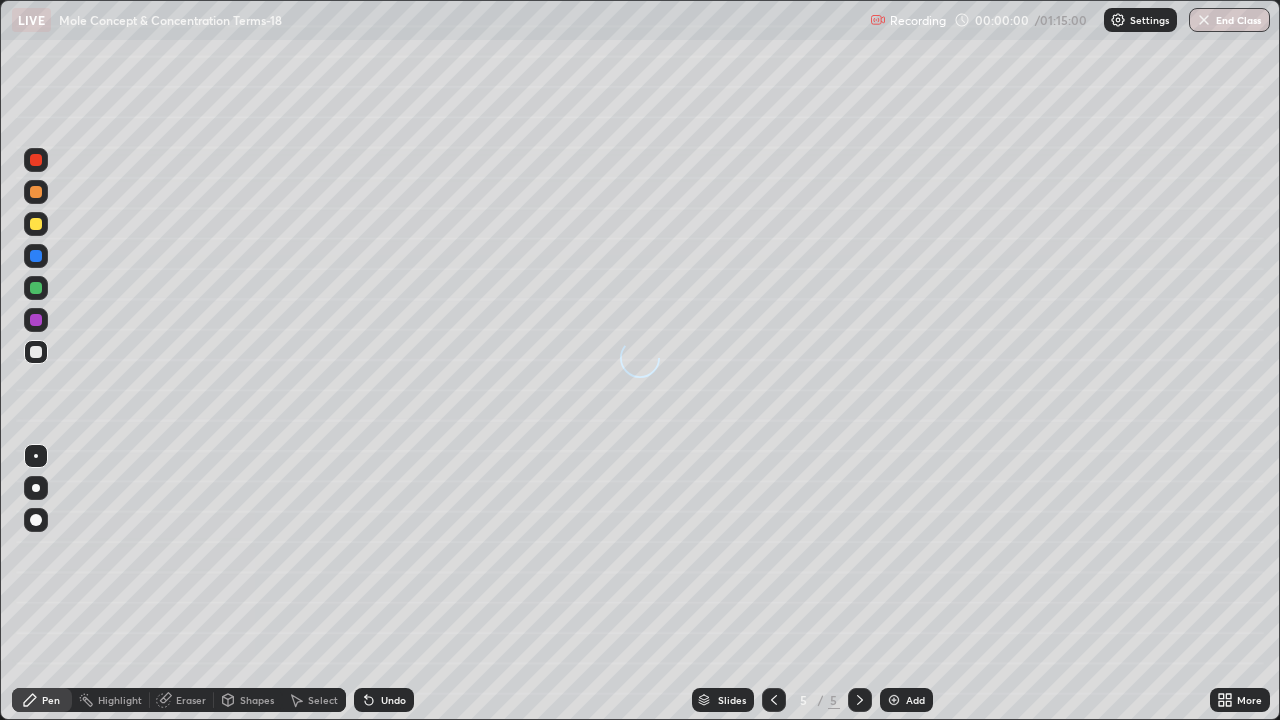 click on "Slides 5 / 5 Add" at bounding box center [812, 700] 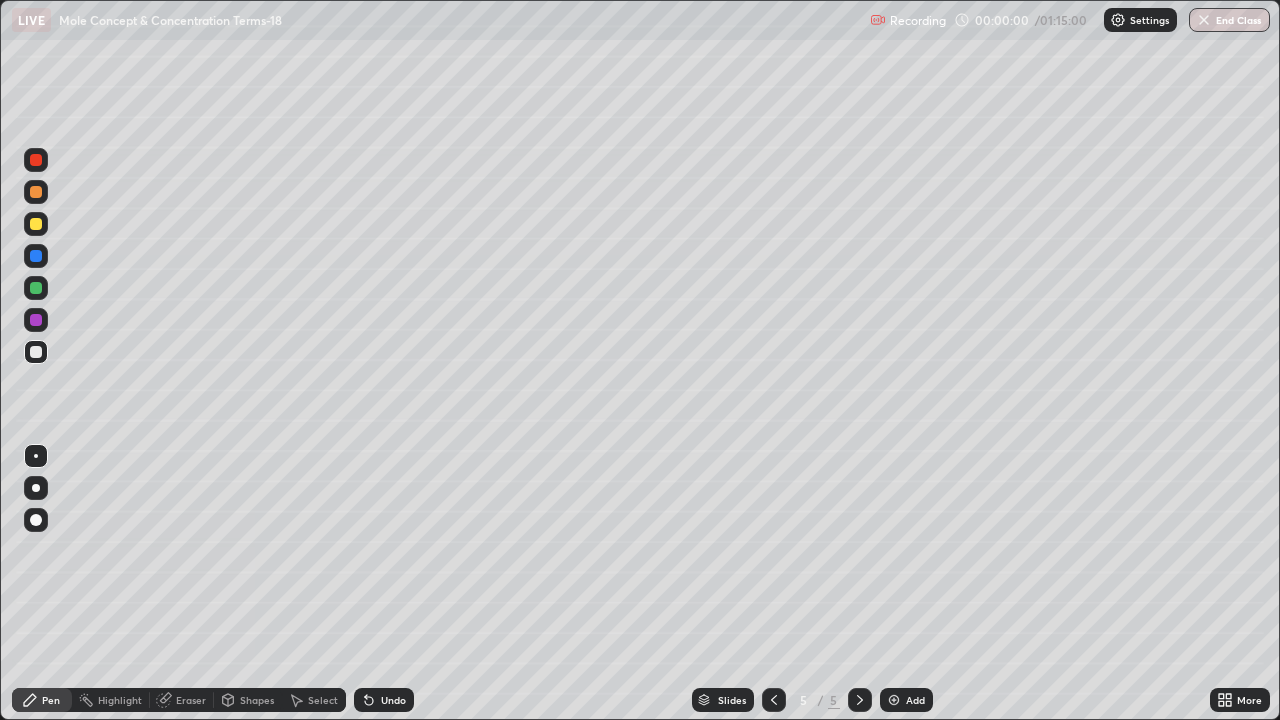 click at bounding box center (894, 700) 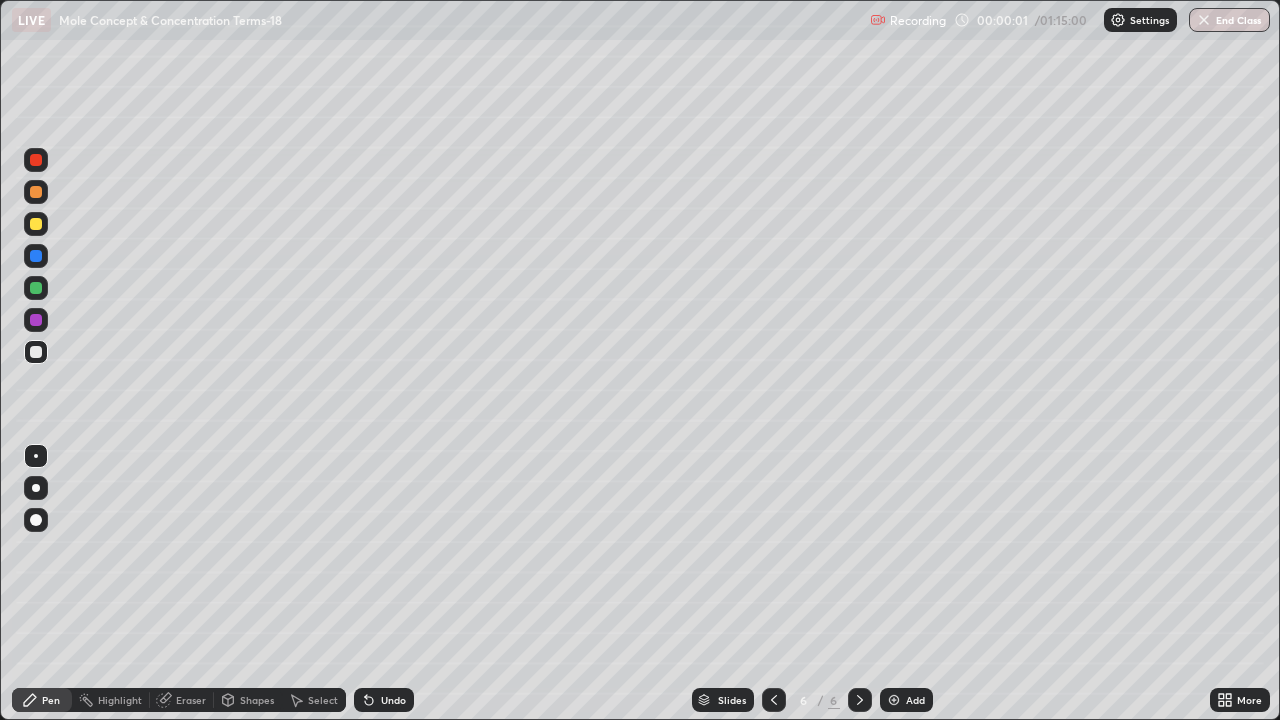 click at bounding box center [894, 700] 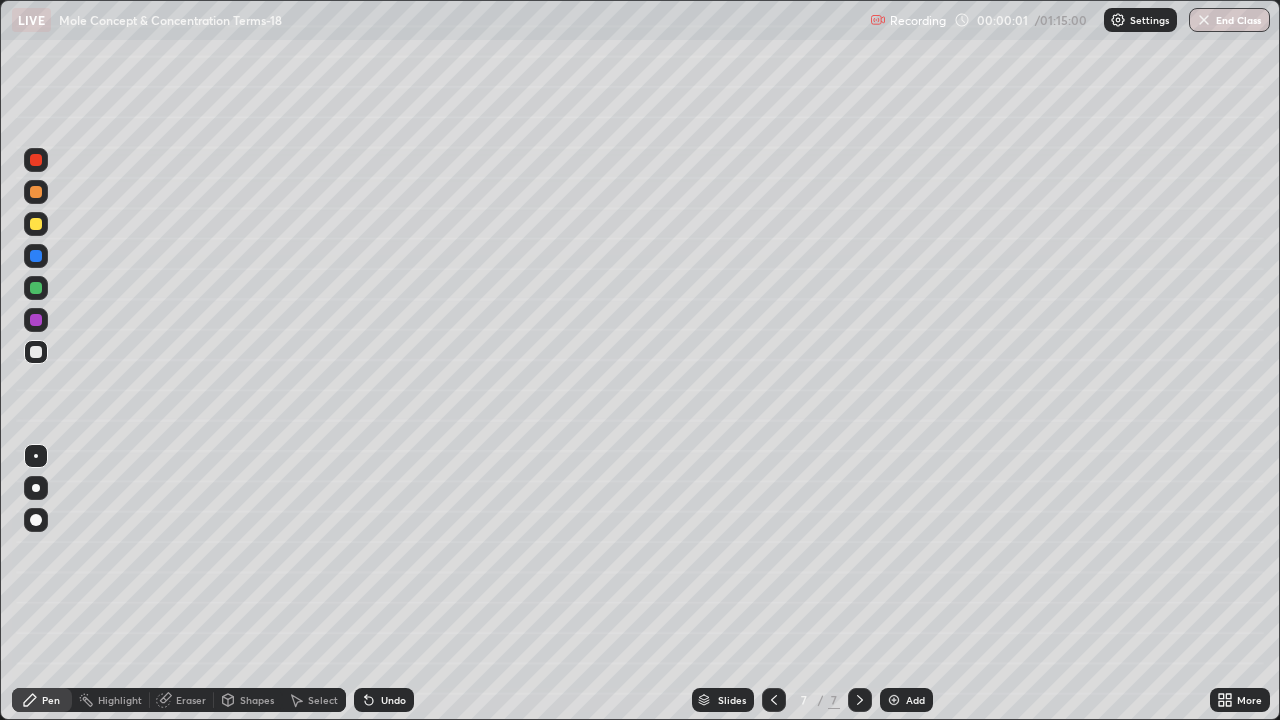 click at bounding box center (894, 700) 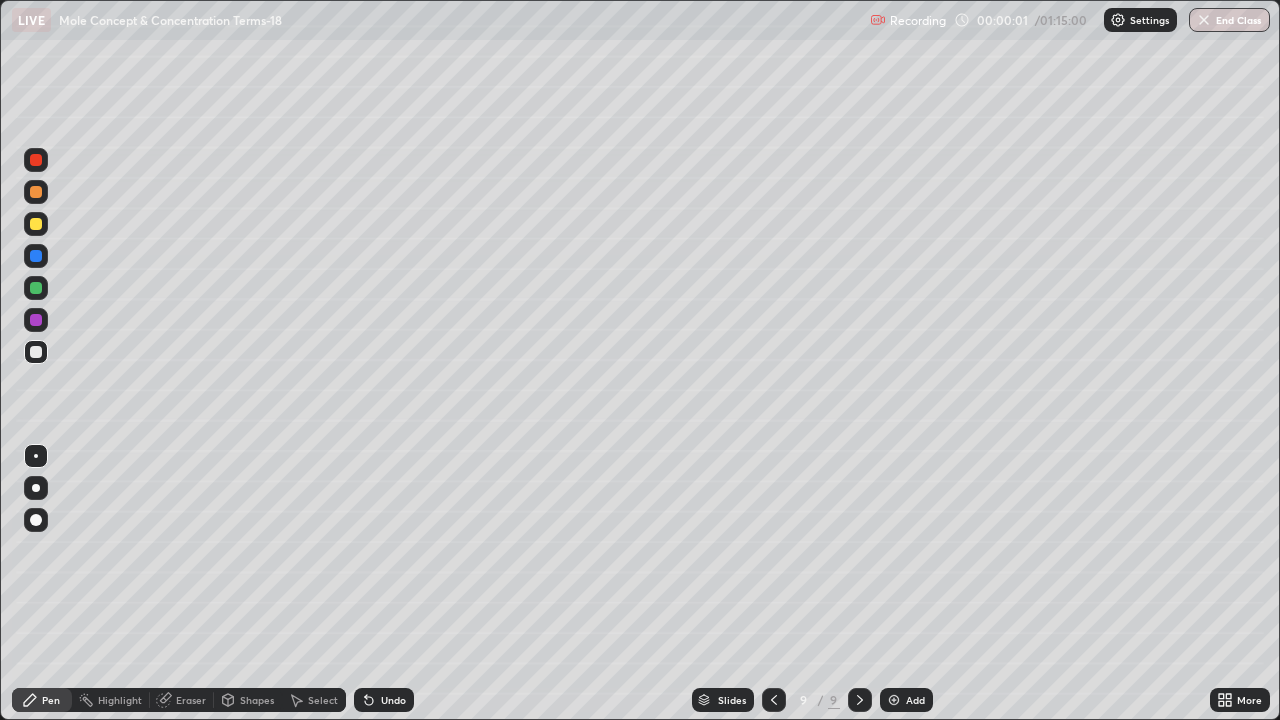 click at bounding box center [894, 700] 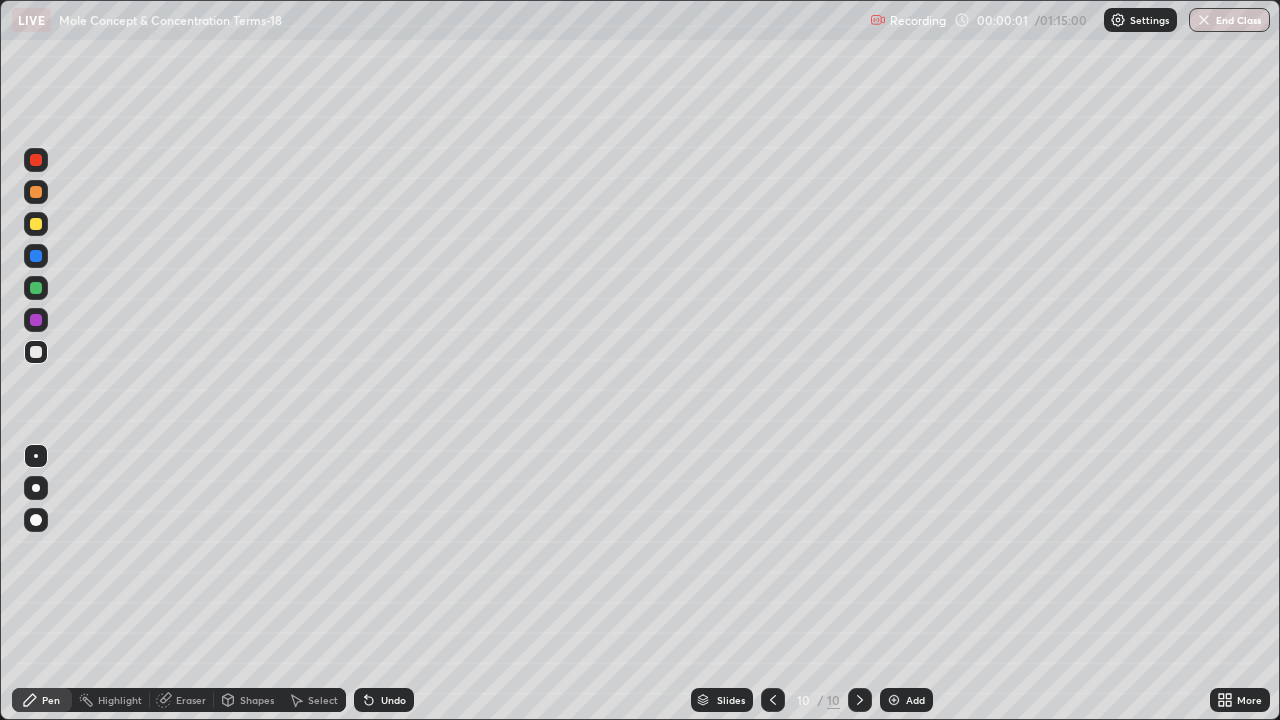 click at bounding box center (894, 700) 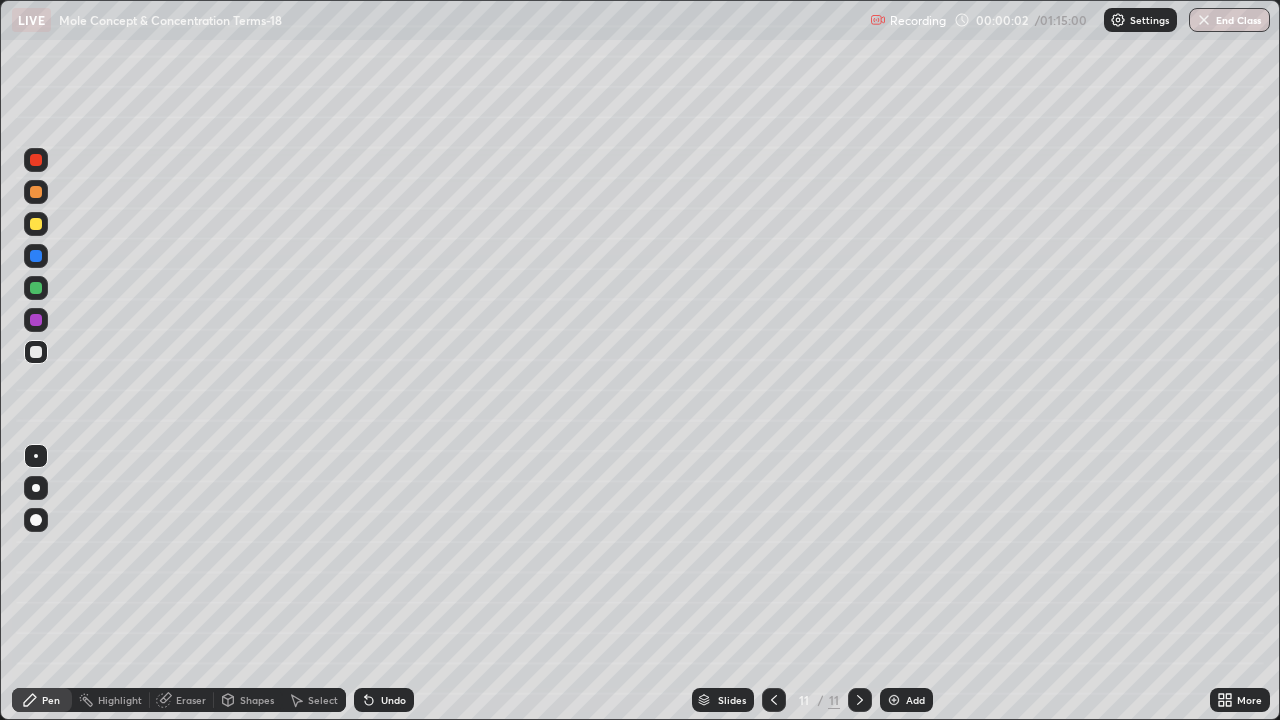 click 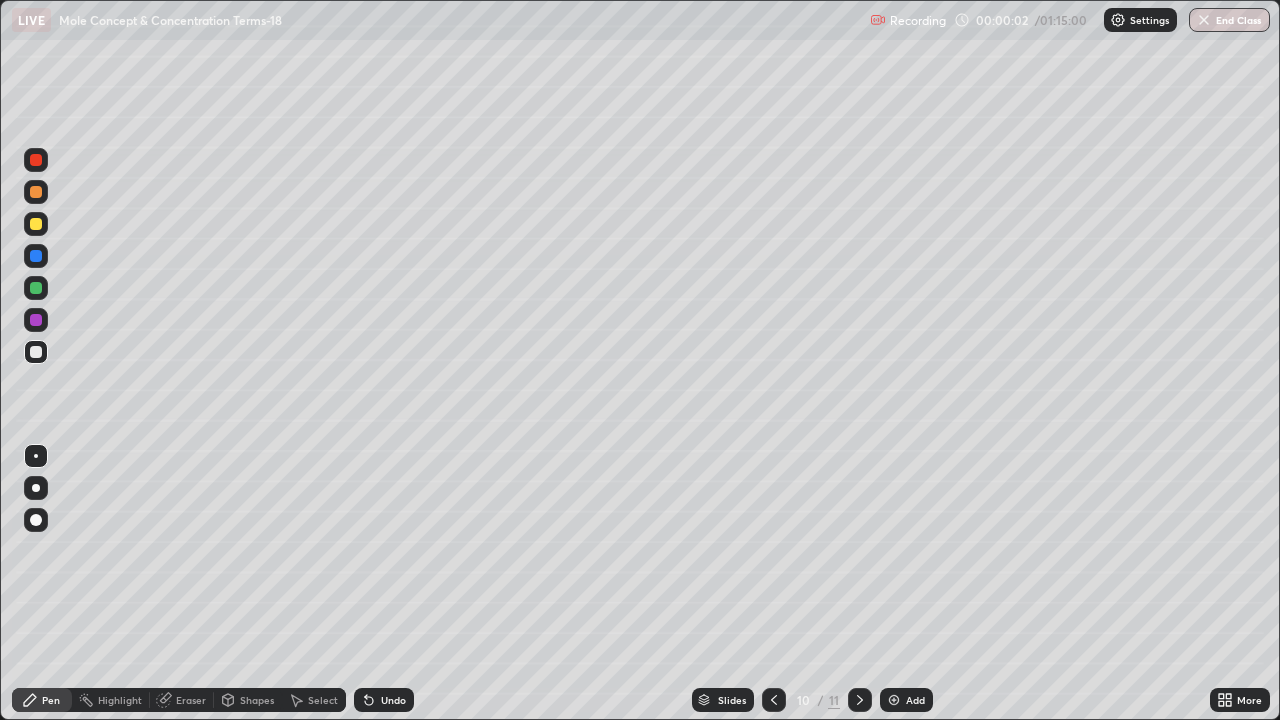 click 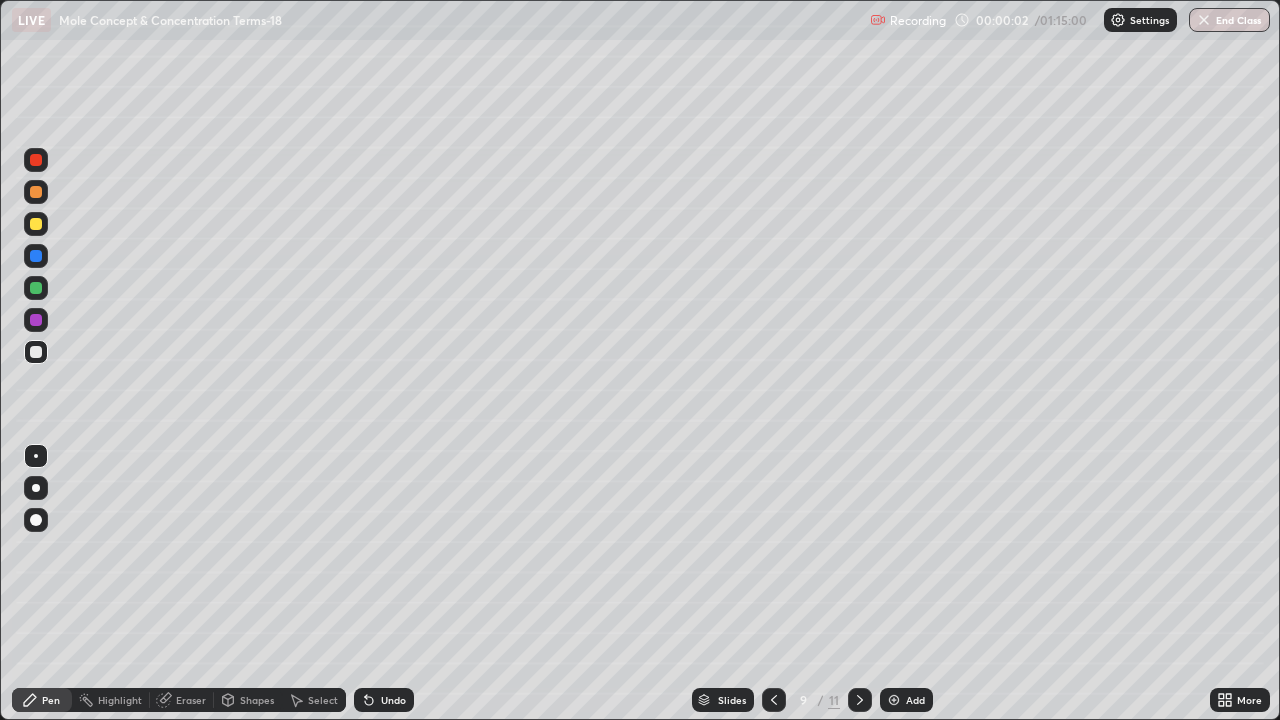 click 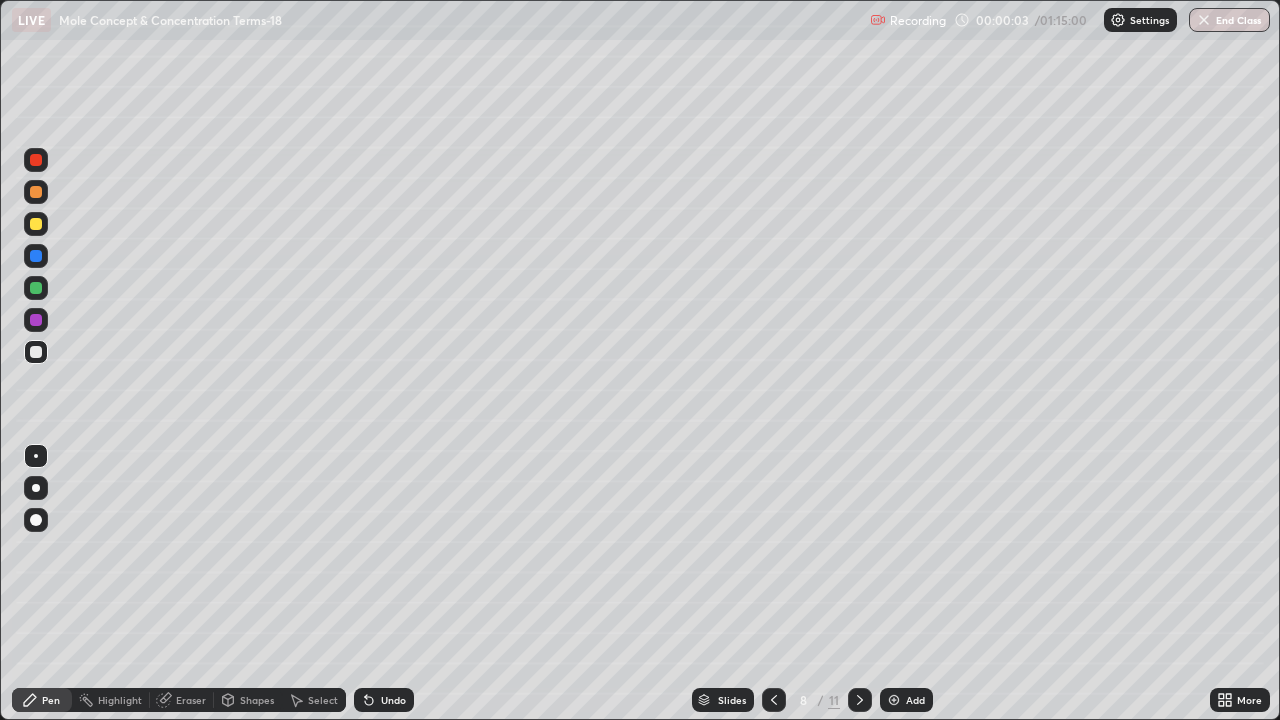 click 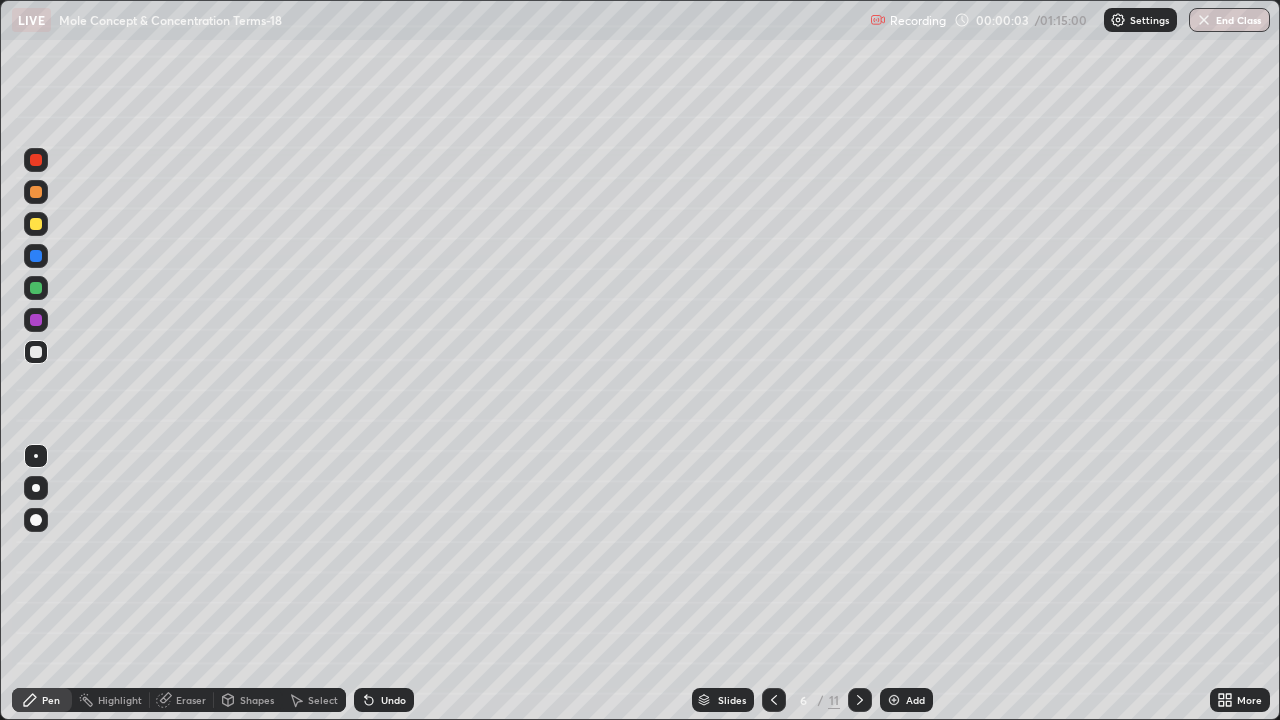 click 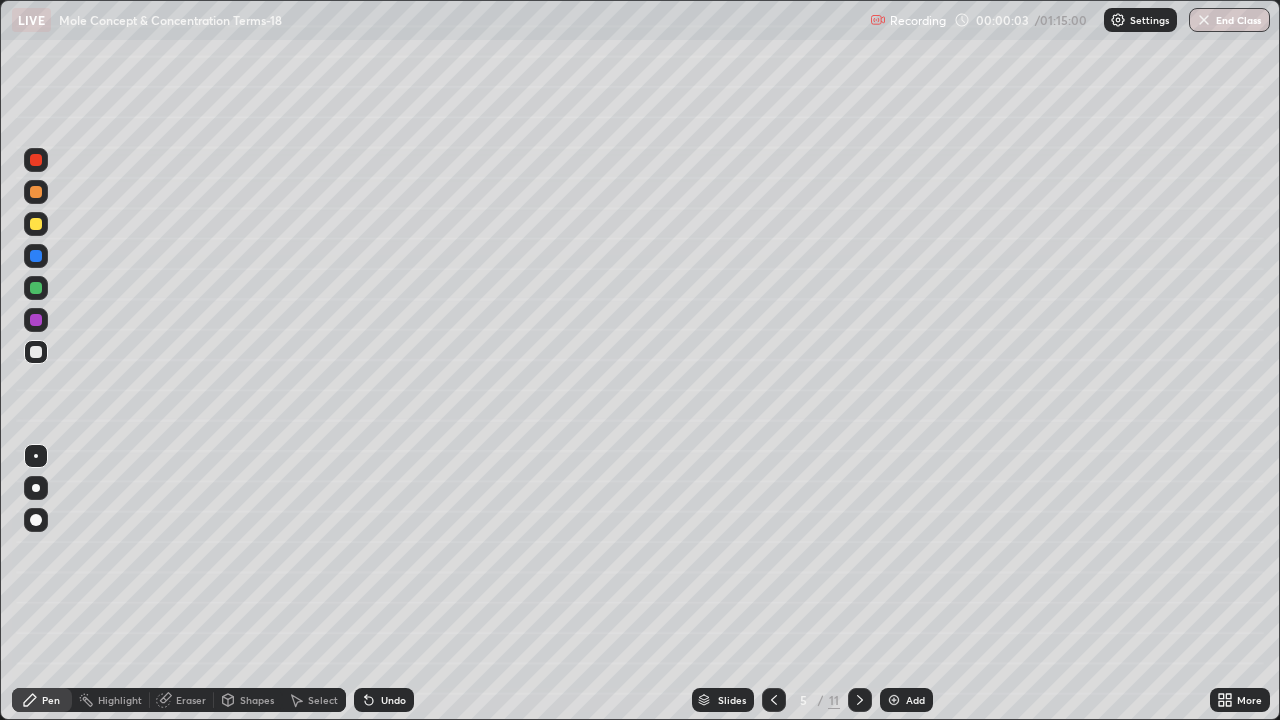 click 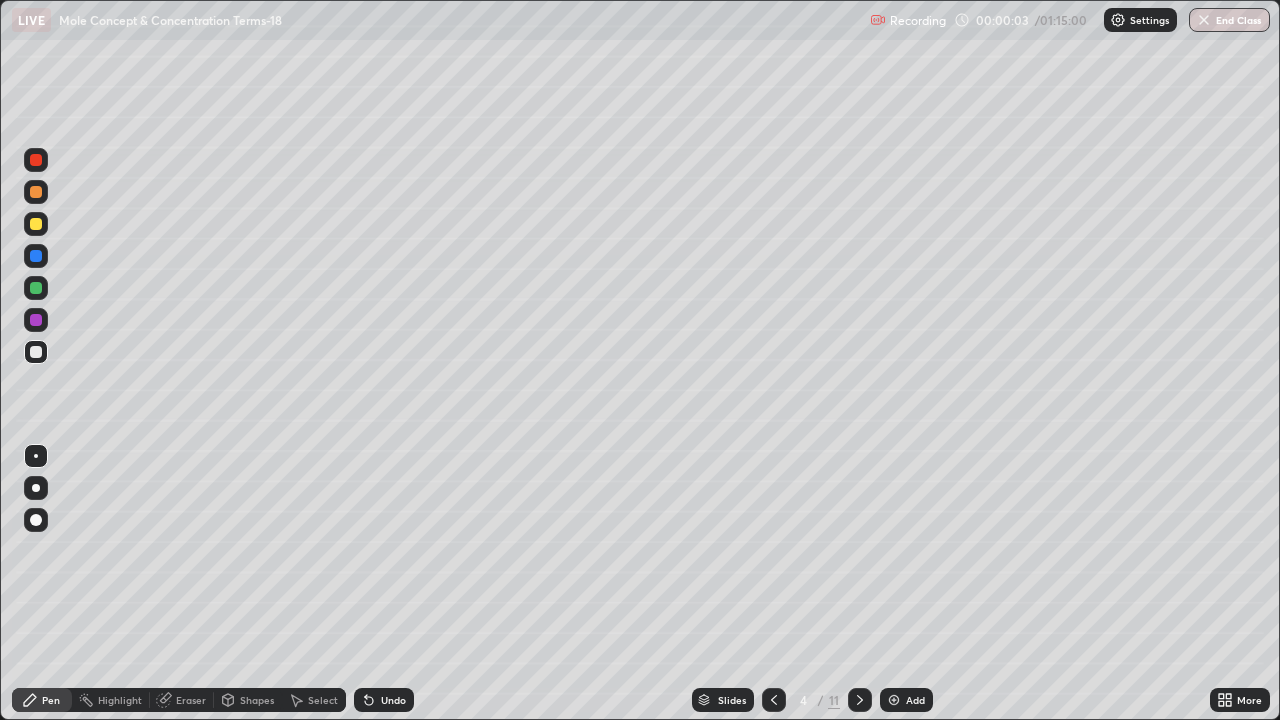 click 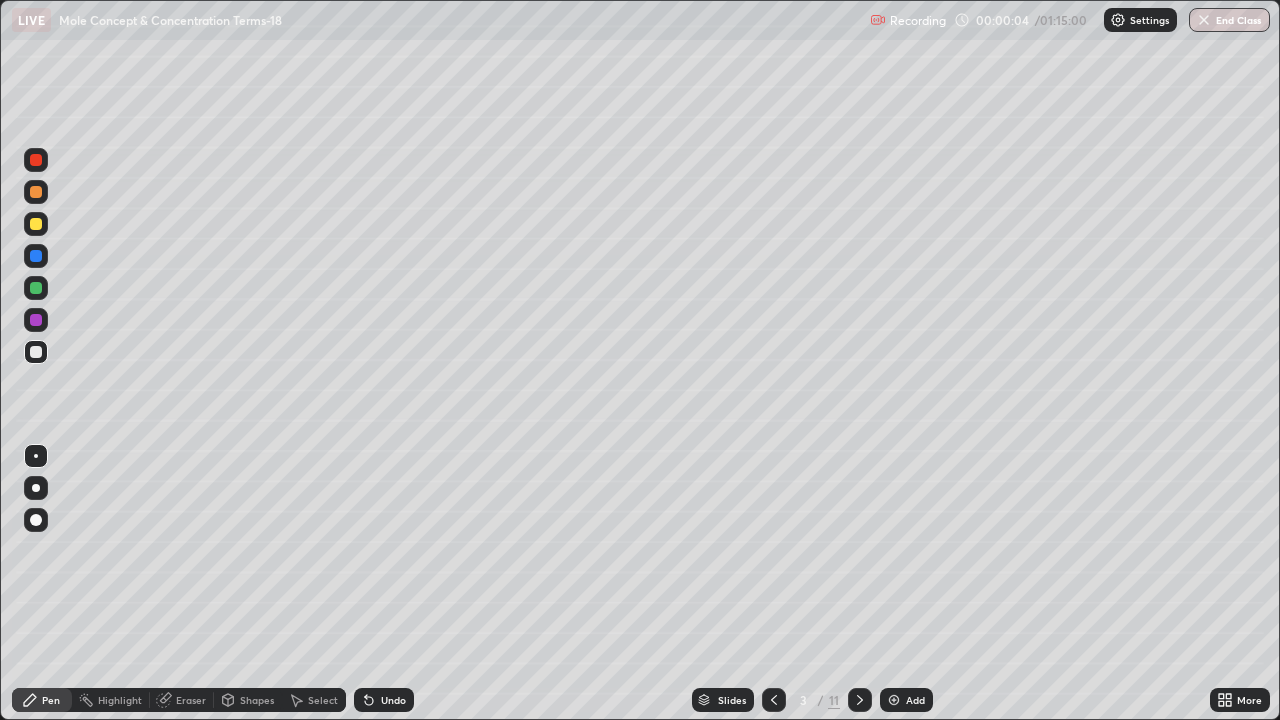 click 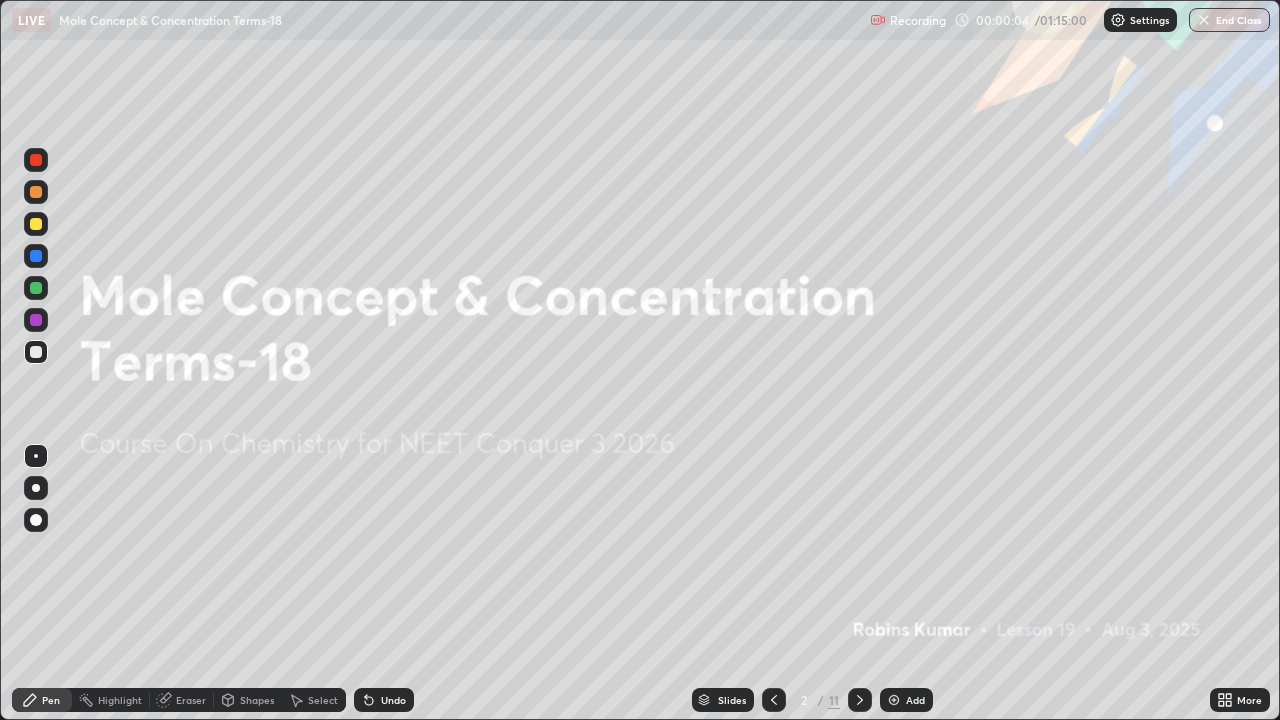 click 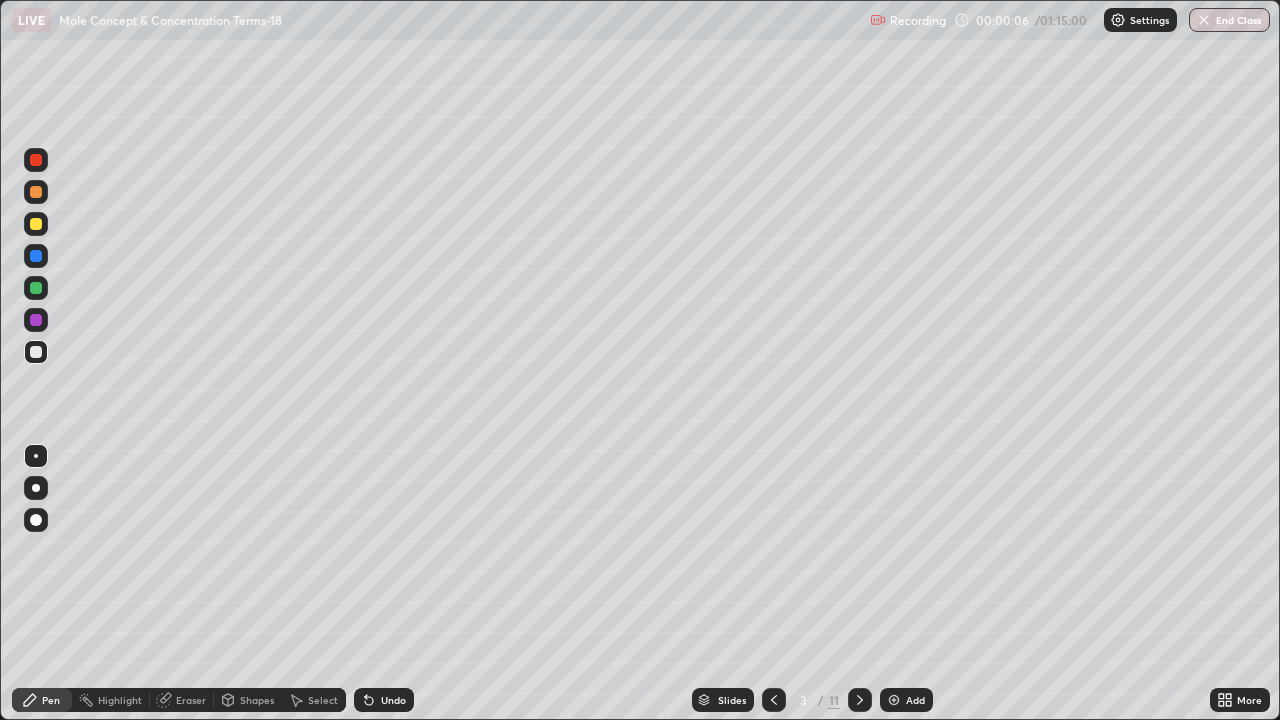 click at bounding box center (36, 192) 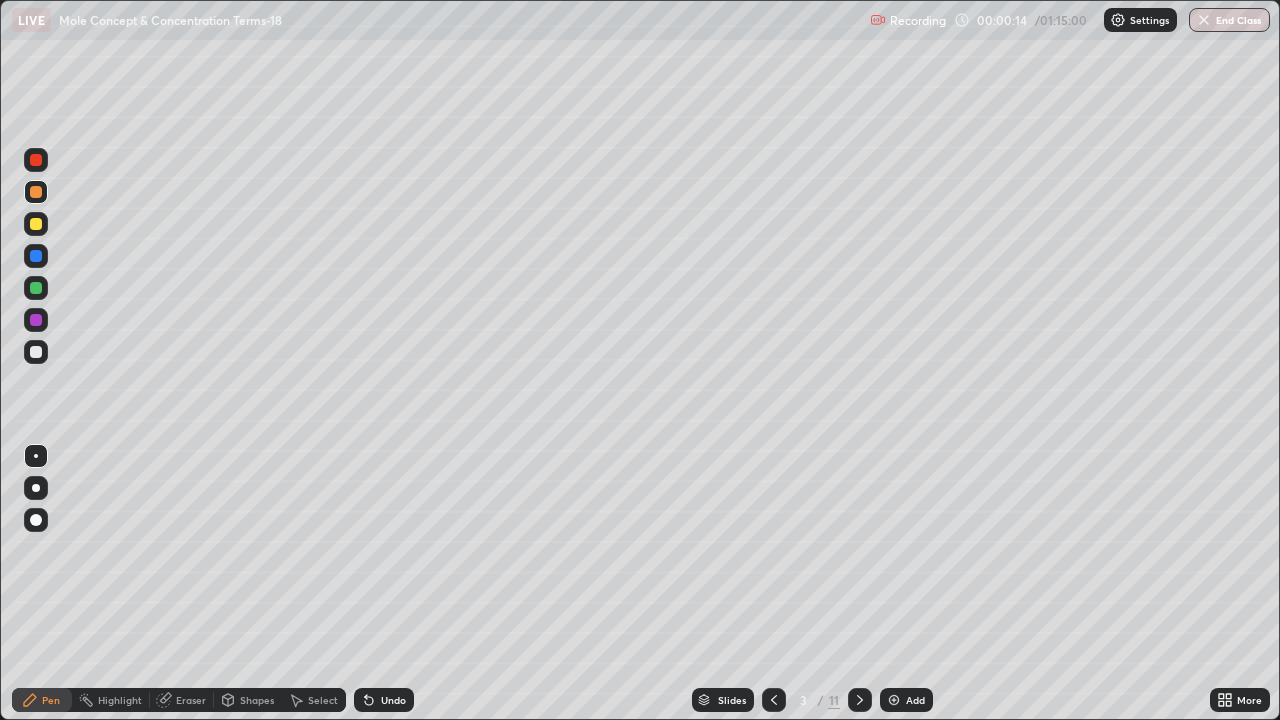 click at bounding box center [36, 224] 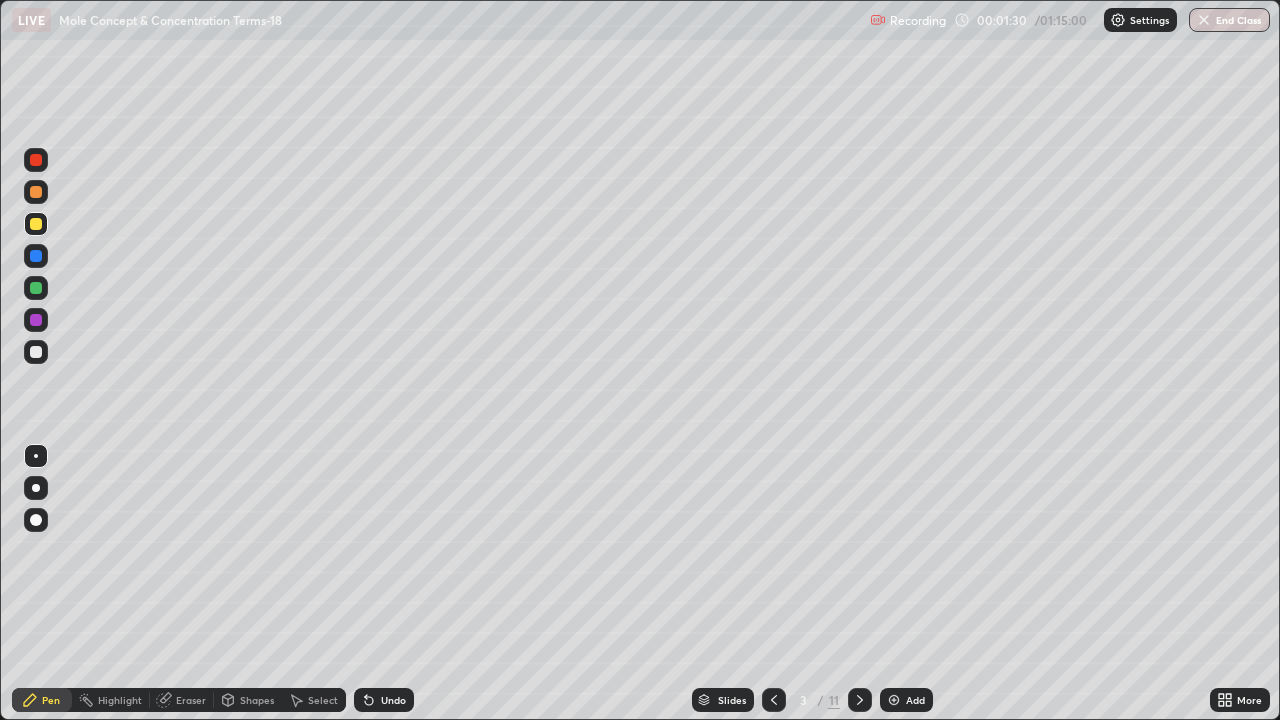 click at bounding box center [36, 192] 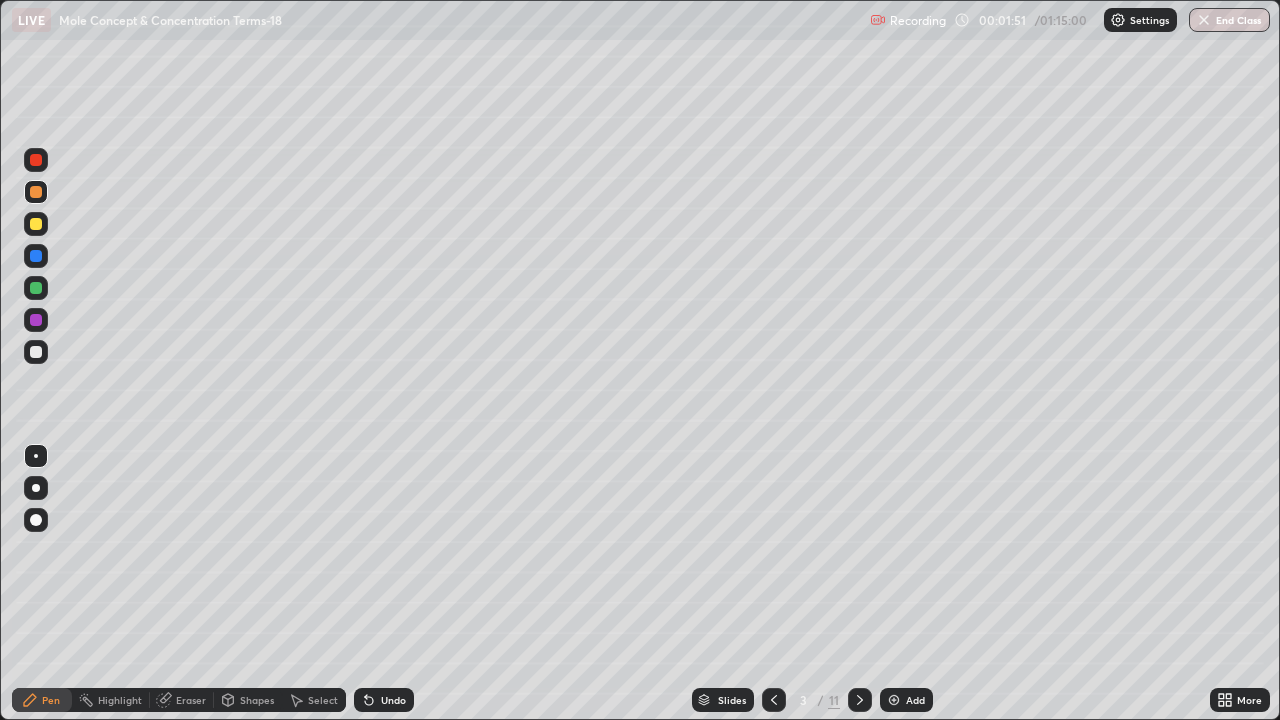click 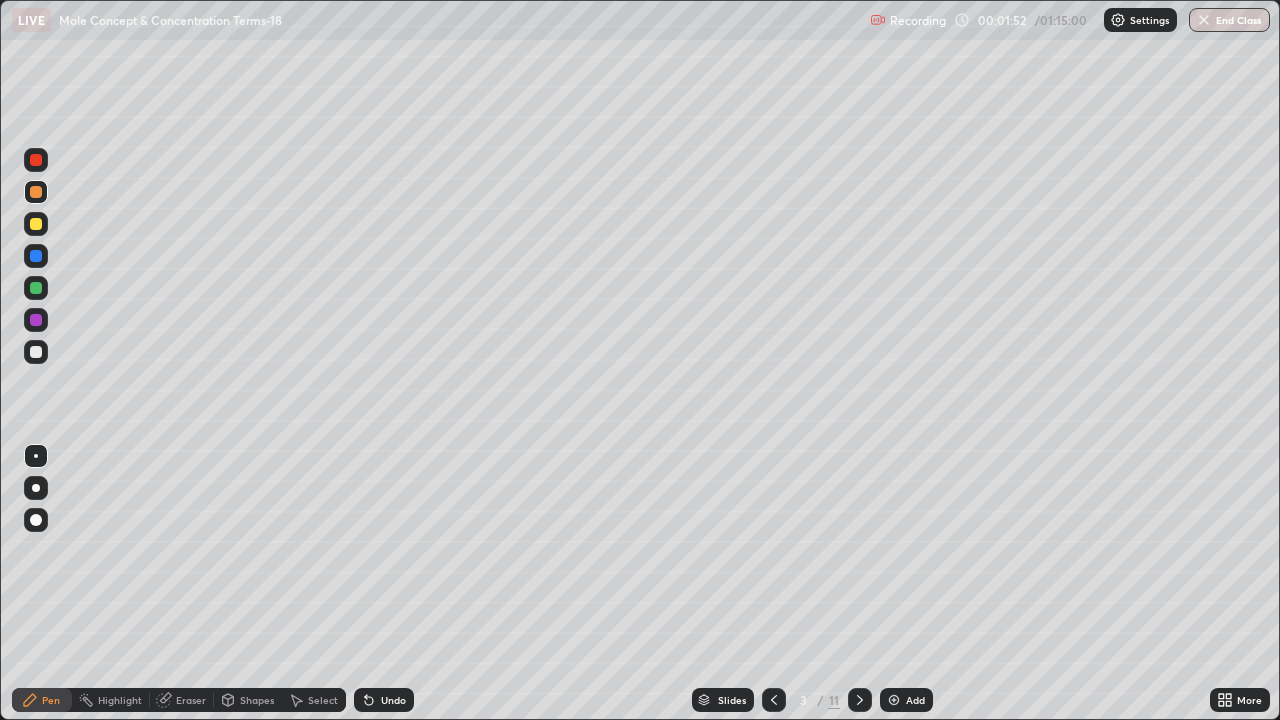 click on "Undo" at bounding box center (384, 700) 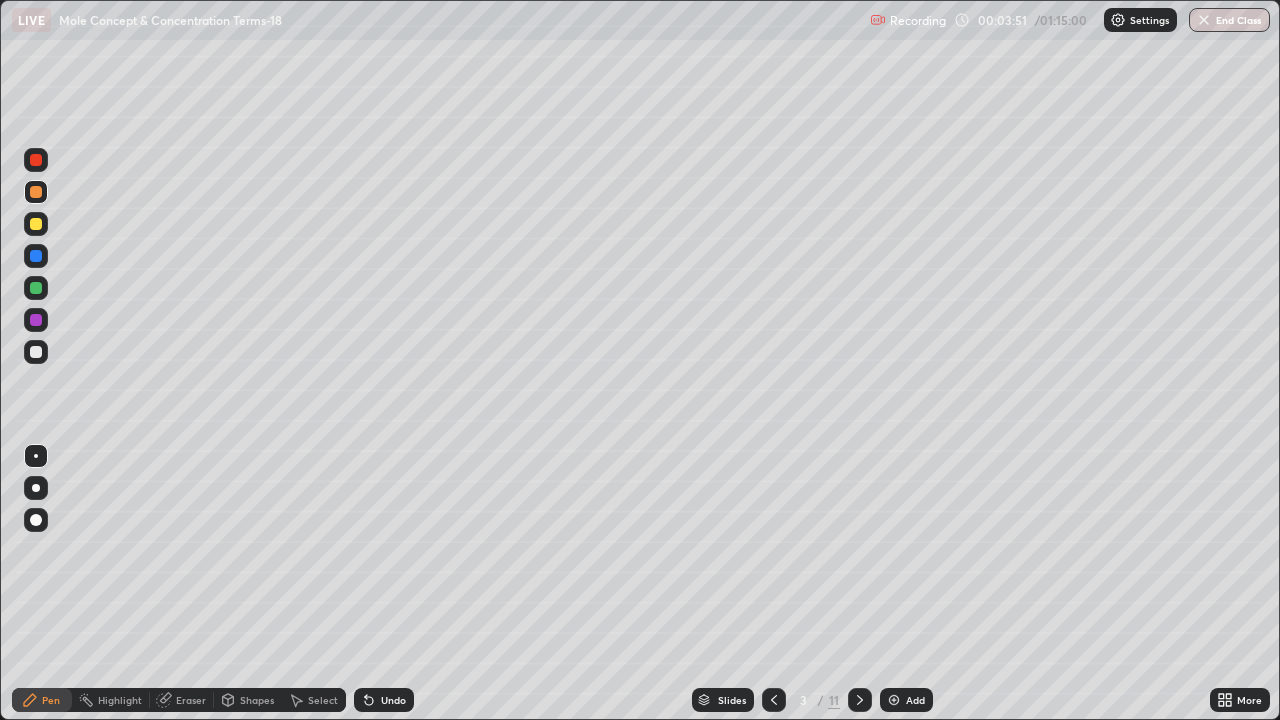 click at bounding box center [36, 352] 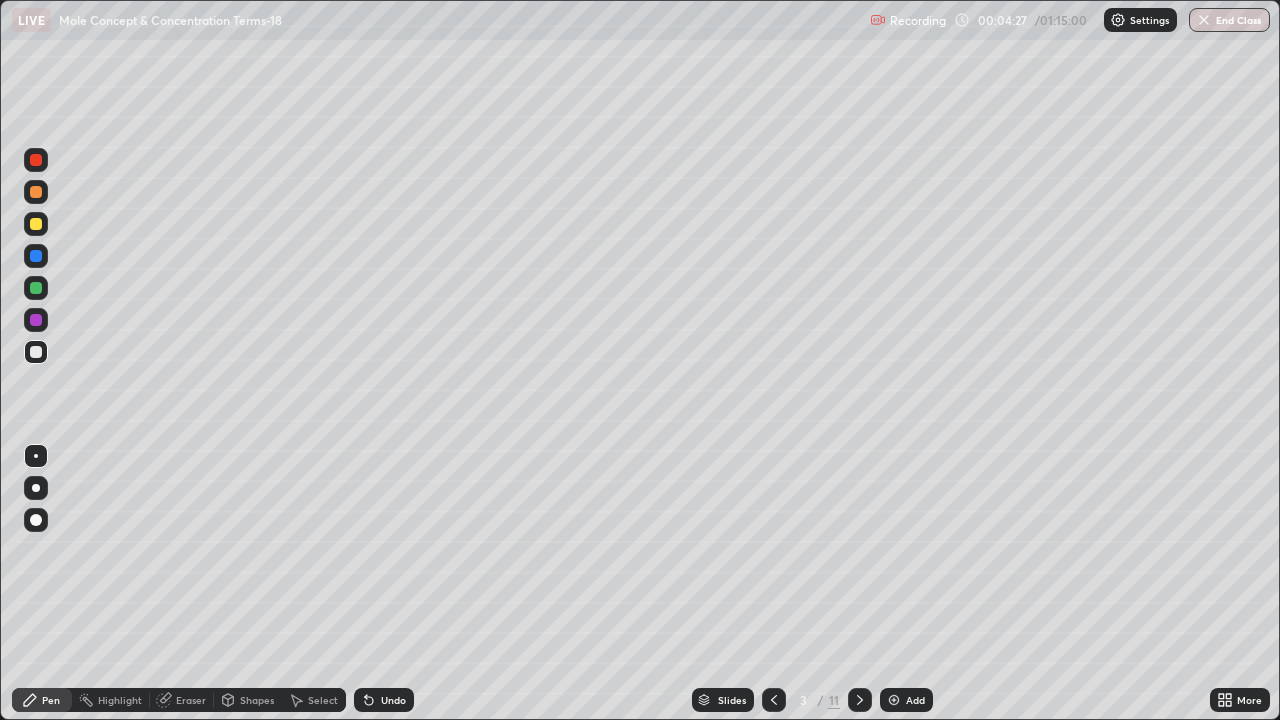 click at bounding box center (36, 288) 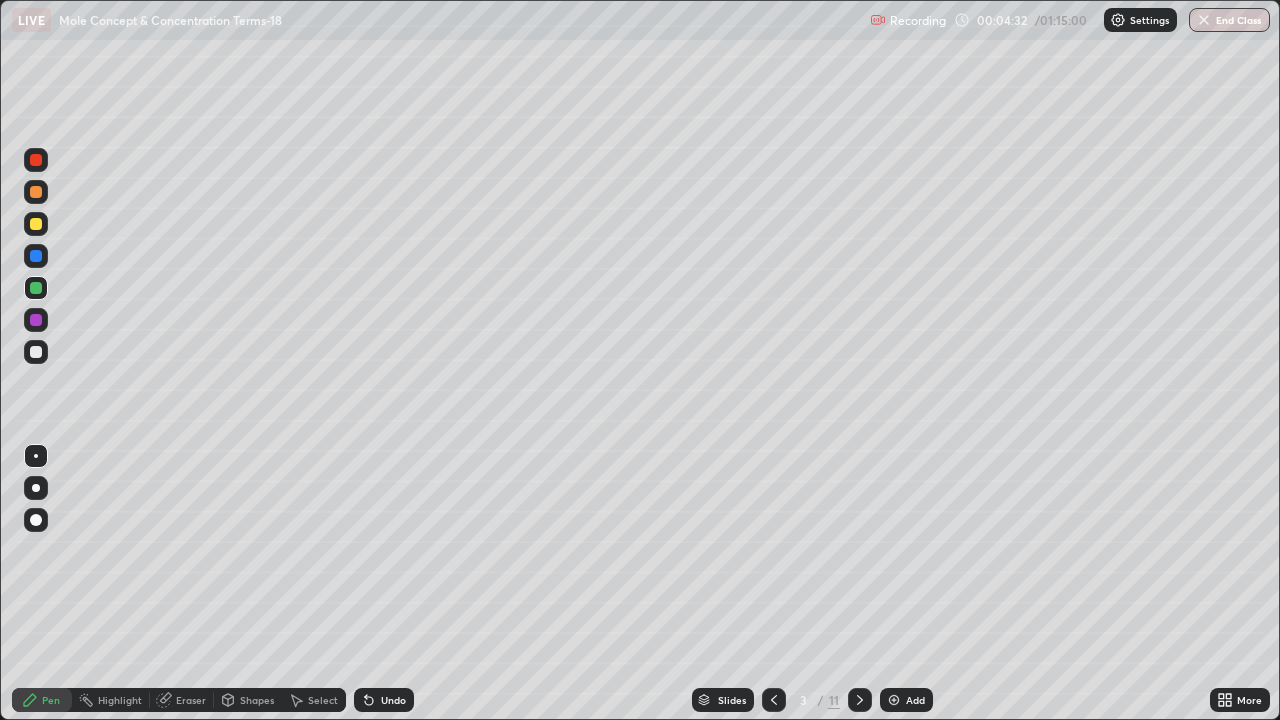 click at bounding box center (36, 352) 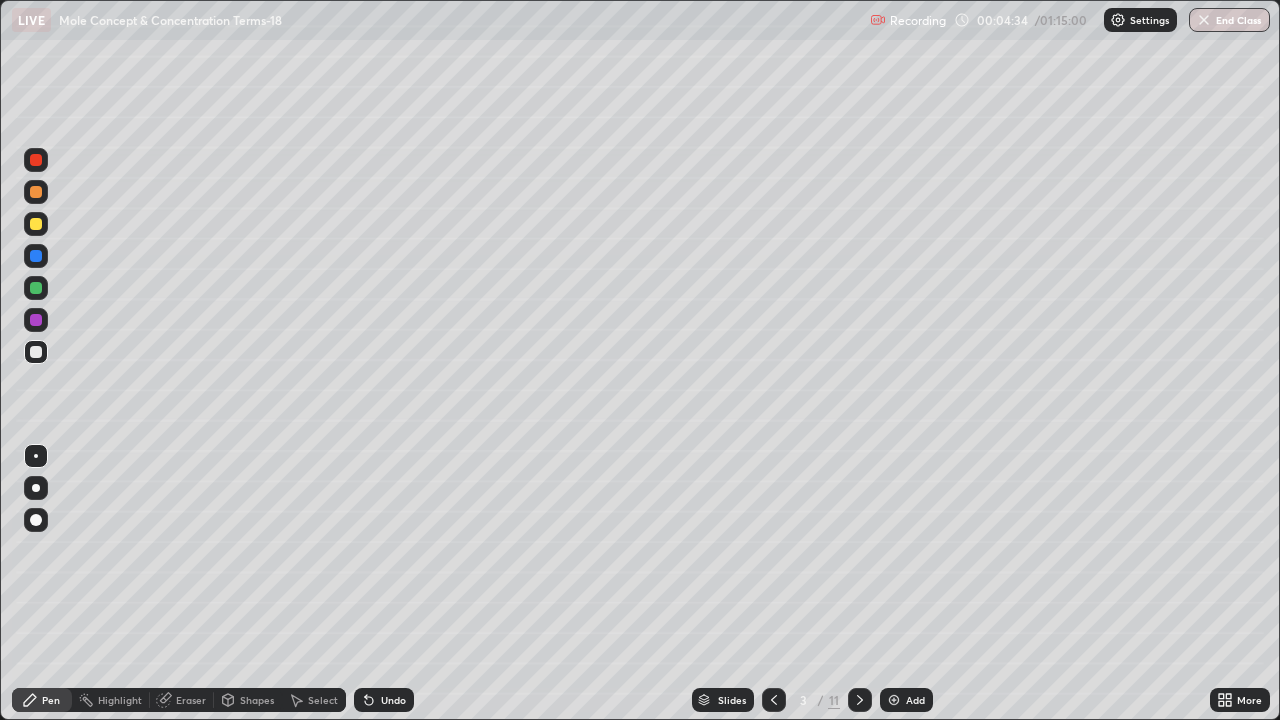 click at bounding box center [36, 256] 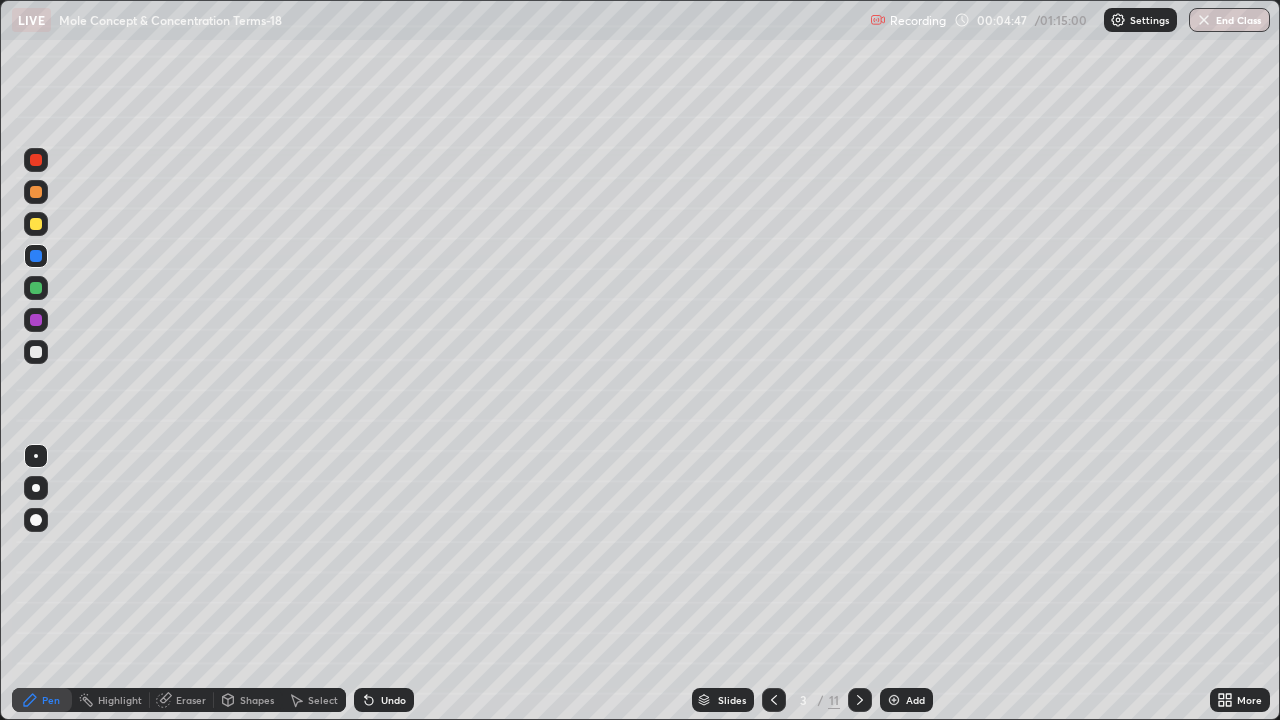 click at bounding box center (36, 352) 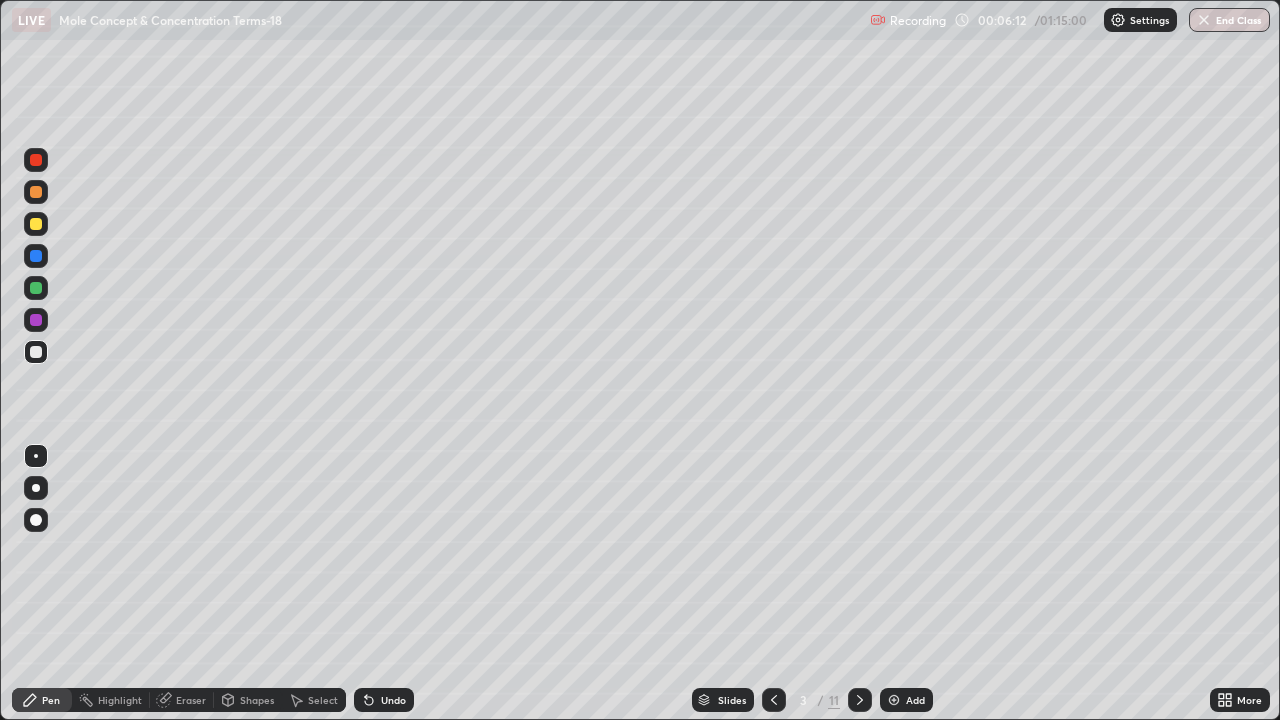 click 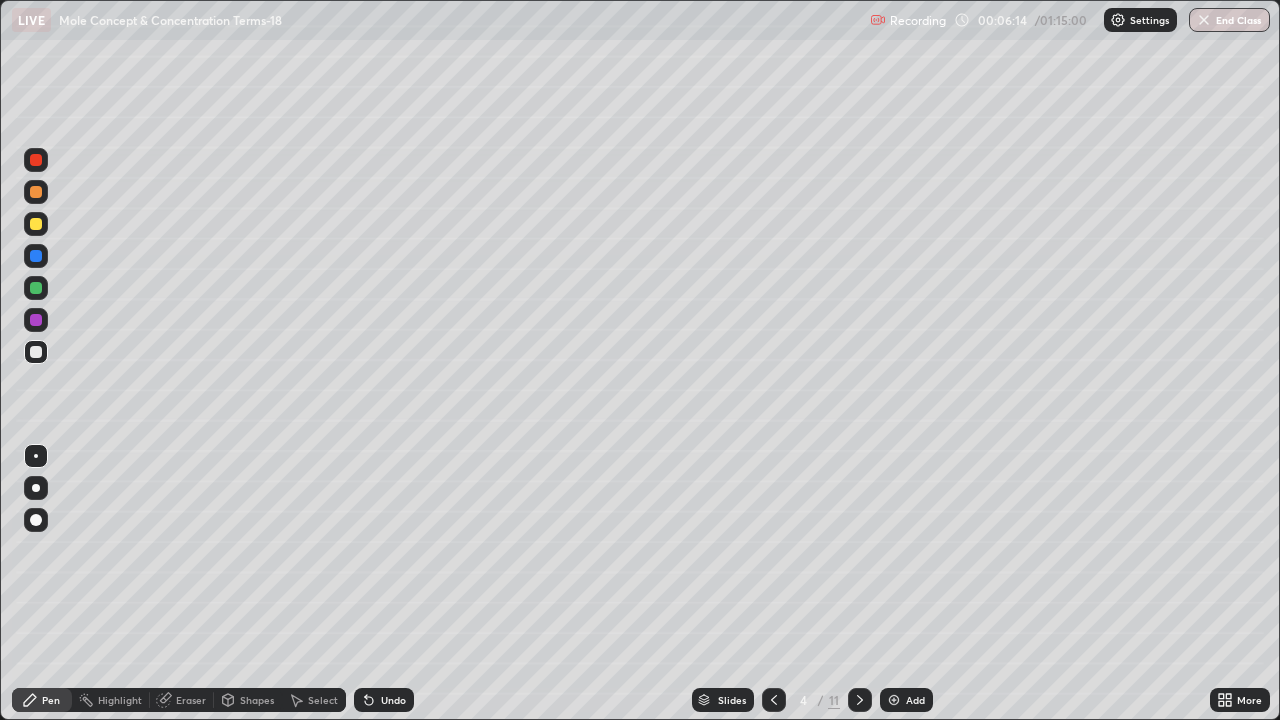 click at bounding box center [36, 224] 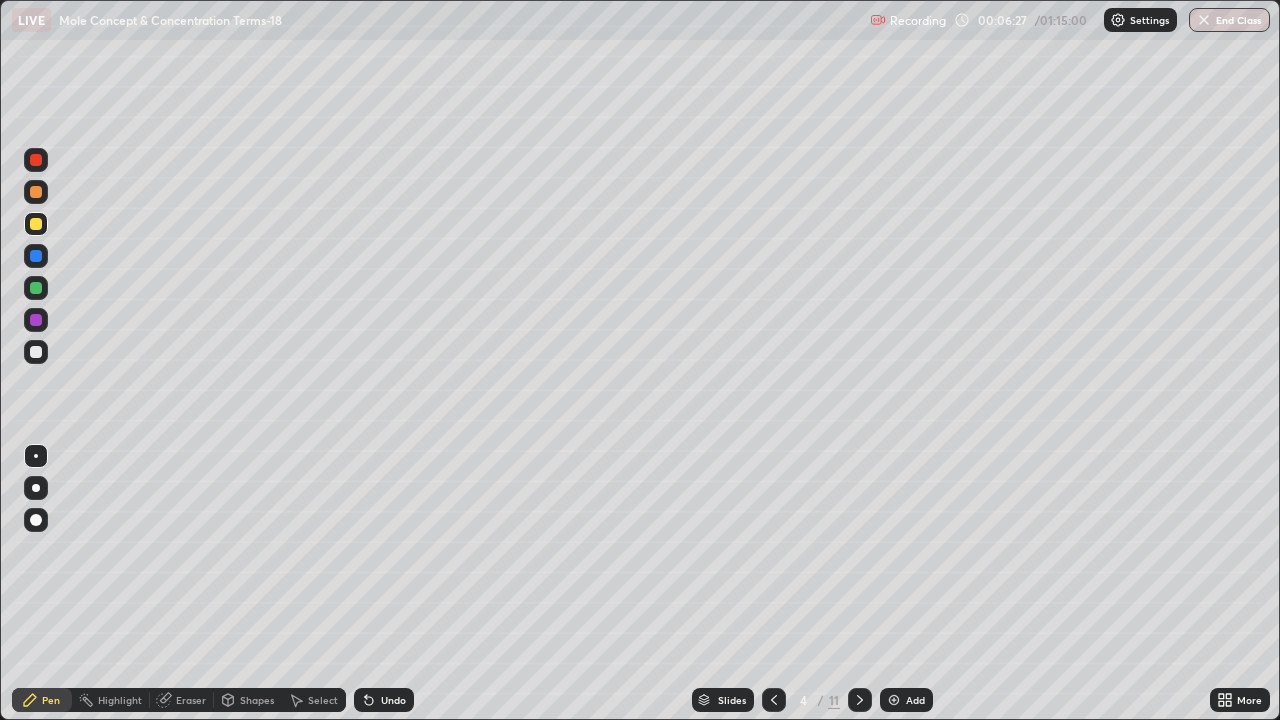 click at bounding box center [36, 192] 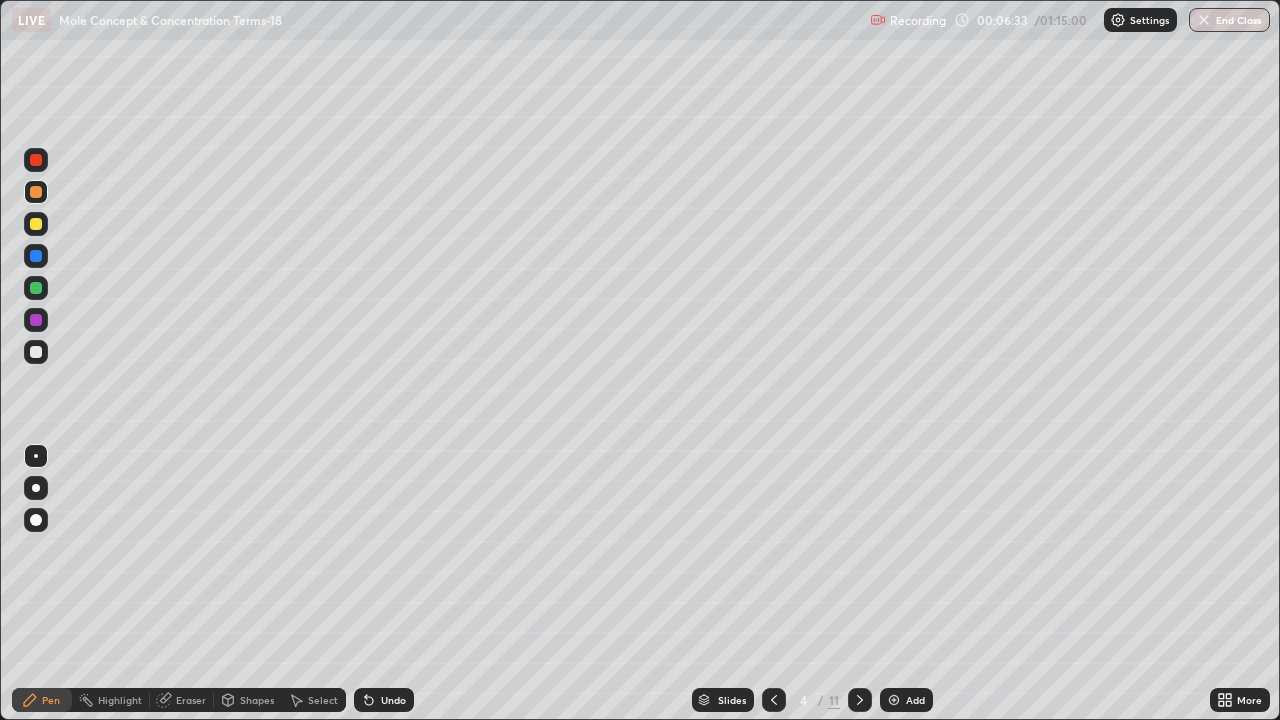 click at bounding box center [36, 288] 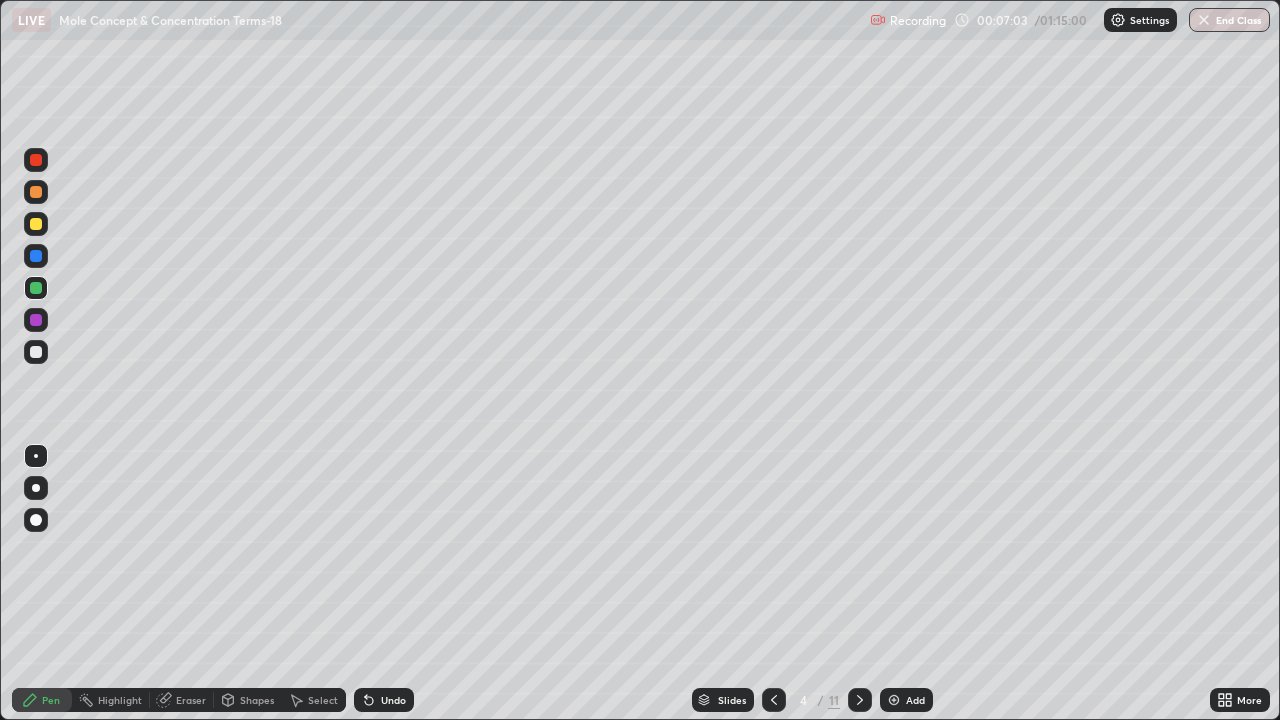 click on "Shapes" at bounding box center [257, 700] 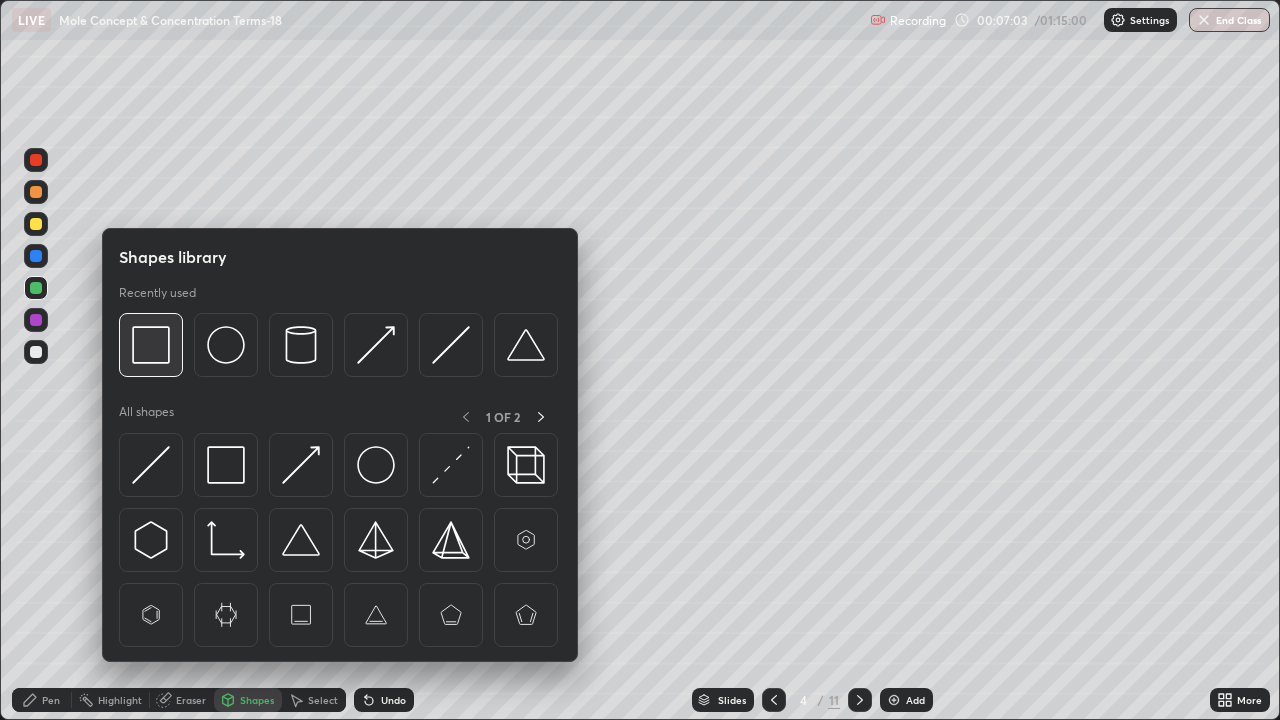 click at bounding box center (151, 345) 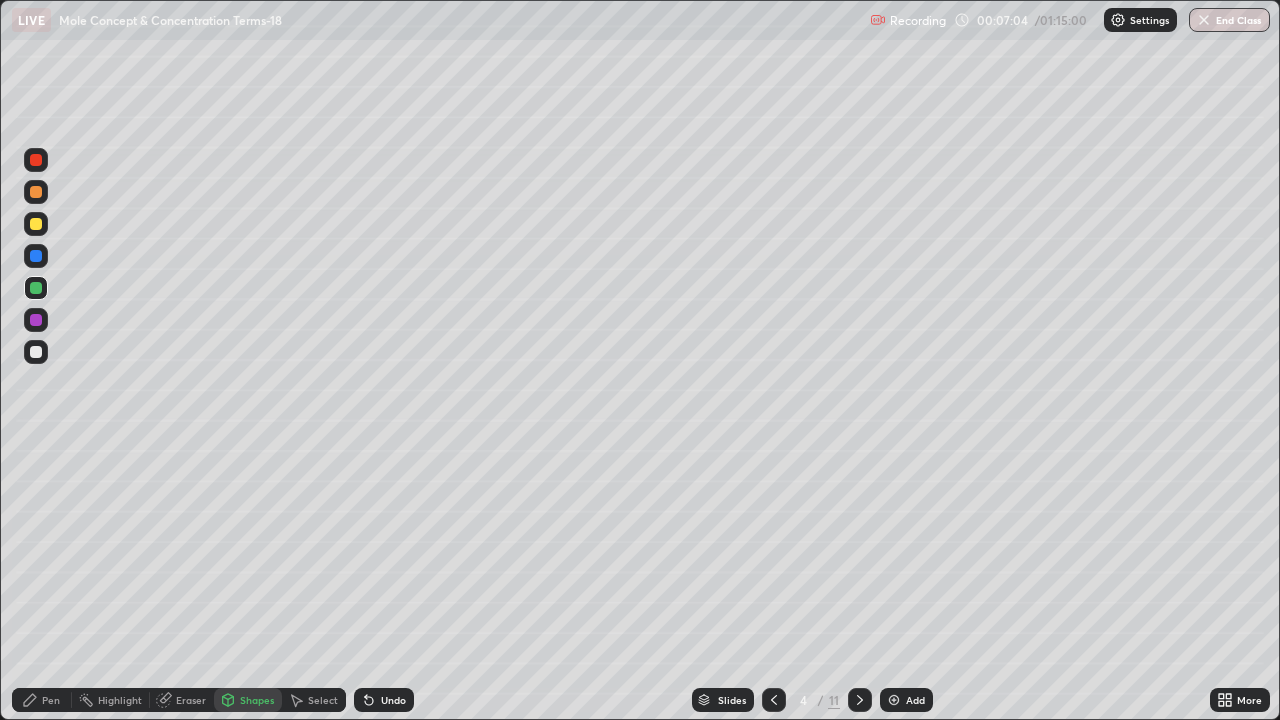 click at bounding box center (36, 320) 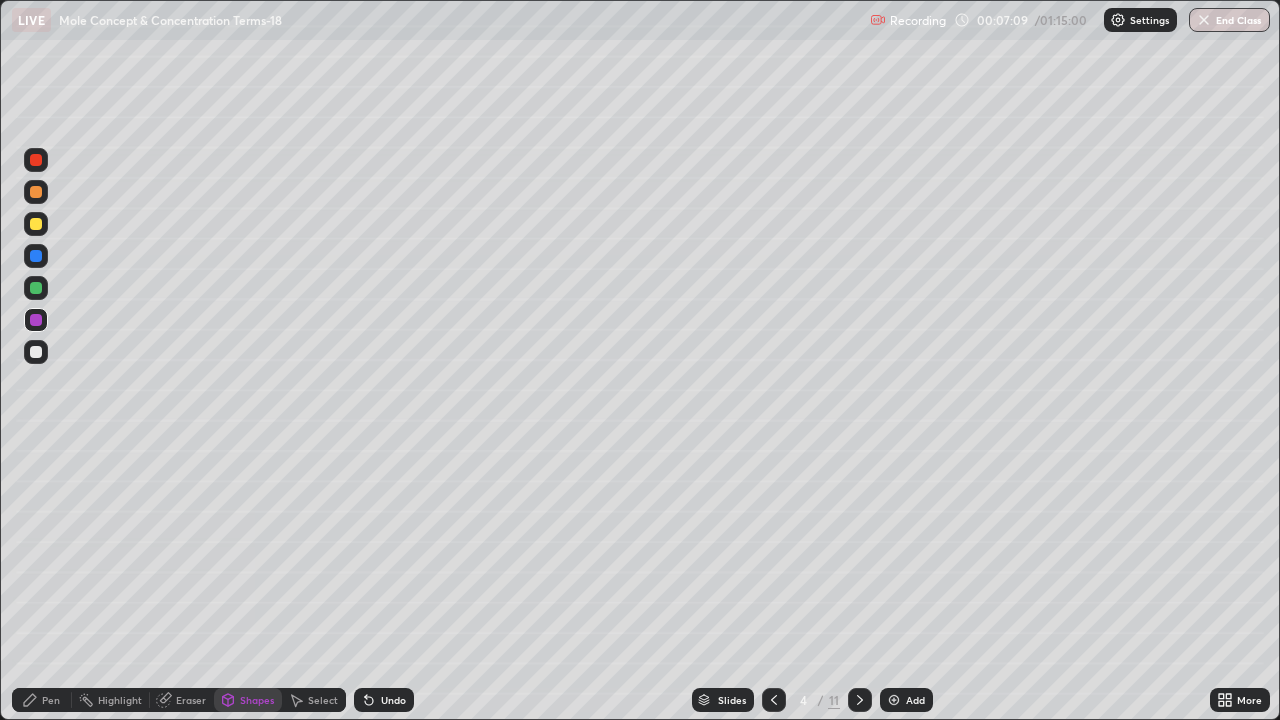 click on "Pen" at bounding box center (51, 700) 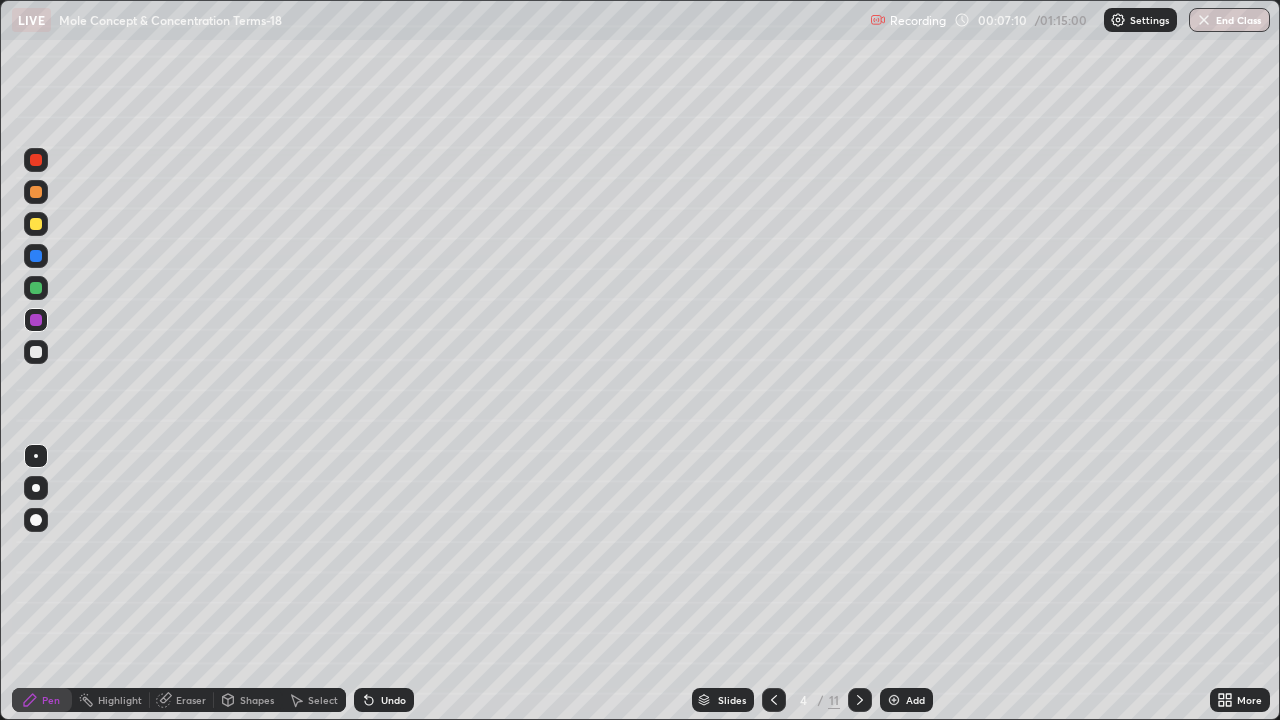 click at bounding box center [36, 224] 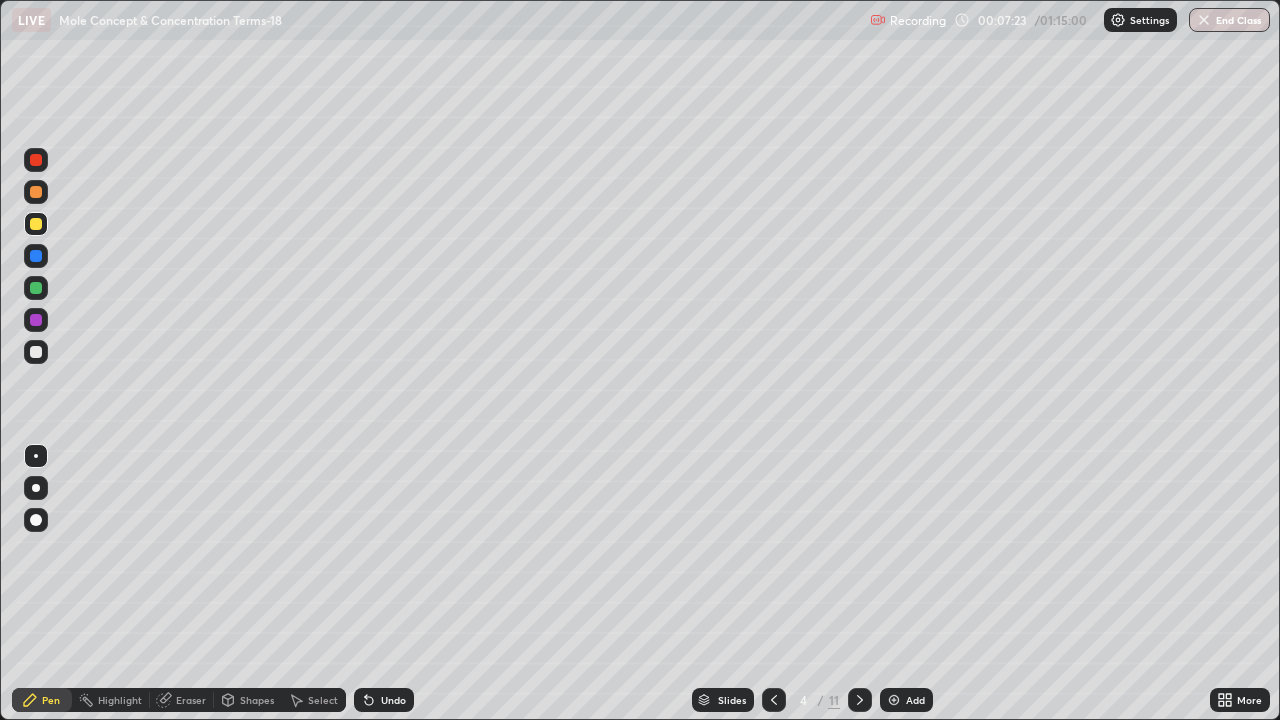 click at bounding box center (36, 320) 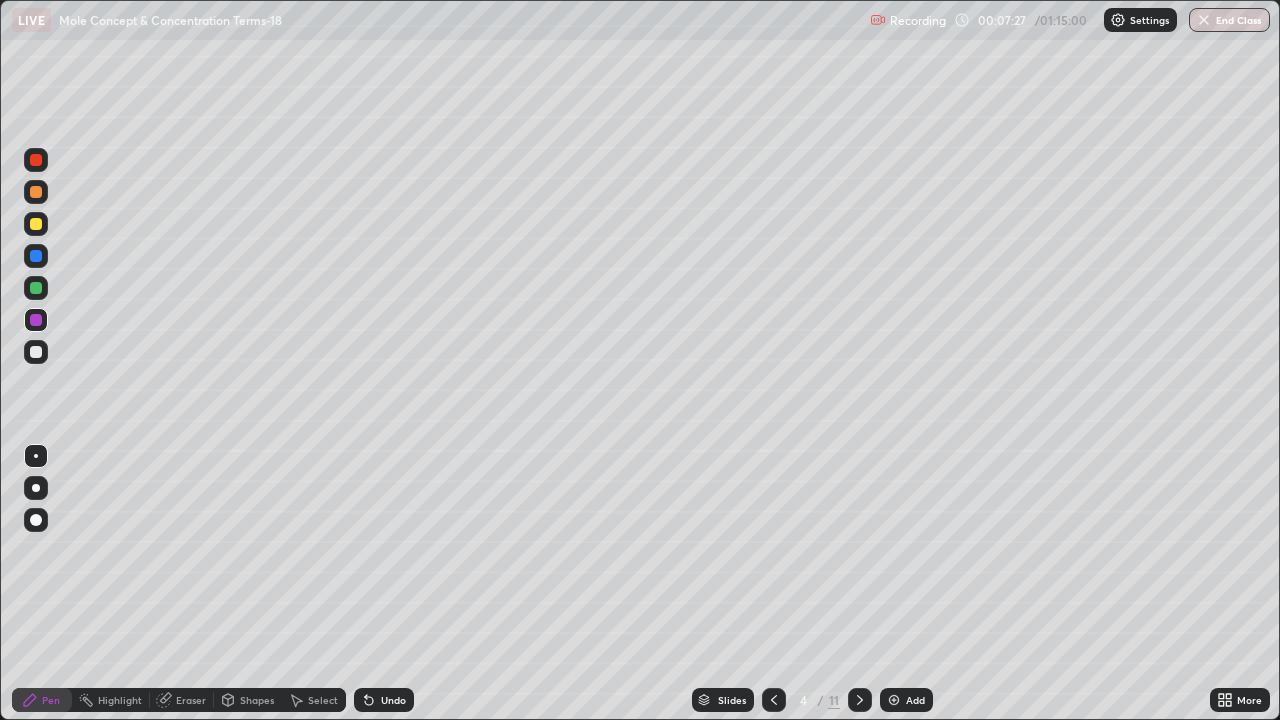 click at bounding box center [36, 352] 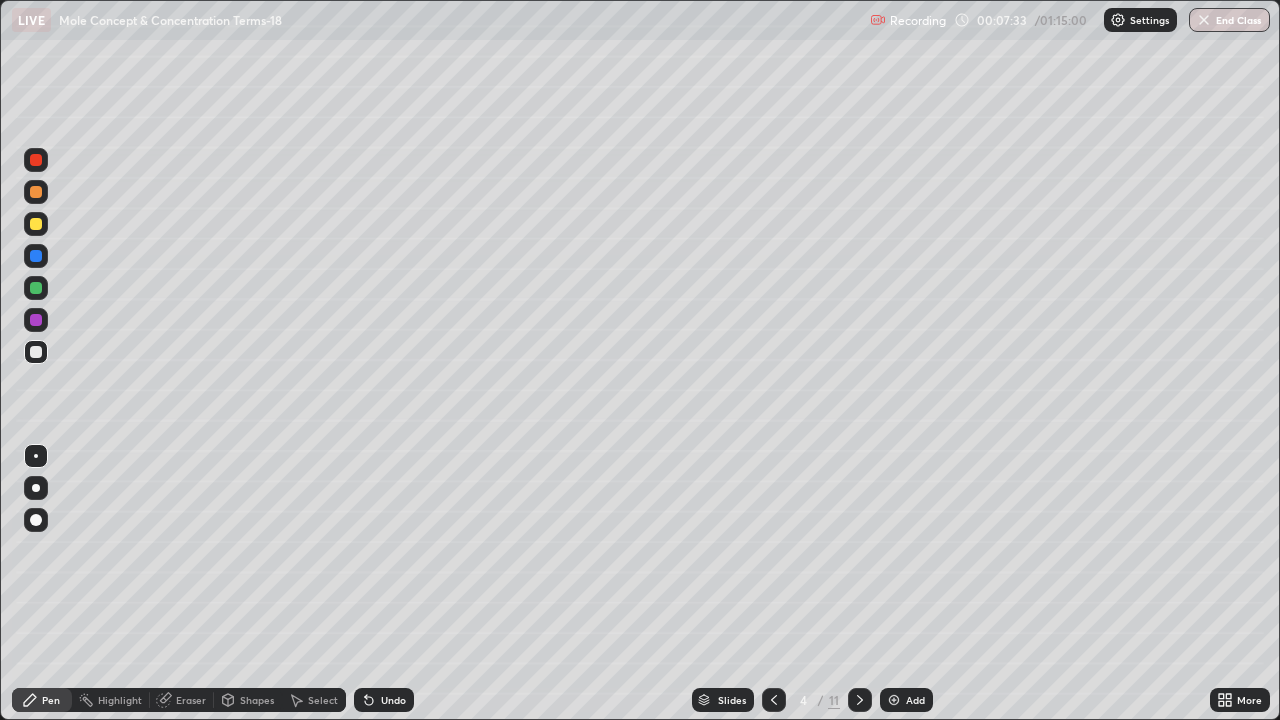 click at bounding box center (36, 256) 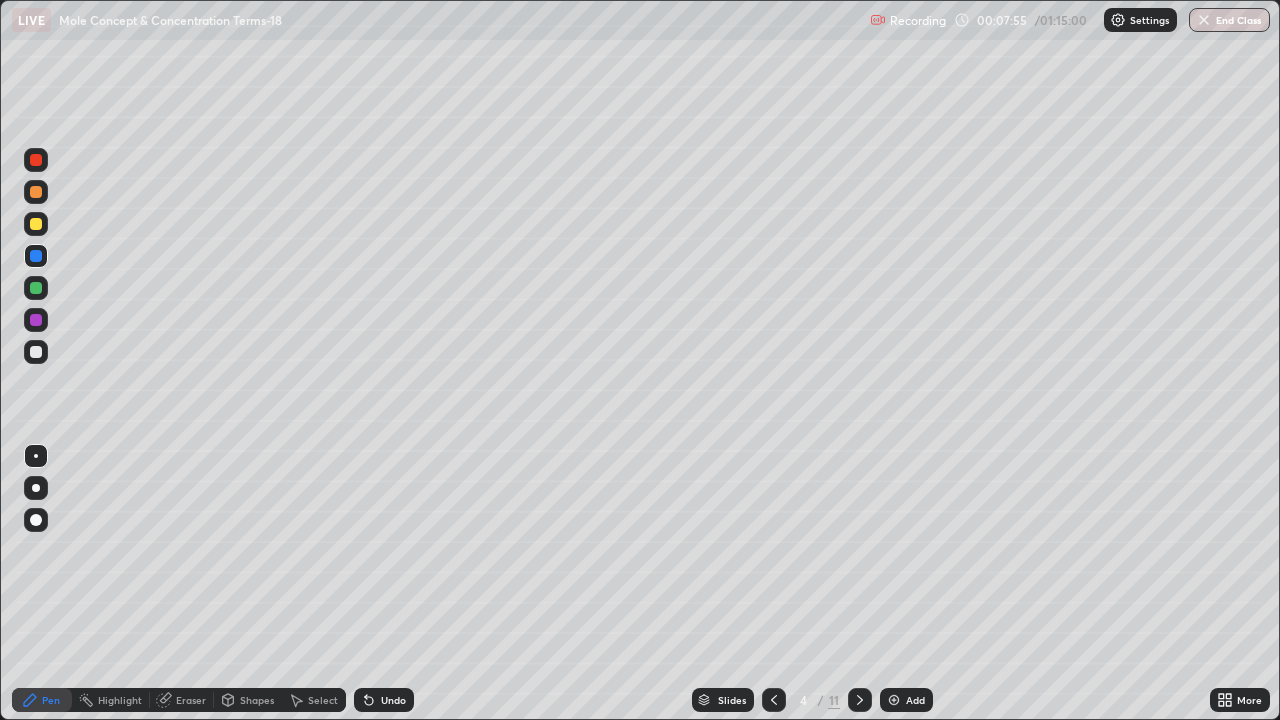click at bounding box center [36, 288] 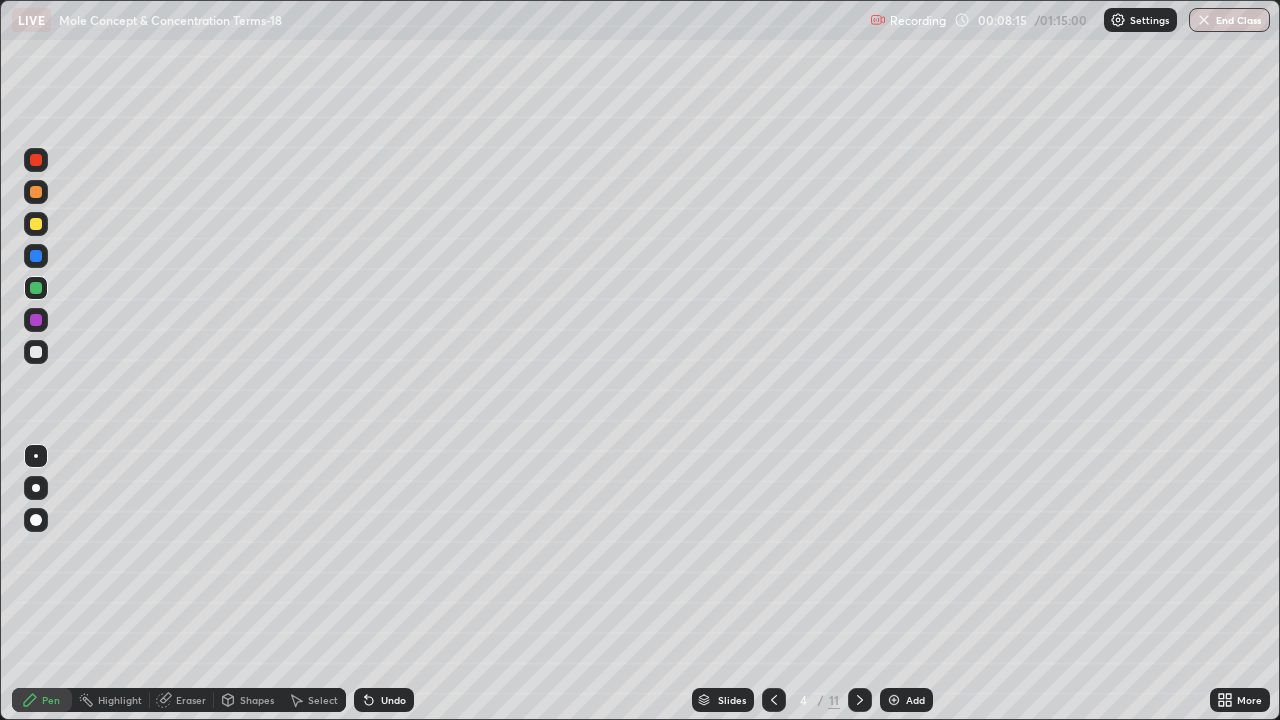 click on "Shapes" at bounding box center [257, 700] 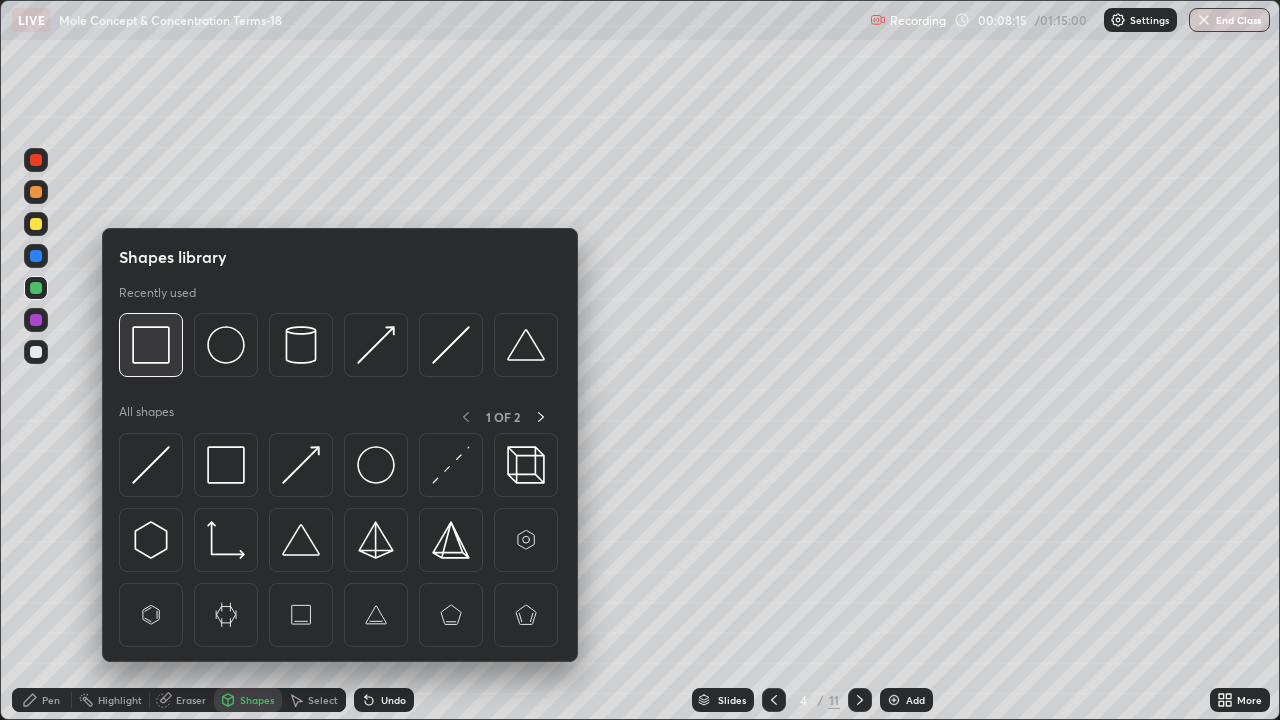 click at bounding box center (151, 345) 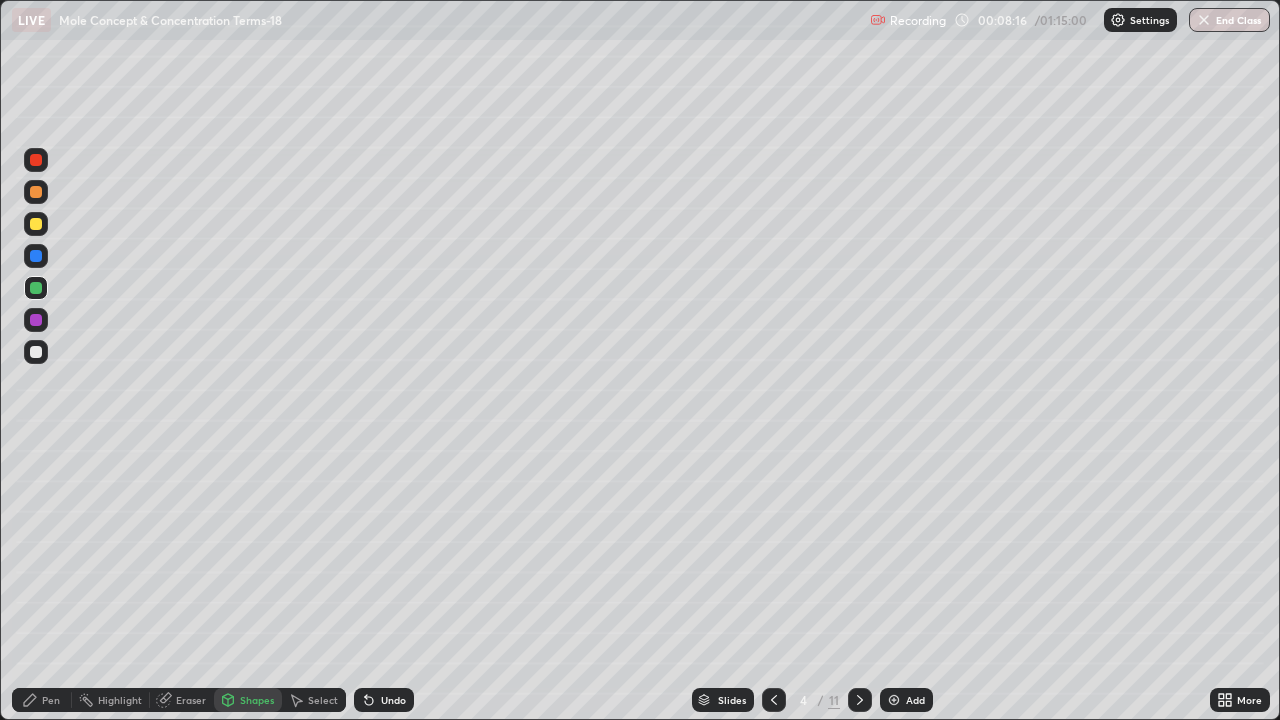 click at bounding box center [36, 320] 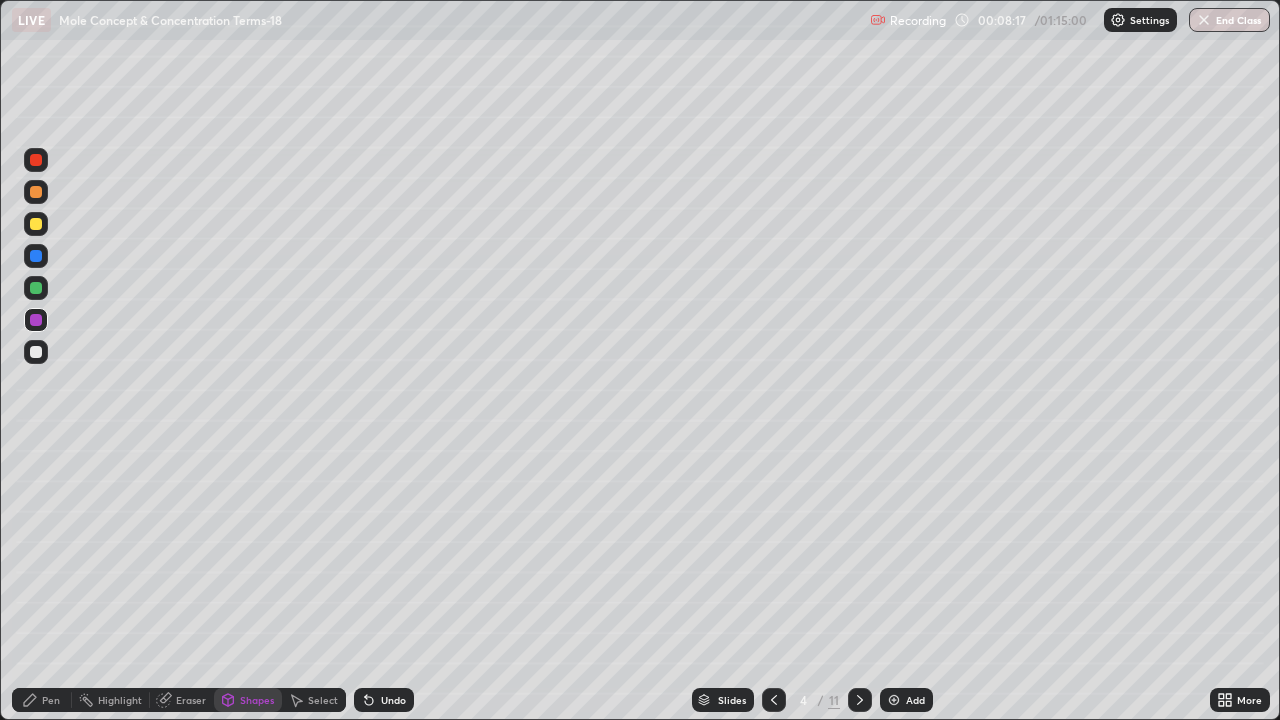 click at bounding box center [36, 160] 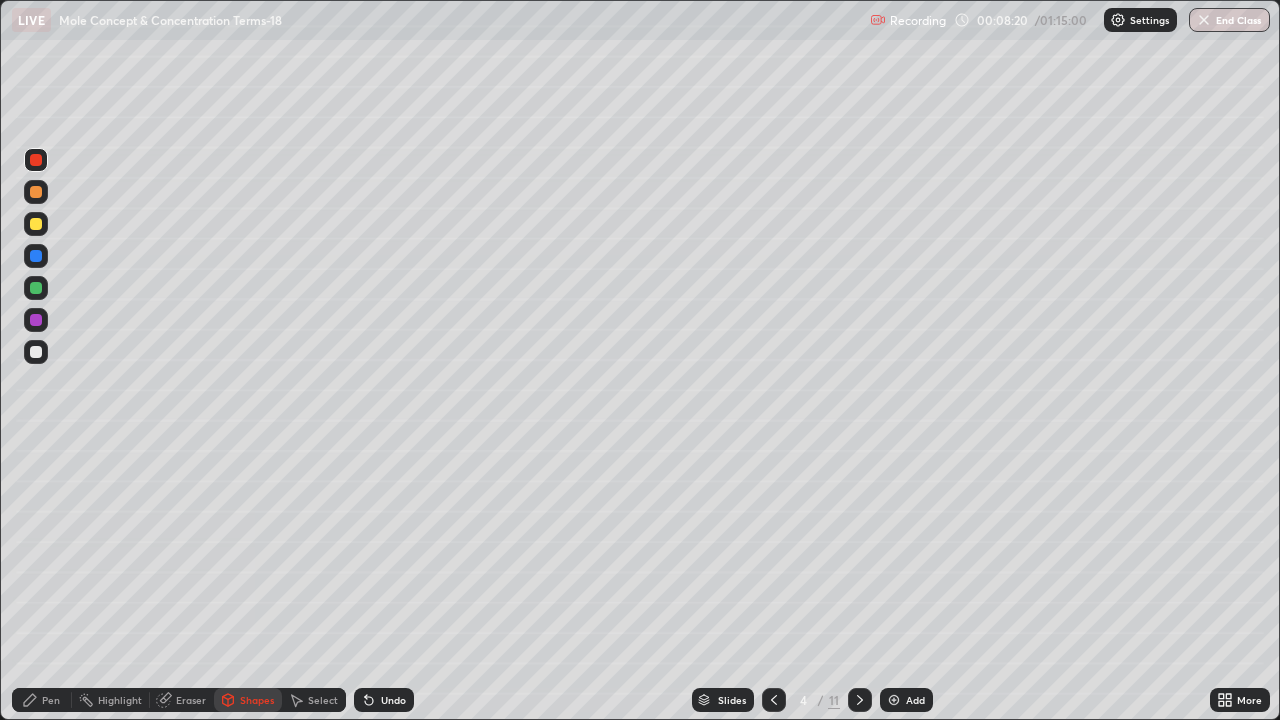 click on "Pen" at bounding box center [51, 700] 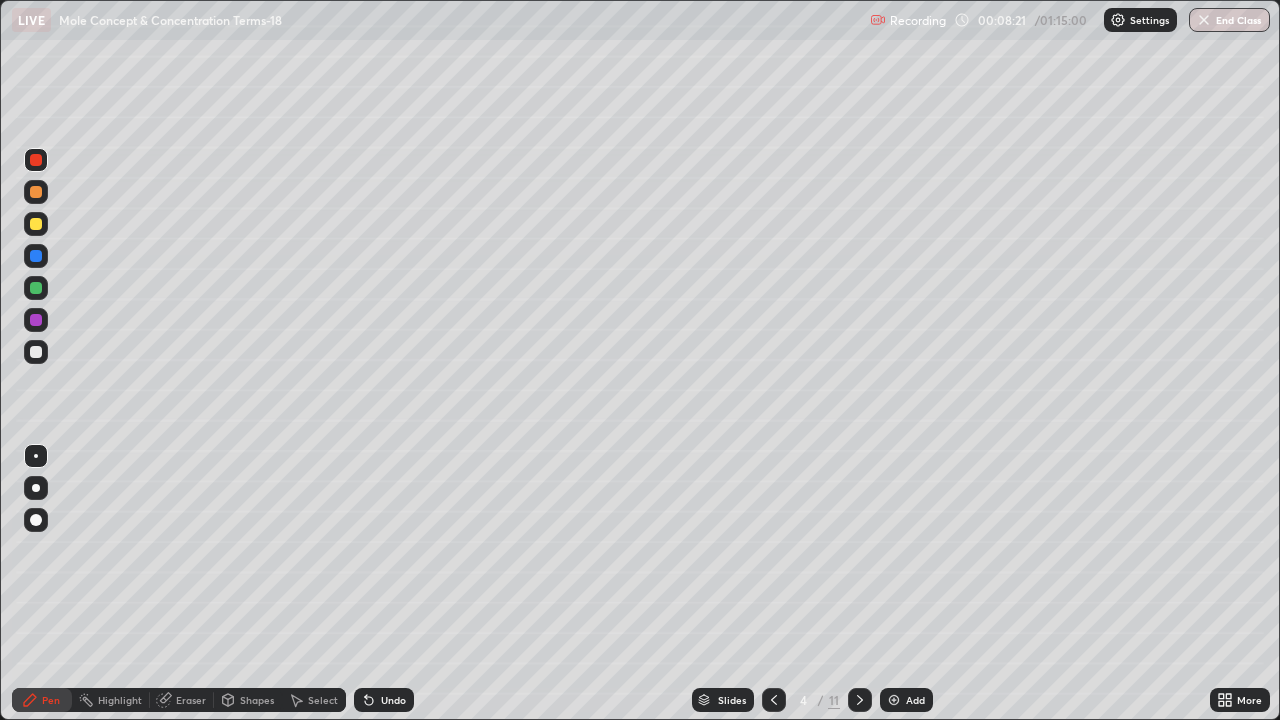 click at bounding box center [36, 352] 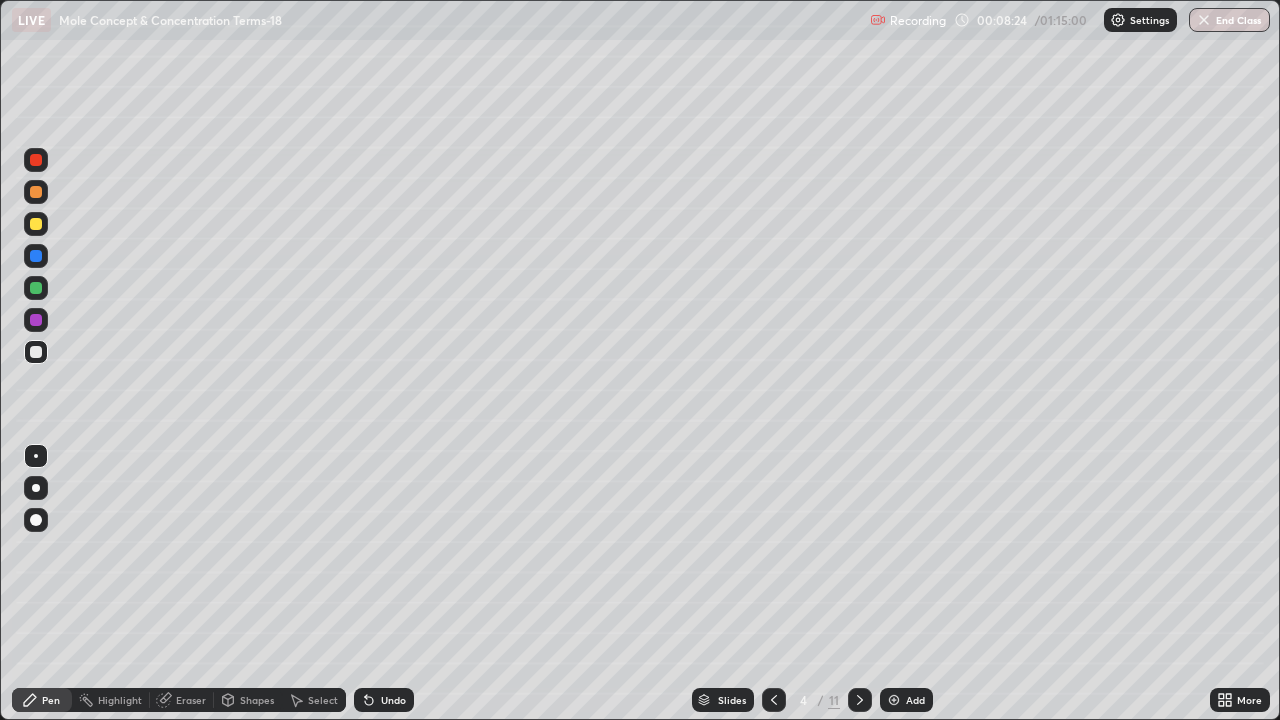 click at bounding box center [36, 320] 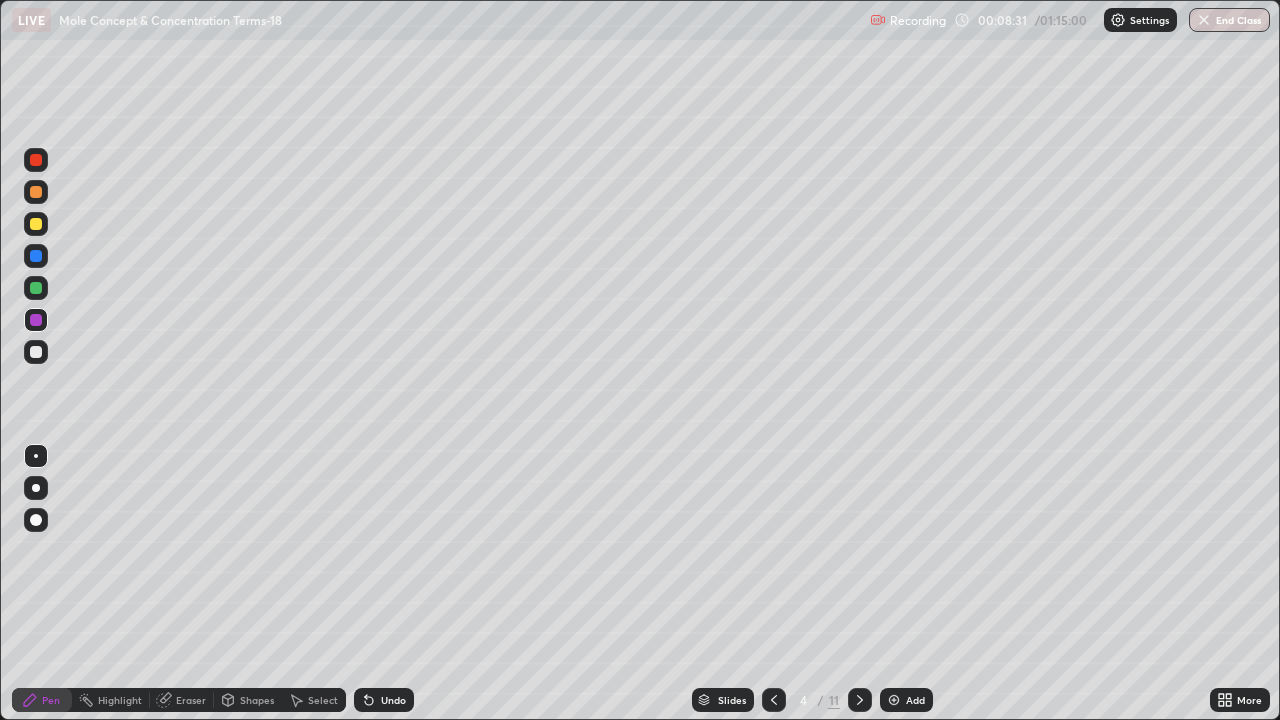 click at bounding box center [36, 352] 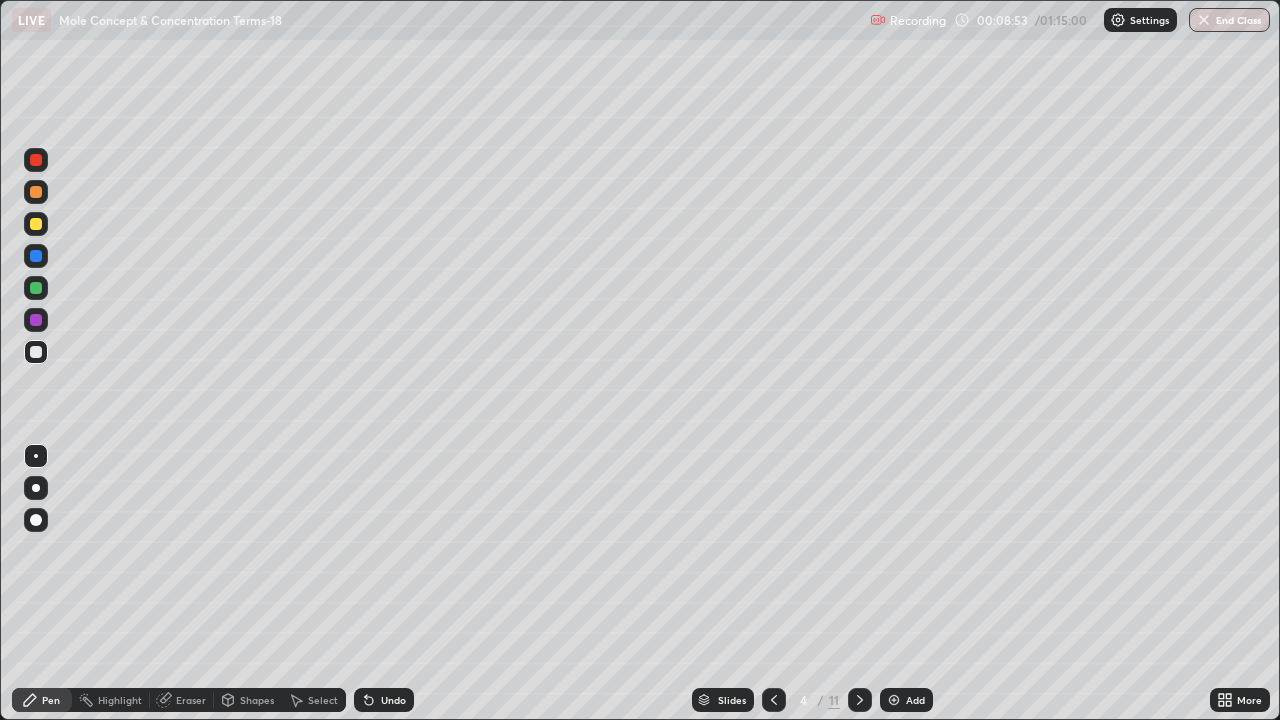 click at bounding box center (36, 160) 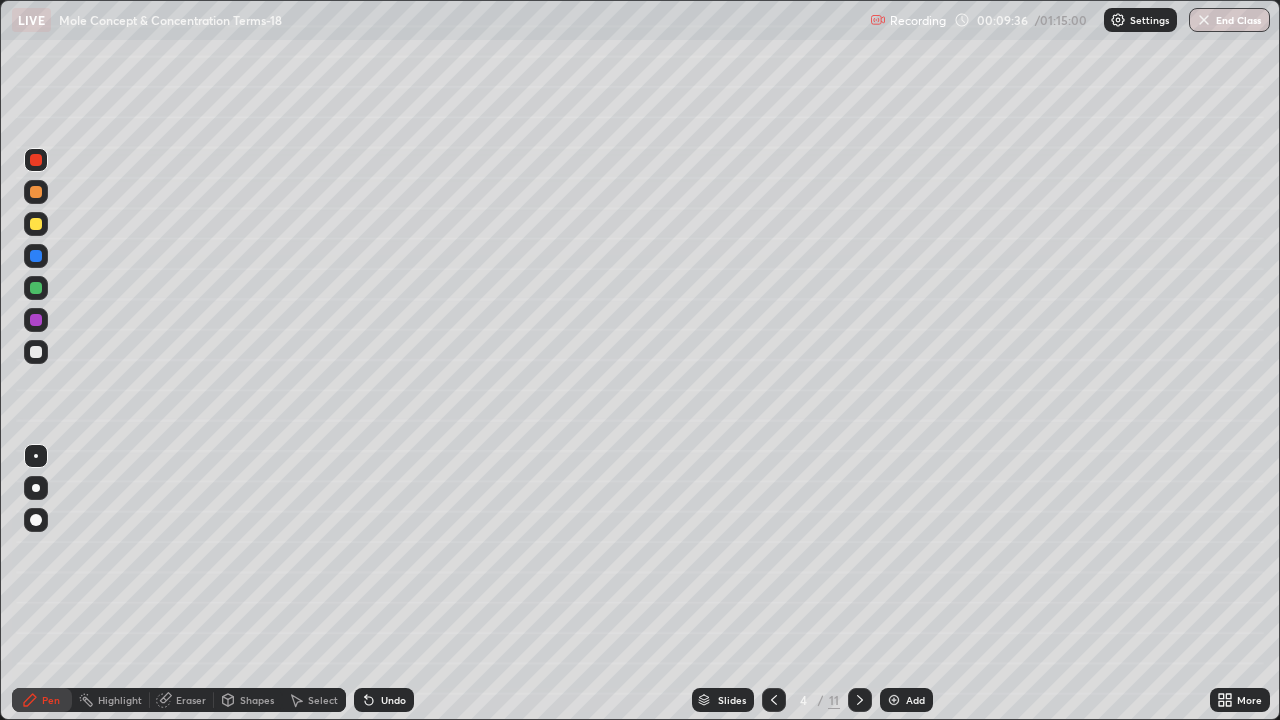 click at bounding box center (36, 288) 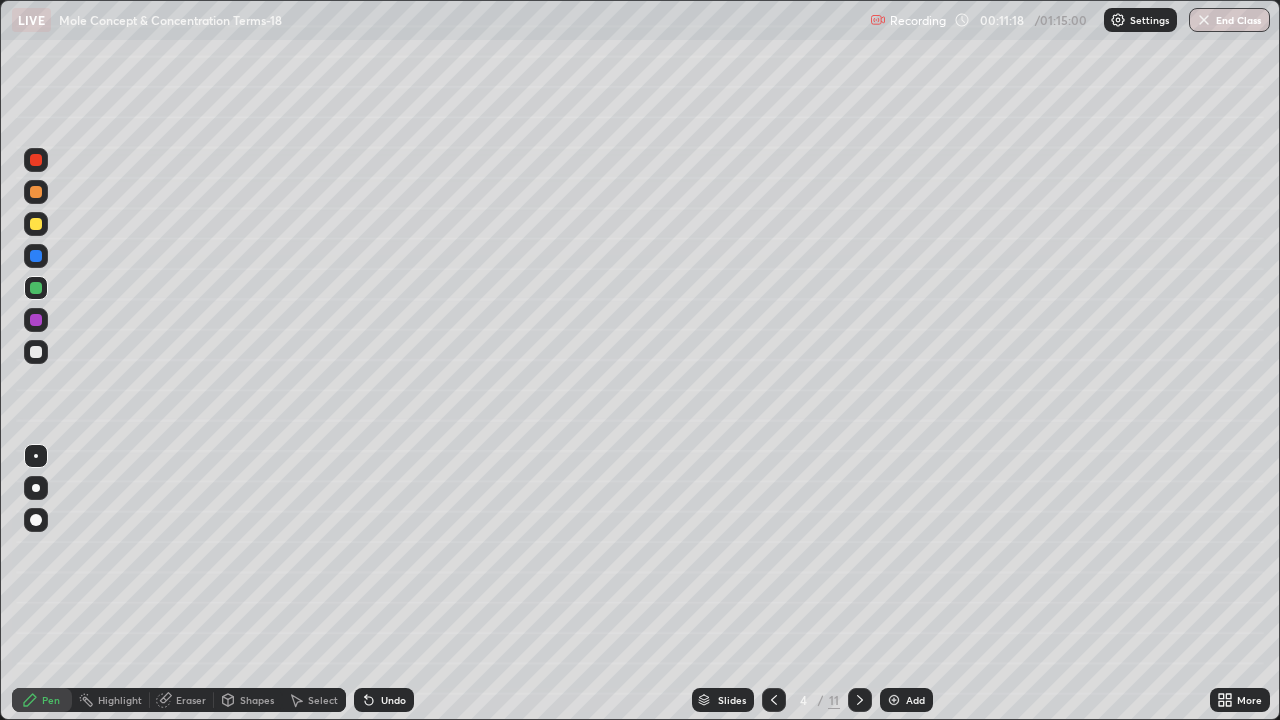 click on "Select" at bounding box center (323, 700) 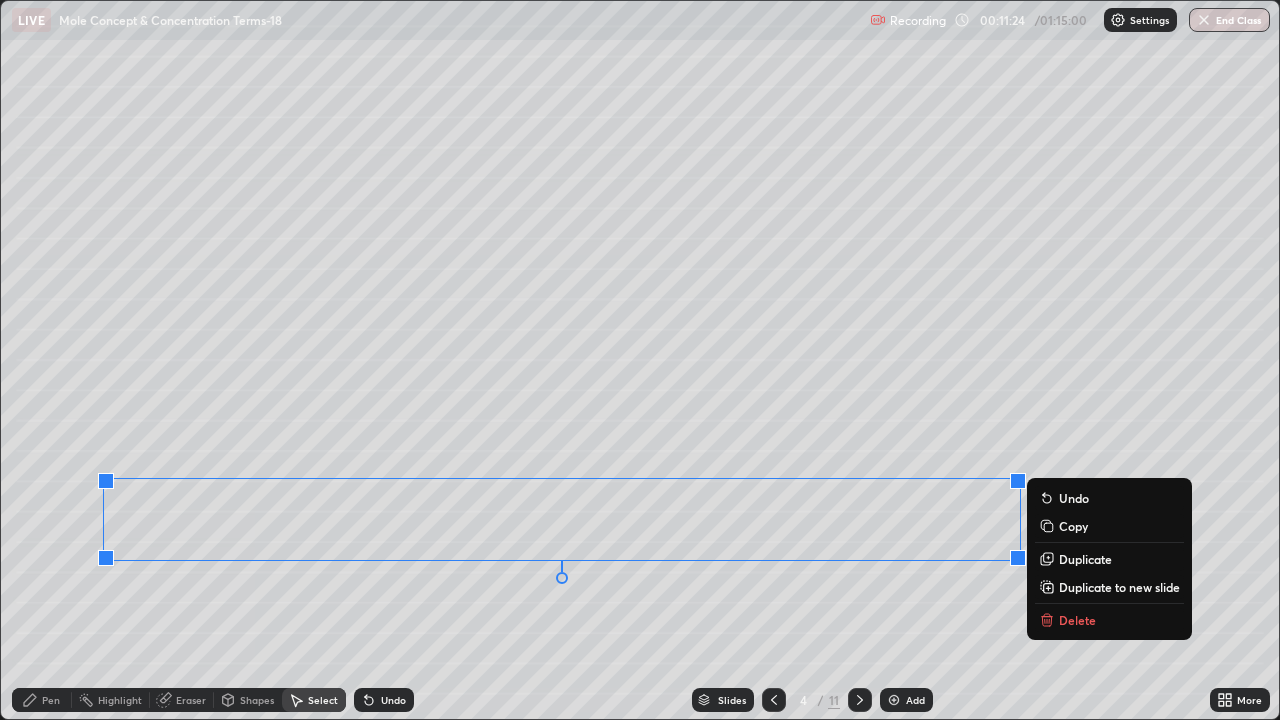 click on "Duplicate to new slide" at bounding box center (1119, 587) 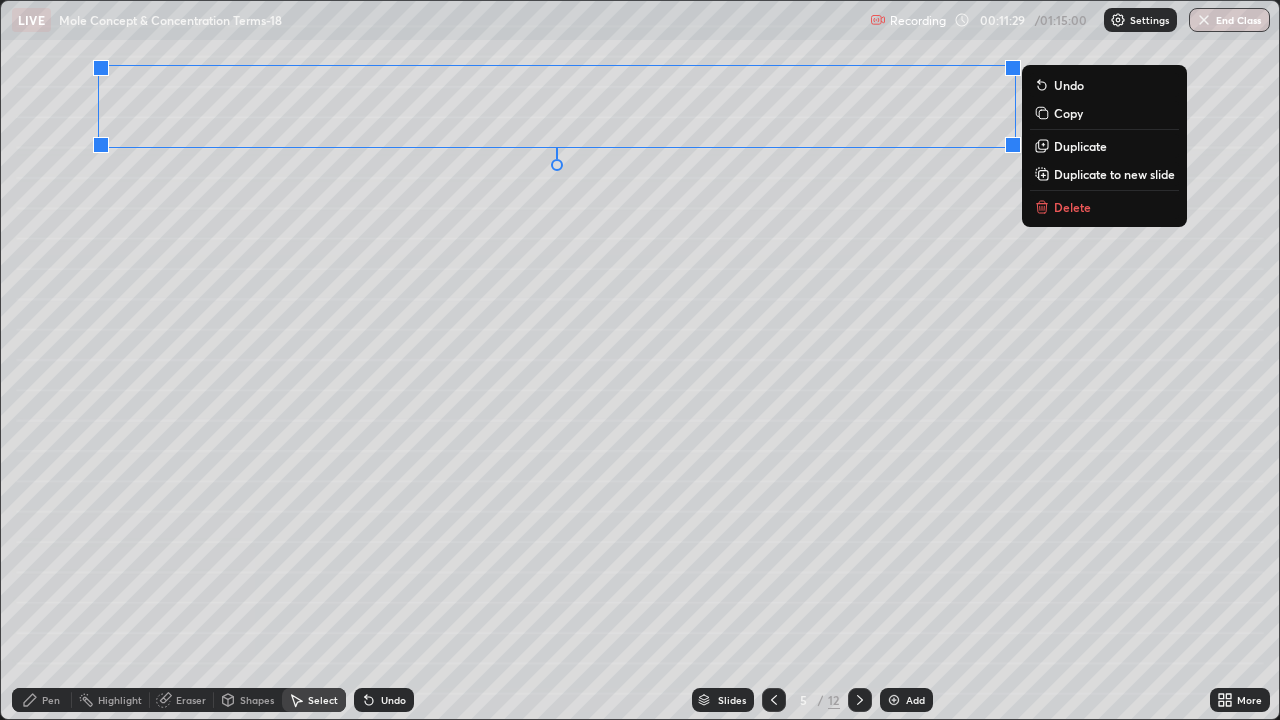 click on "0 ° Undo Copy Duplicate Duplicate to new slide Delete" at bounding box center (640, 360) 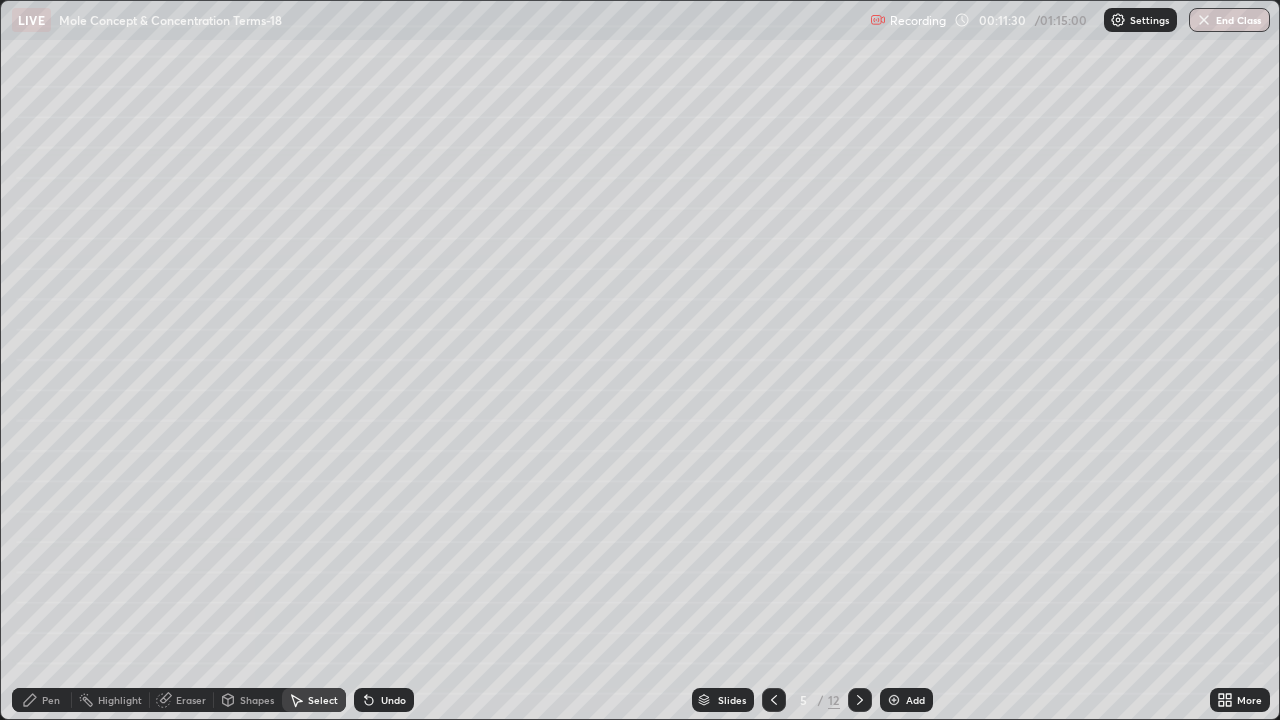 click on "Pen" at bounding box center [51, 700] 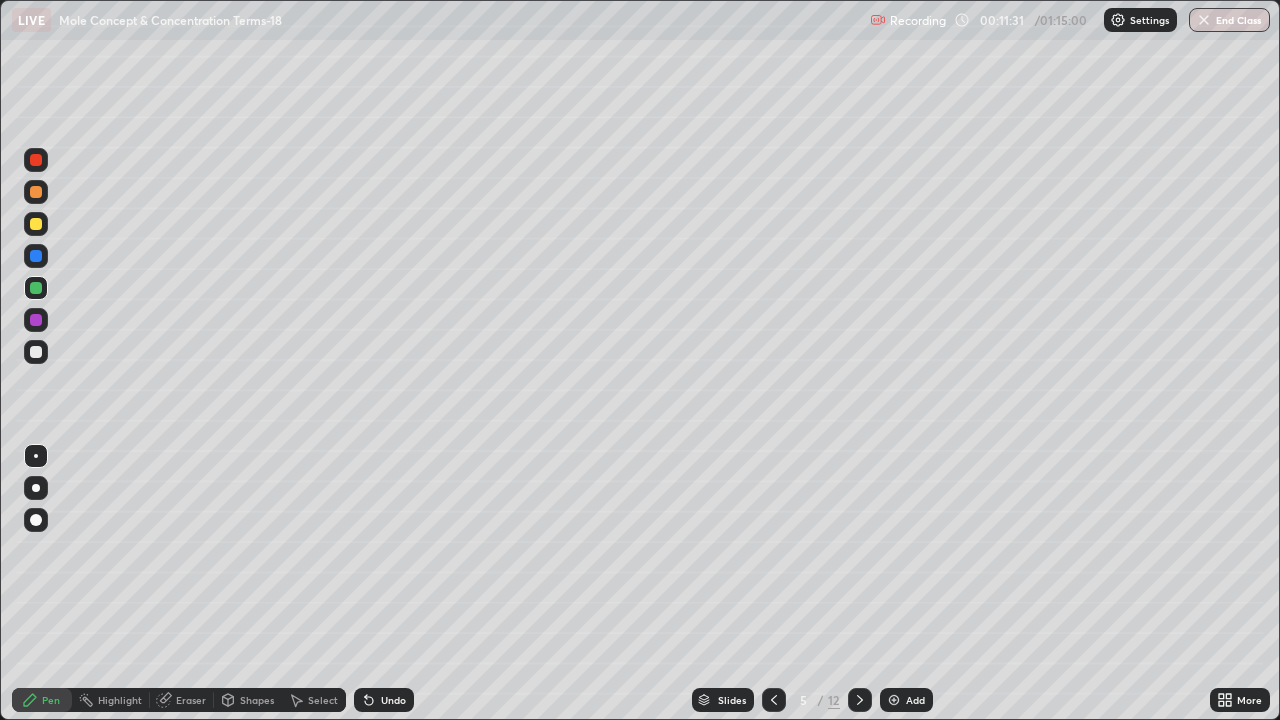 click at bounding box center (36, 352) 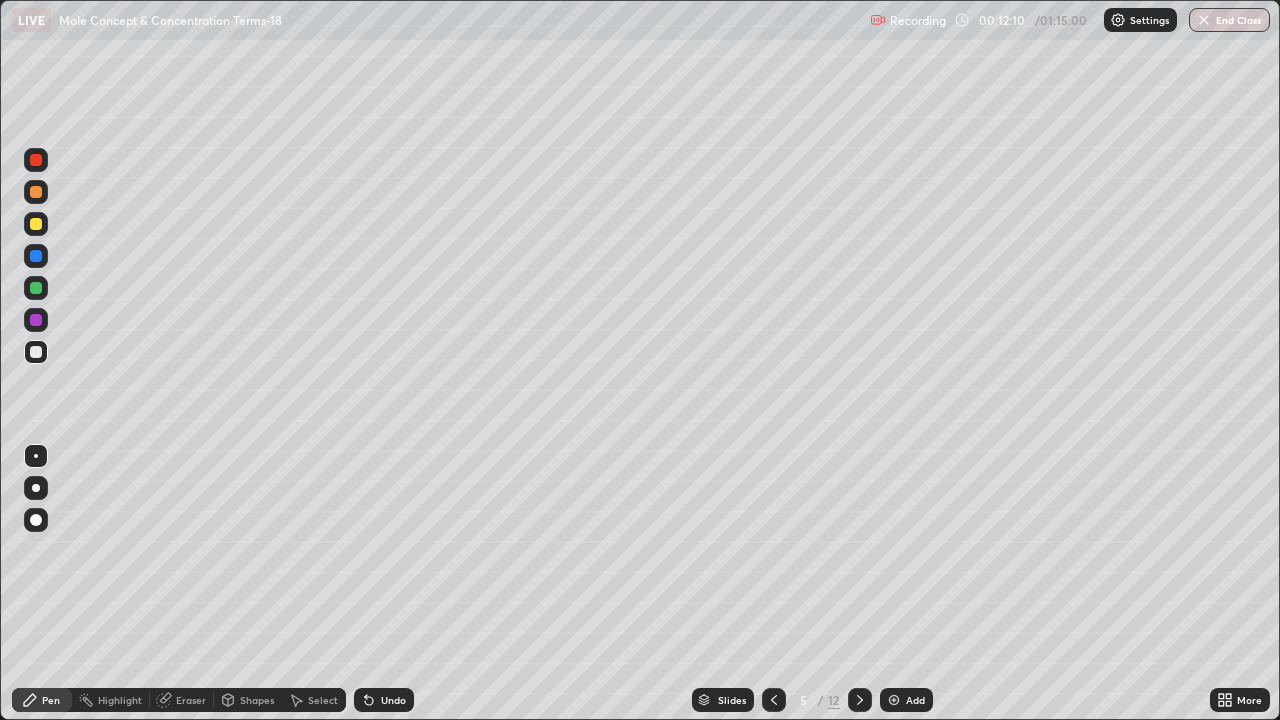 click at bounding box center (36, 256) 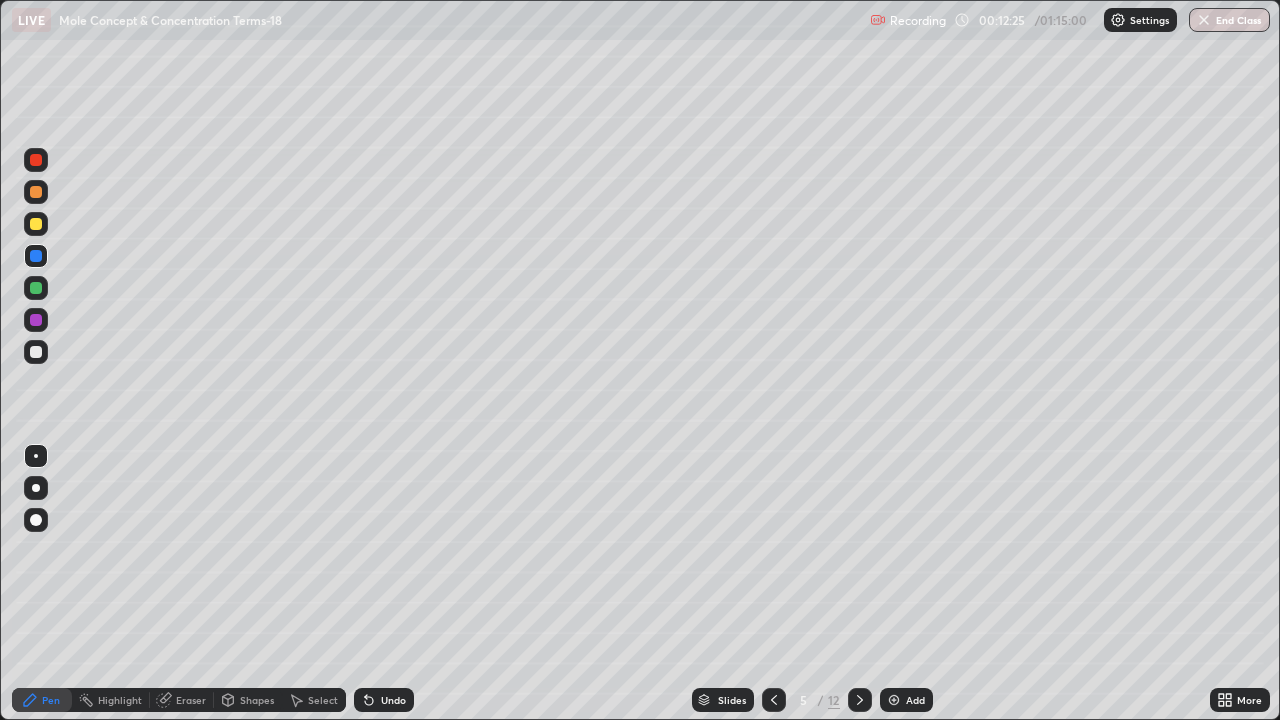 click on "Undo" at bounding box center (393, 700) 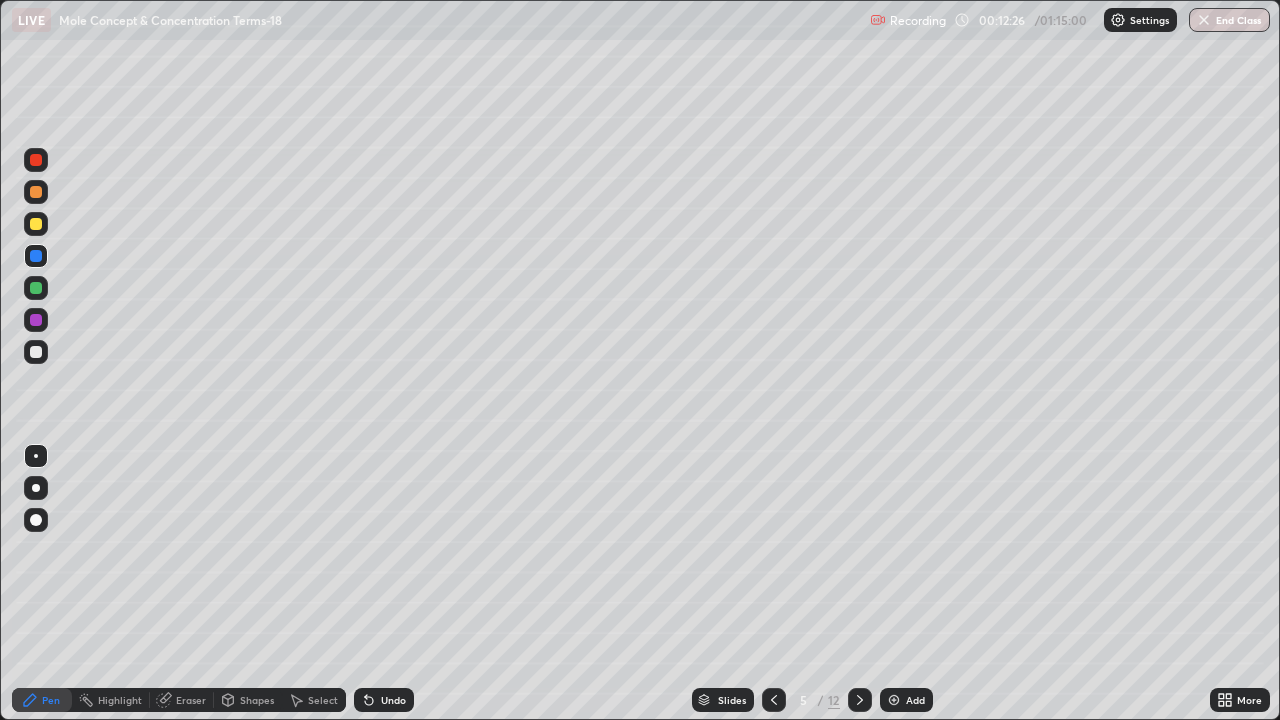 click at bounding box center [36, 192] 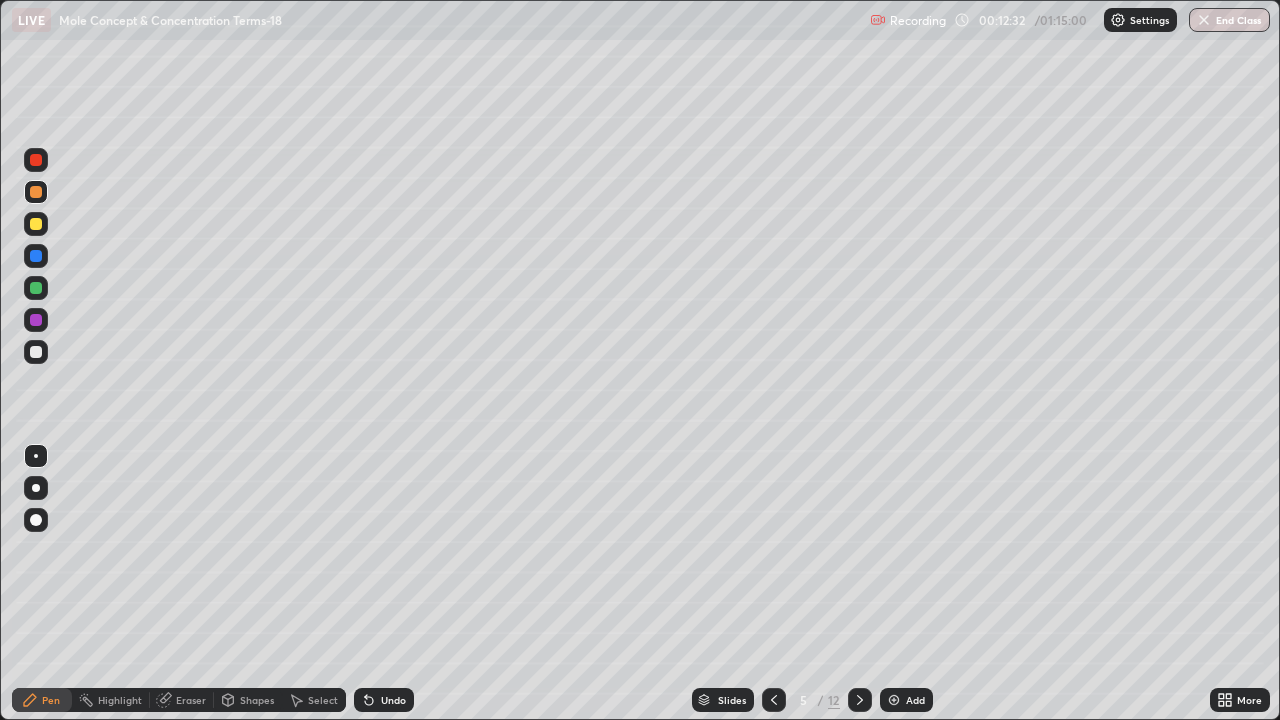 click at bounding box center (36, 352) 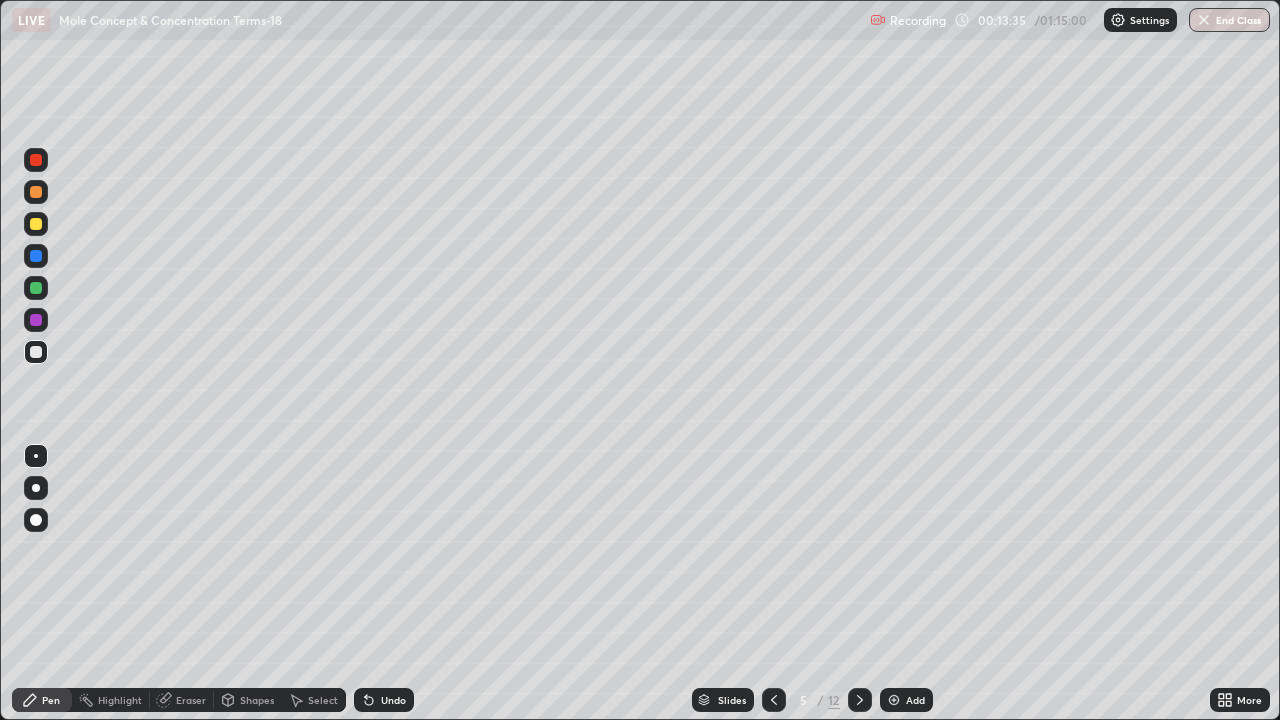 click 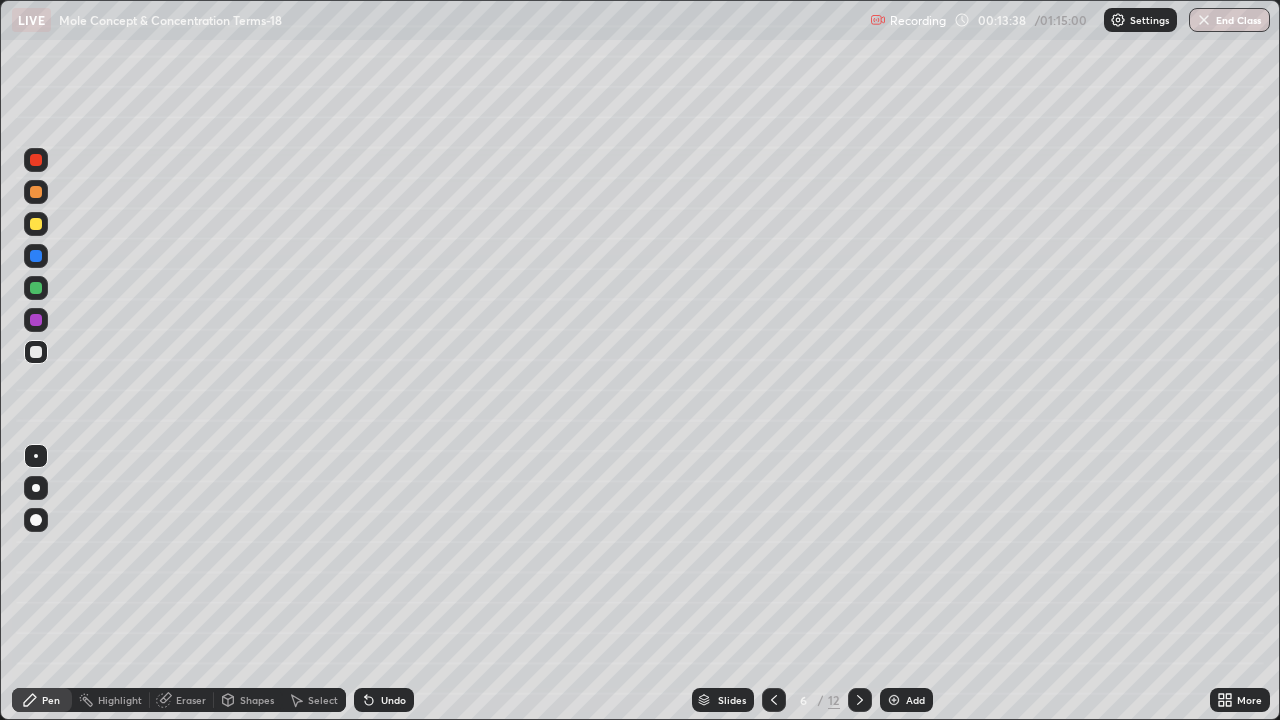 click 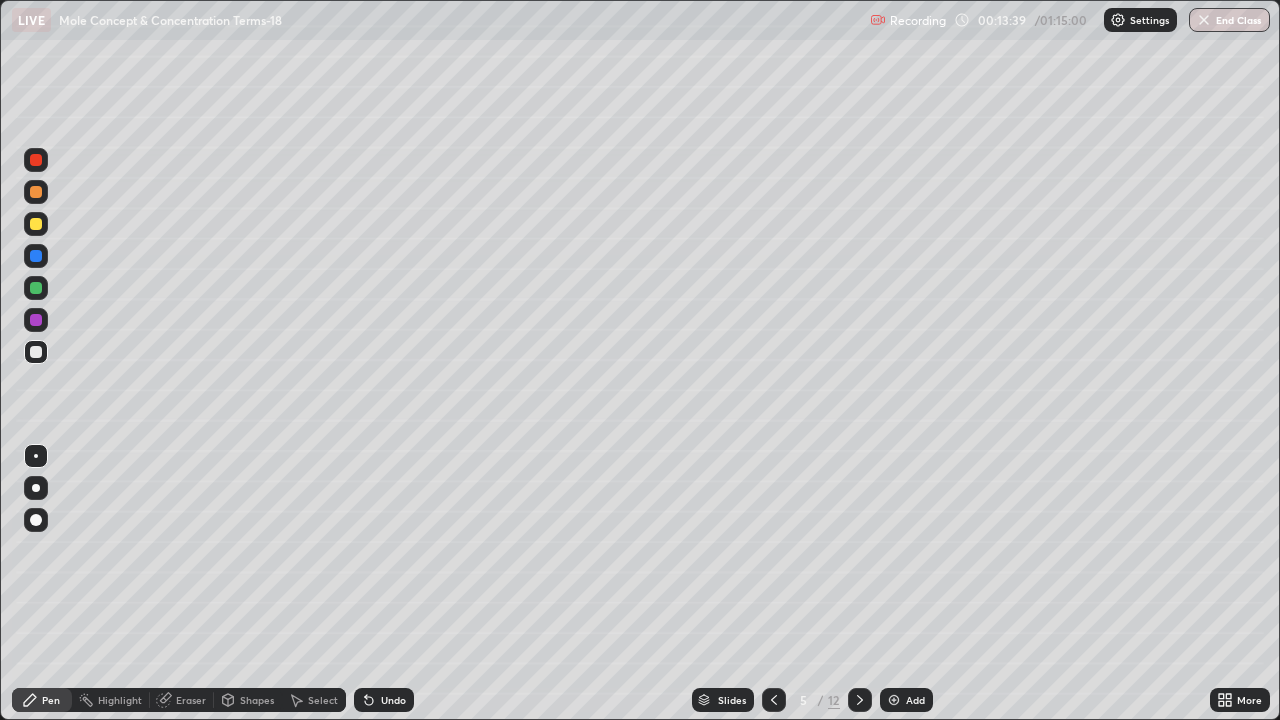 click 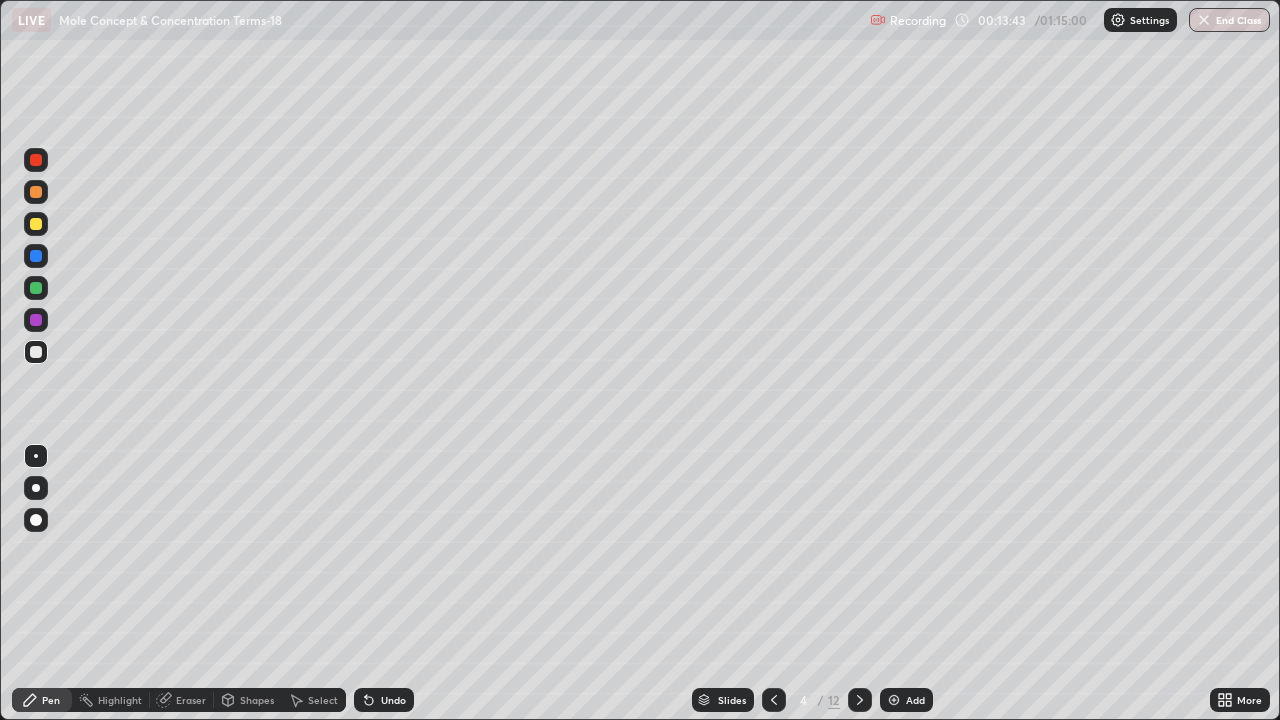 click 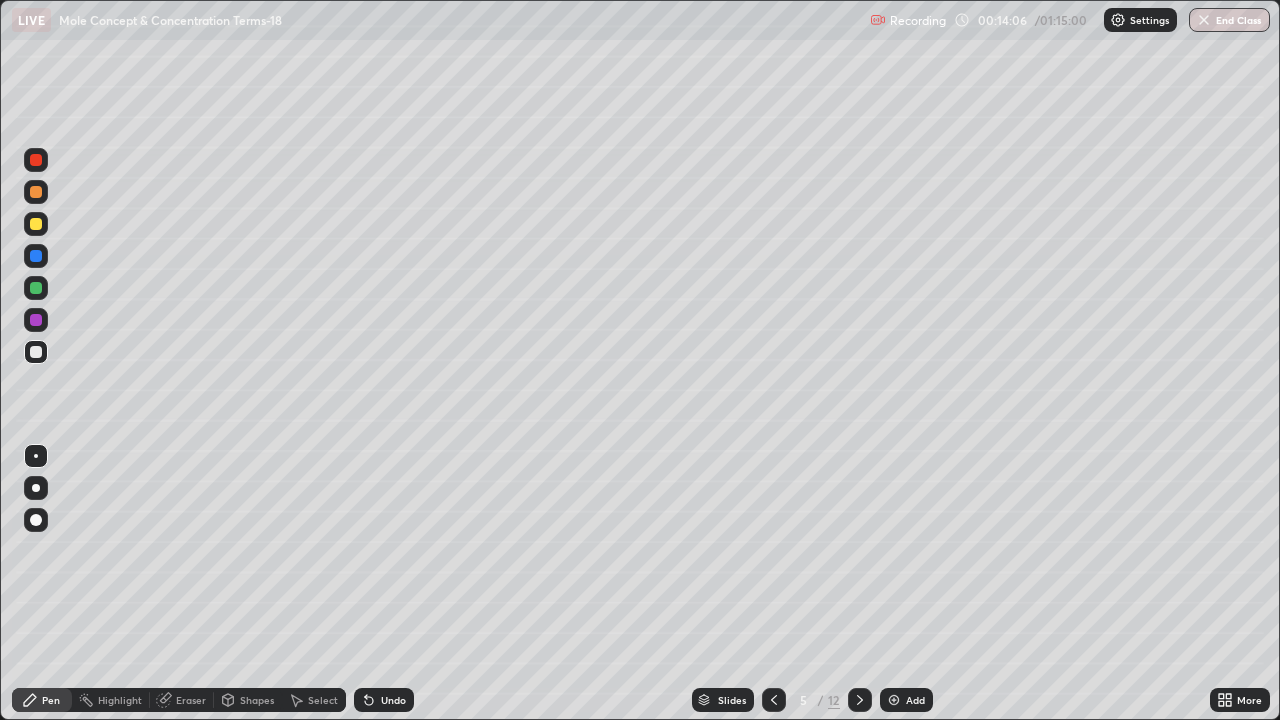 click at bounding box center (860, 700) 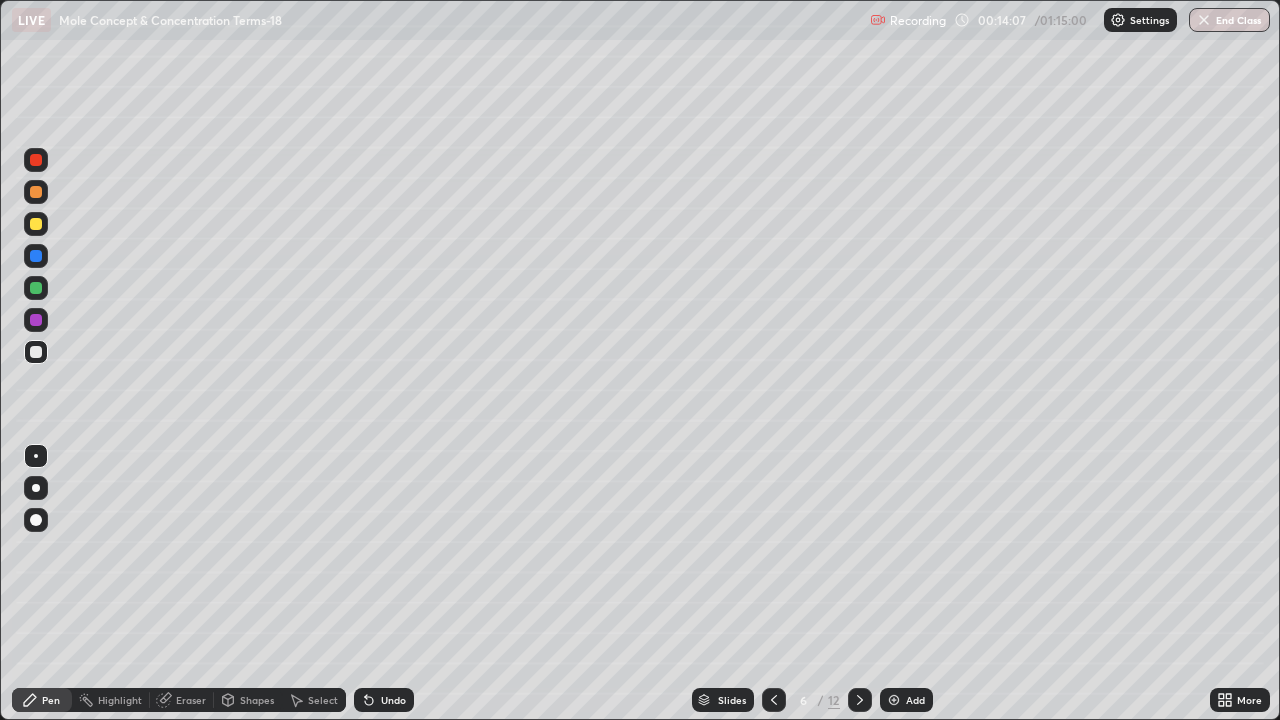 click at bounding box center (36, 224) 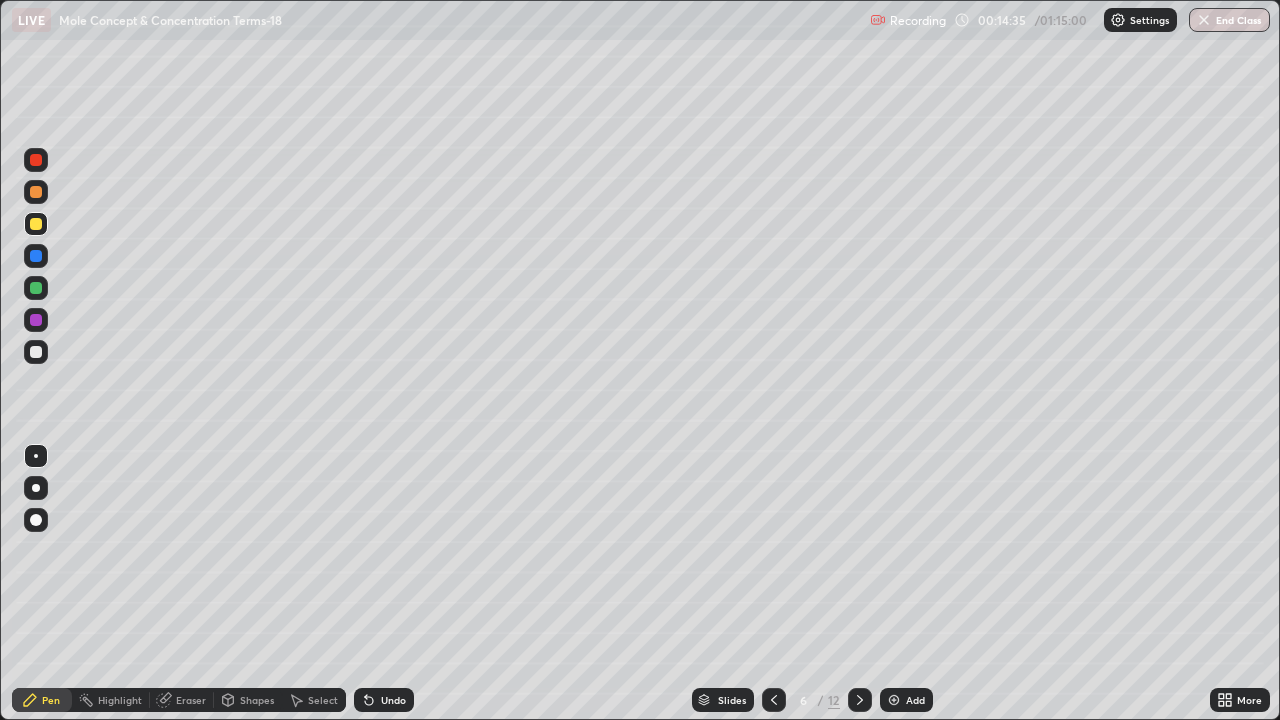 click on "Shapes" at bounding box center [257, 700] 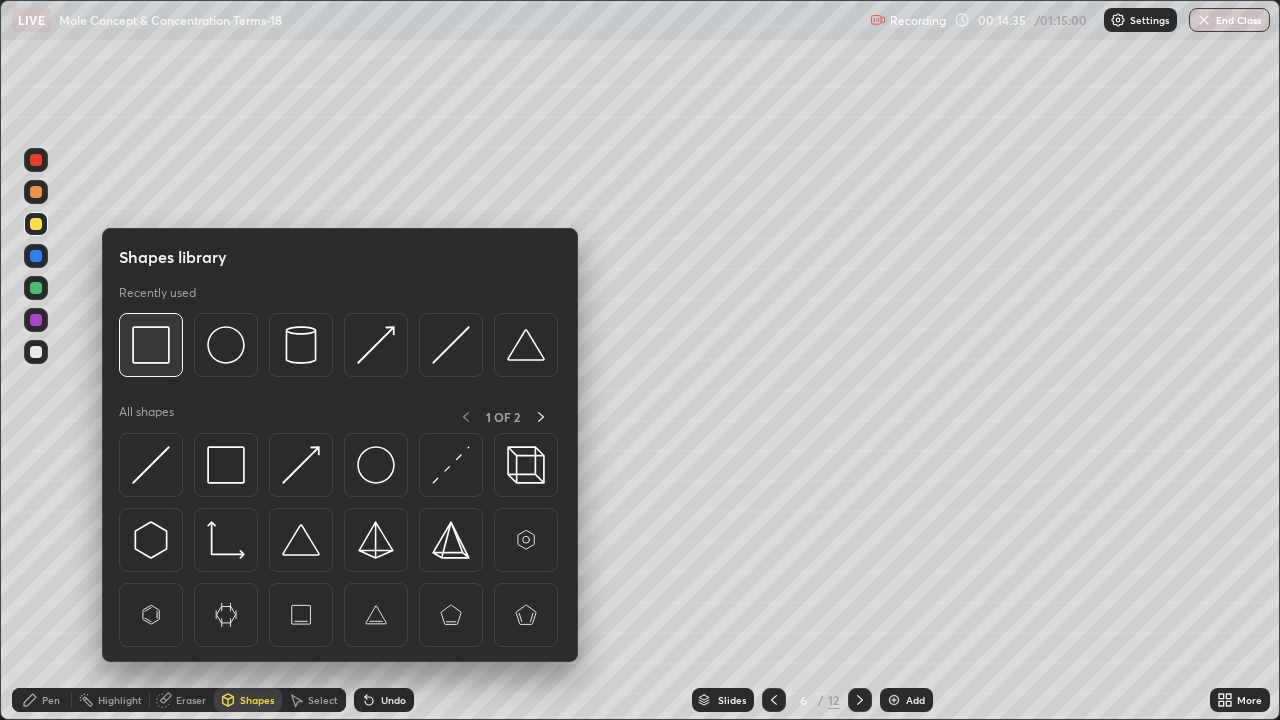 click at bounding box center [151, 345] 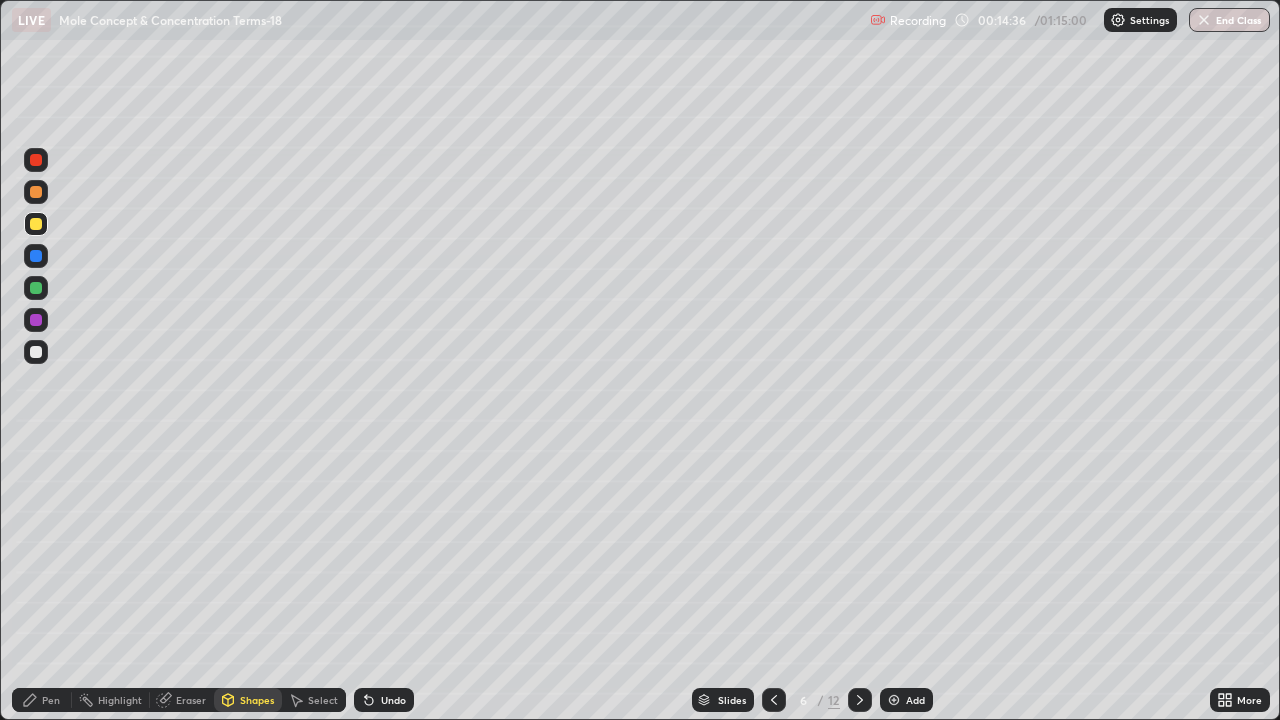 click at bounding box center (36, 320) 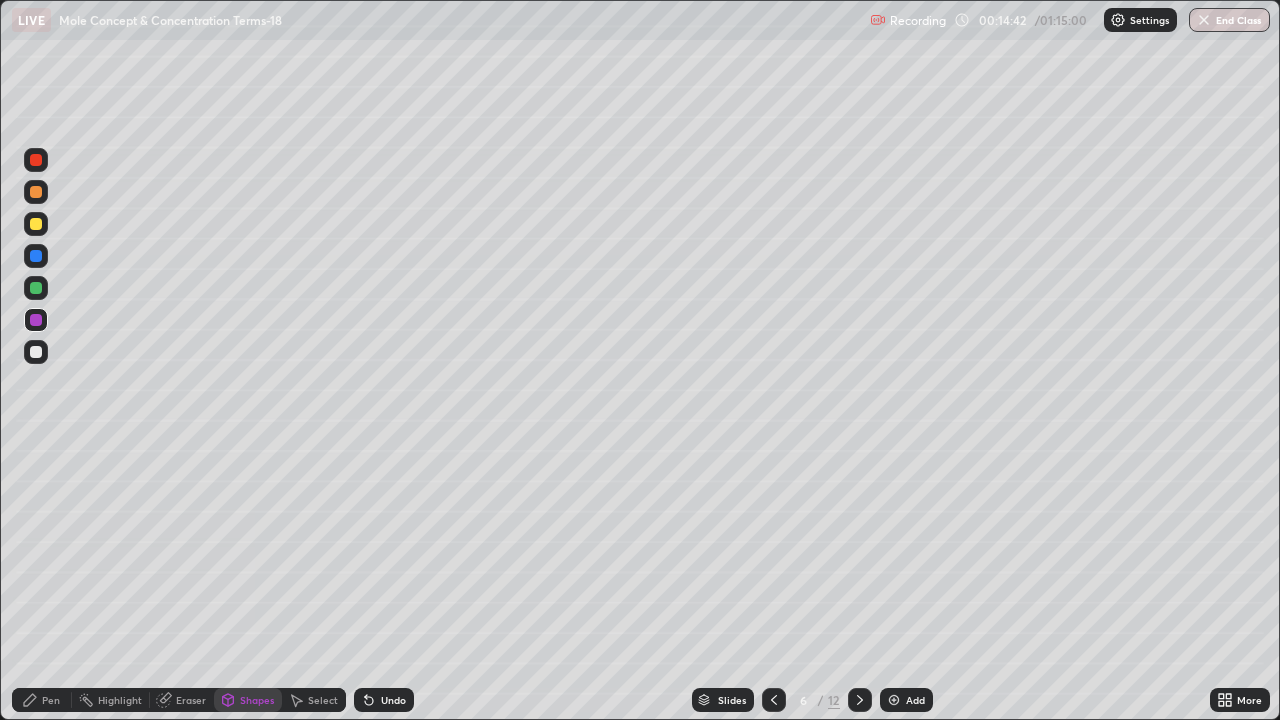 click at bounding box center [36, 192] 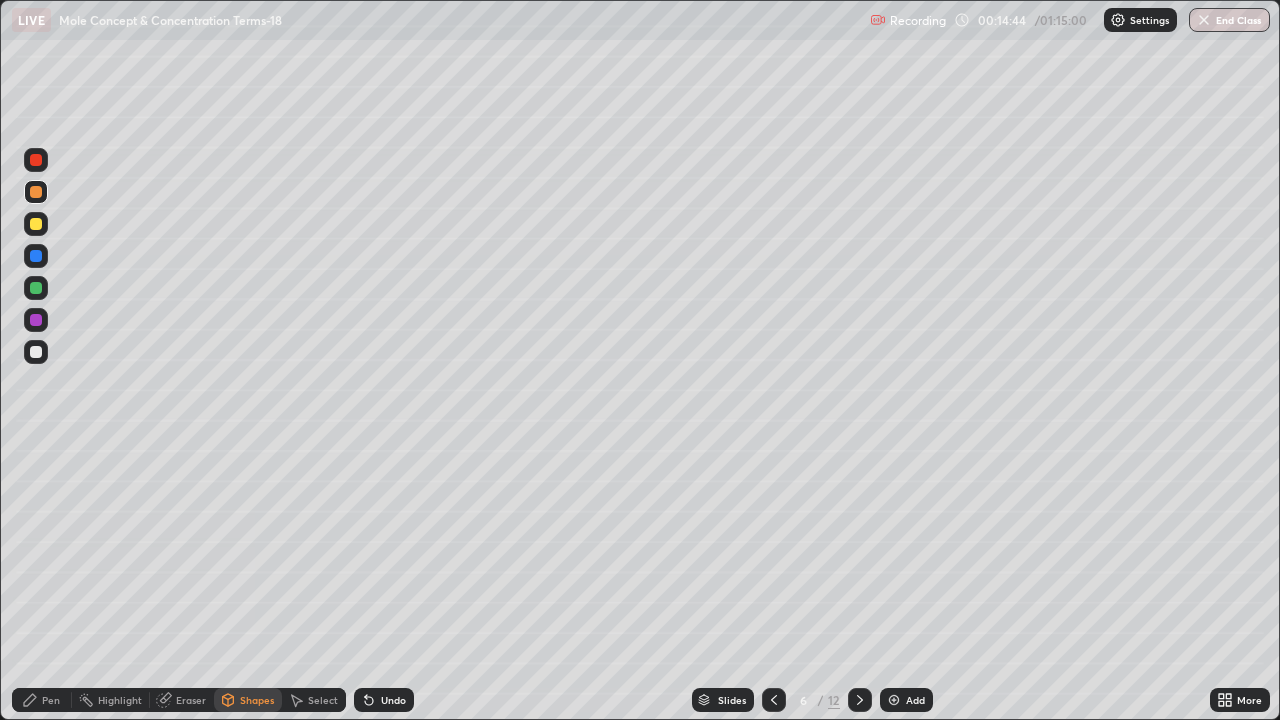 click on "Pen" at bounding box center [42, 700] 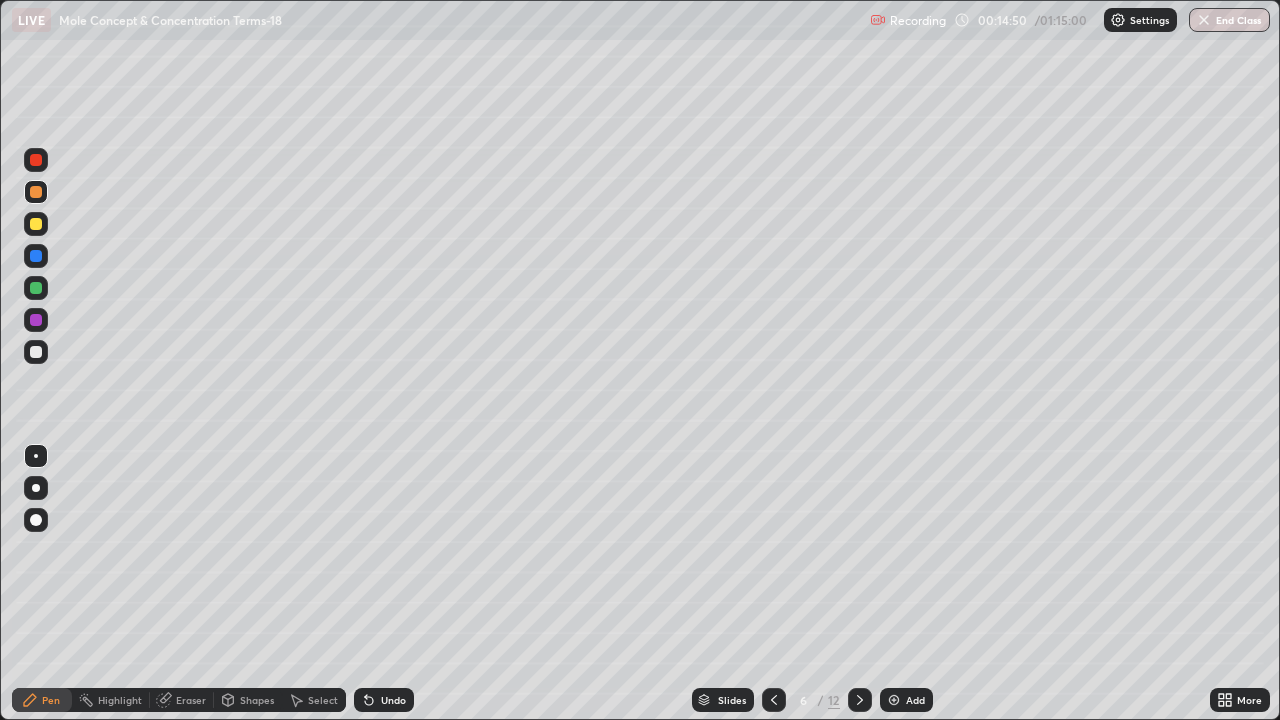 click at bounding box center (36, 352) 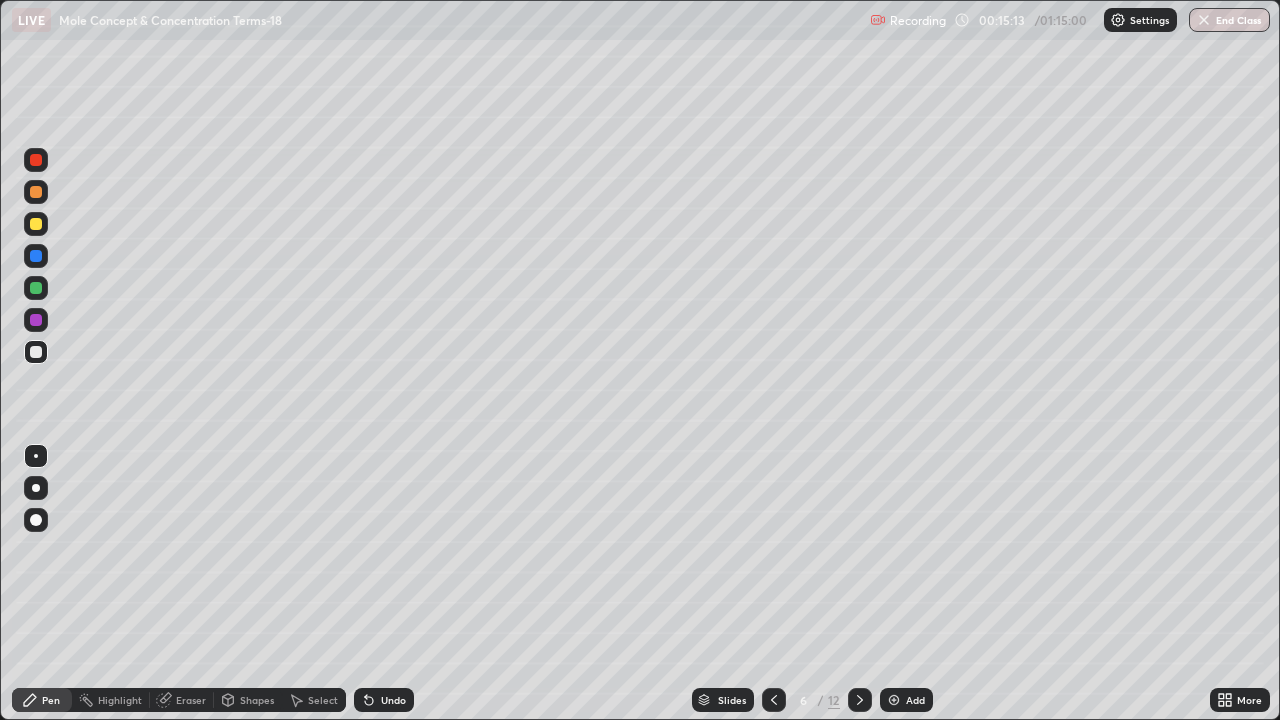 click at bounding box center [36, 288] 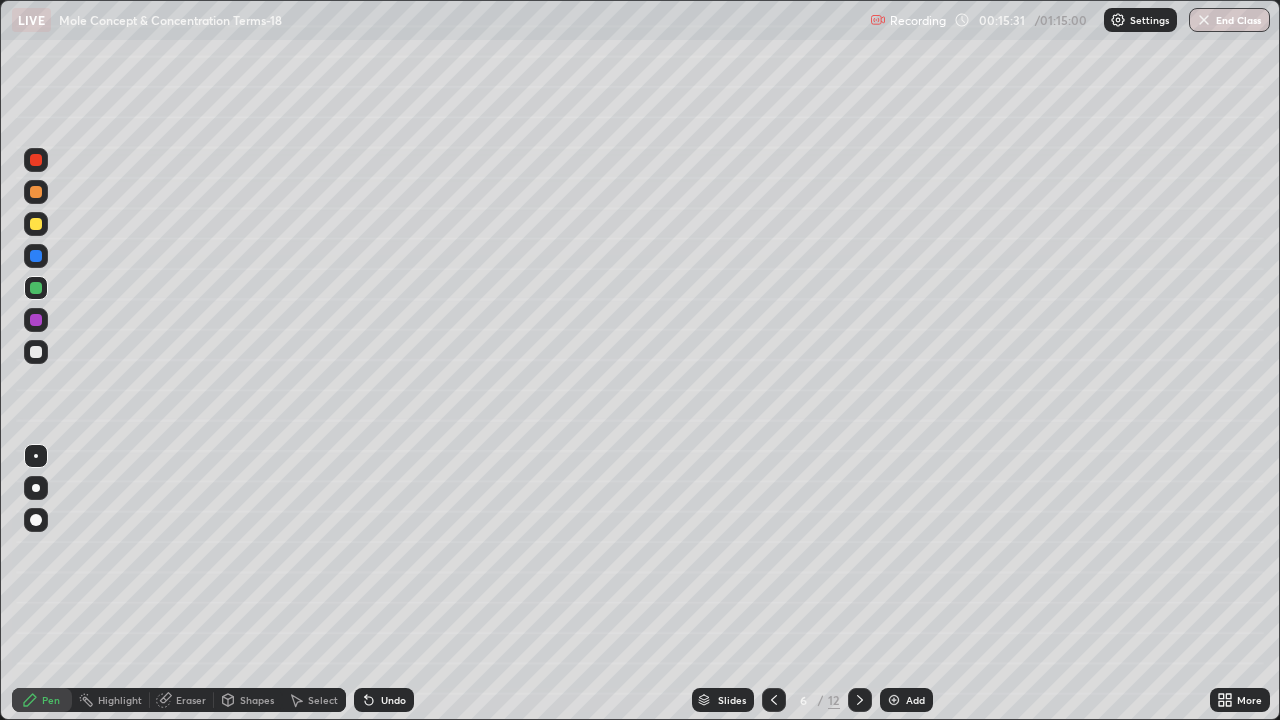 click on "Shapes" at bounding box center (257, 700) 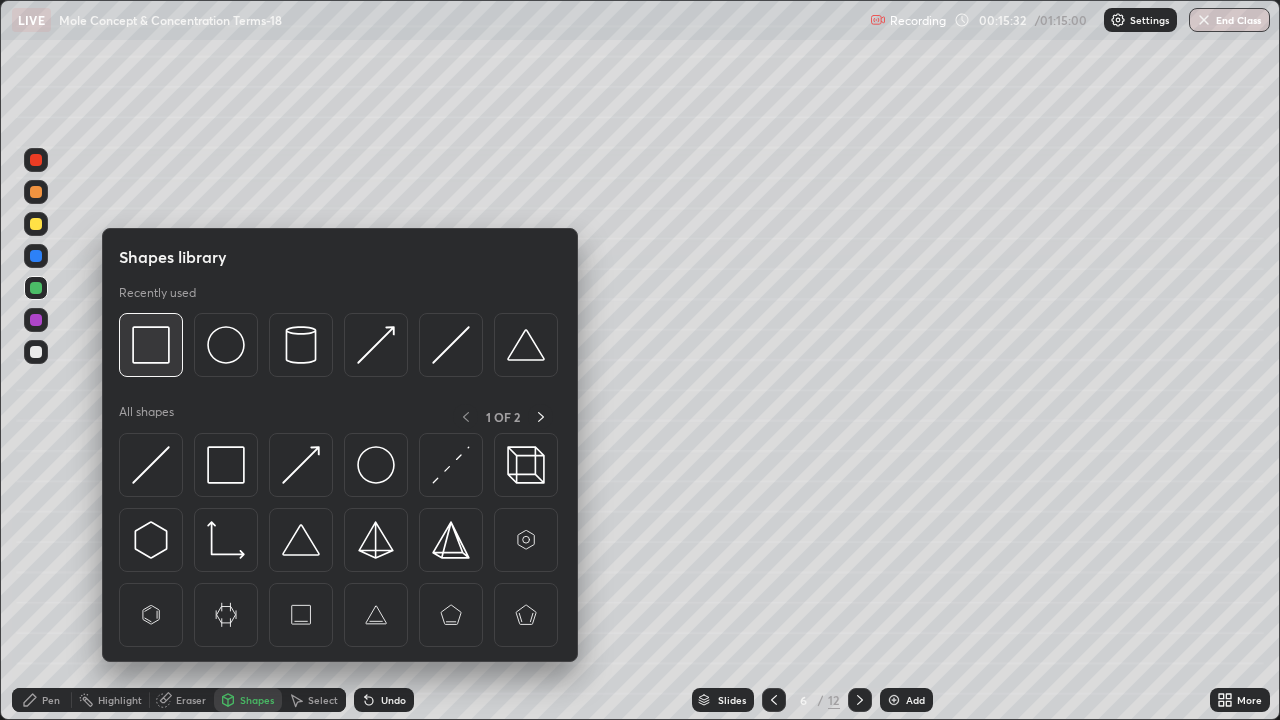 click at bounding box center [151, 345] 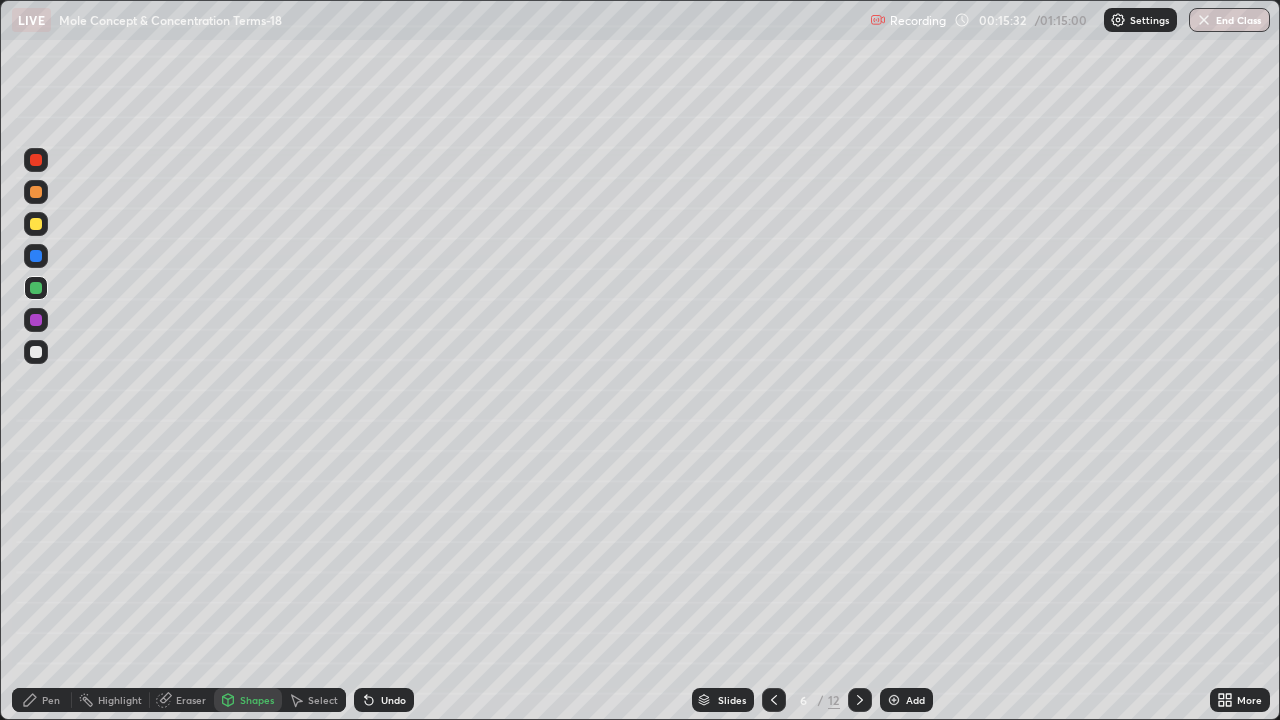 click at bounding box center (36, 320) 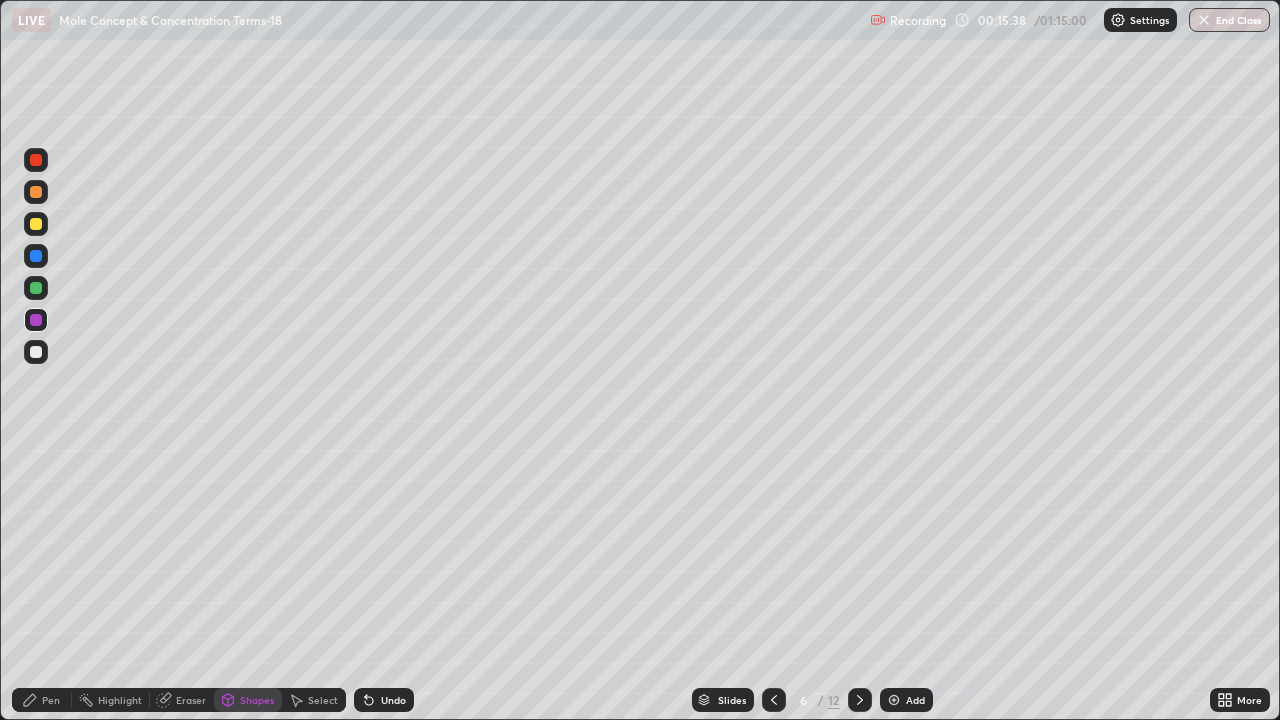 click at bounding box center (36, 192) 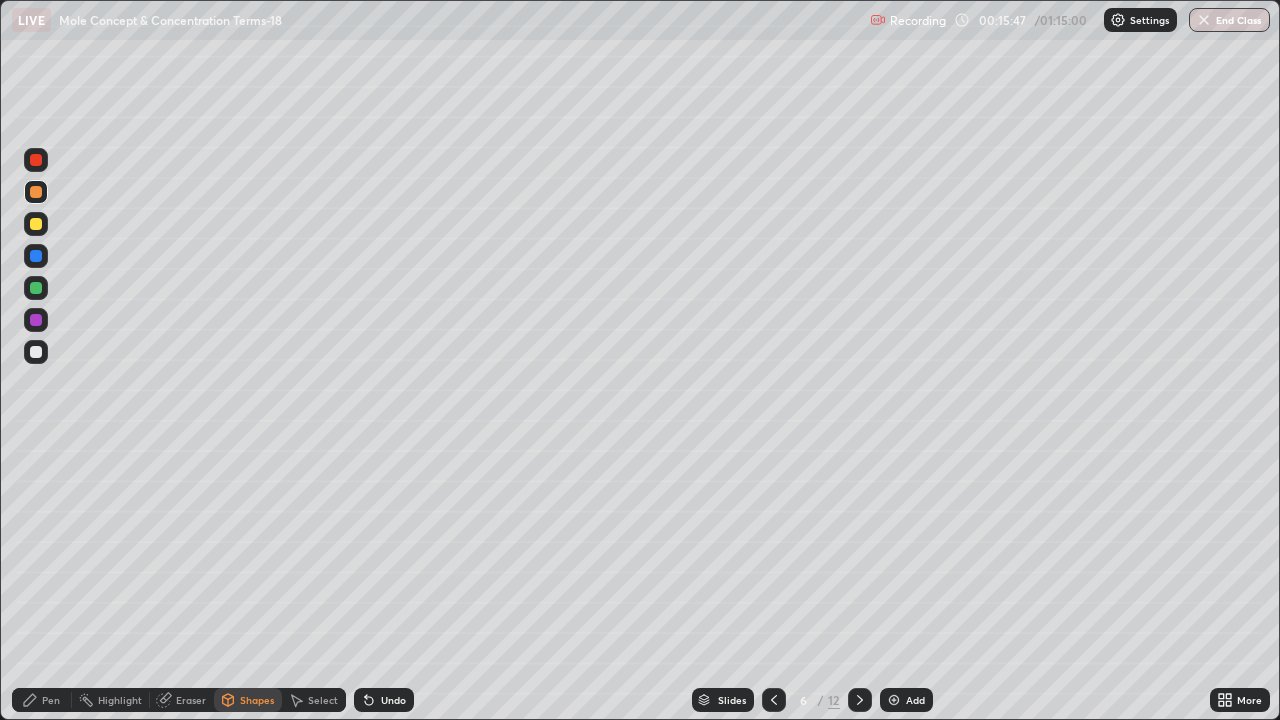 click at bounding box center [36, 352] 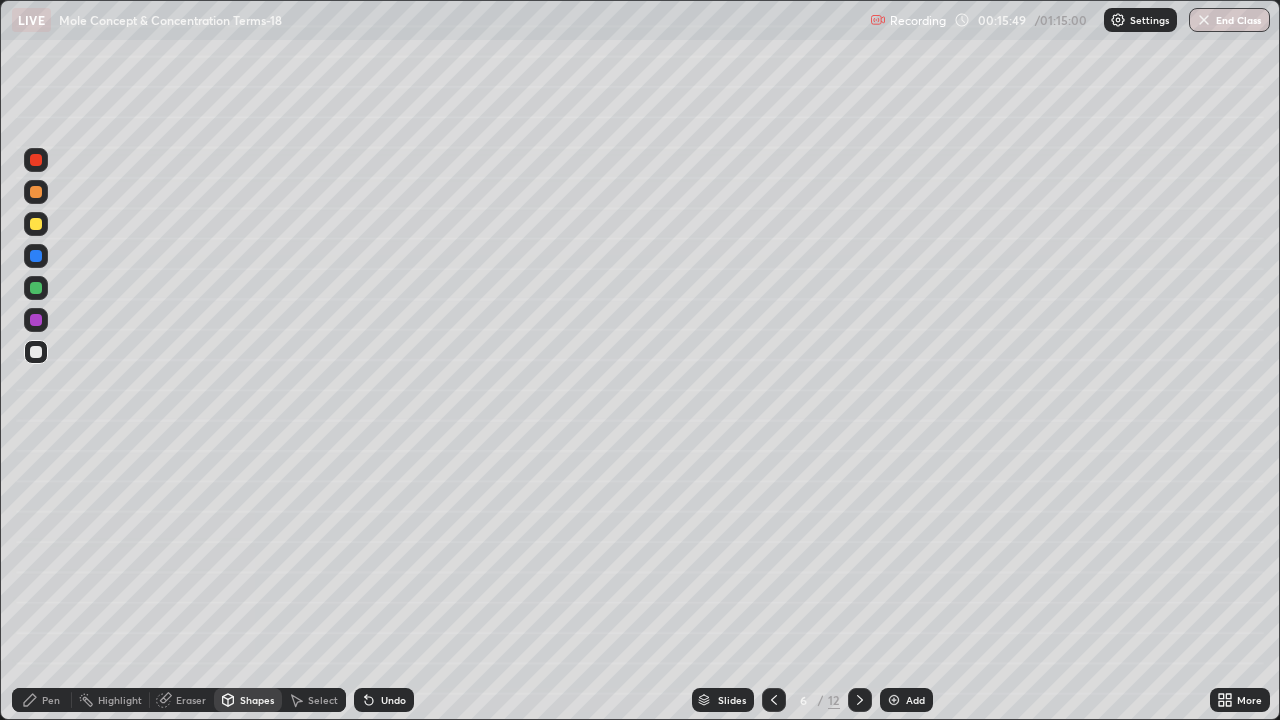 click on "Pen" at bounding box center [51, 700] 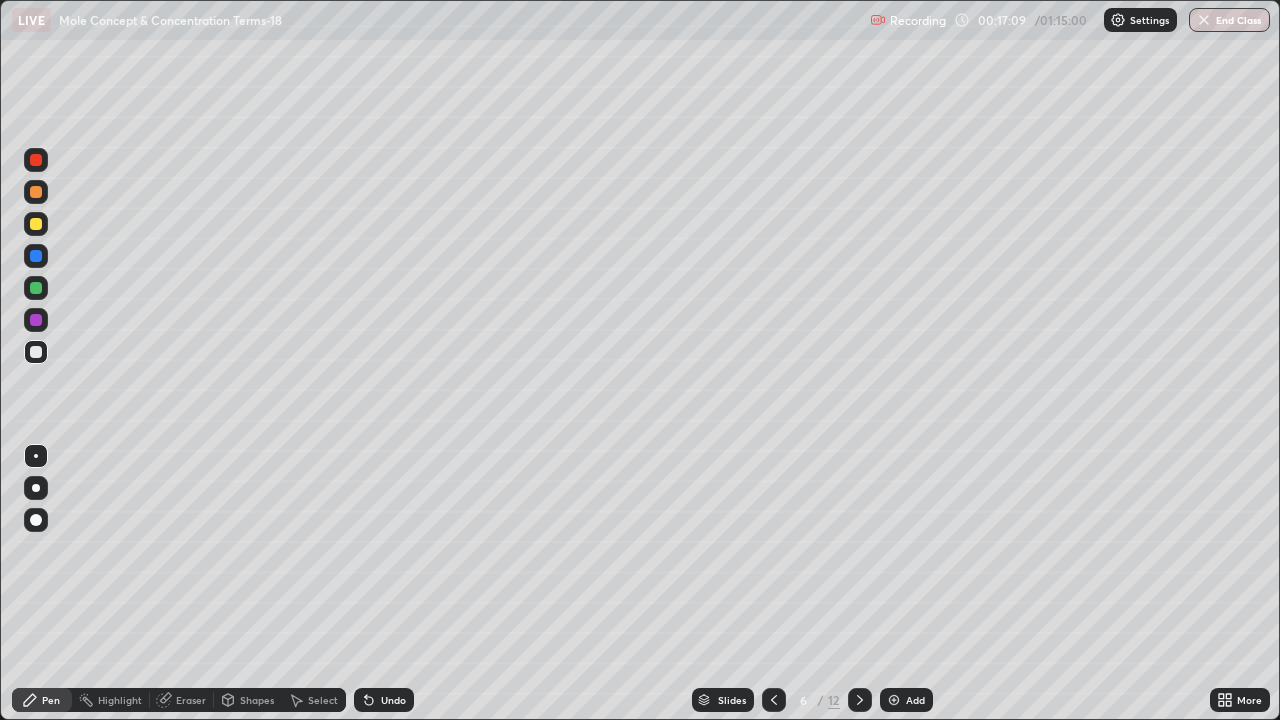 click at bounding box center [36, 256] 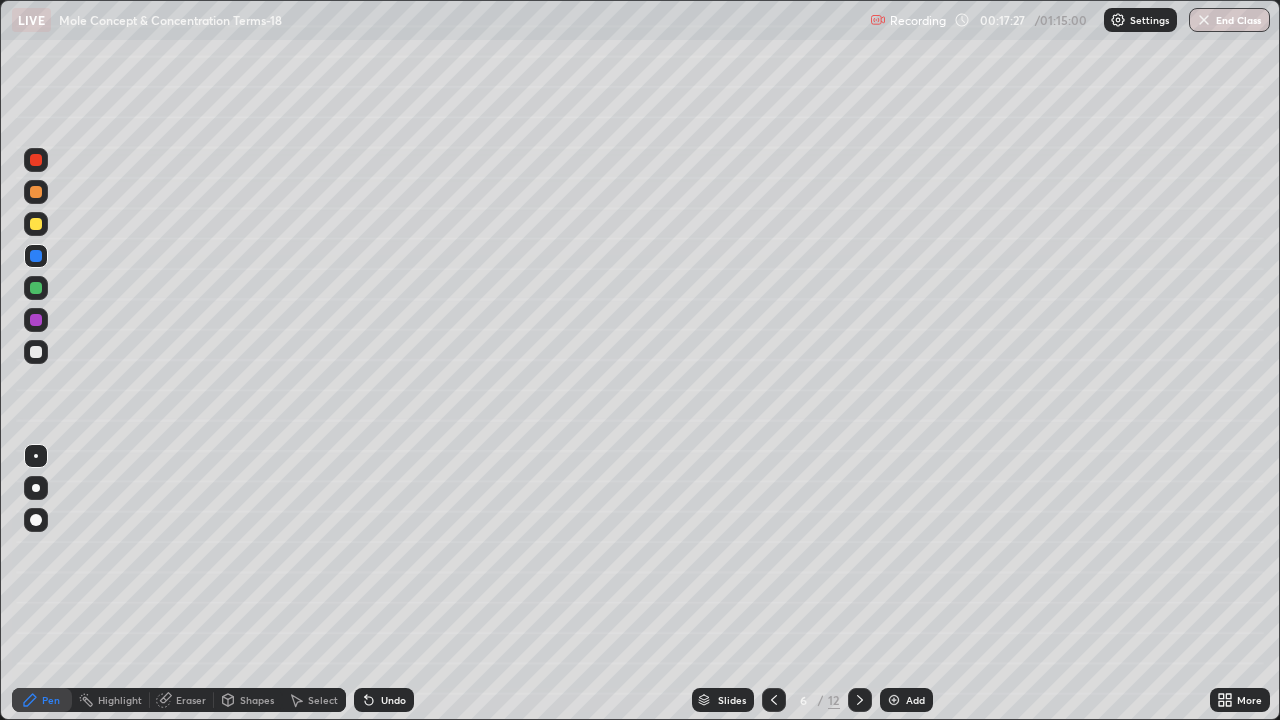 click at bounding box center (36, 224) 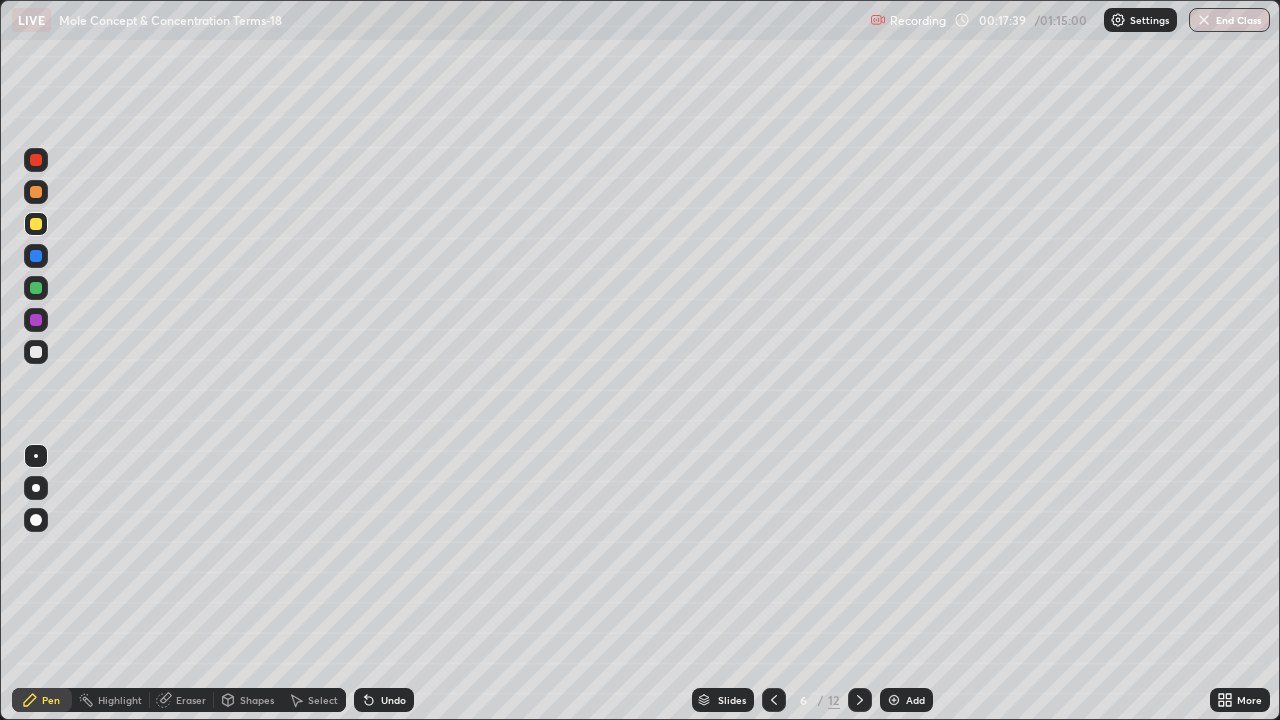 click at bounding box center [36, 320] 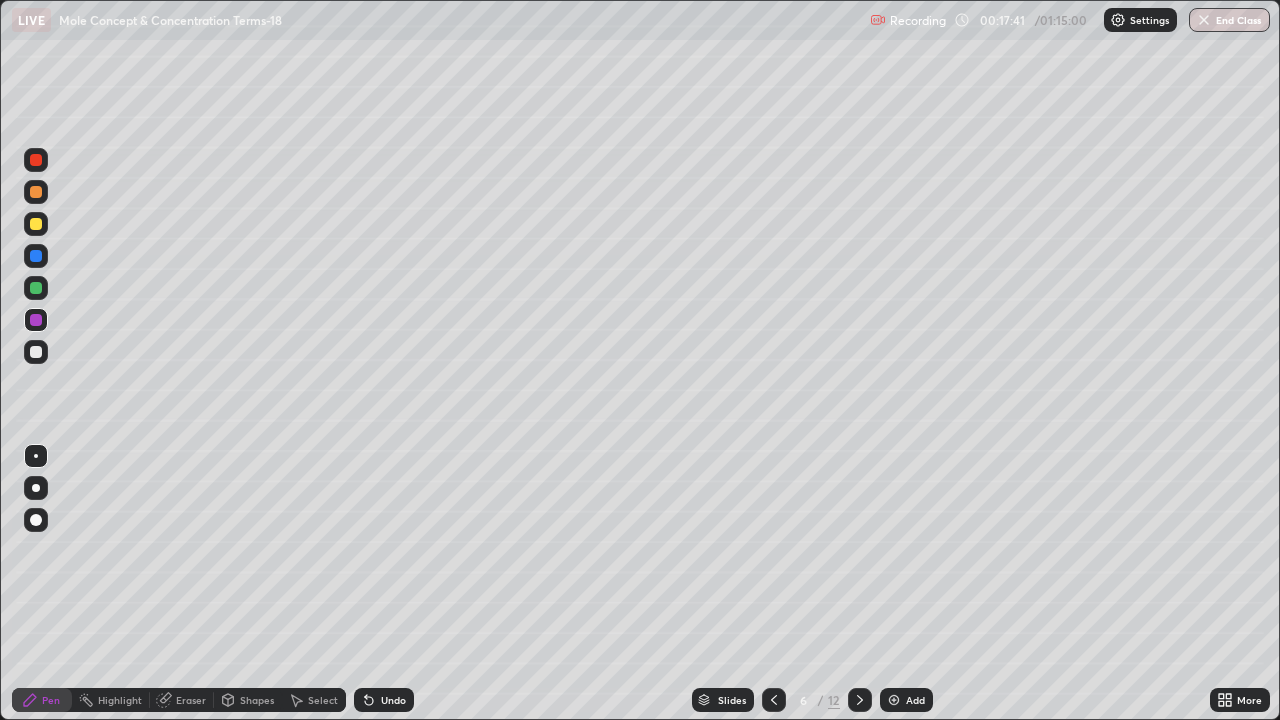 click at bounding box center [36, 160] 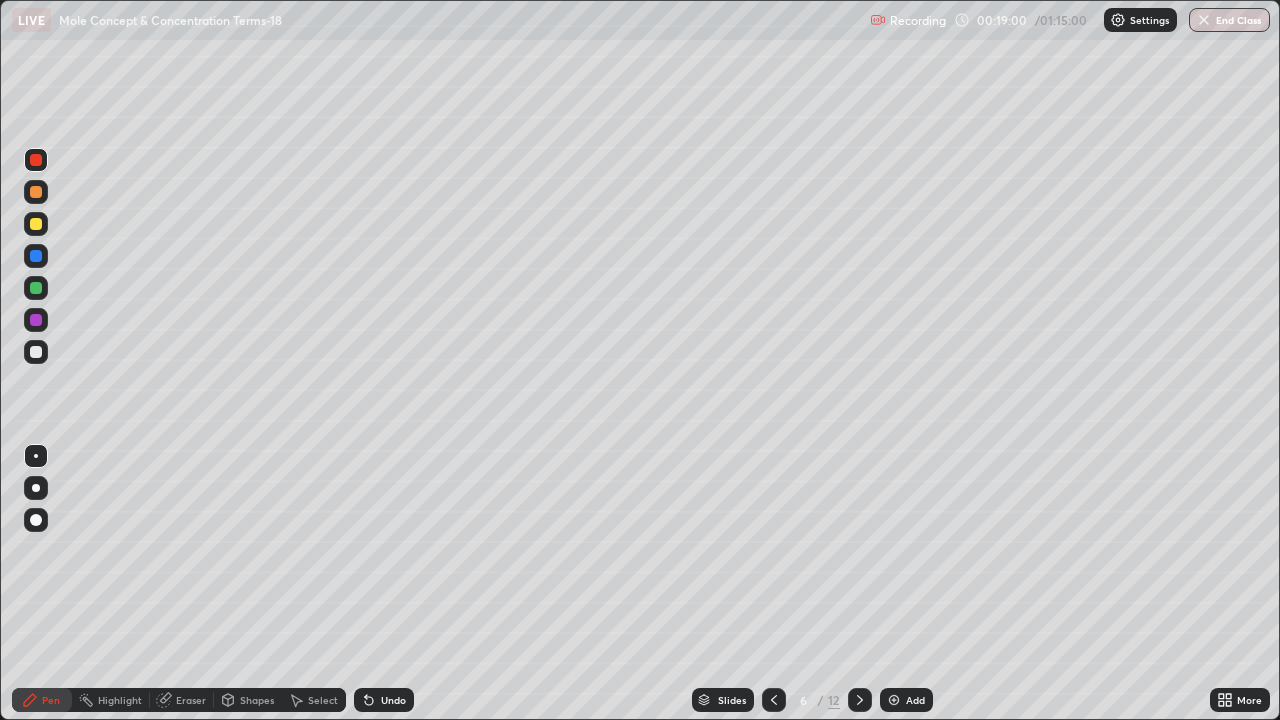 click at bounding box center [860, 700] 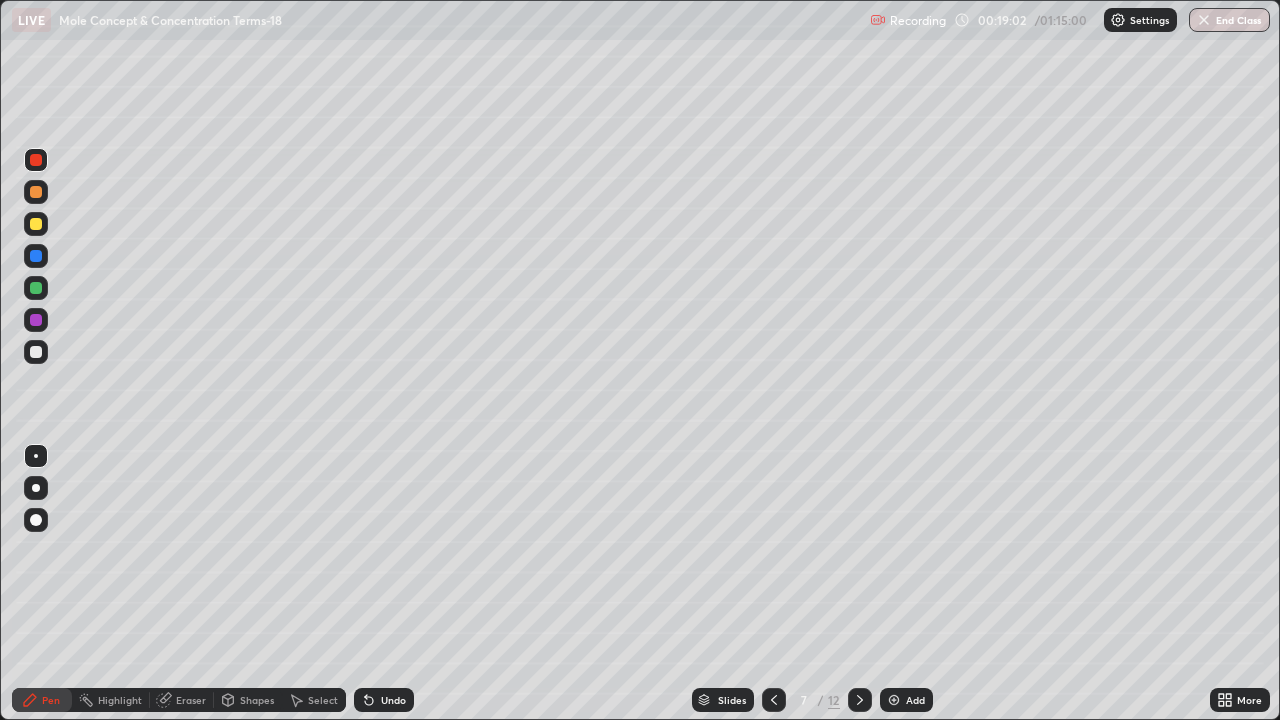 click at bounding box center (36, 192) 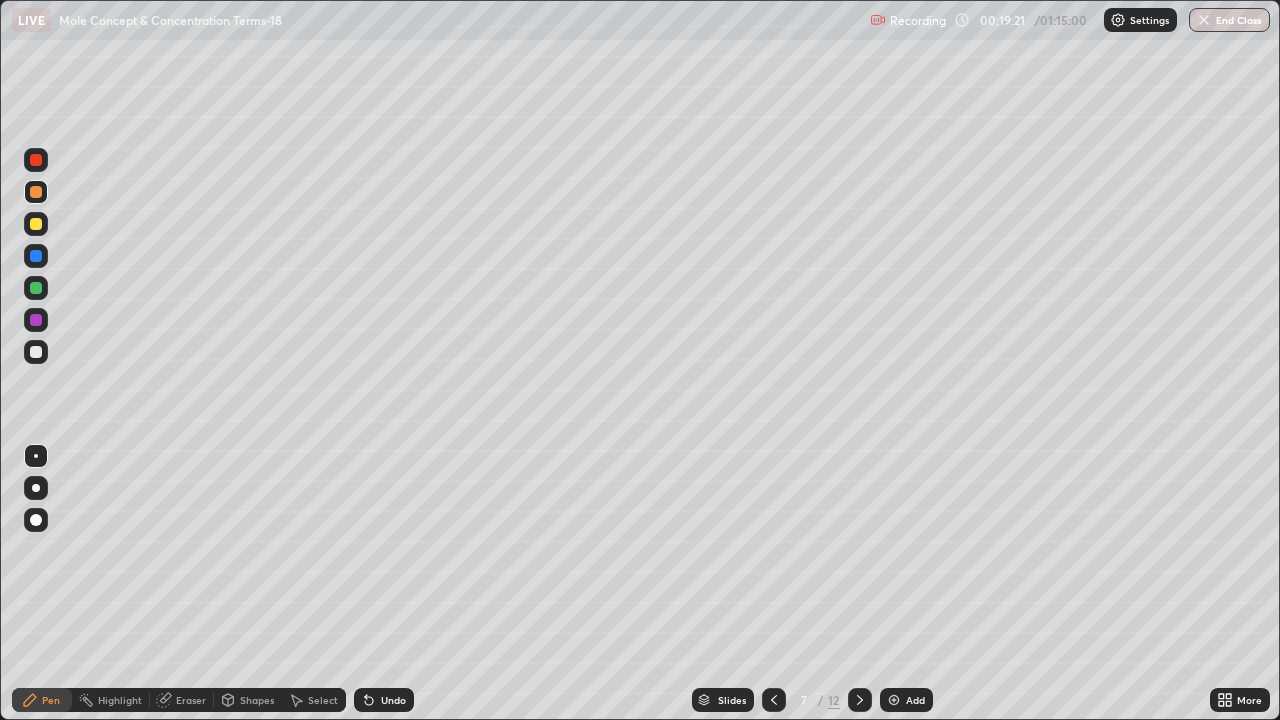 click at bounding box center [36, 320] 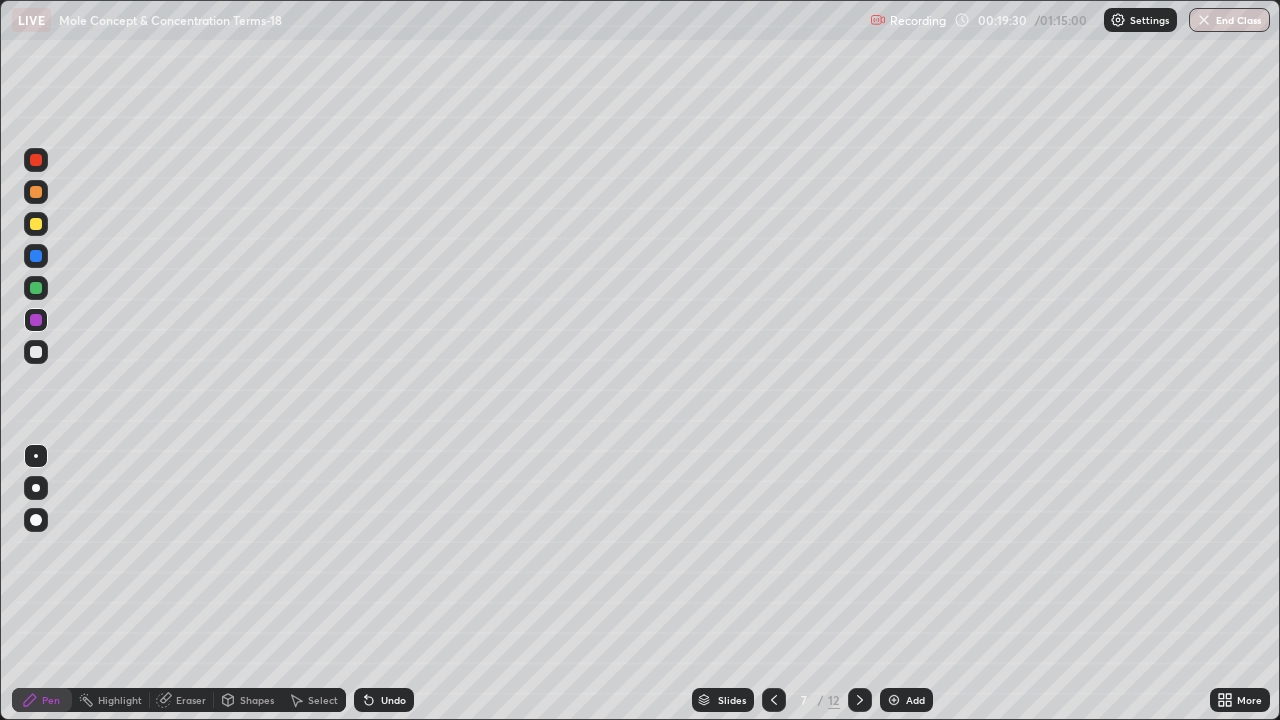 click on "Shapes" at bounding box center (257, 700) 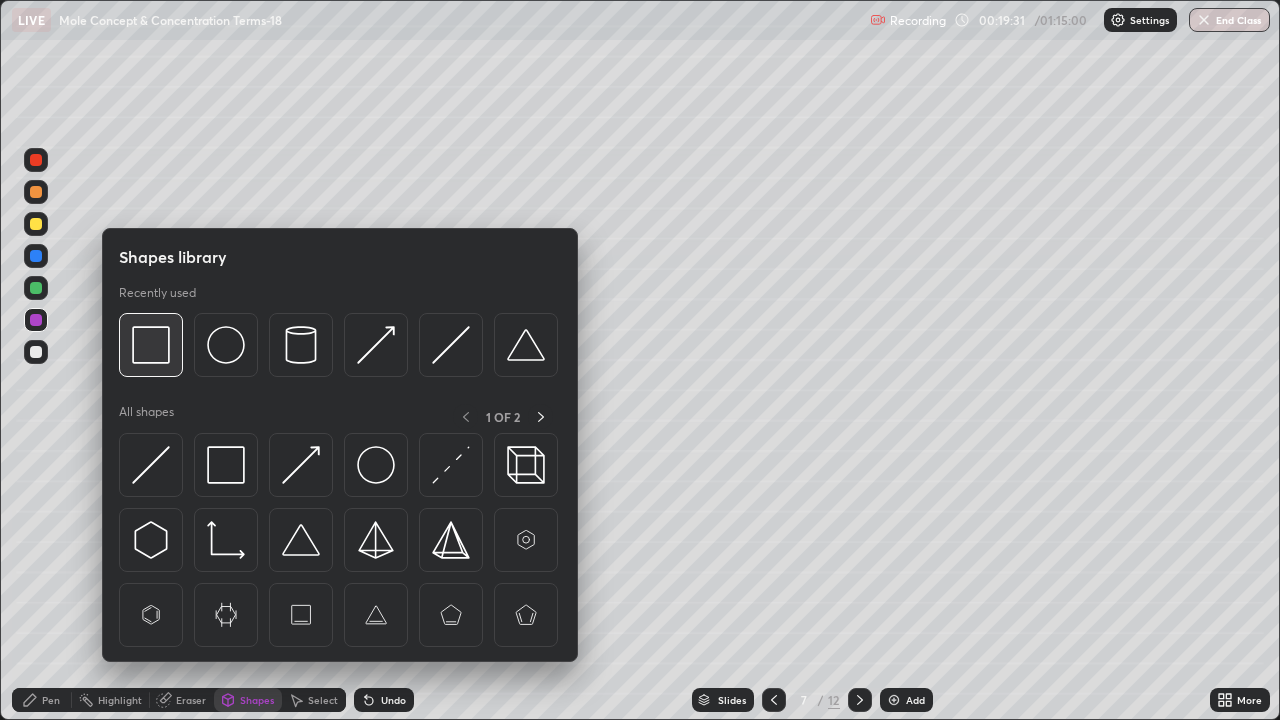 click at bounding box center (151, 345) 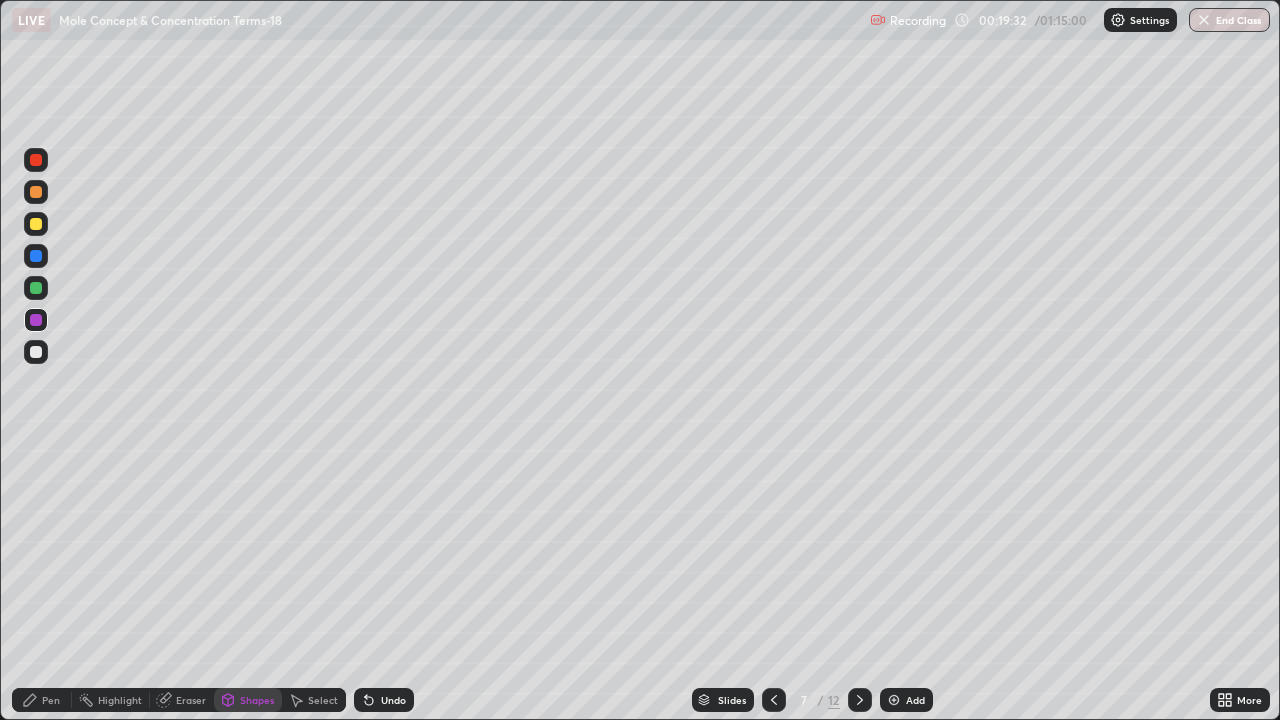 click at bounding box center [36, 160] 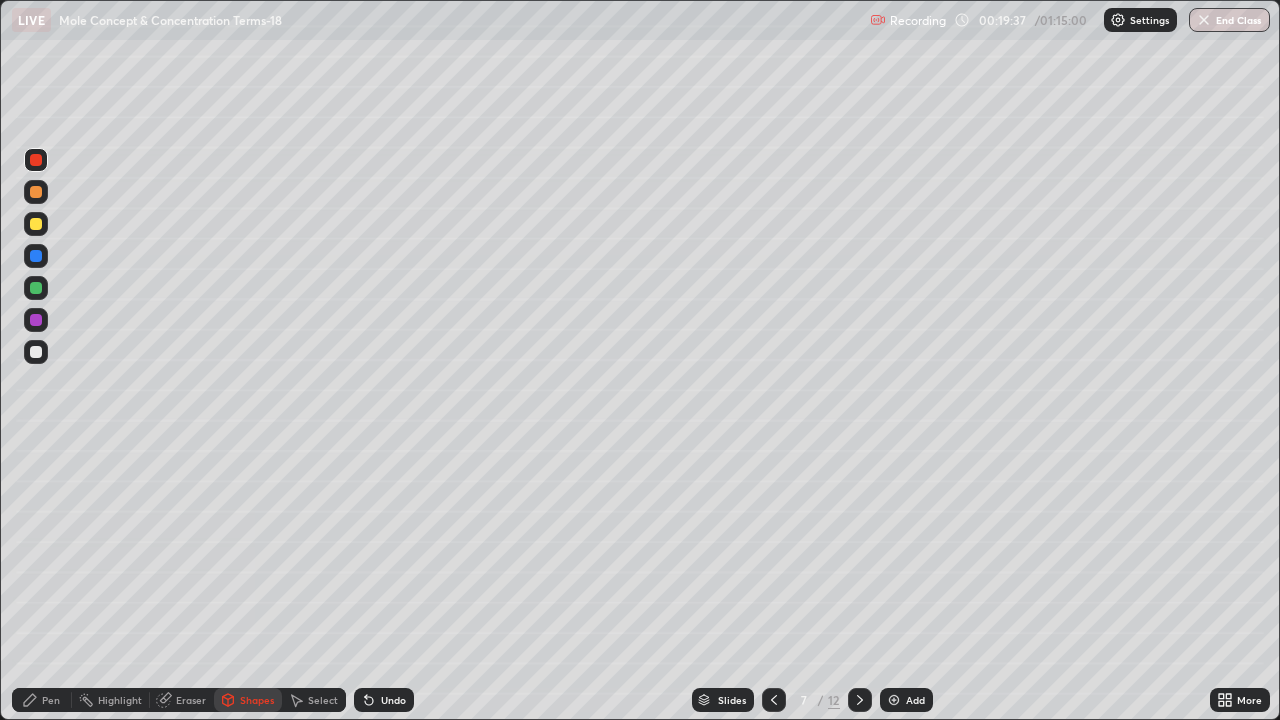 click on "Pen" at bounding box center (51, 700) 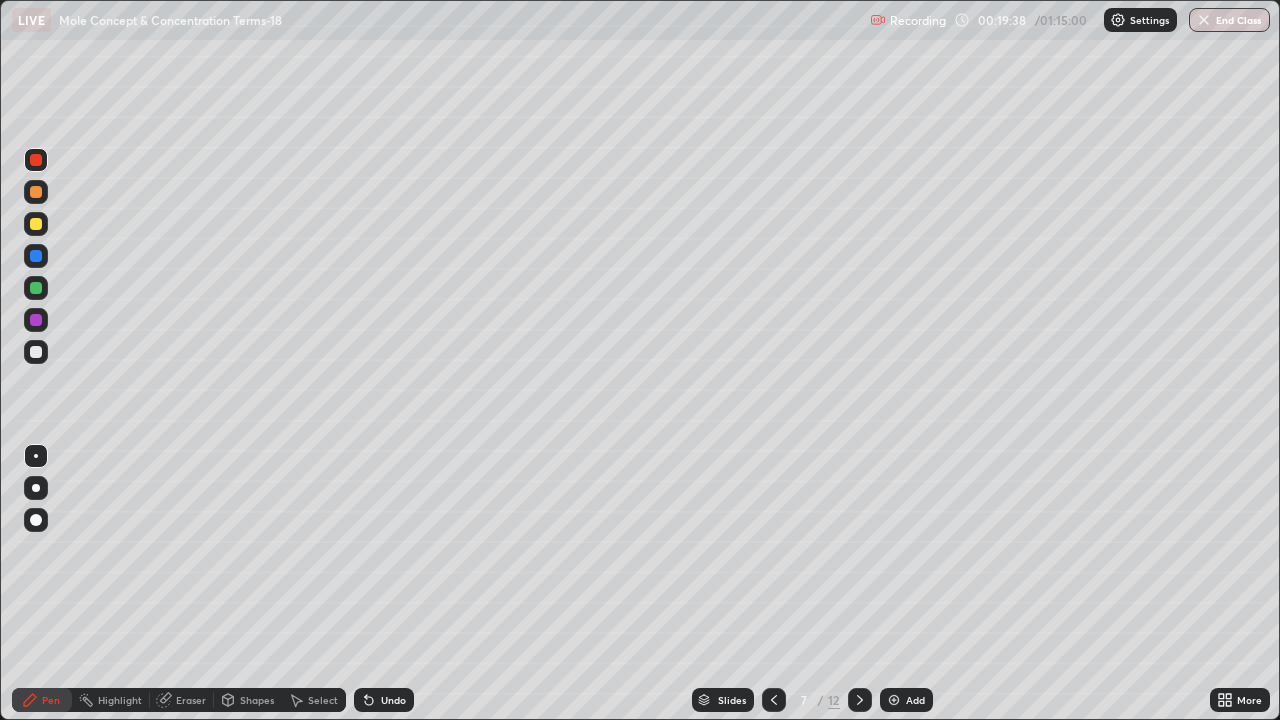 click at bounding box center [36, 224] 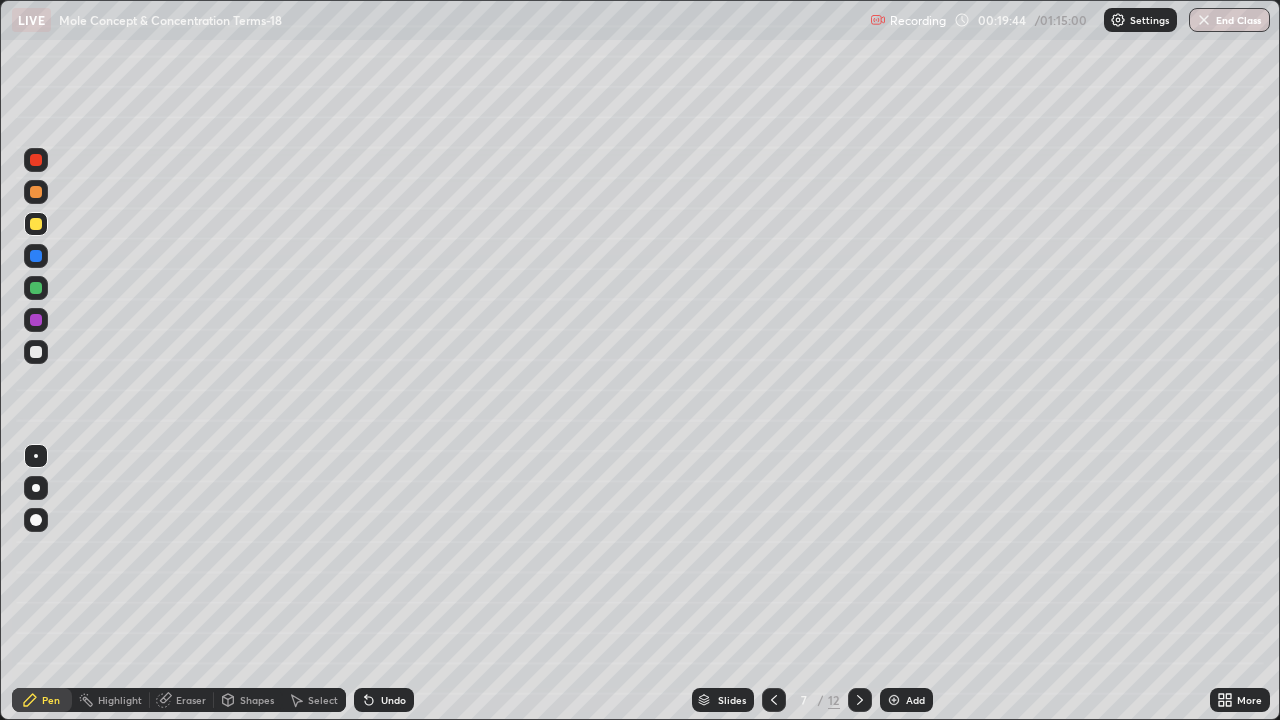 click at bounding box center (36, 288) 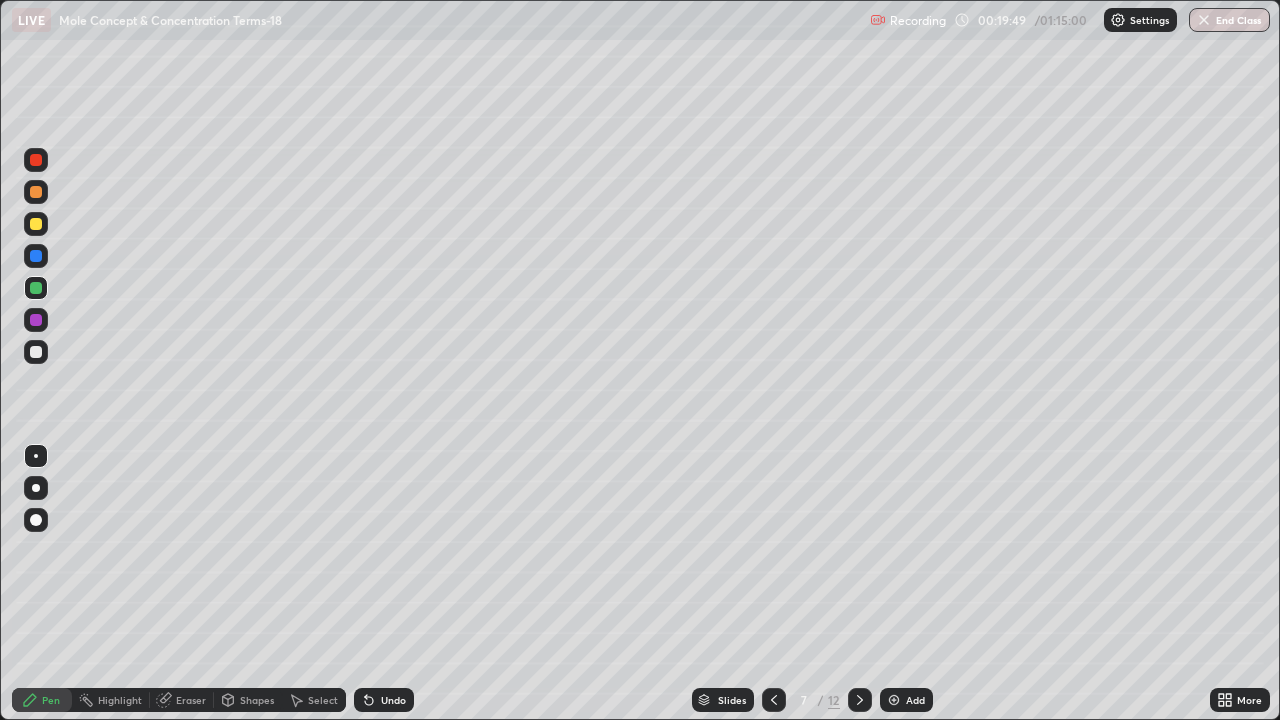 click at bounding box center [36, 352] 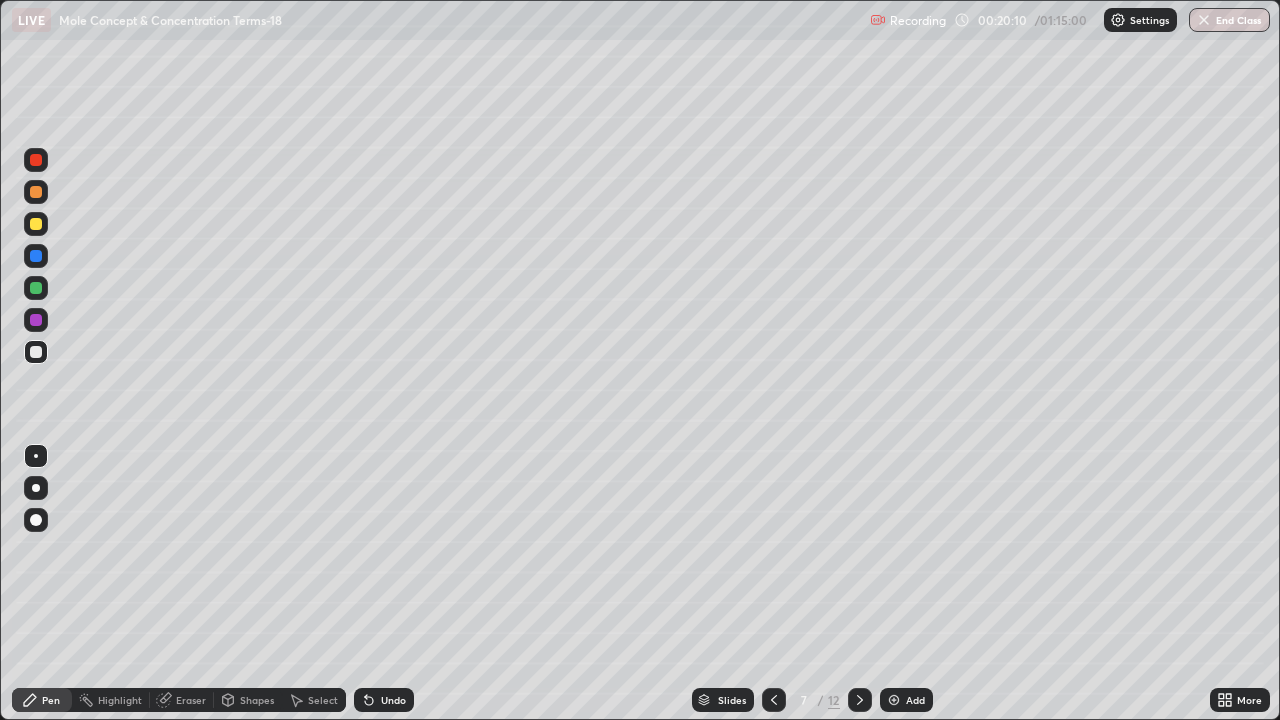 click at bounding box center [36, 288] 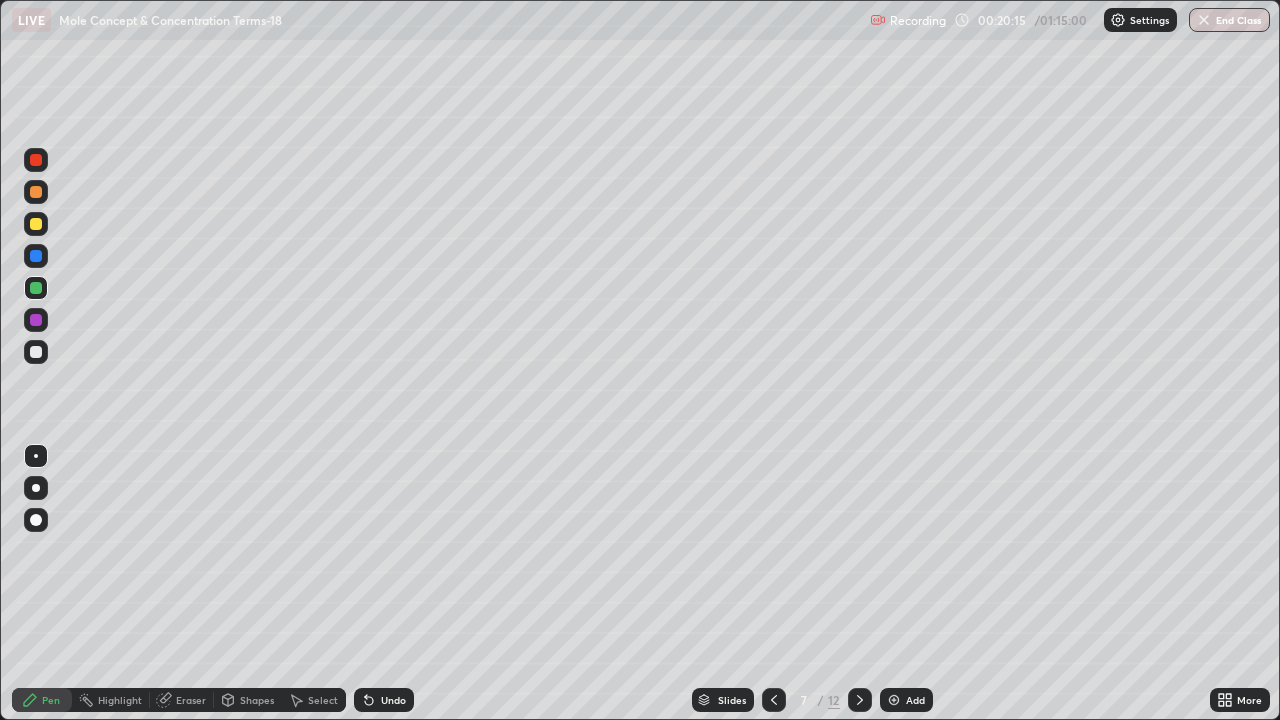 click at bounding box center [36, 256] 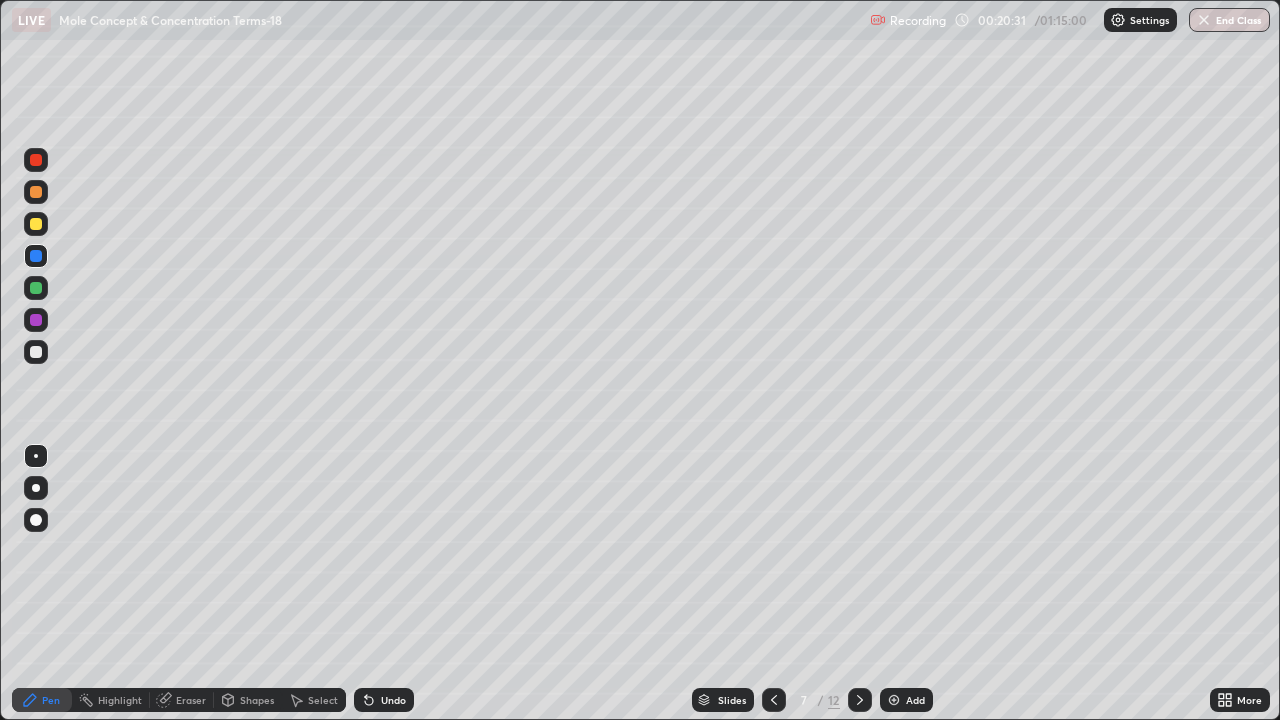 click on "Shapes" at bounding box center [257, 700] 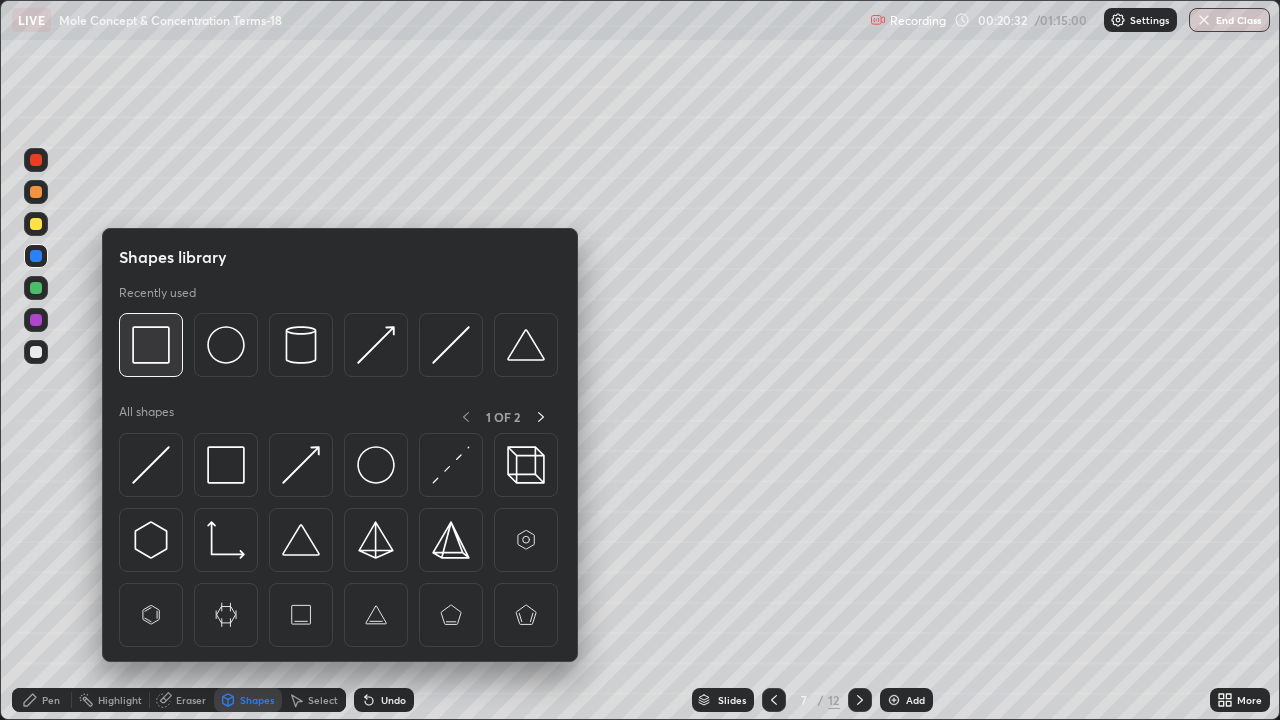 click at bounding box center (151, 345) 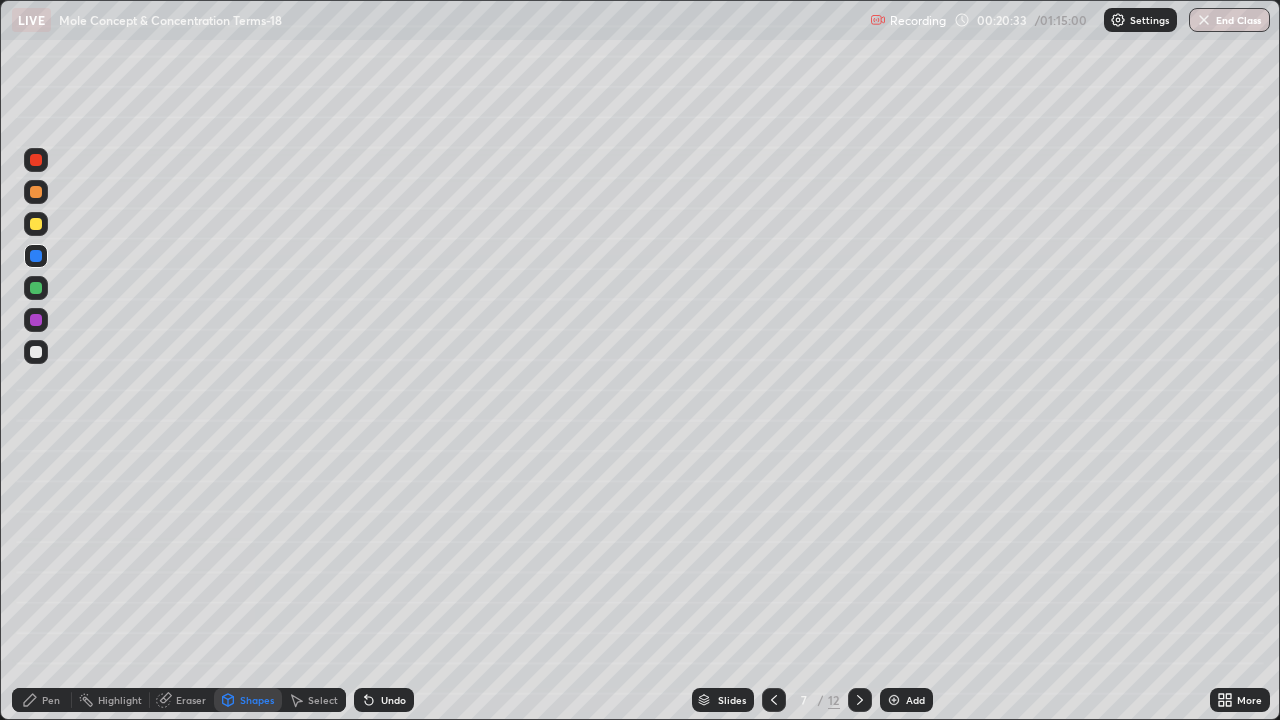 click at bounding box center [36, 160] 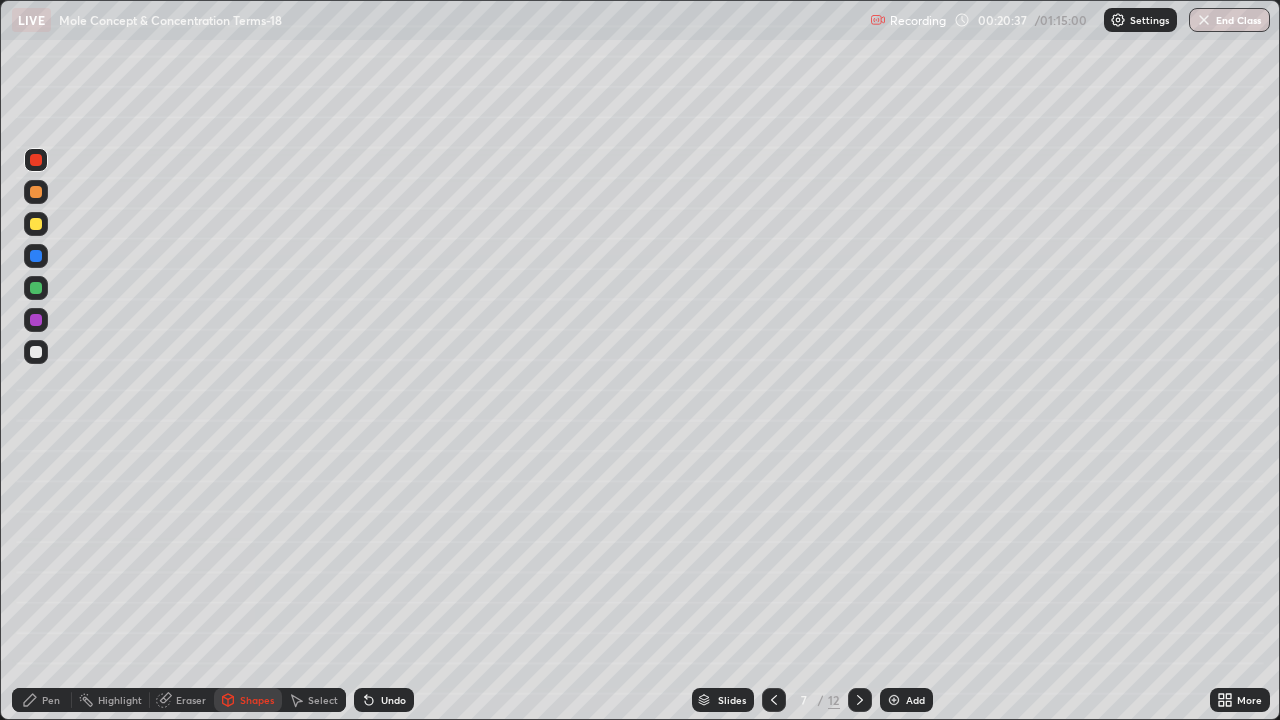 click on "Pen" at bounding box center [42, 700] 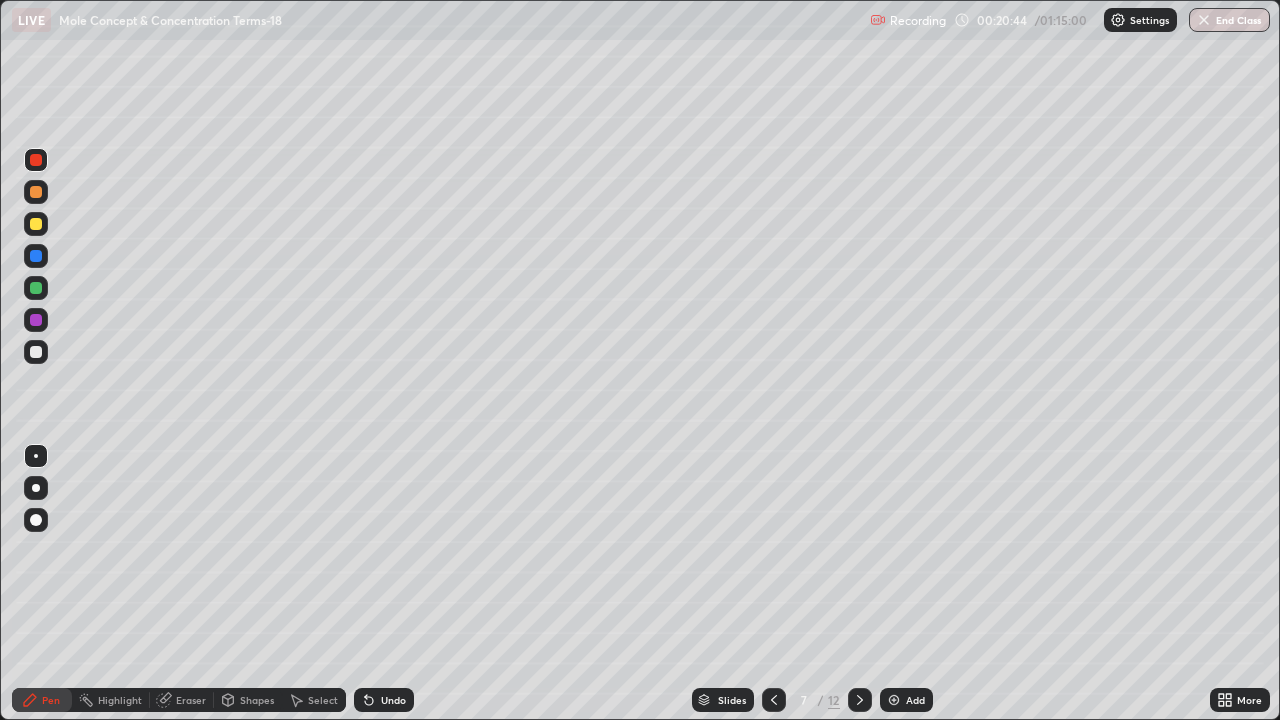 click at bounding box center (36, 320) 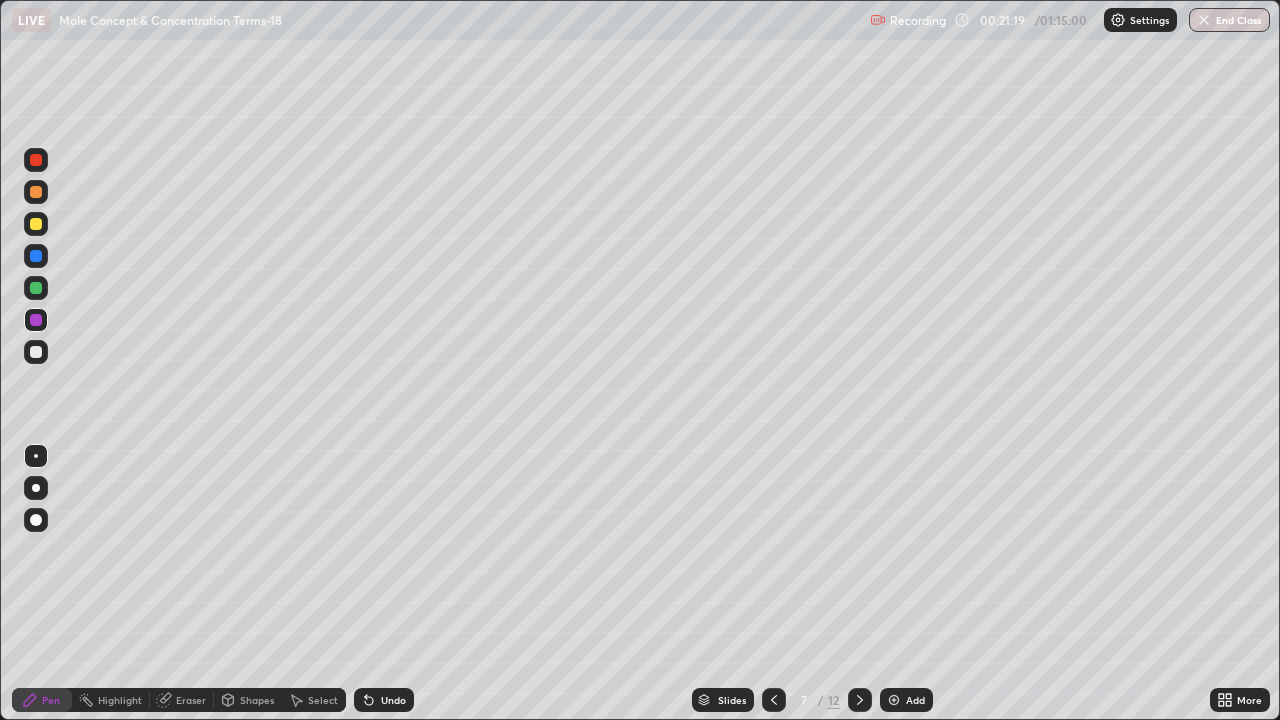 click 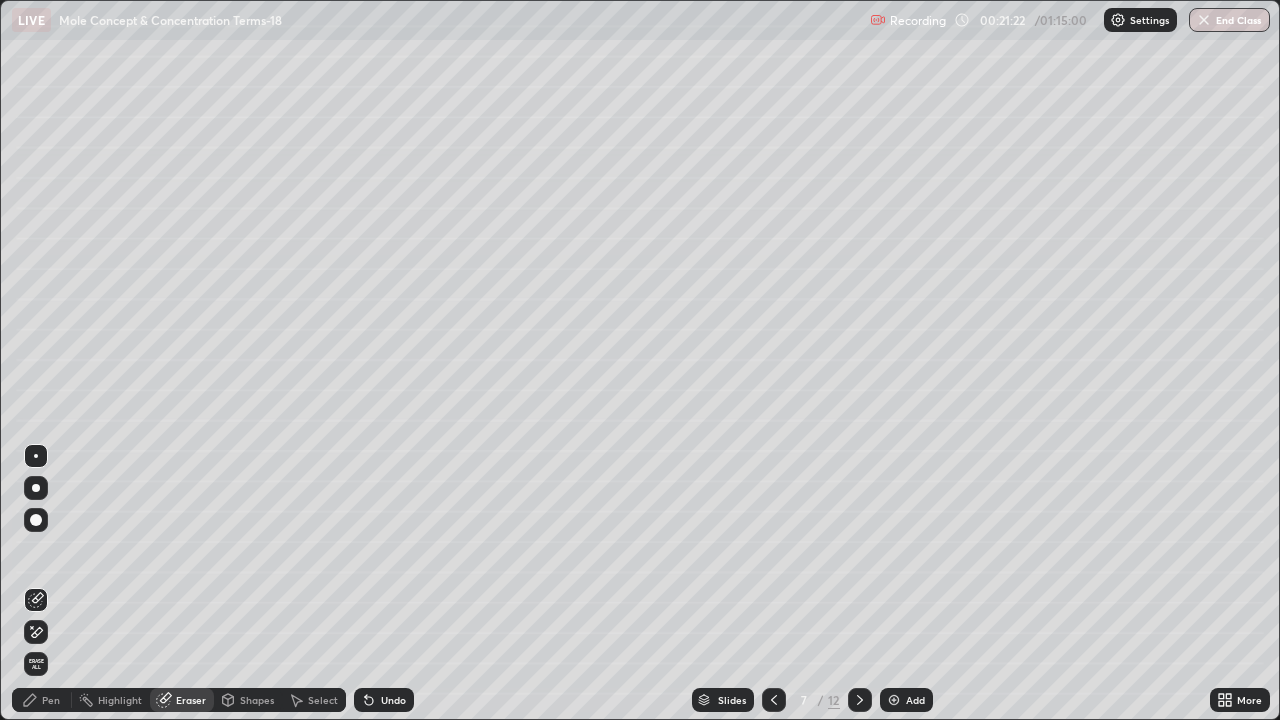 click on "Pen" at bounding box center (51, 700) 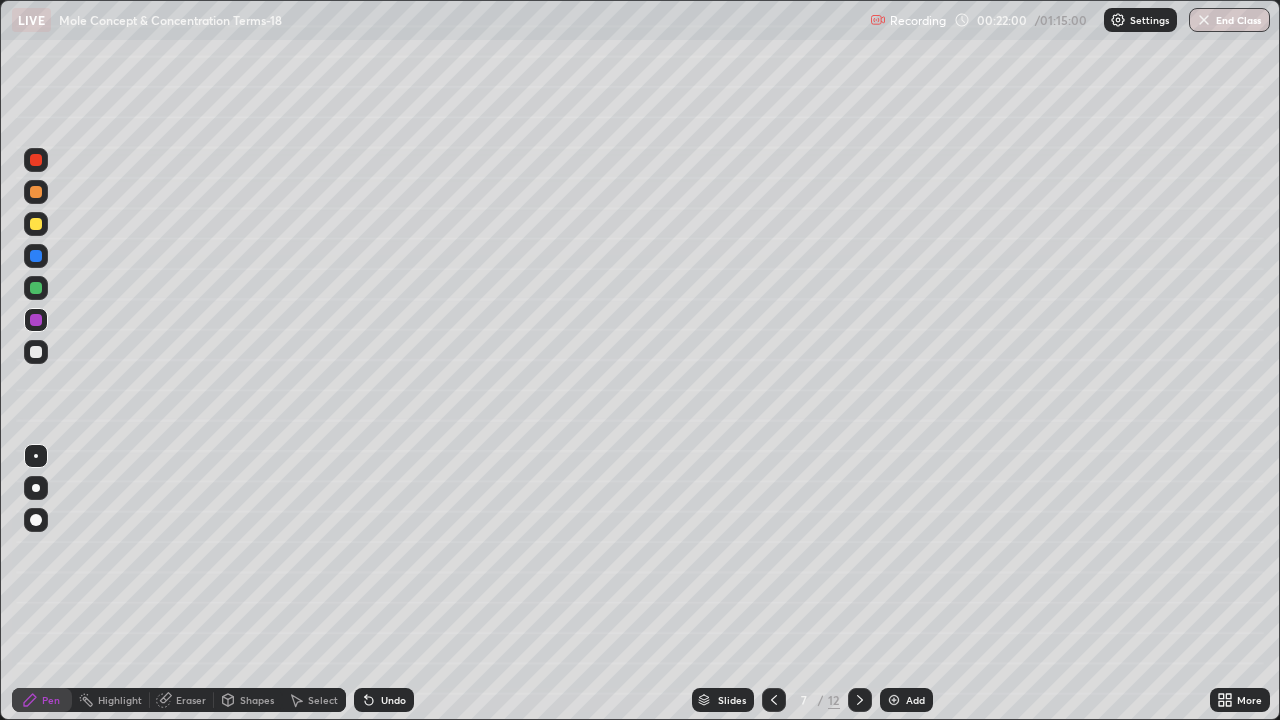 click at bounding box center [36, 352] 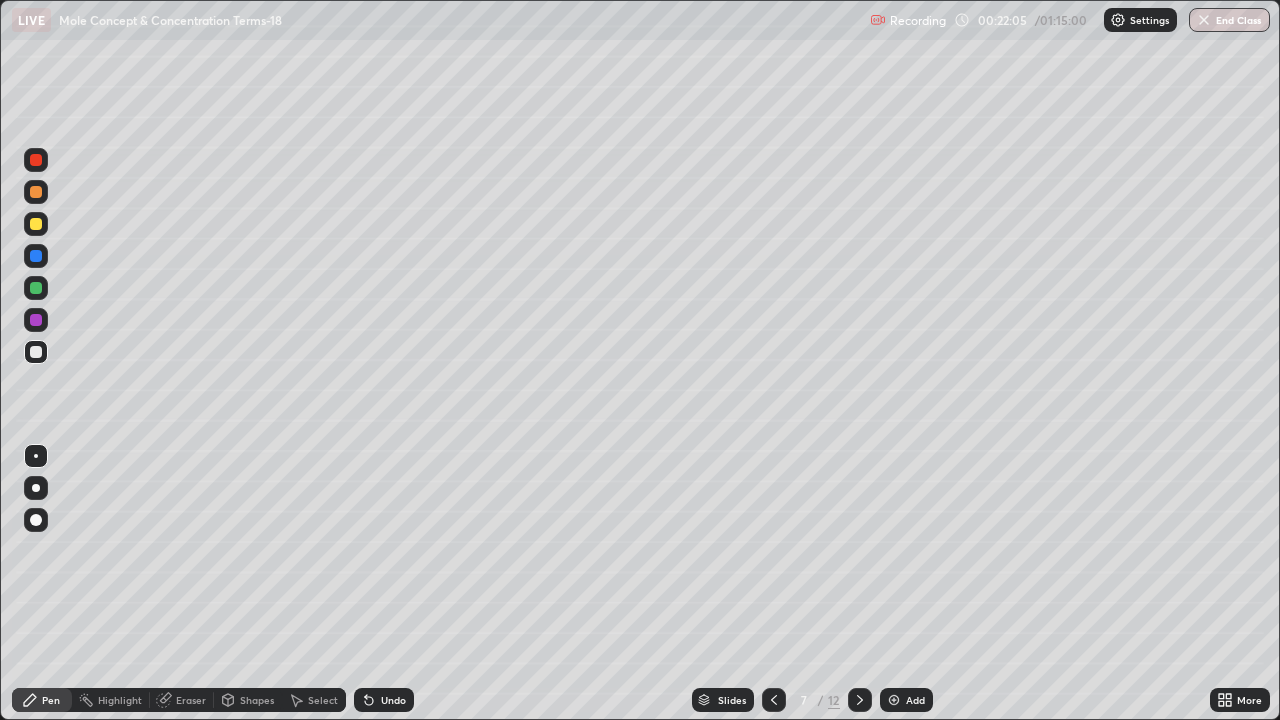 click on "Undo" at bounding box center (380, 700) 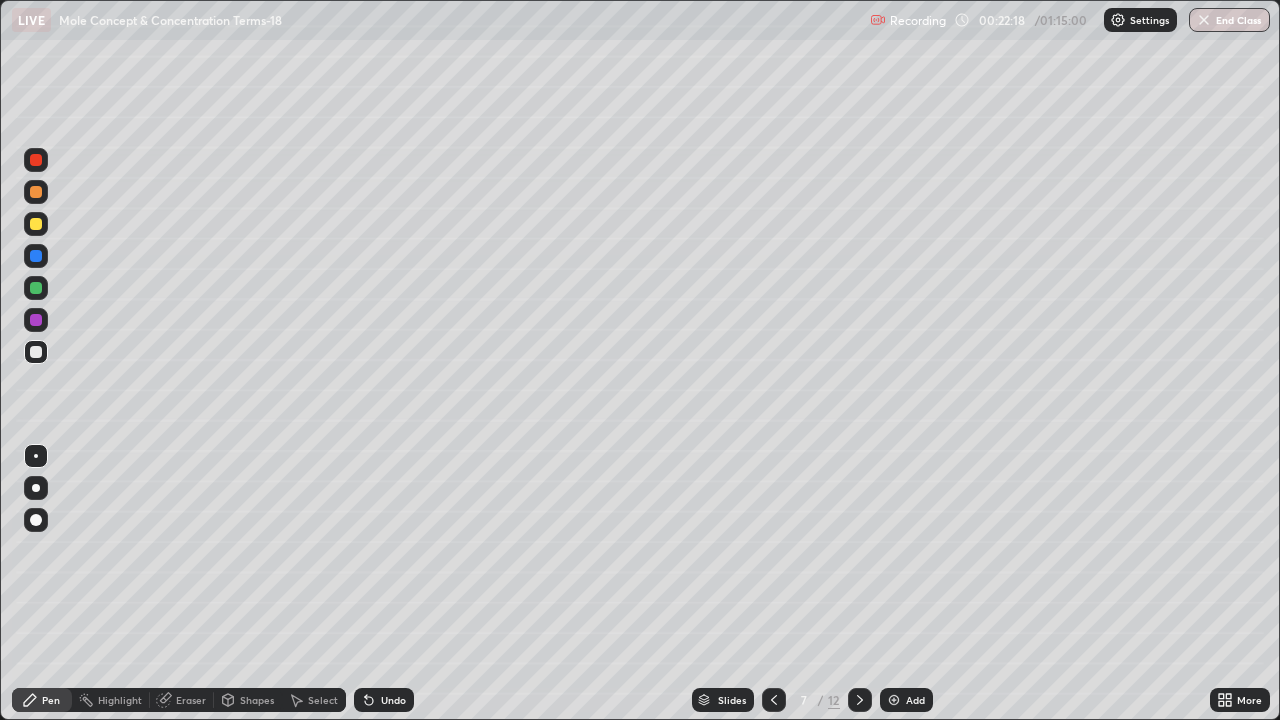 click at bounding box center [36, 256] 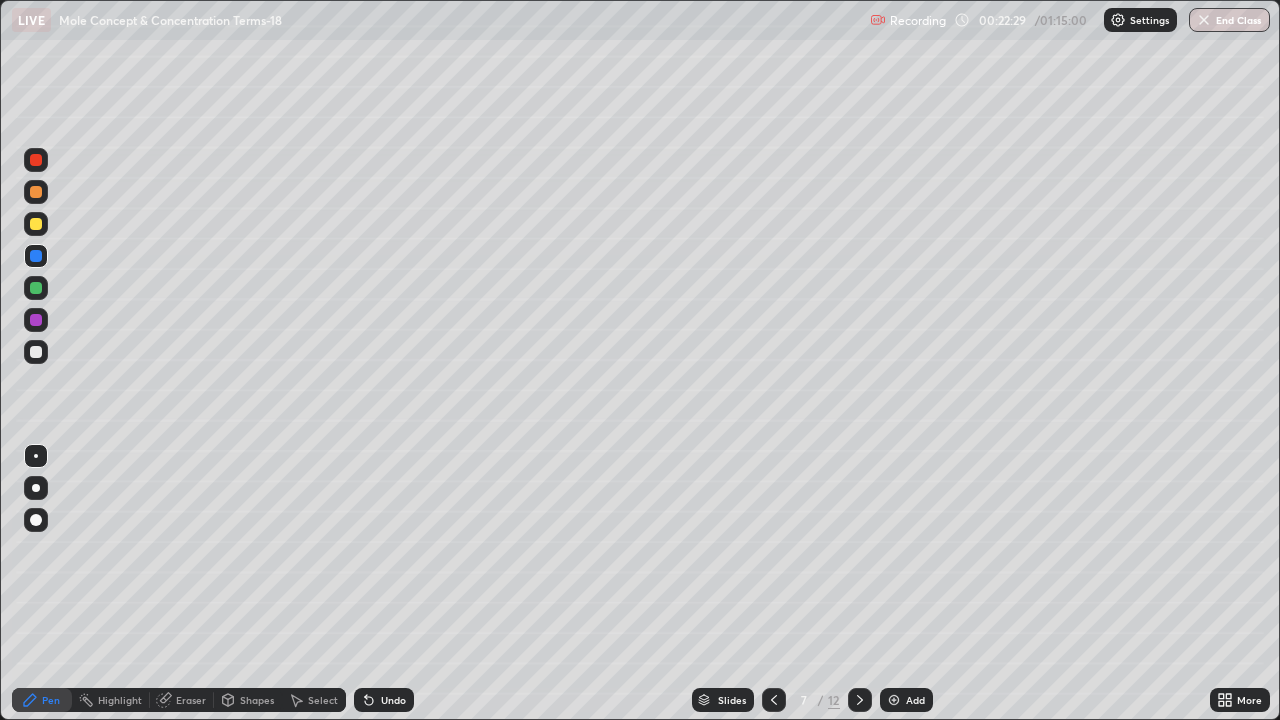 click at bounding box center (36, 160) 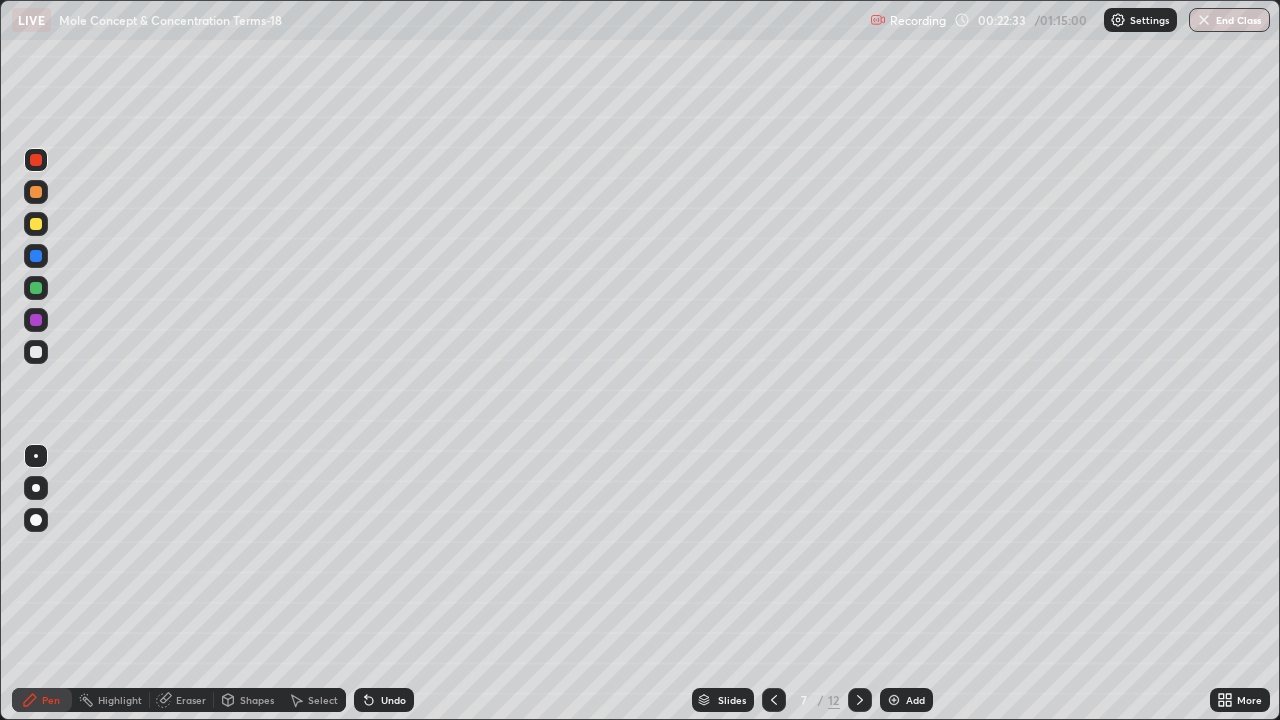 click at bounding box center [36, 352] 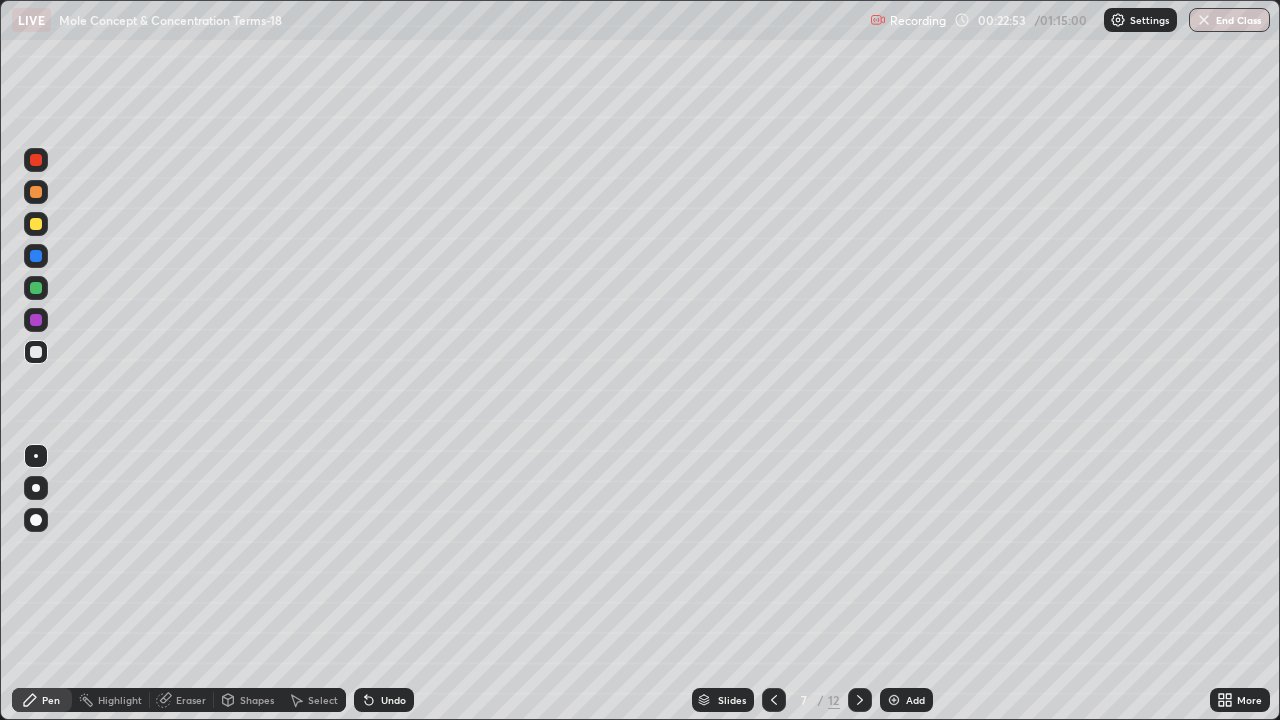 click at bounding box center (36, 192) 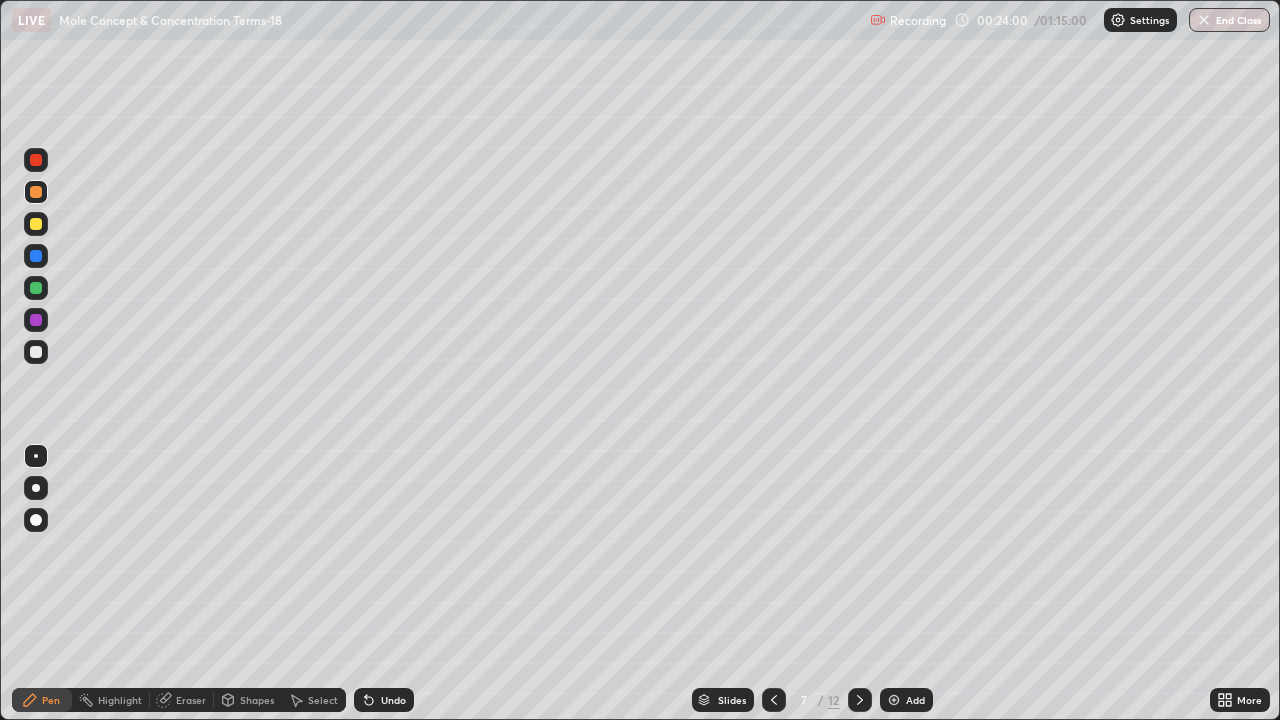 click 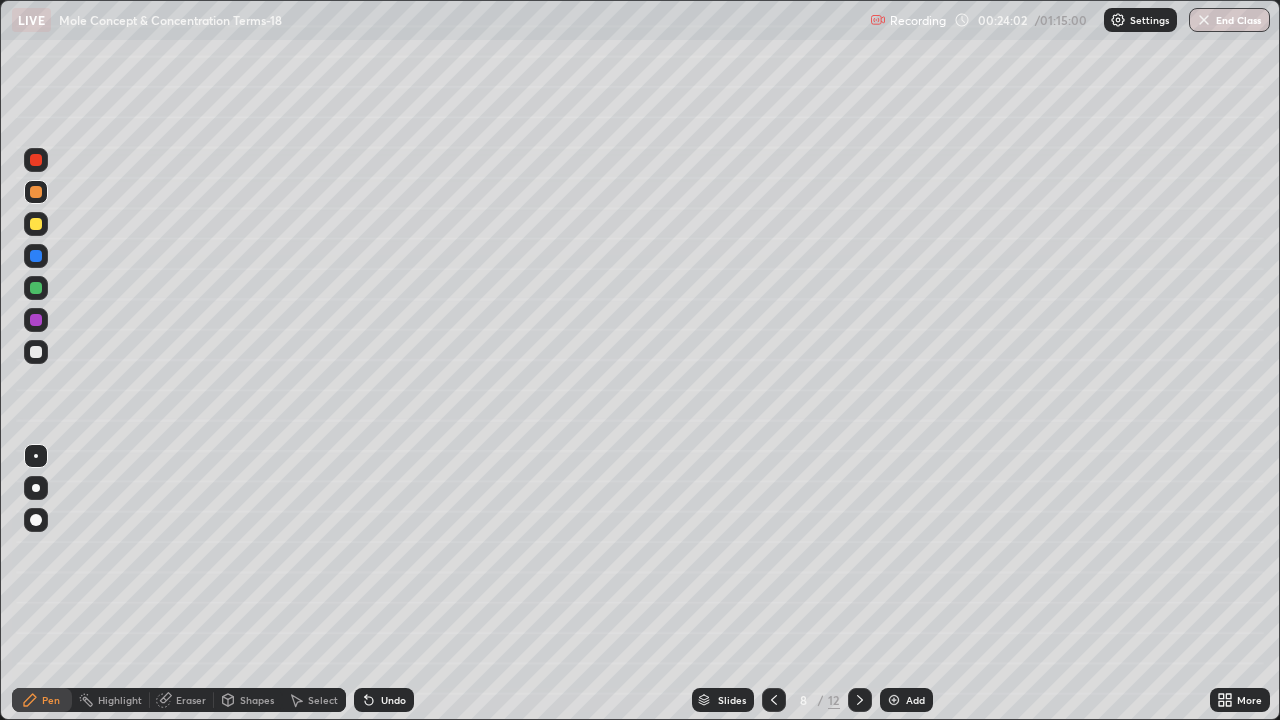 click at bounding box center (36, 192) 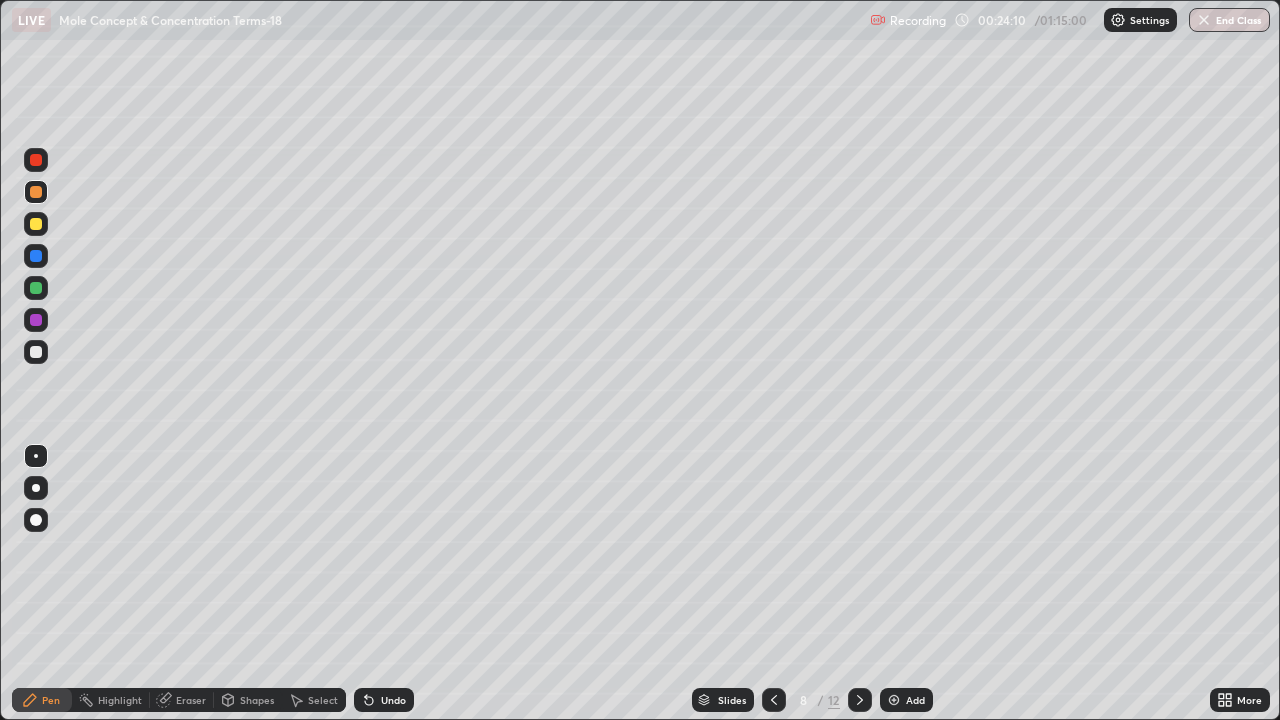 click at bounding box center [36, 224] 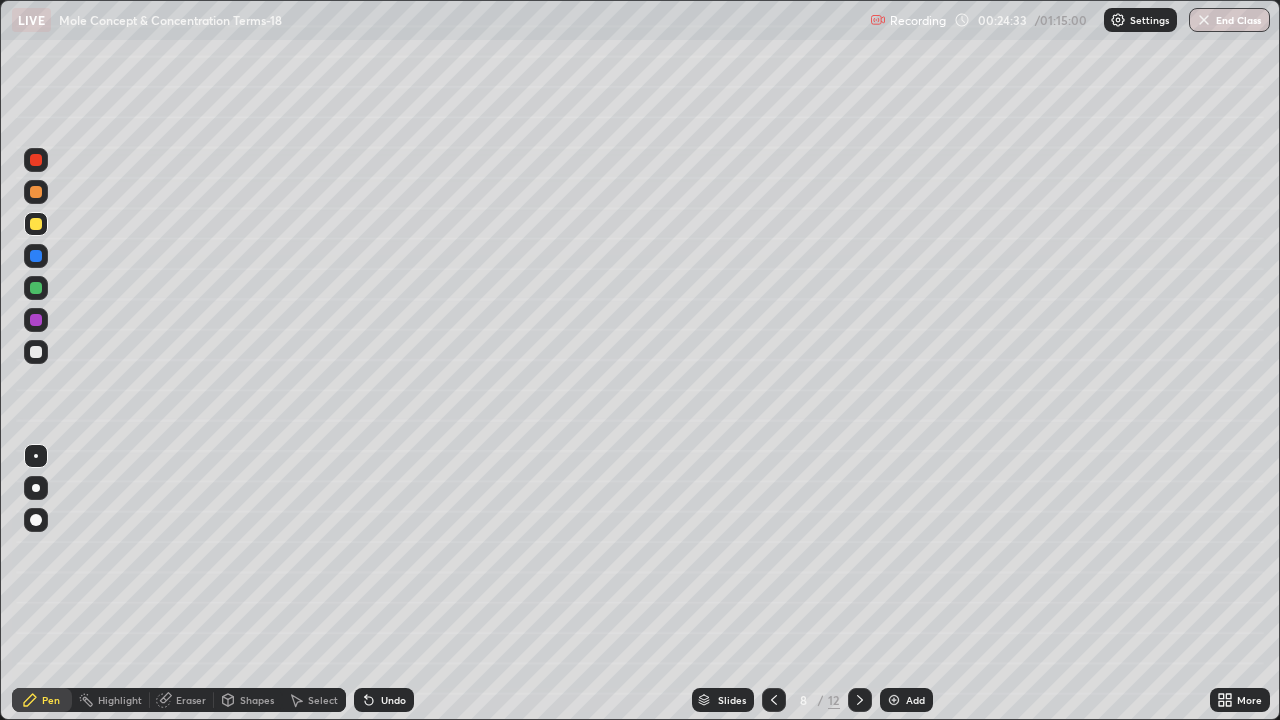 click 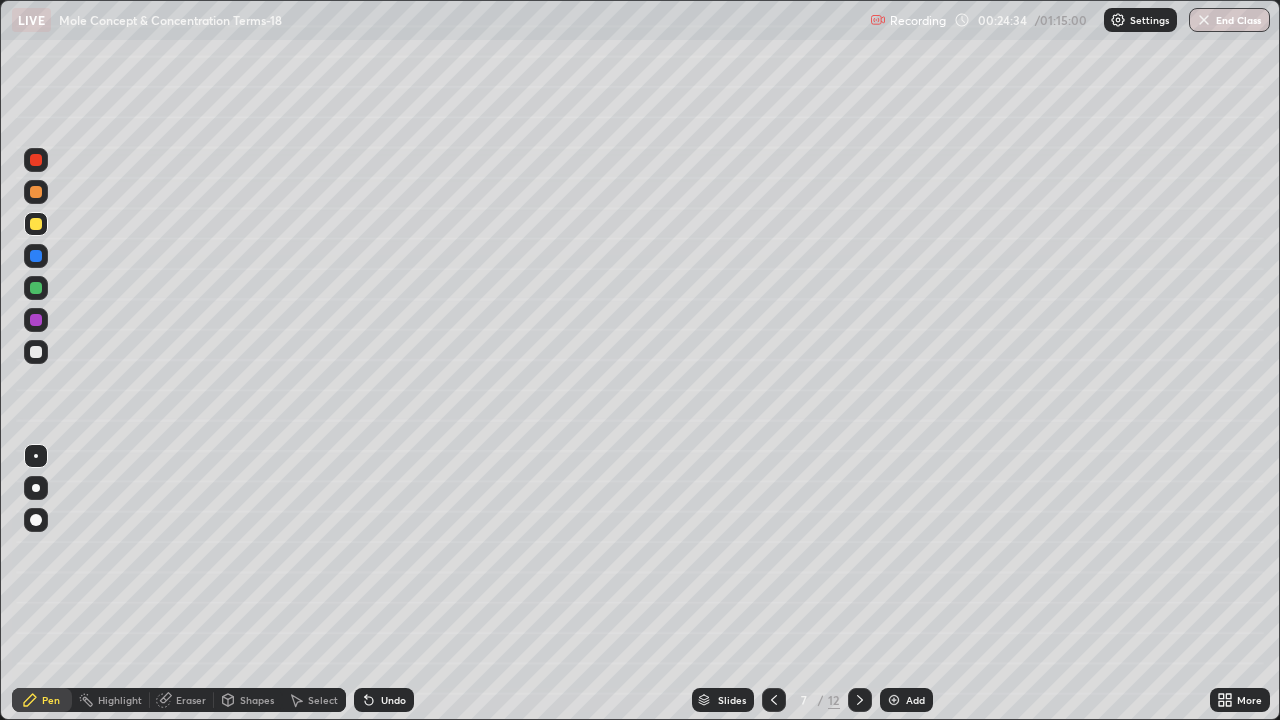 click at bounding box center (774, 700) 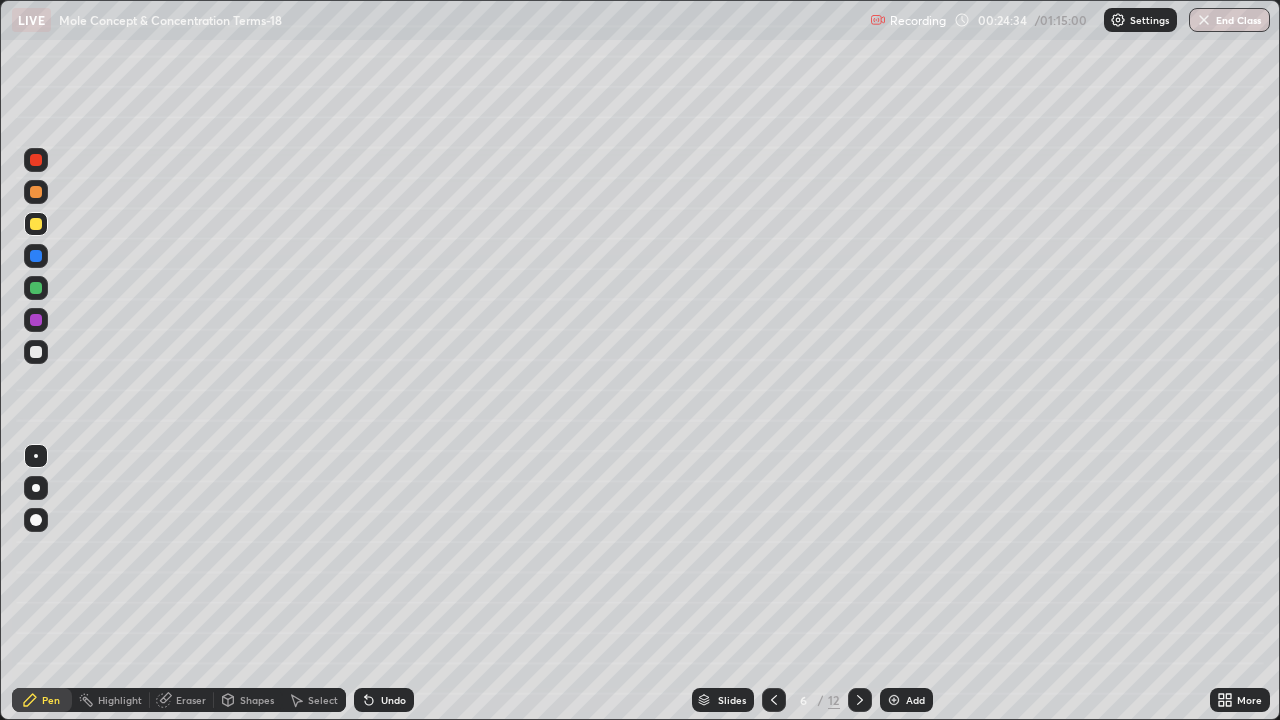 click at bounding box center (774, 700) 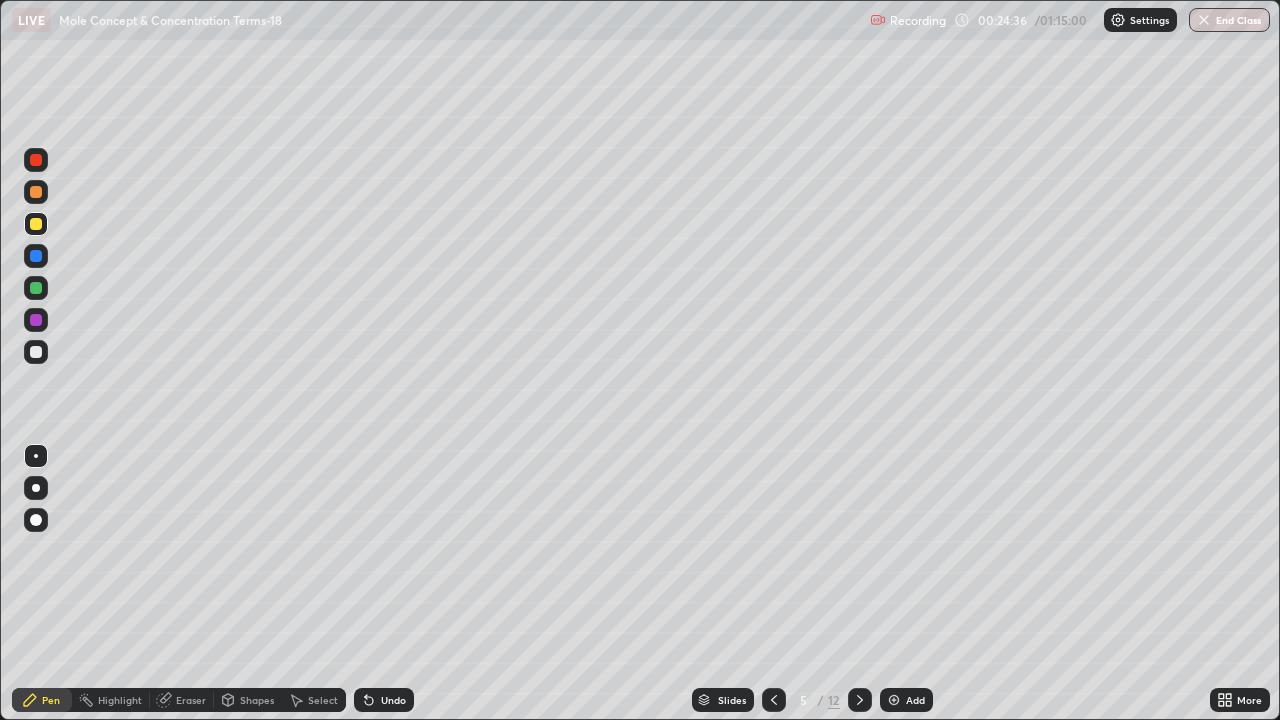 click 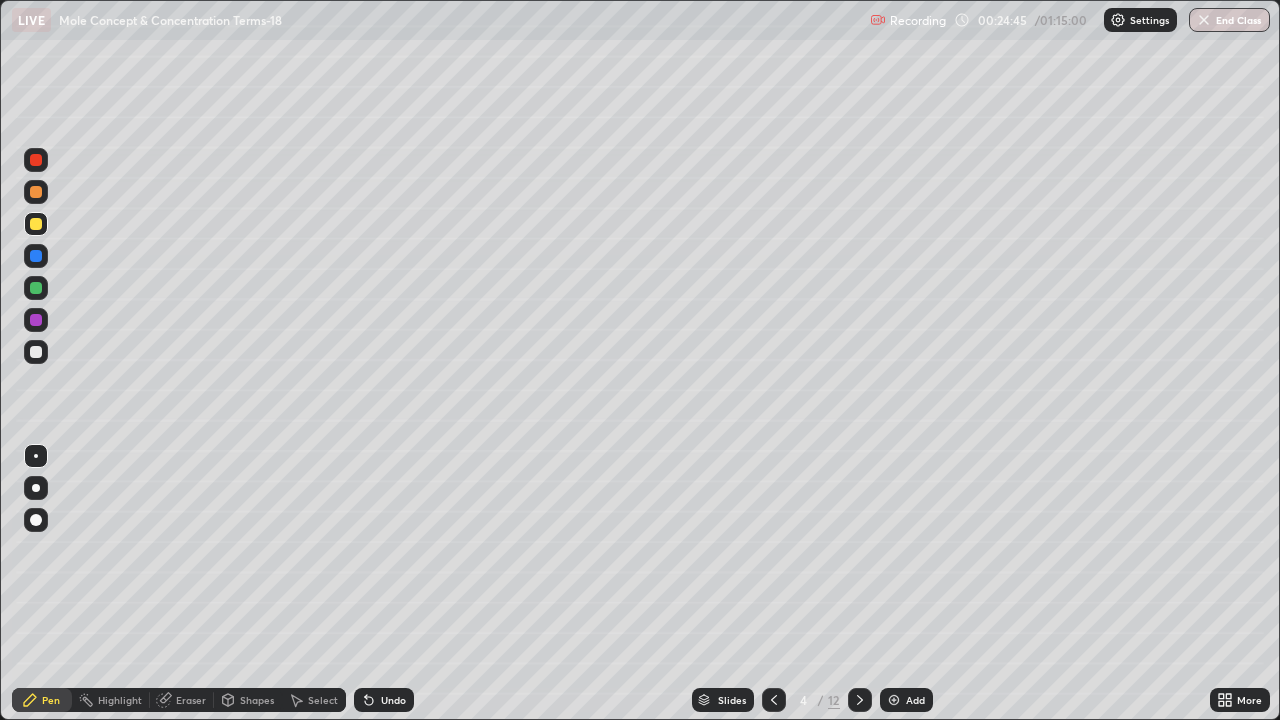 click 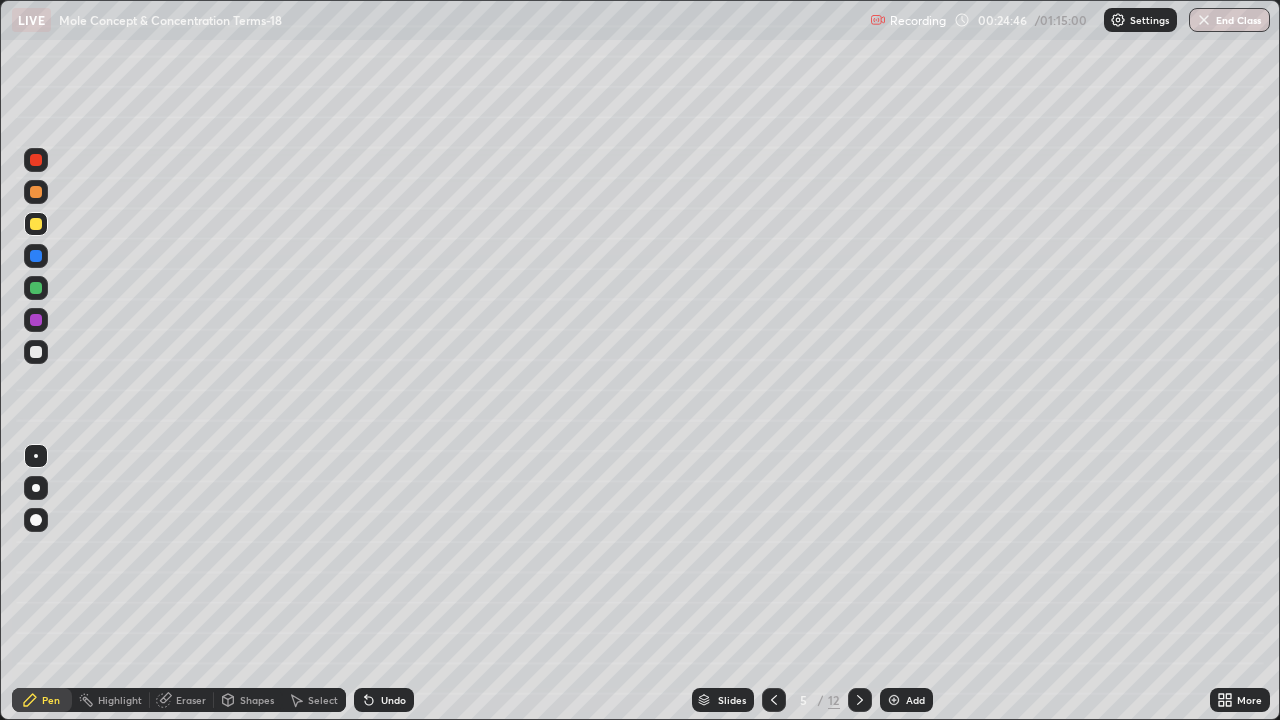 click 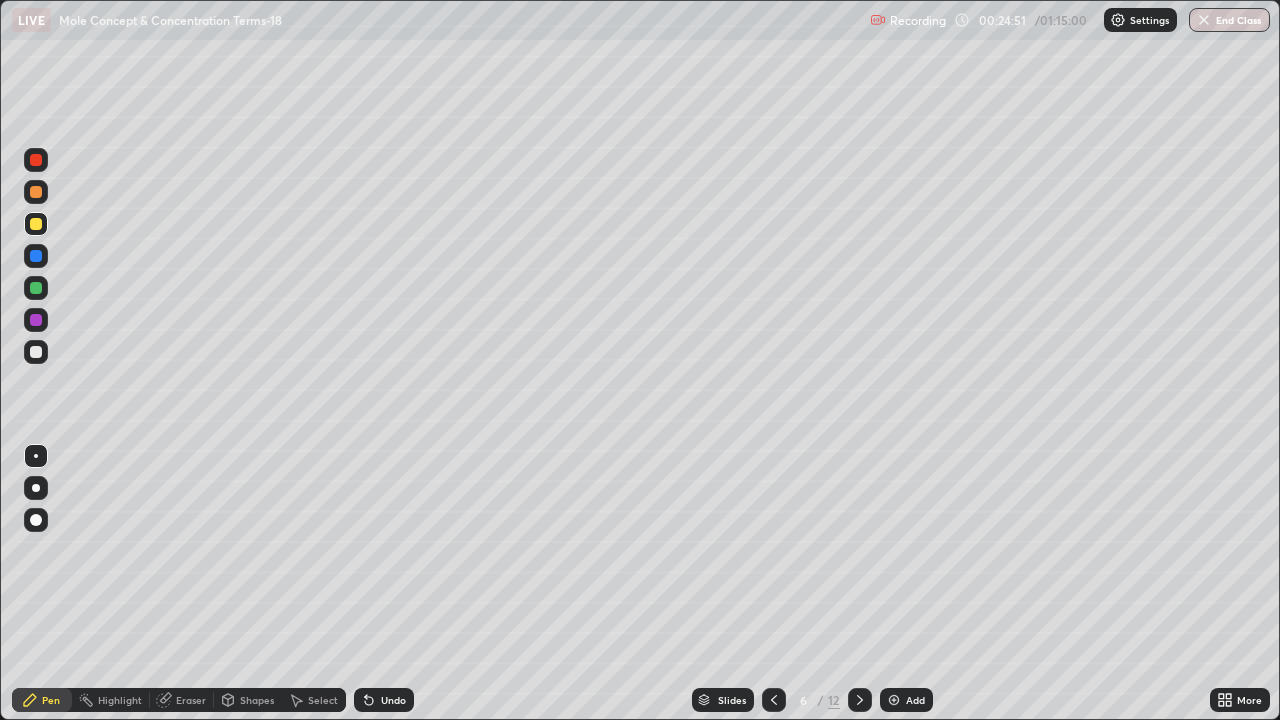 click 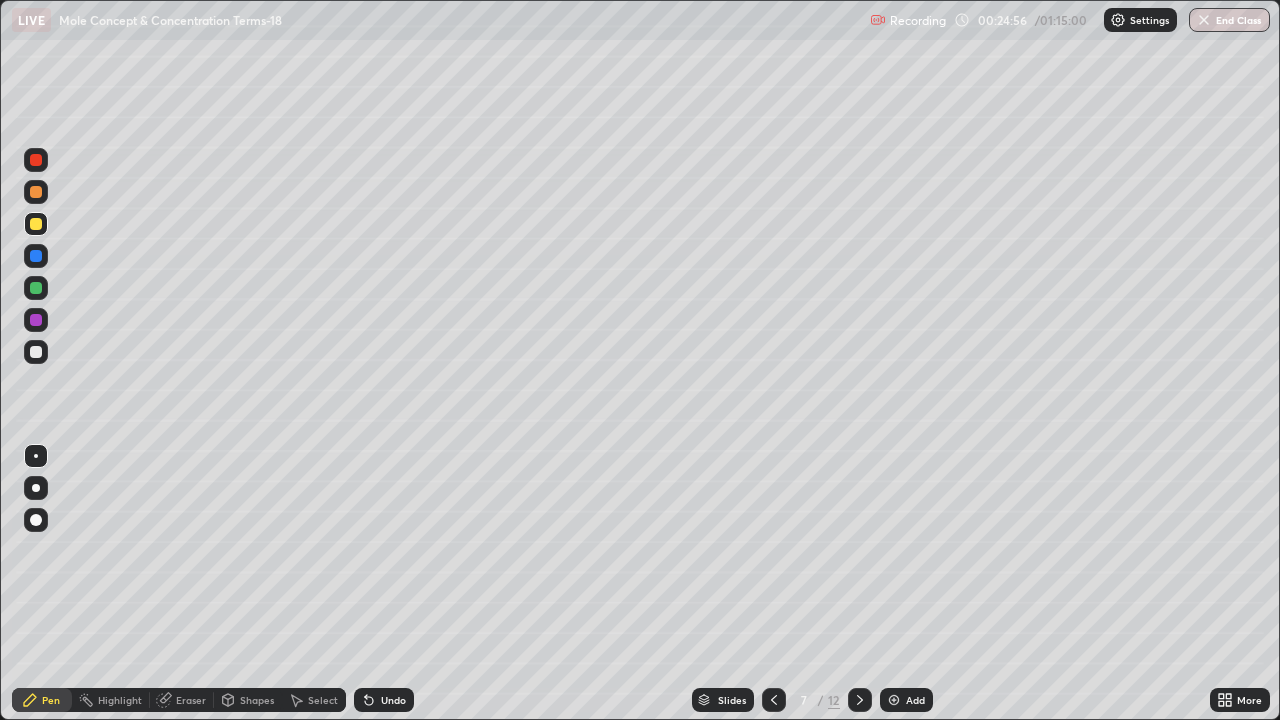 click 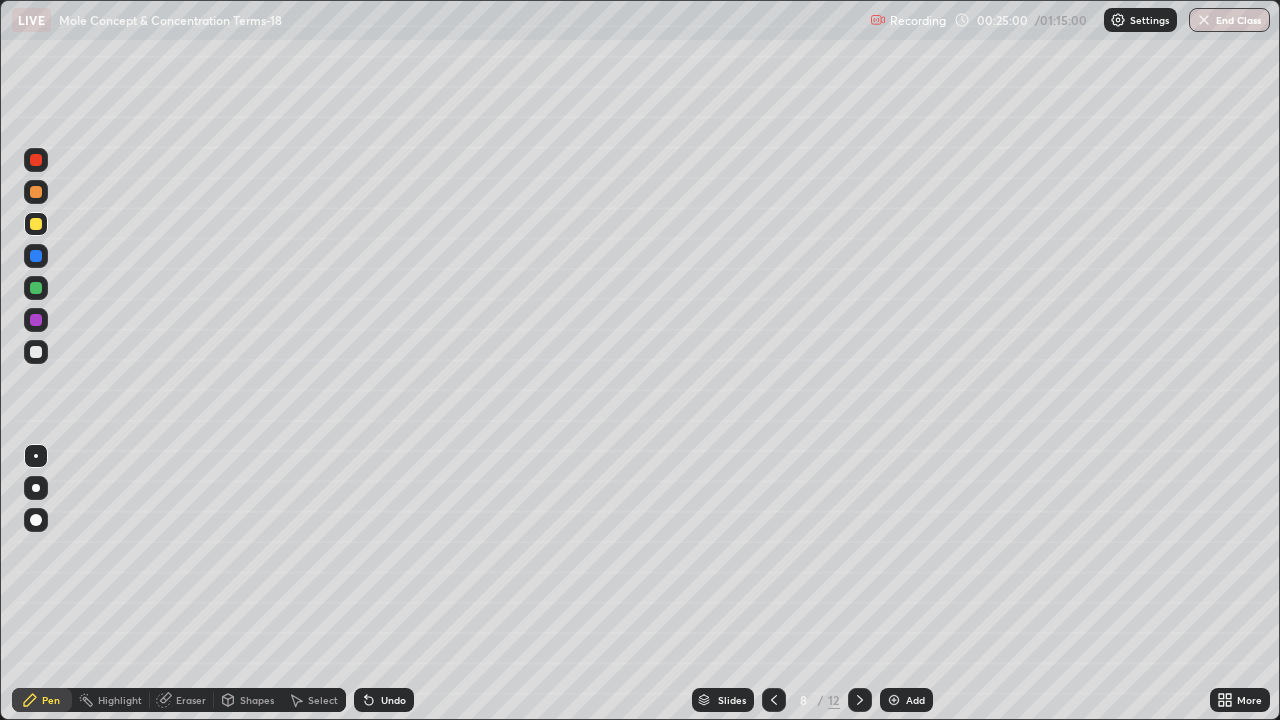 click at bounding box center (36, 288) 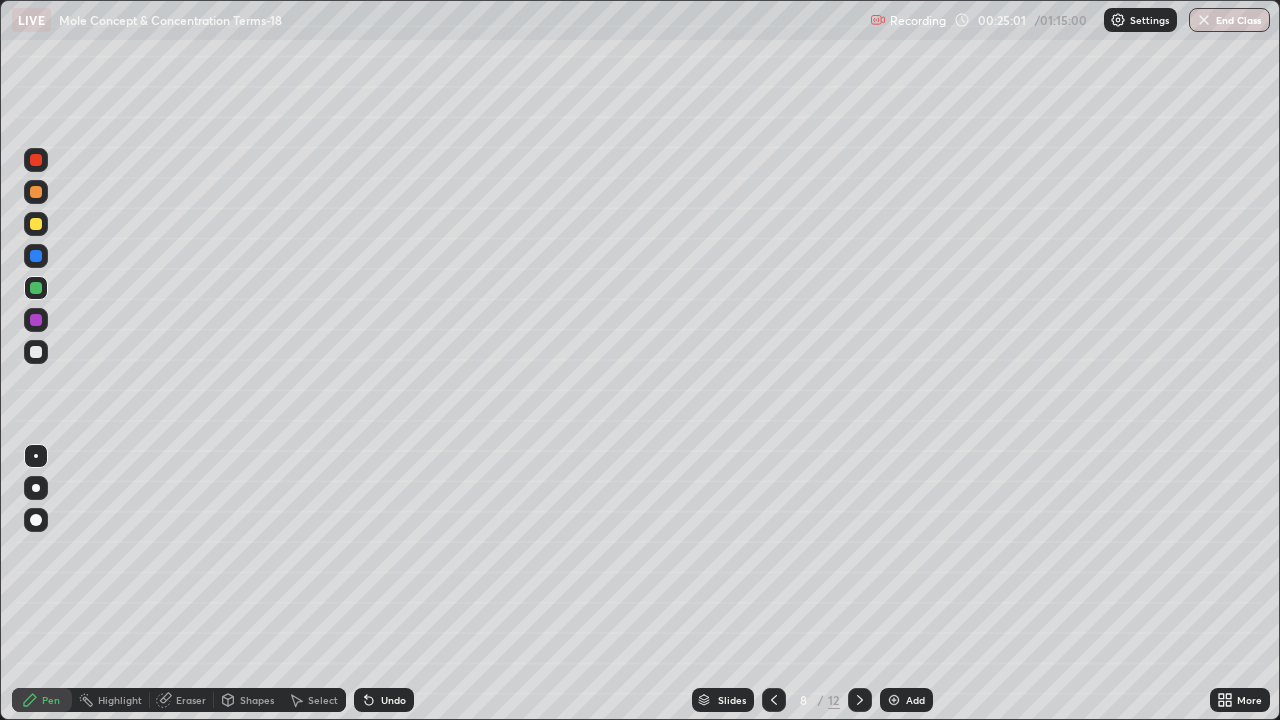 click on "Eraser" at bounding box center (191, 700) 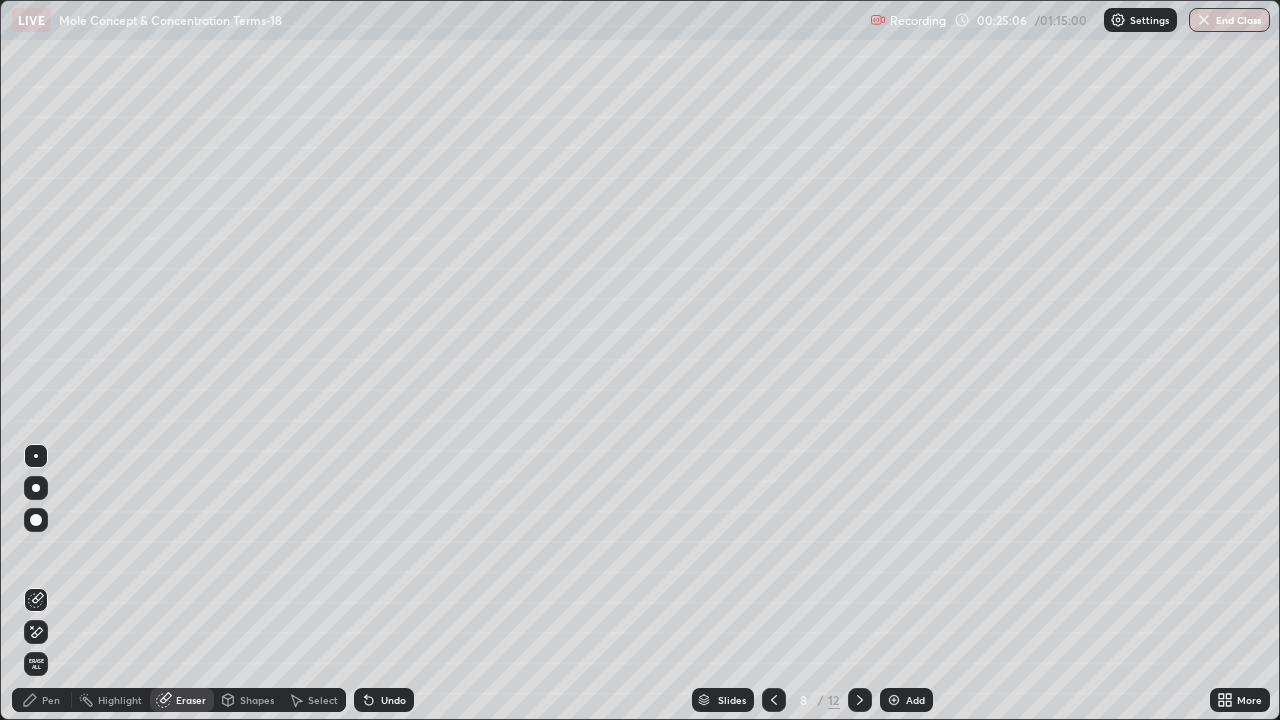 click 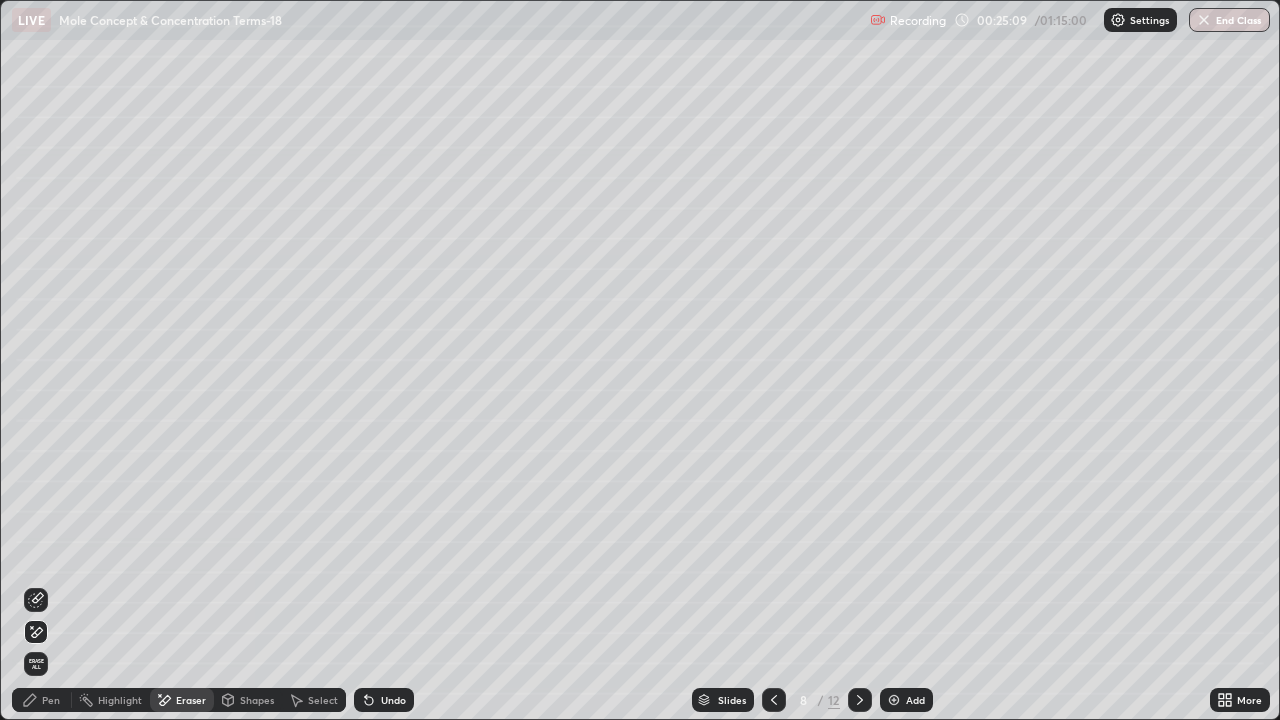 click on "Pen" at bounding box center [42, 700] 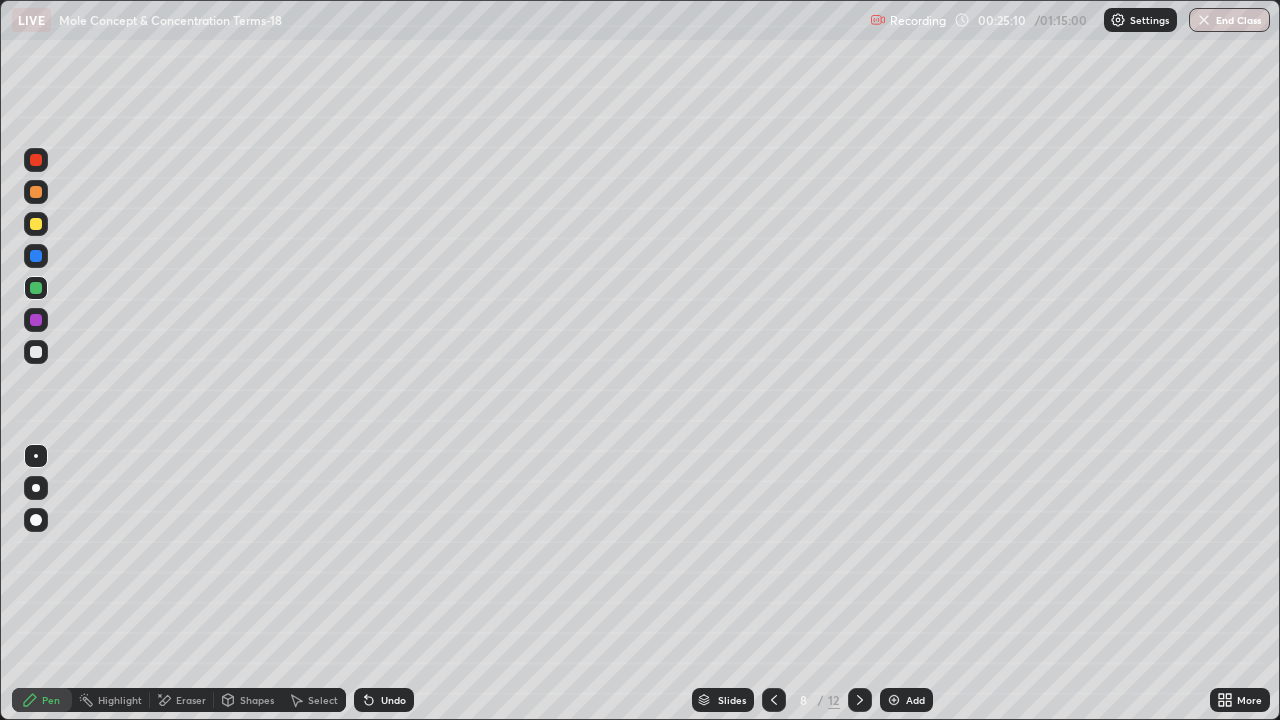 click at bounding box center (36, 224) 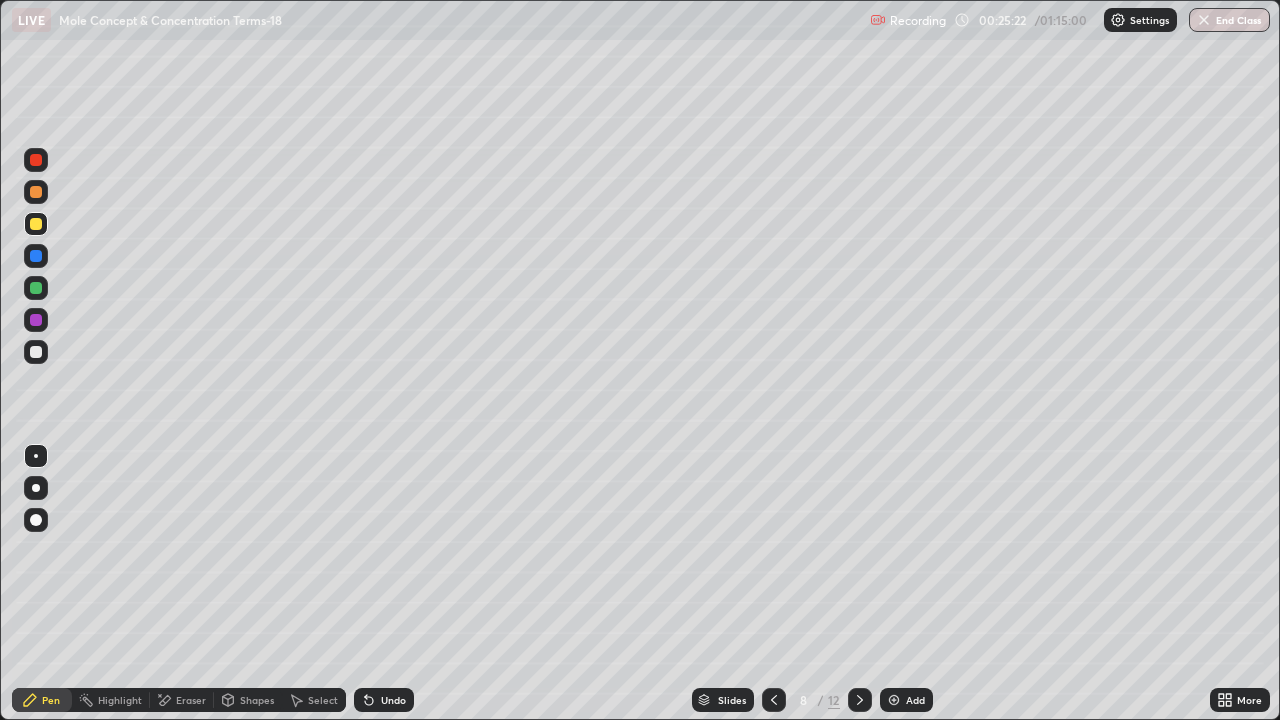 click at bounding box center [36, 352] 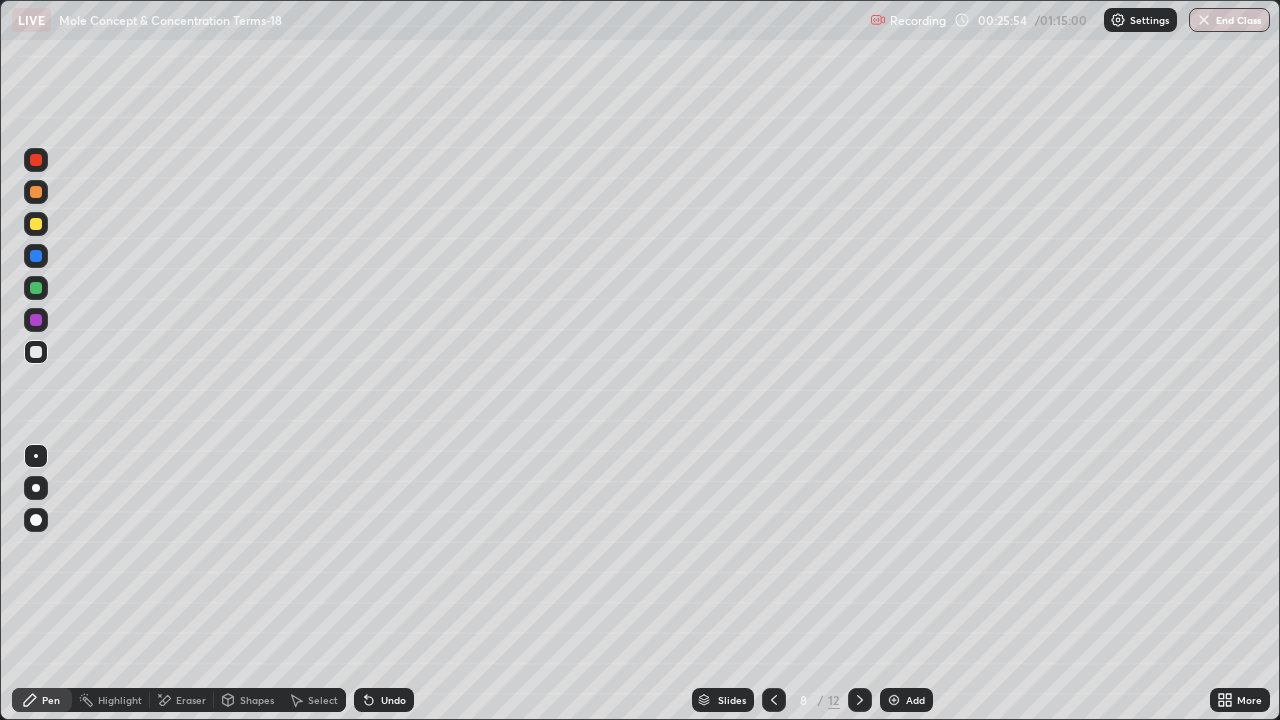 click at bounding box center [36, 256] 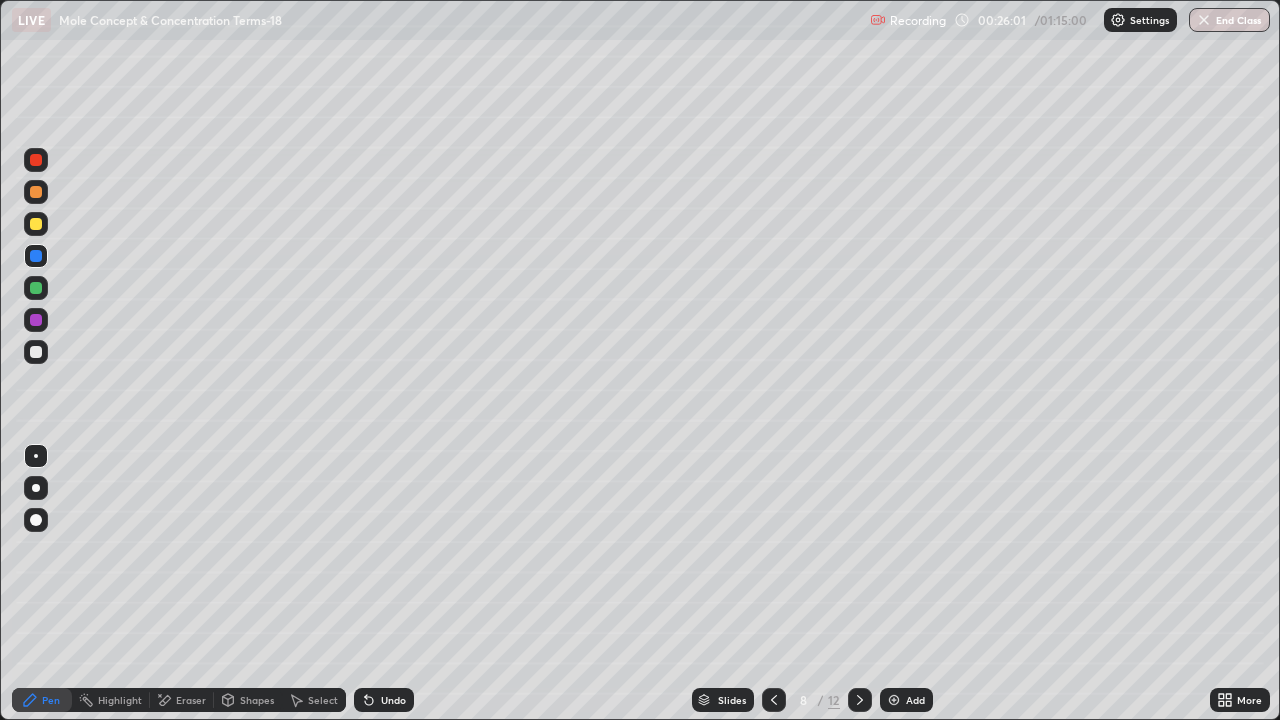 click on "Undo" at bounding box center (384, 700) 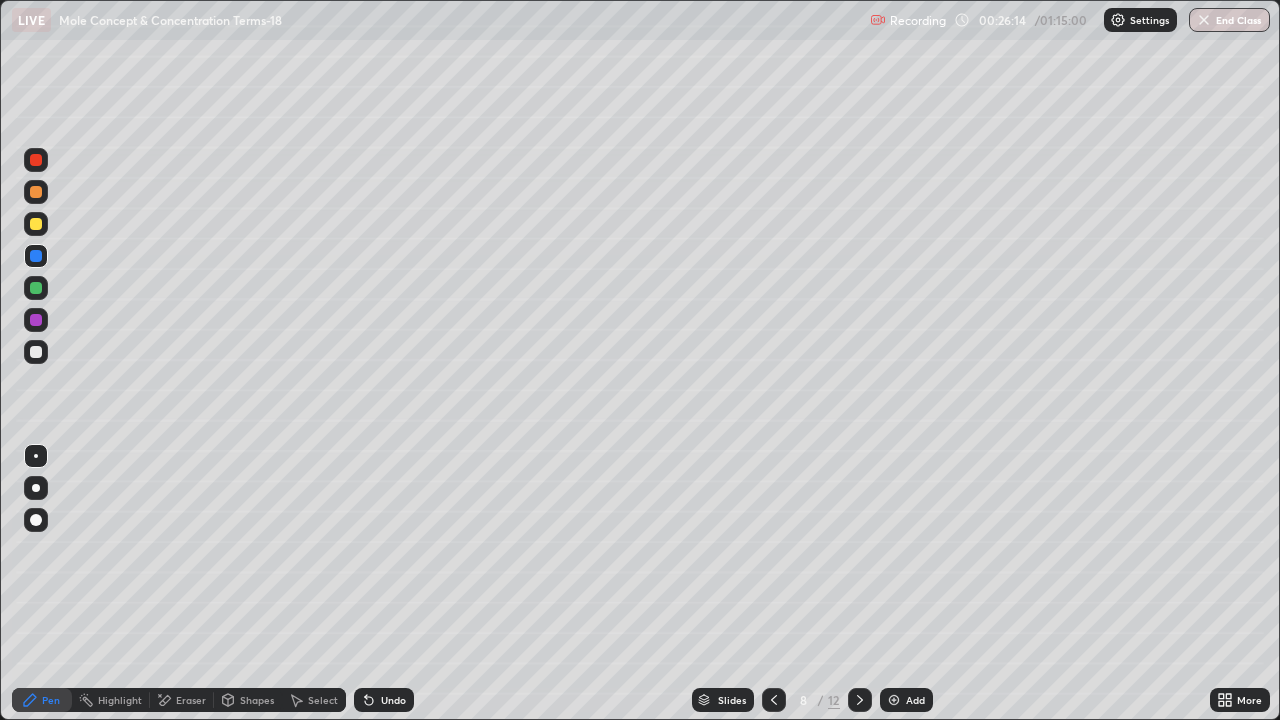 click at bounding box center [36, 224] 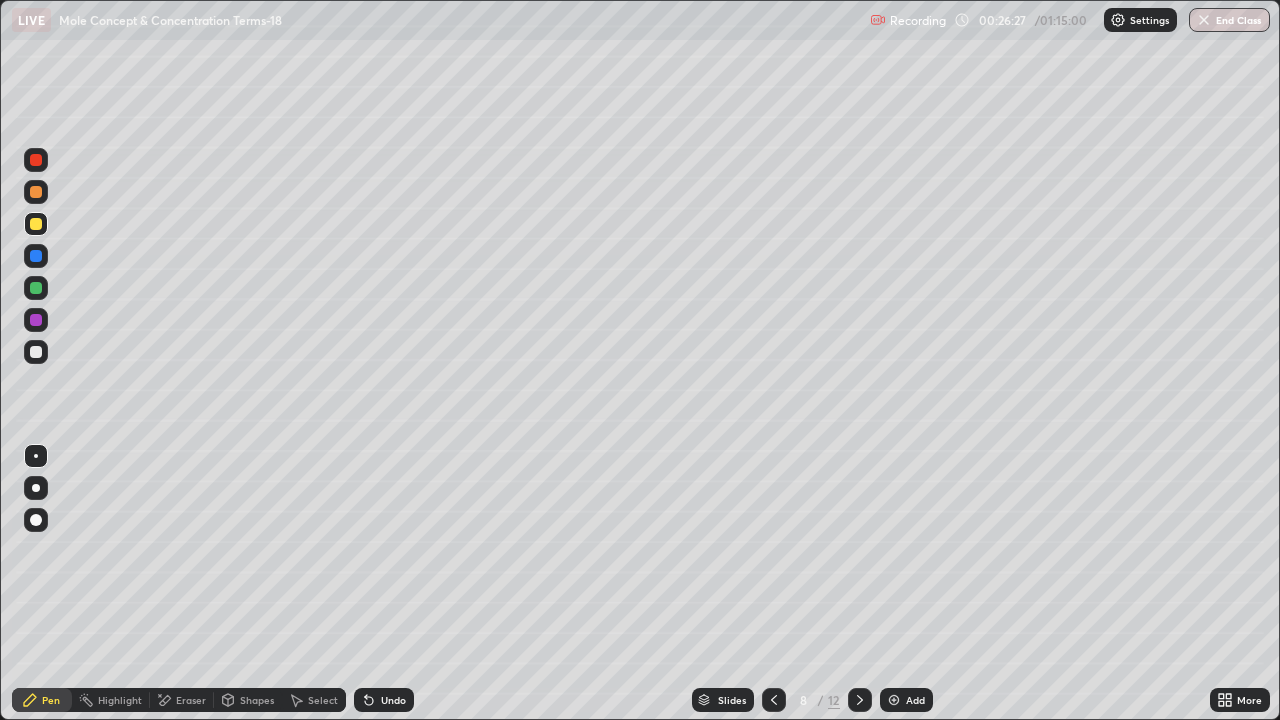 click at bounding box center (36, 352) 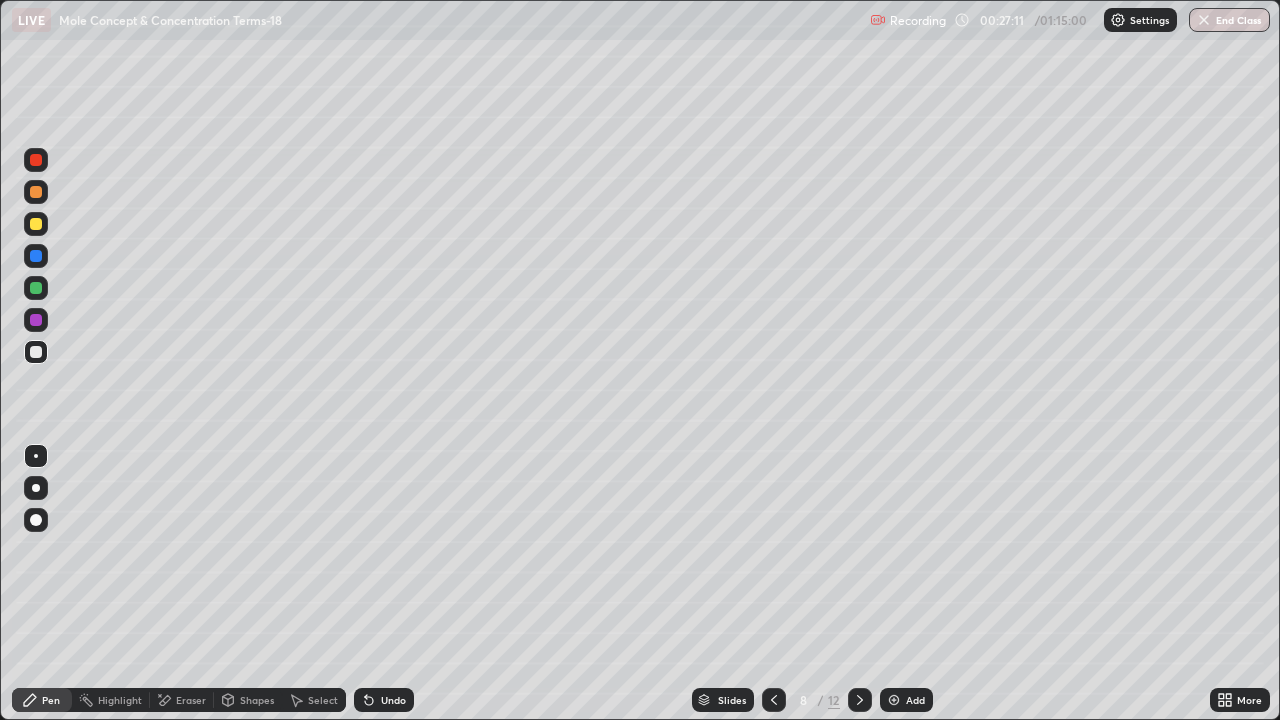 click at bounding box center (36, 256) 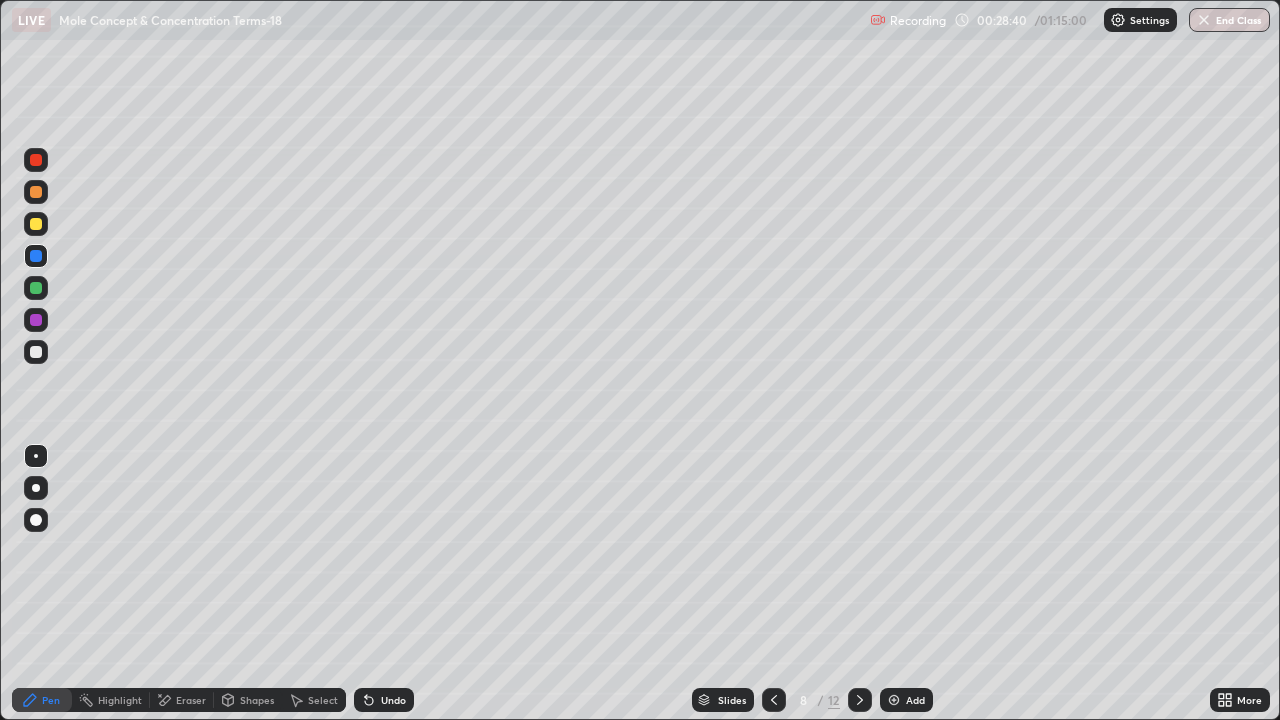 click 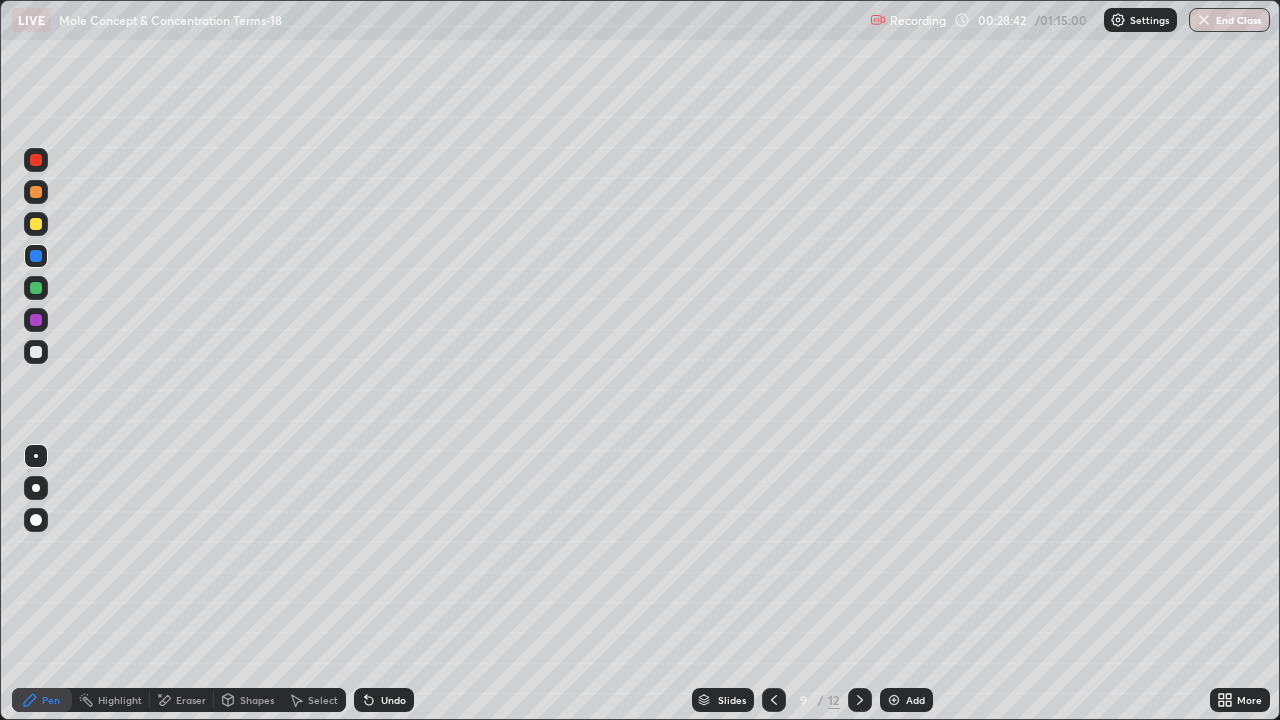 click at bounding box center (36, 224) 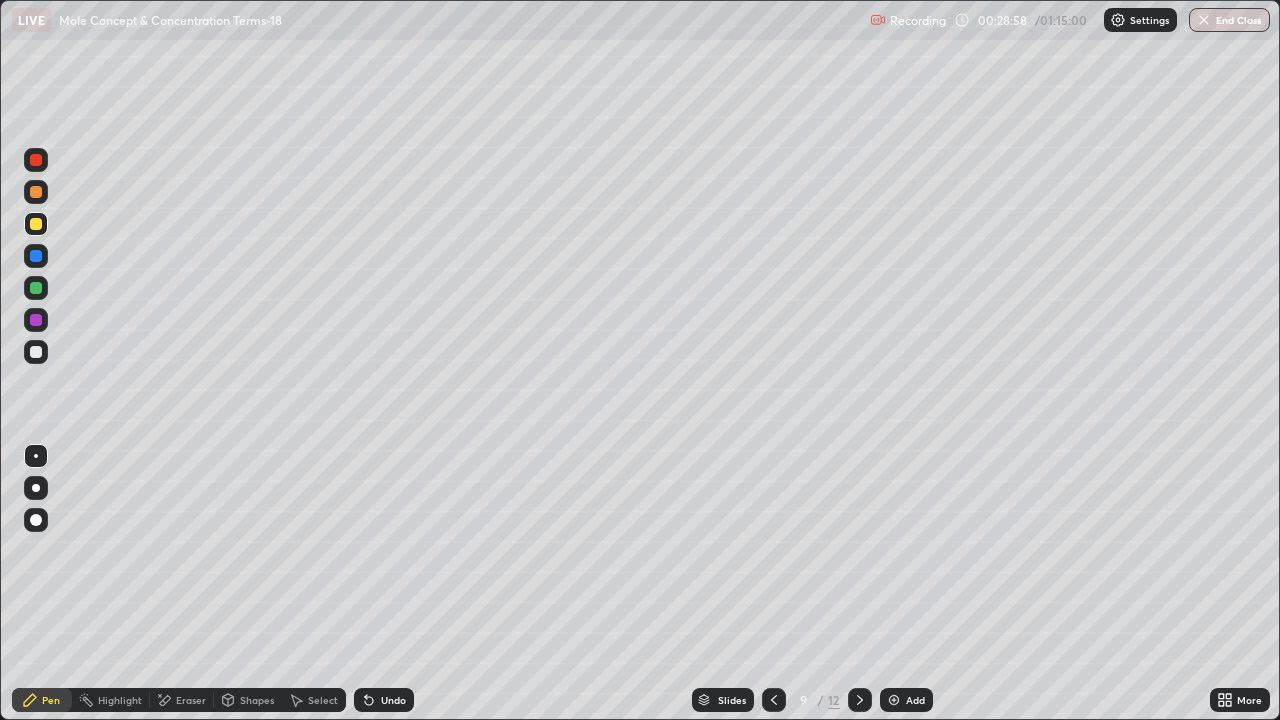 click on "Undo" at bounding box center [393, 700] 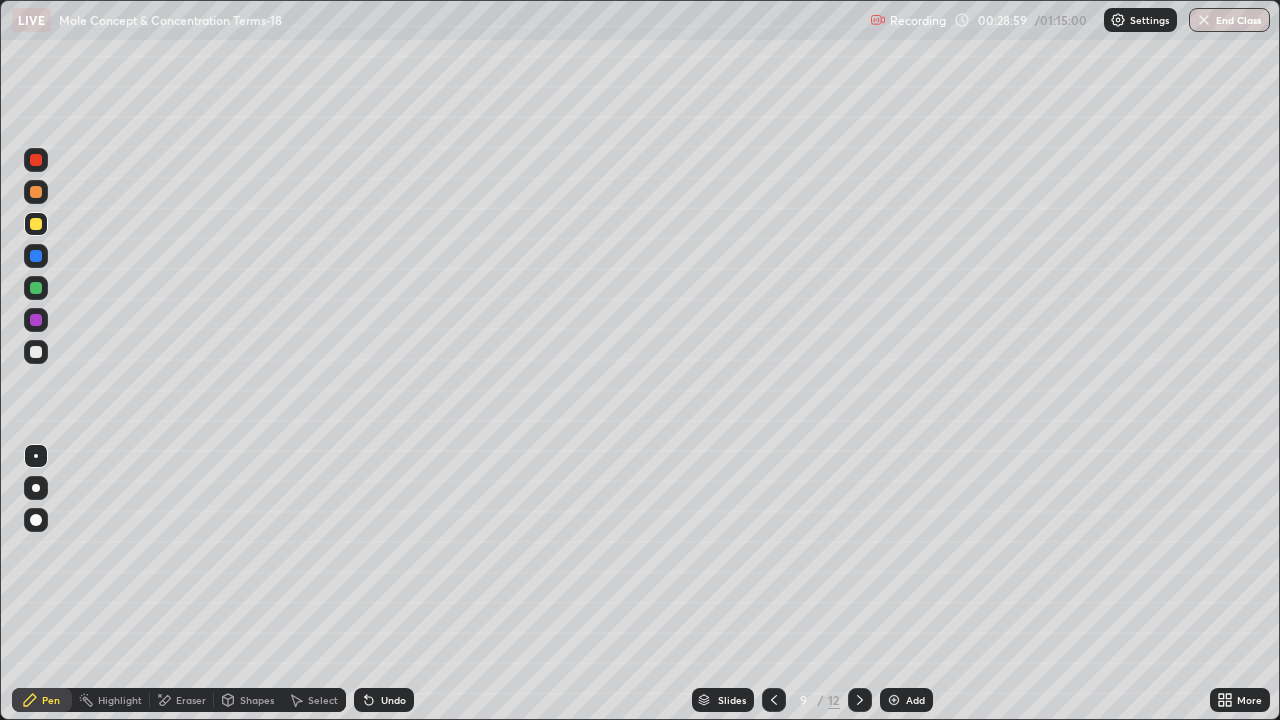 click at bounding box center (36, 352) 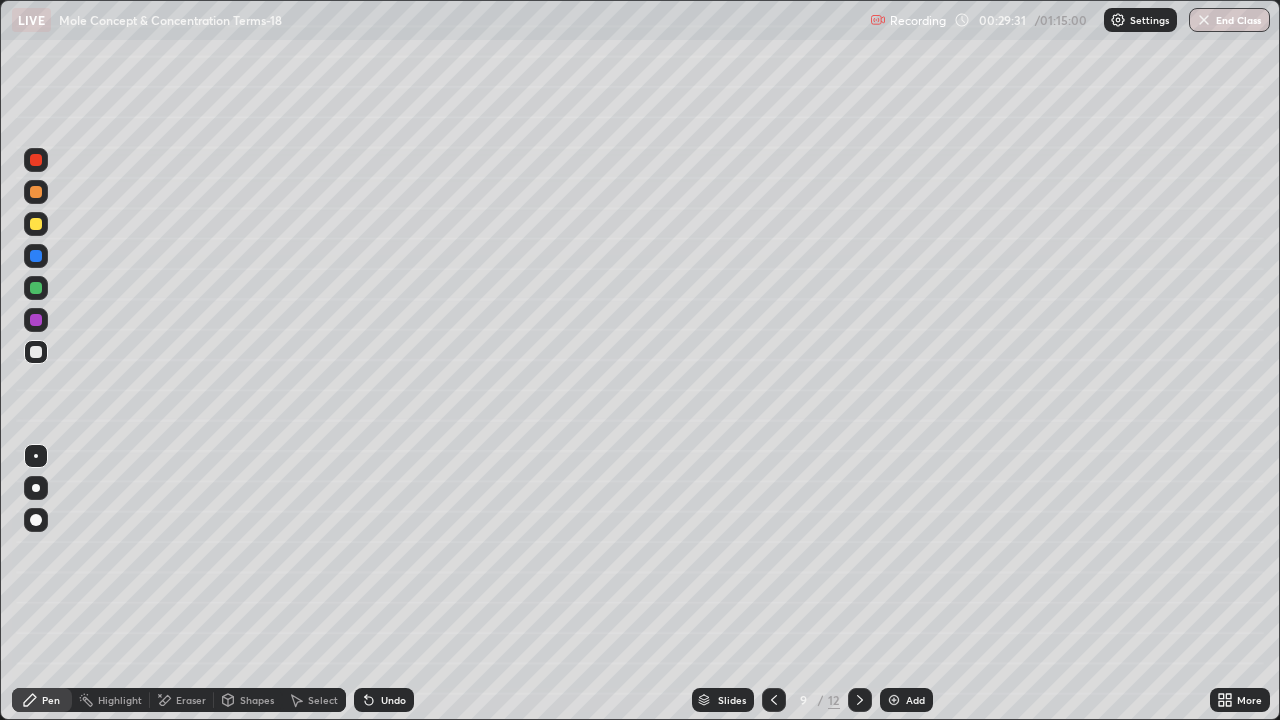 click at bounding box center [36, 288] 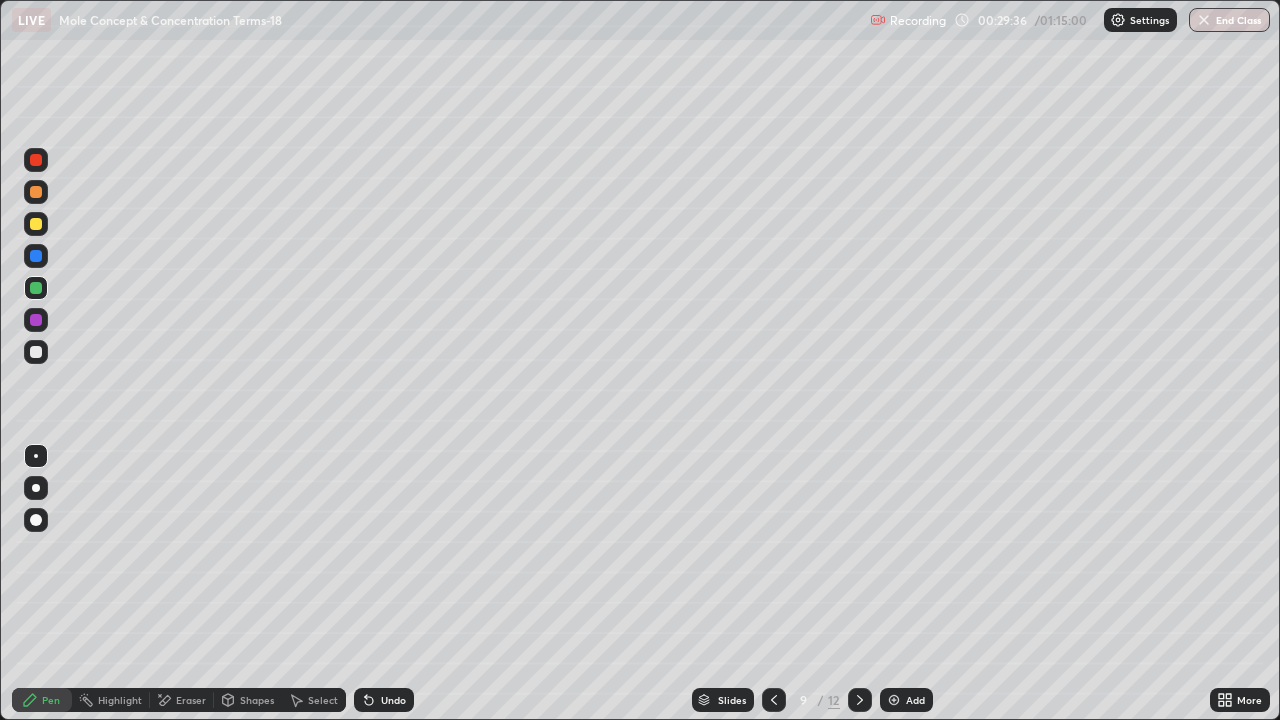 click at bounding box center [36, 256] 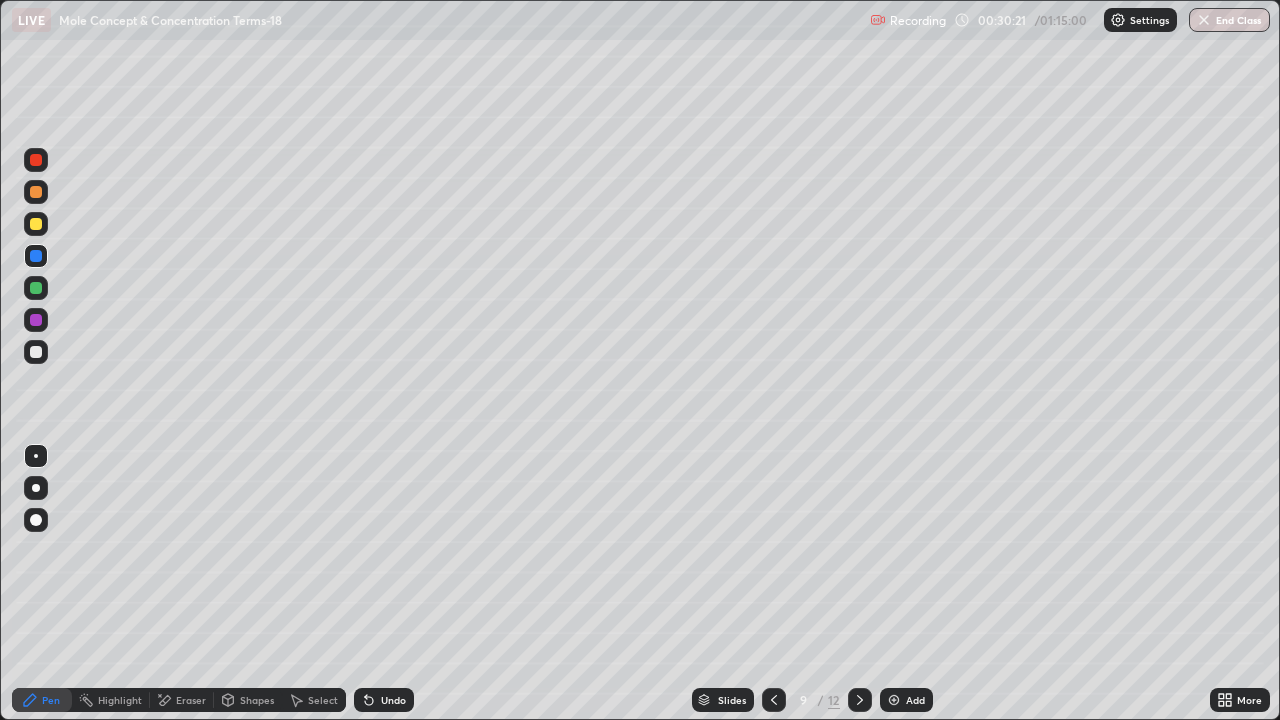 click at bounding box center (36, 192) 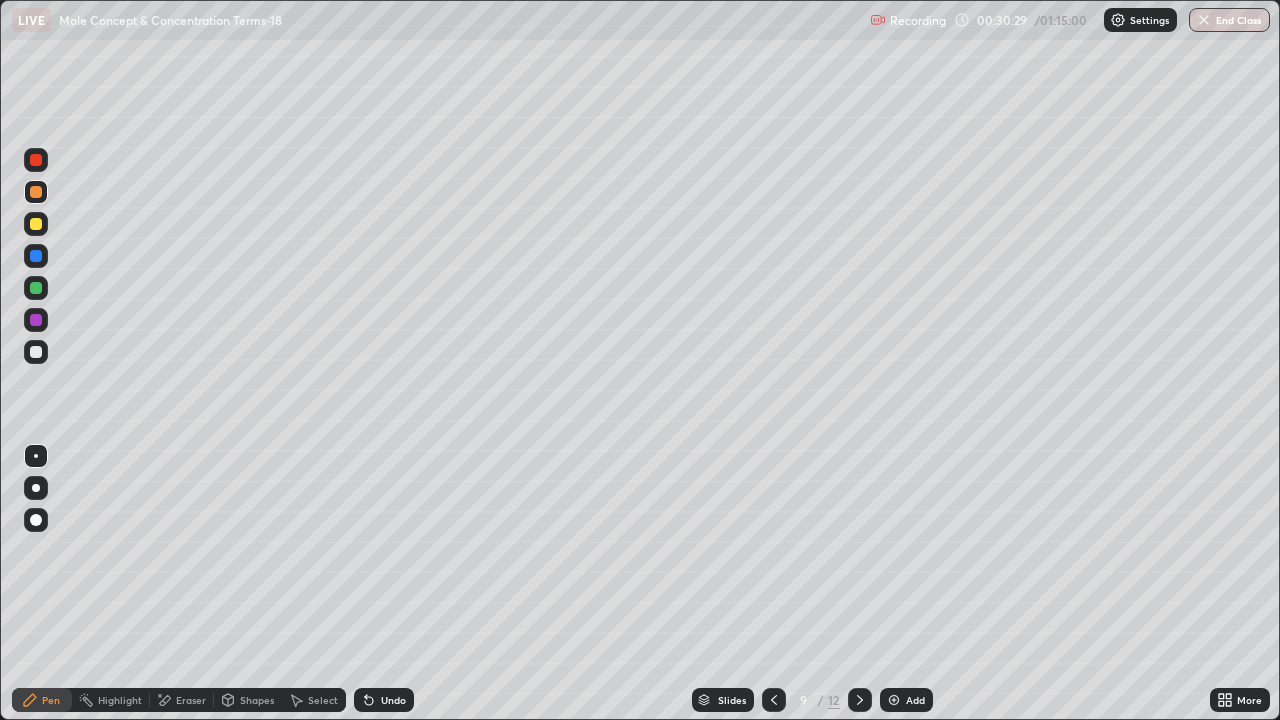 click at bounding box center [36, 352] 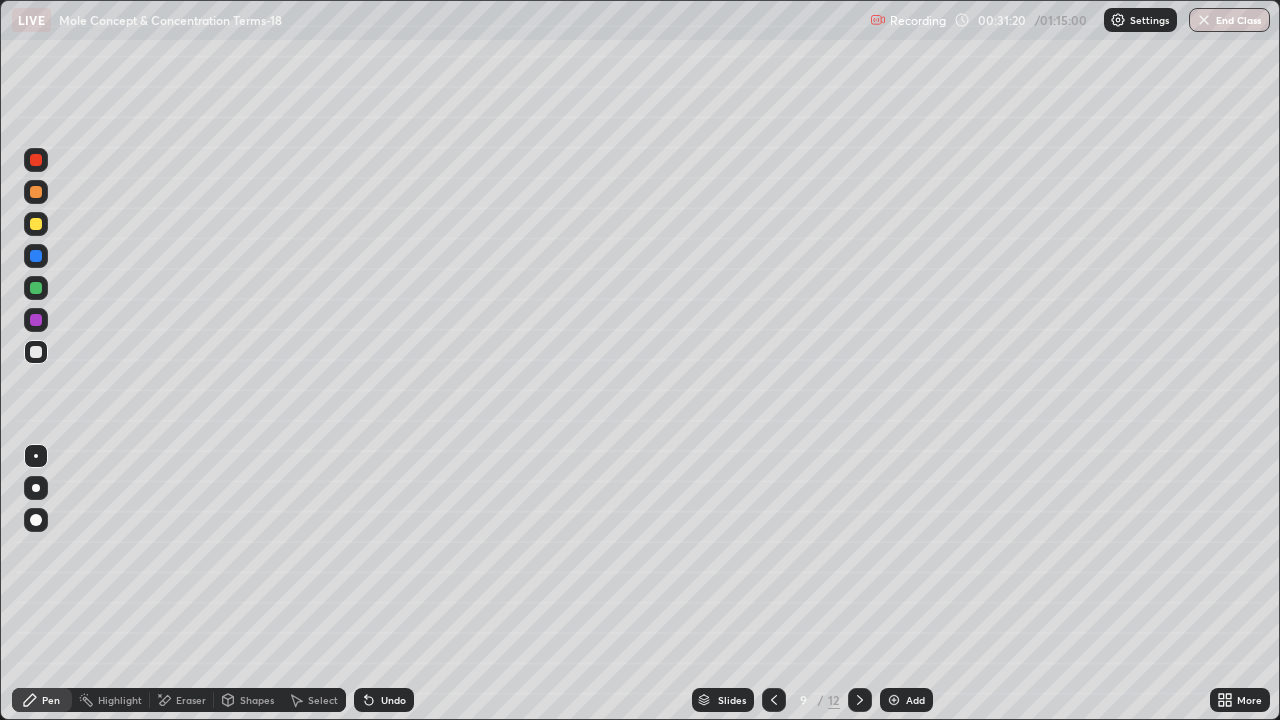 click on "Shapes" at bounding box center [257, 700] 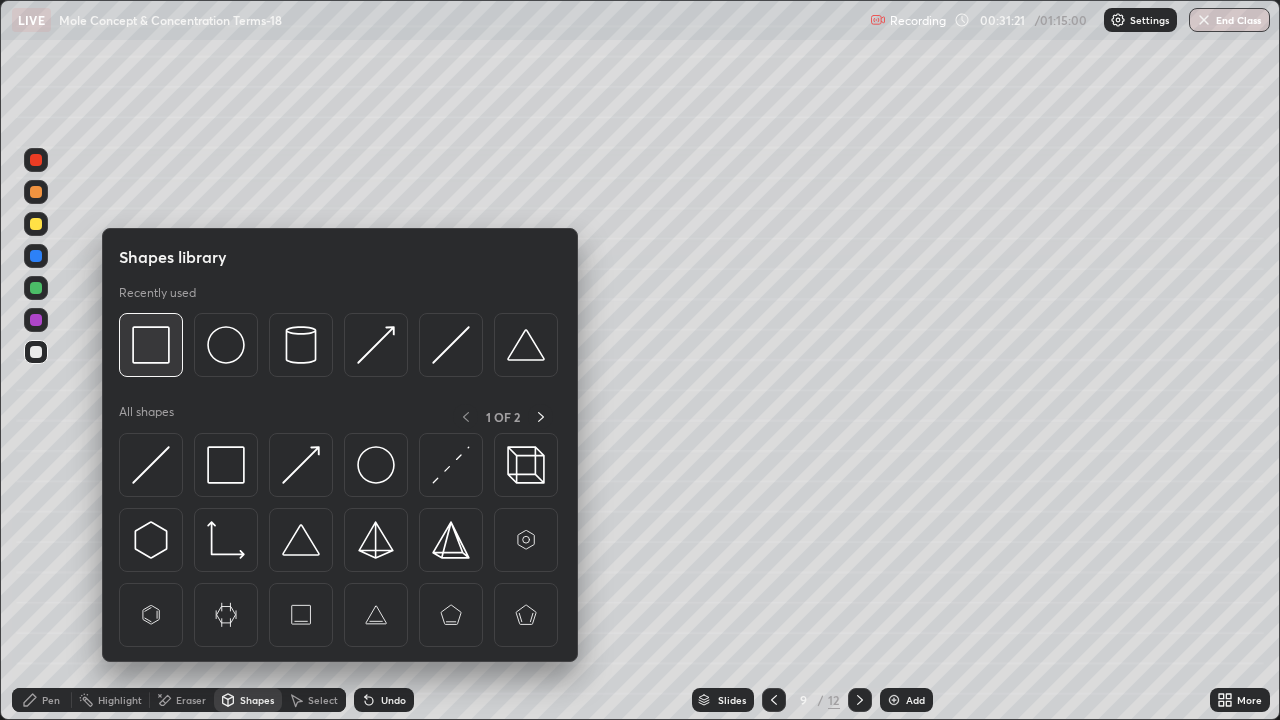 click at bounding box center [151, 345] 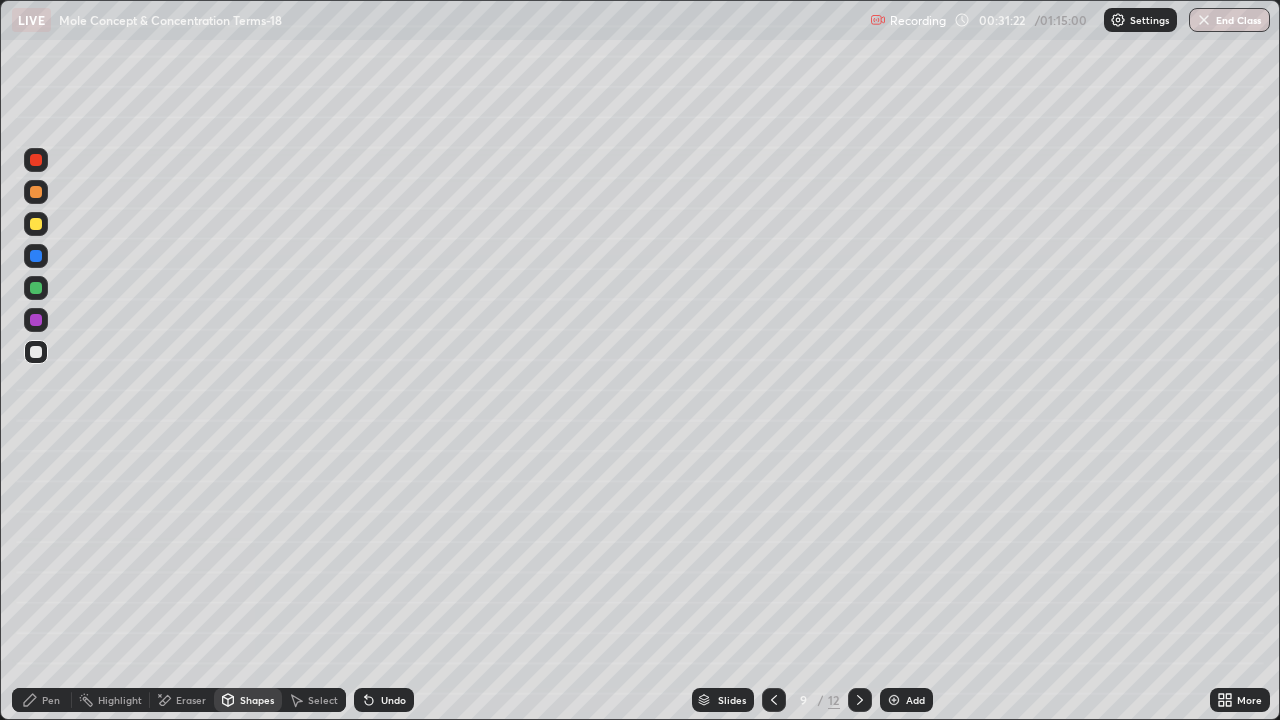 click at bounding box center [36, 224] 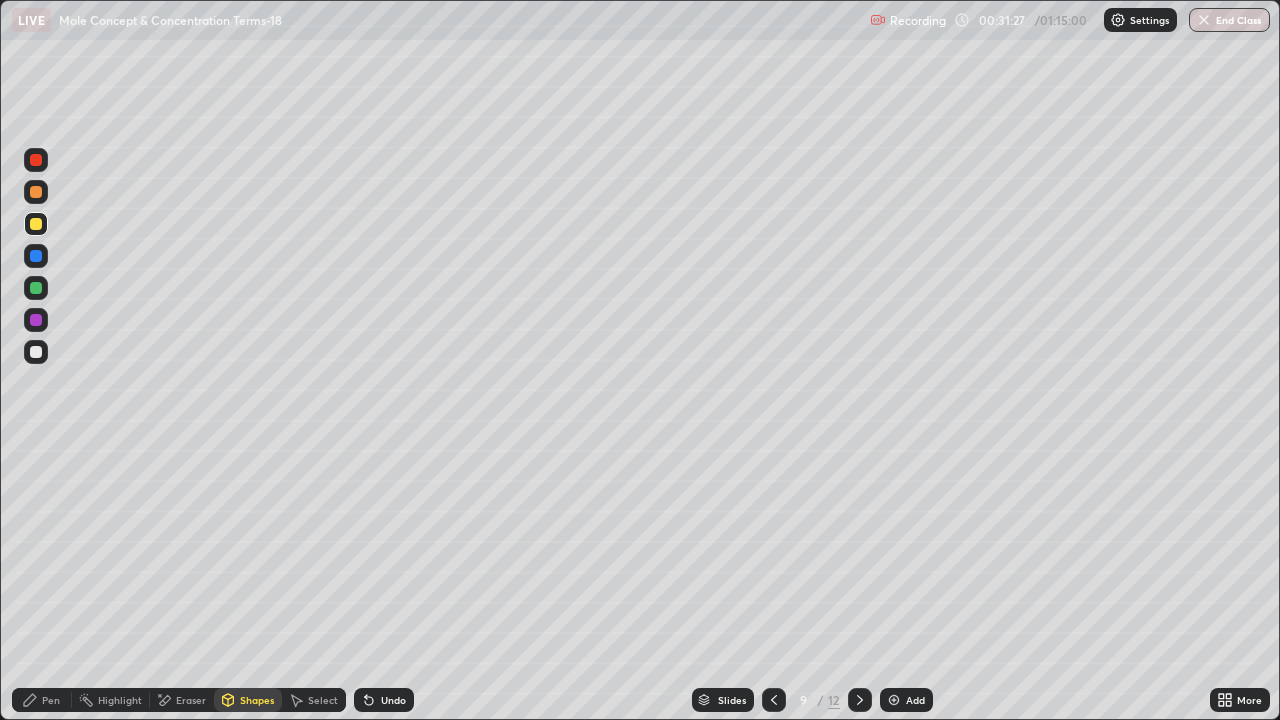 click on "Pen" at bounding box center (42, 700) 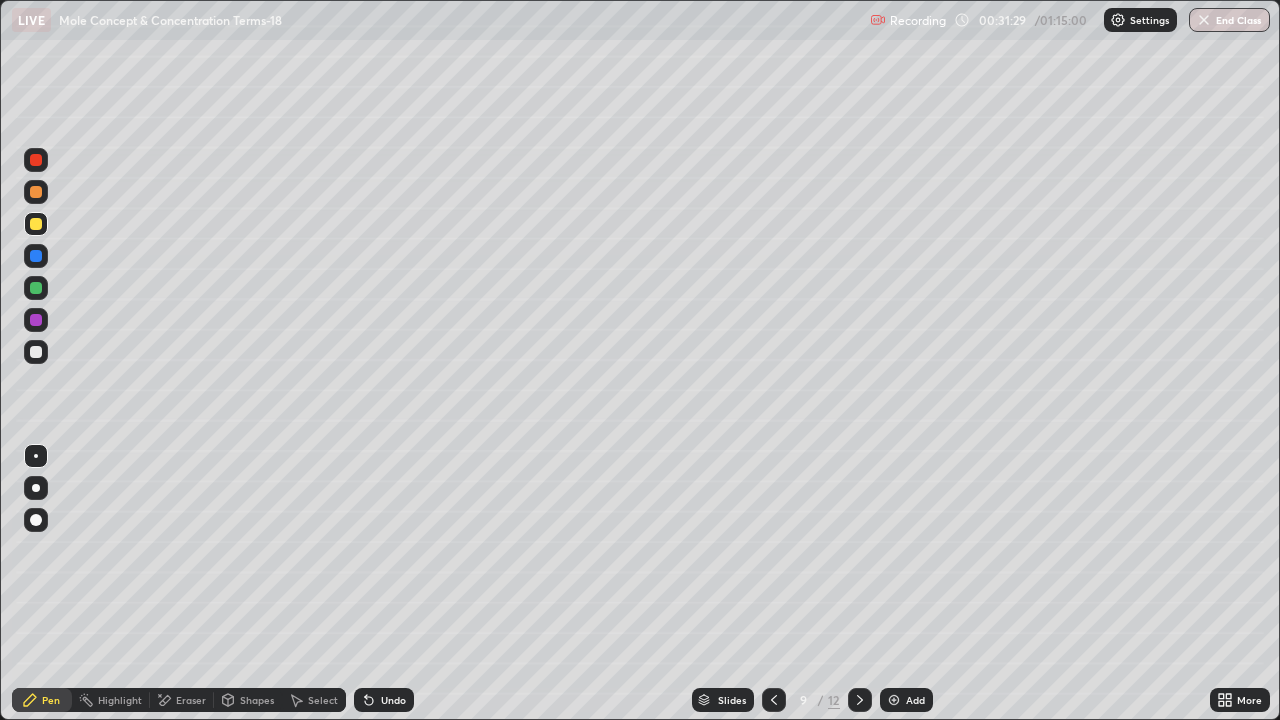 click at bounding box center (36, 288) 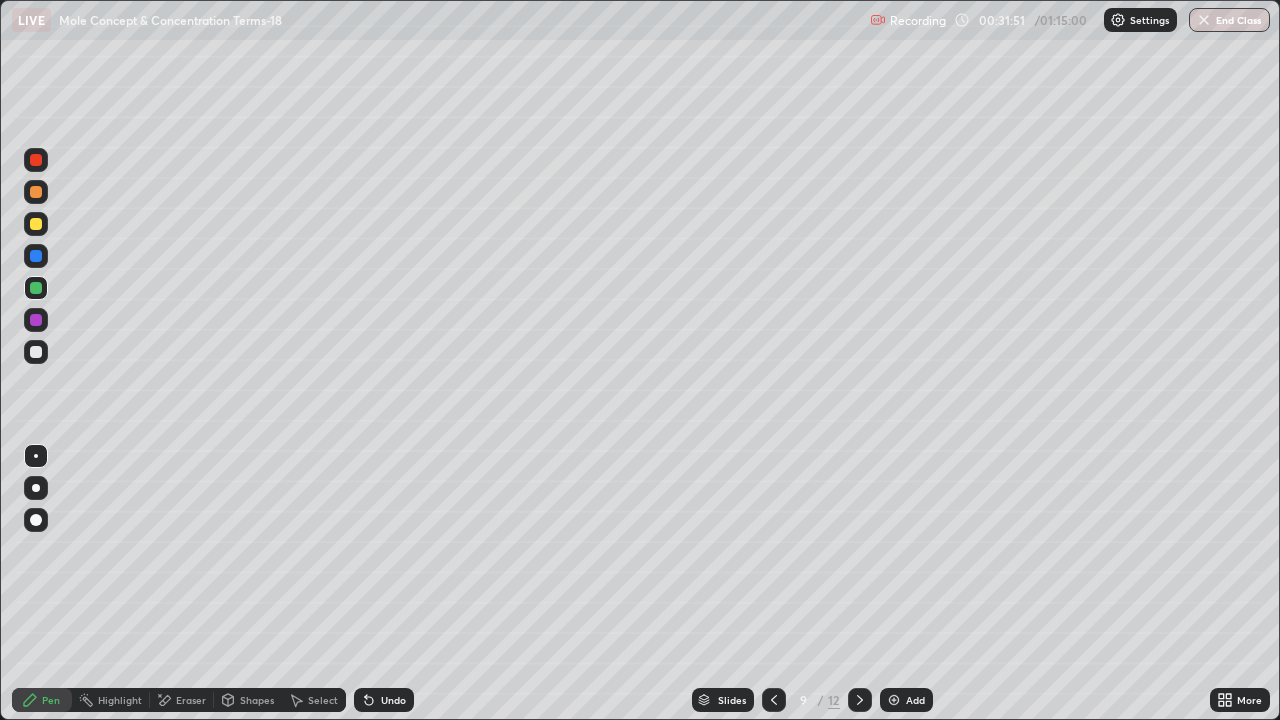 click at bounding box center (36, 192) 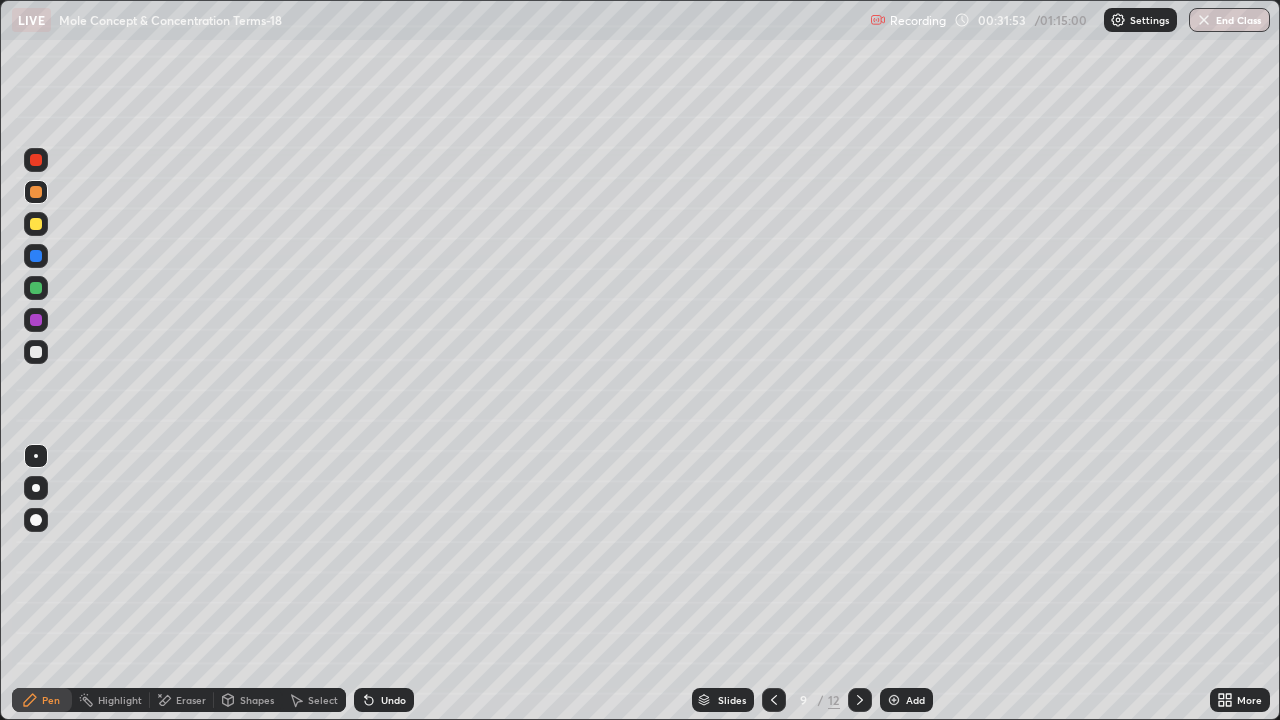 click at bounding box center [36, 256] 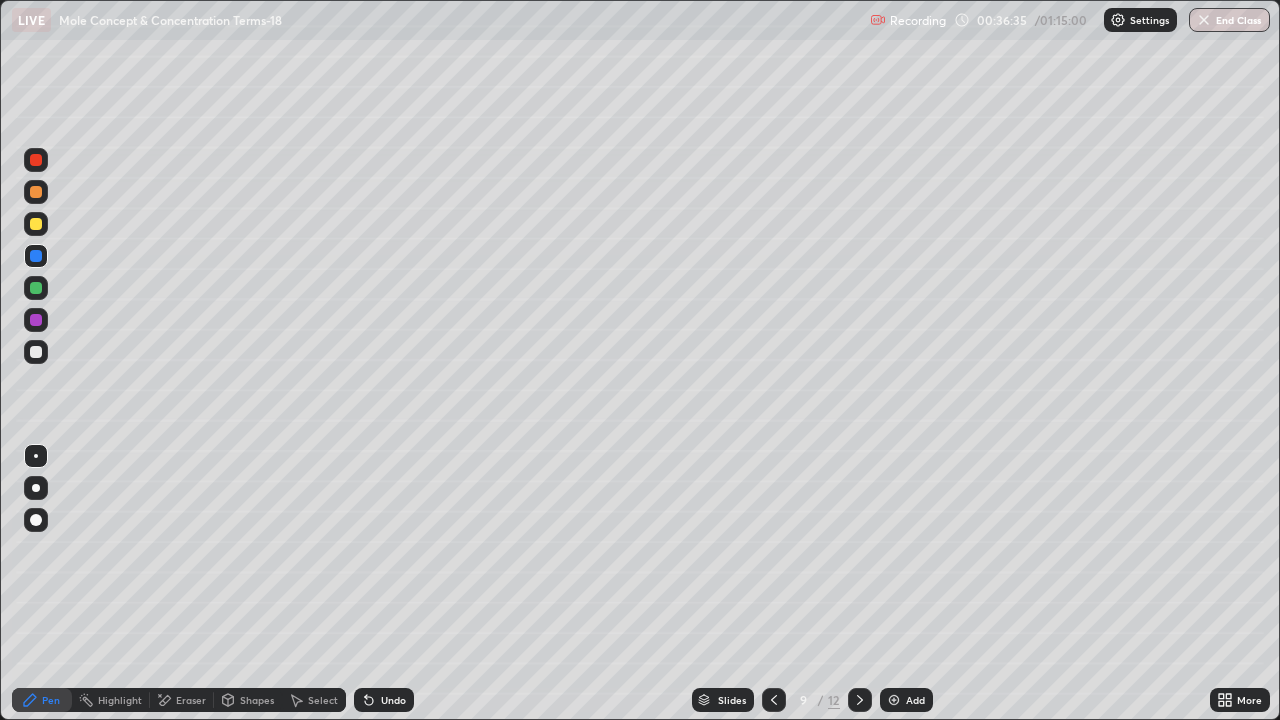 click at bounding box center (860, 700) 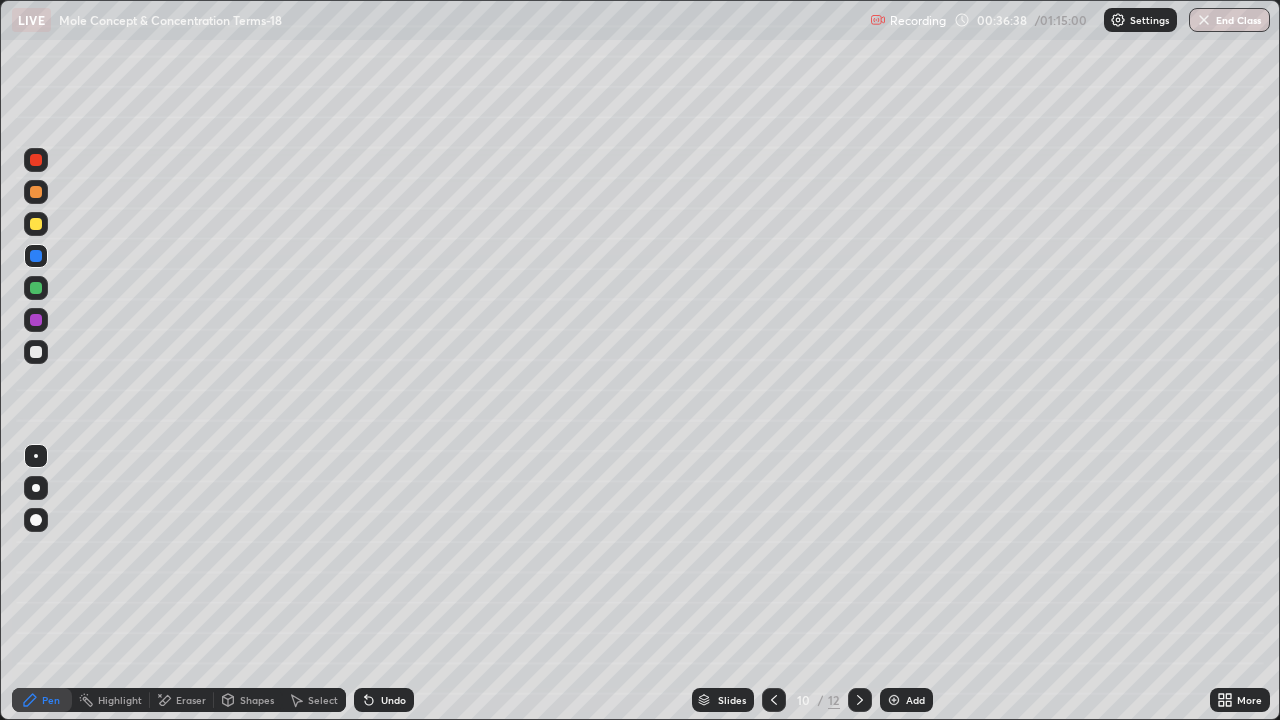 click at bounding box center (36, 224) 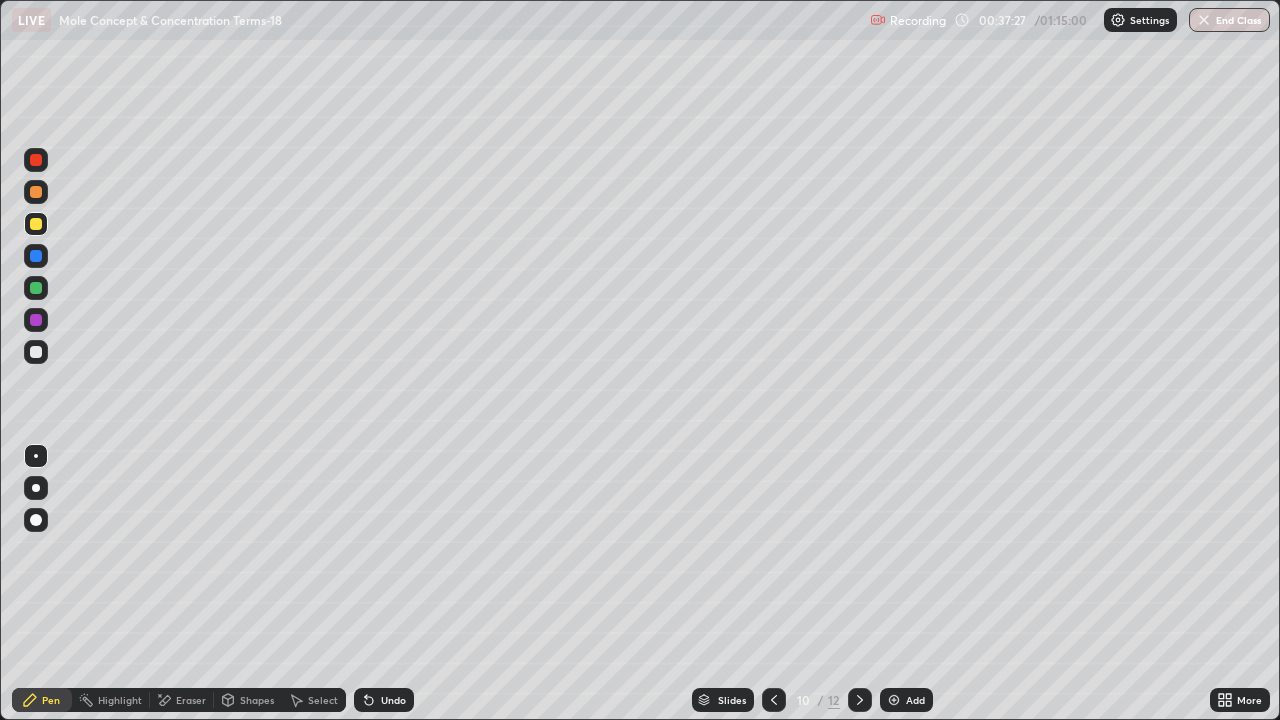 click at bounding box center [36, 288] 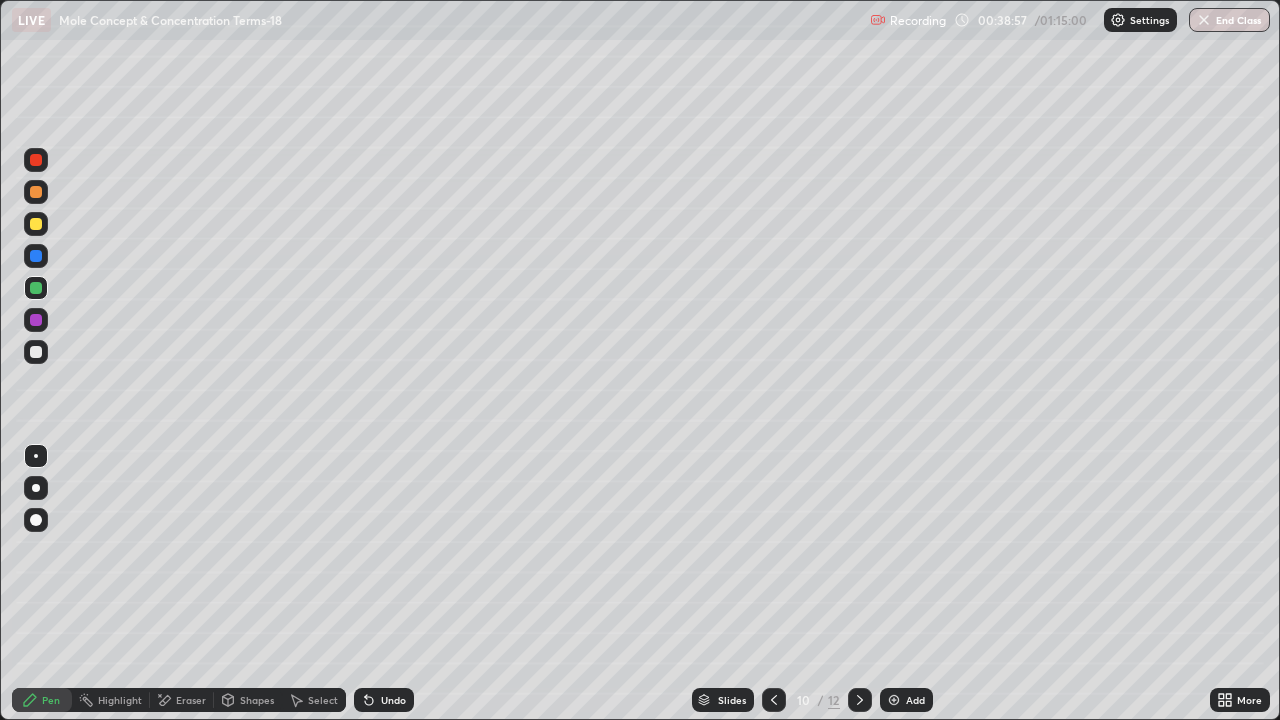 click at bounding box center [36, 352] 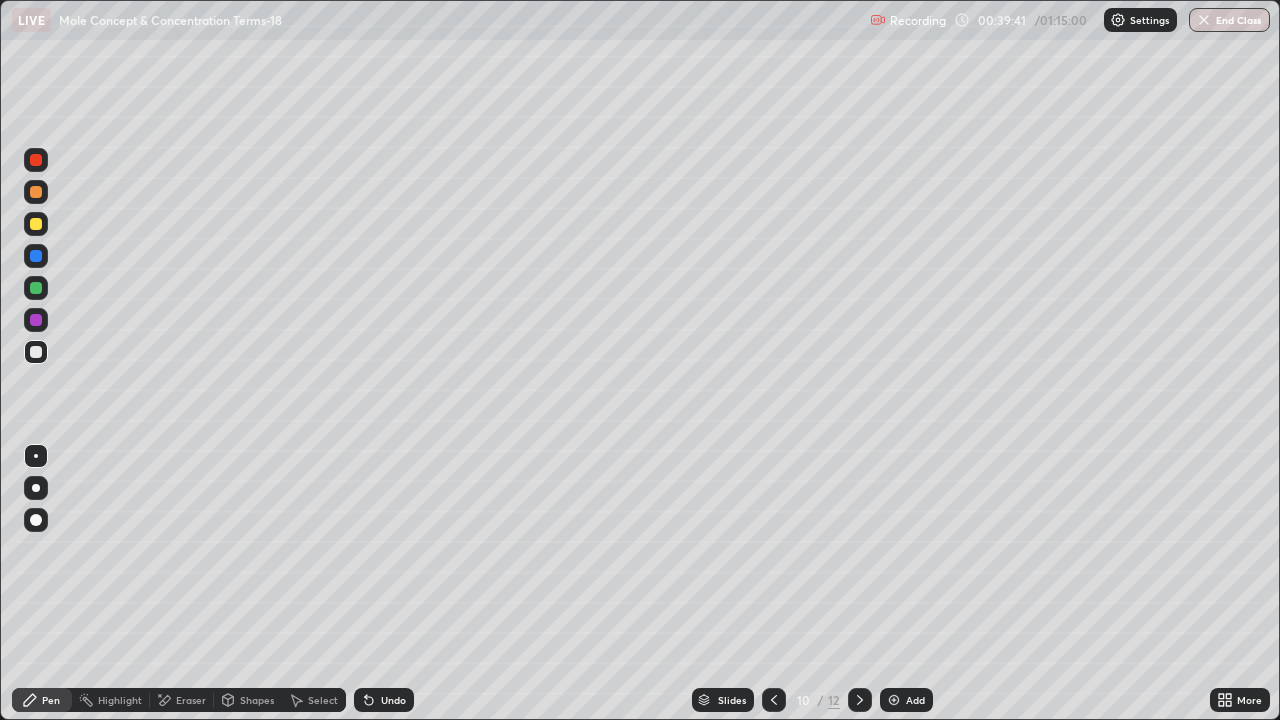 click on "Undo" at bounding box center [384, 700] 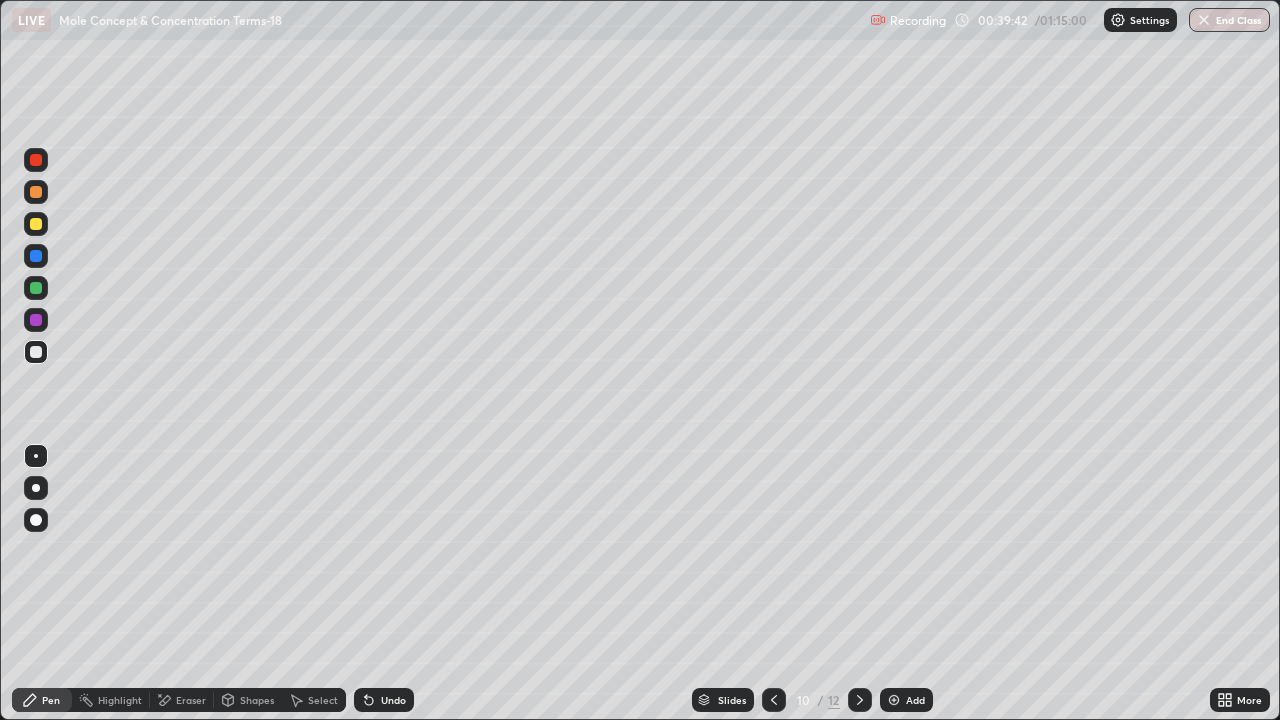 click on "Undo" at bounding box center (384, 700) 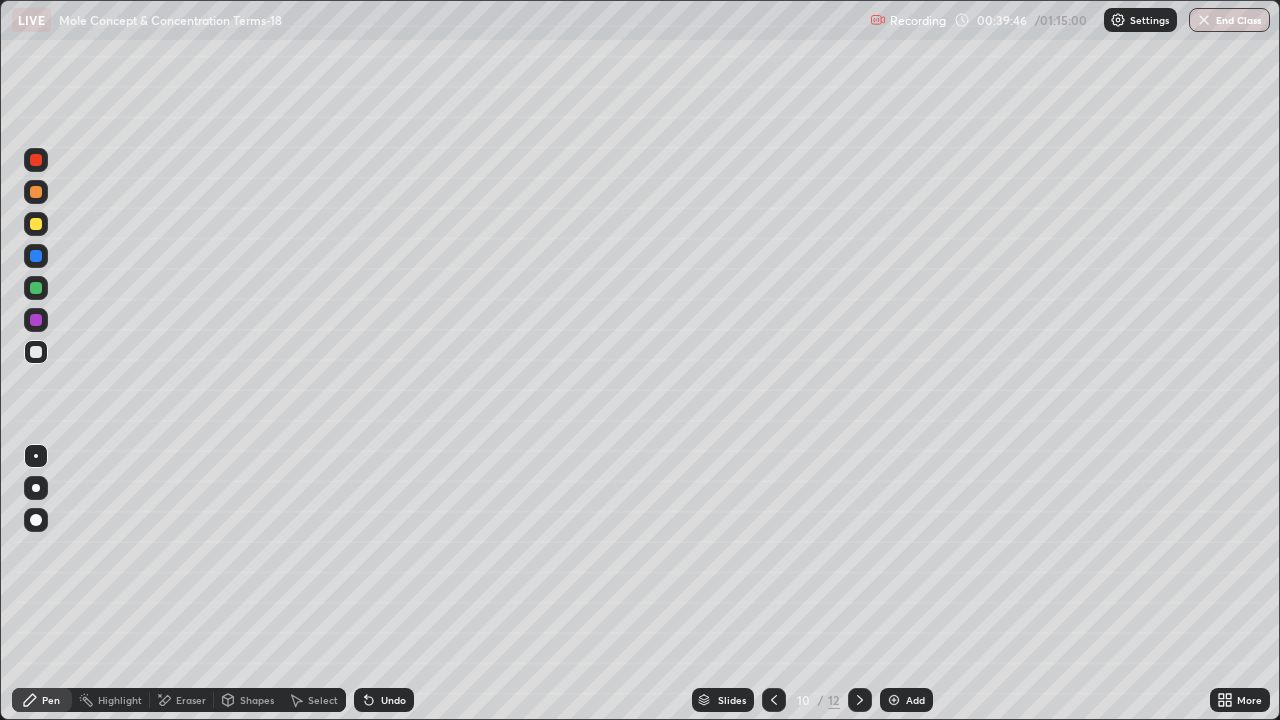 click at bounding box center [36, 256] 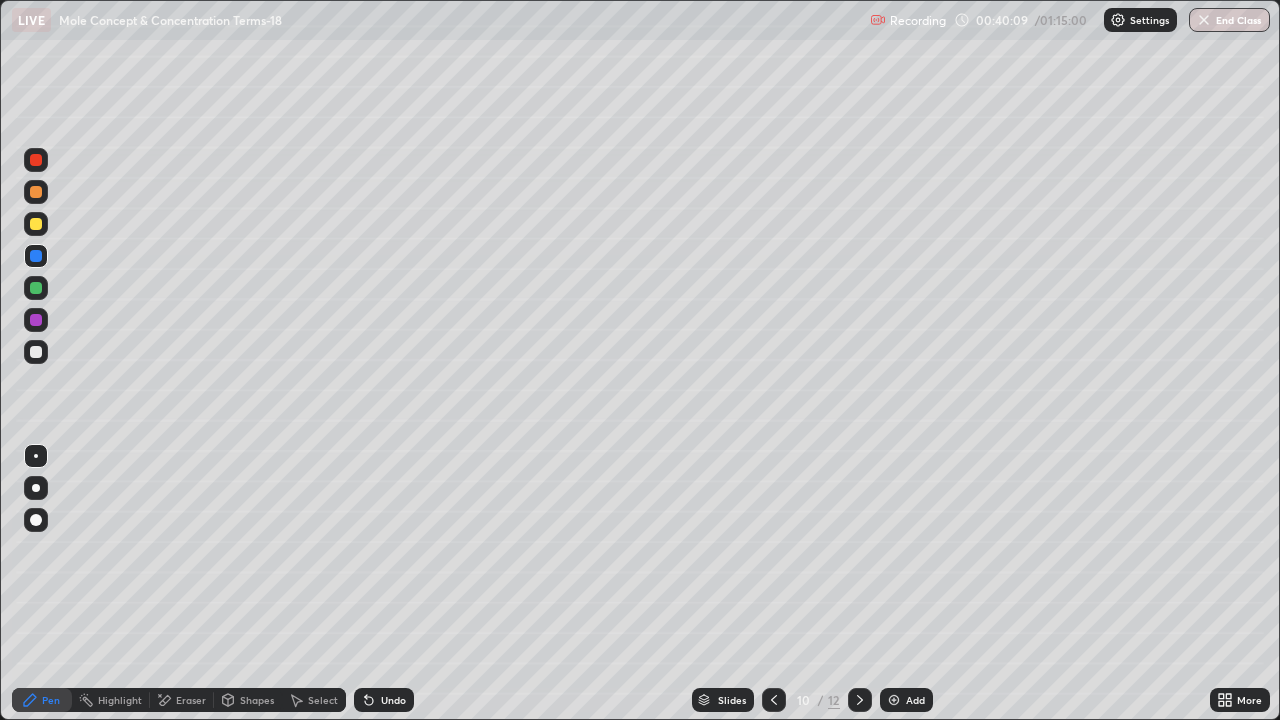 click at bounding box center [36, 352] 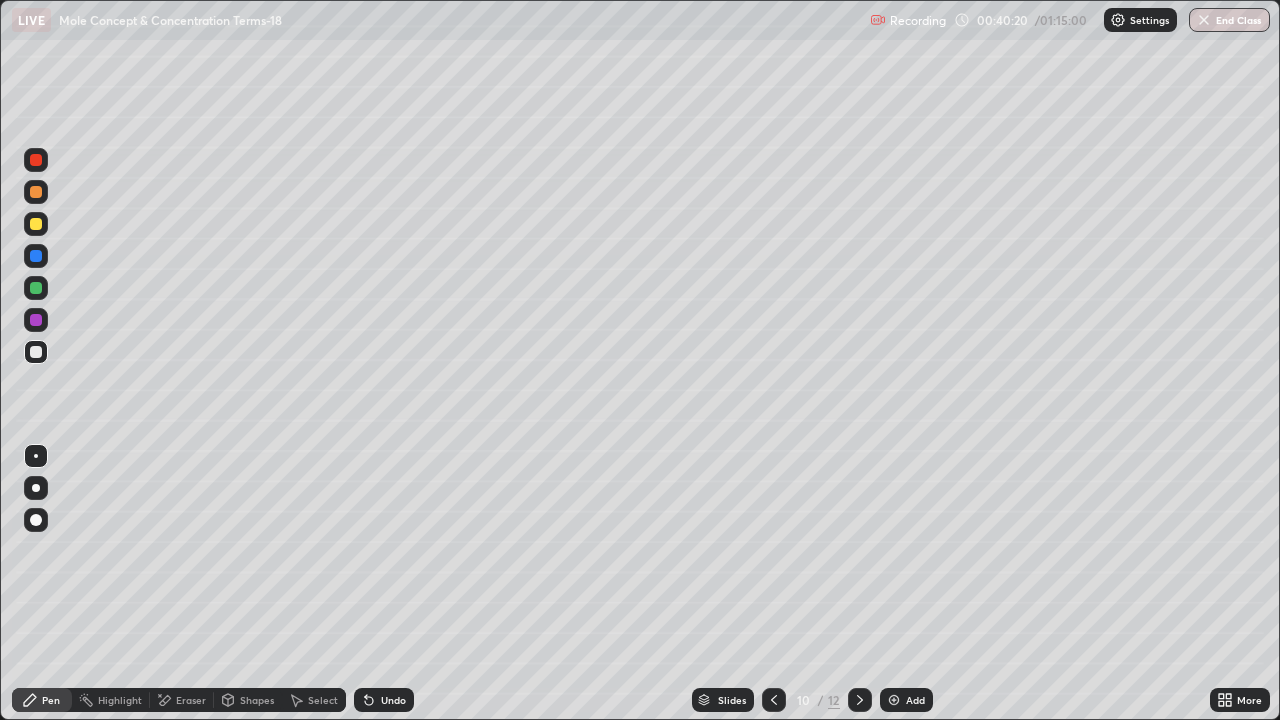 click at bounding box center [36, 256] 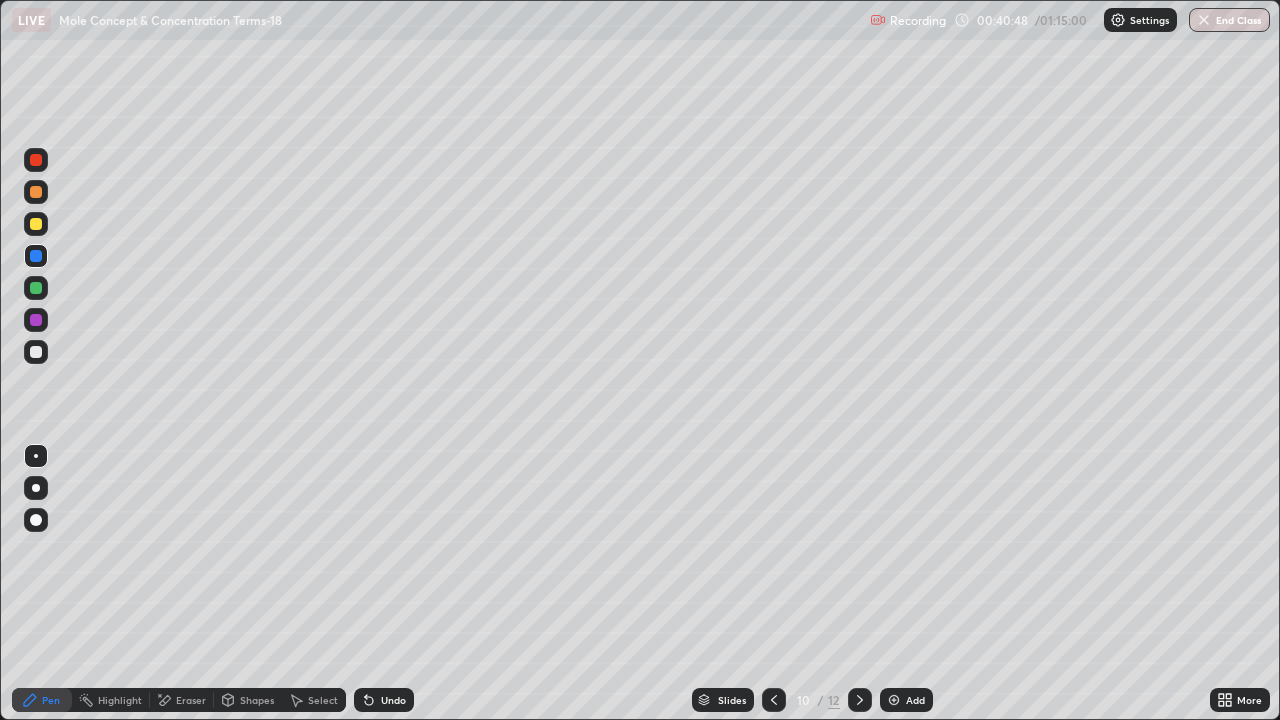click 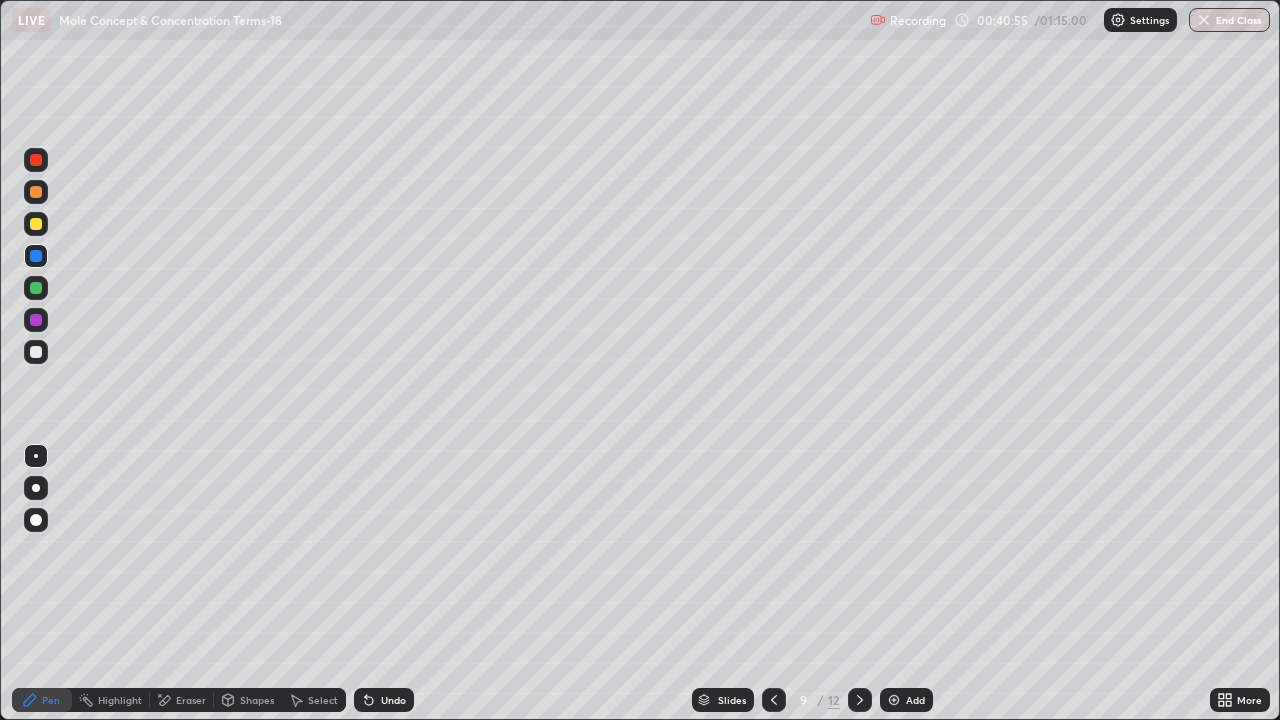 click at bounding box center (36, 320) 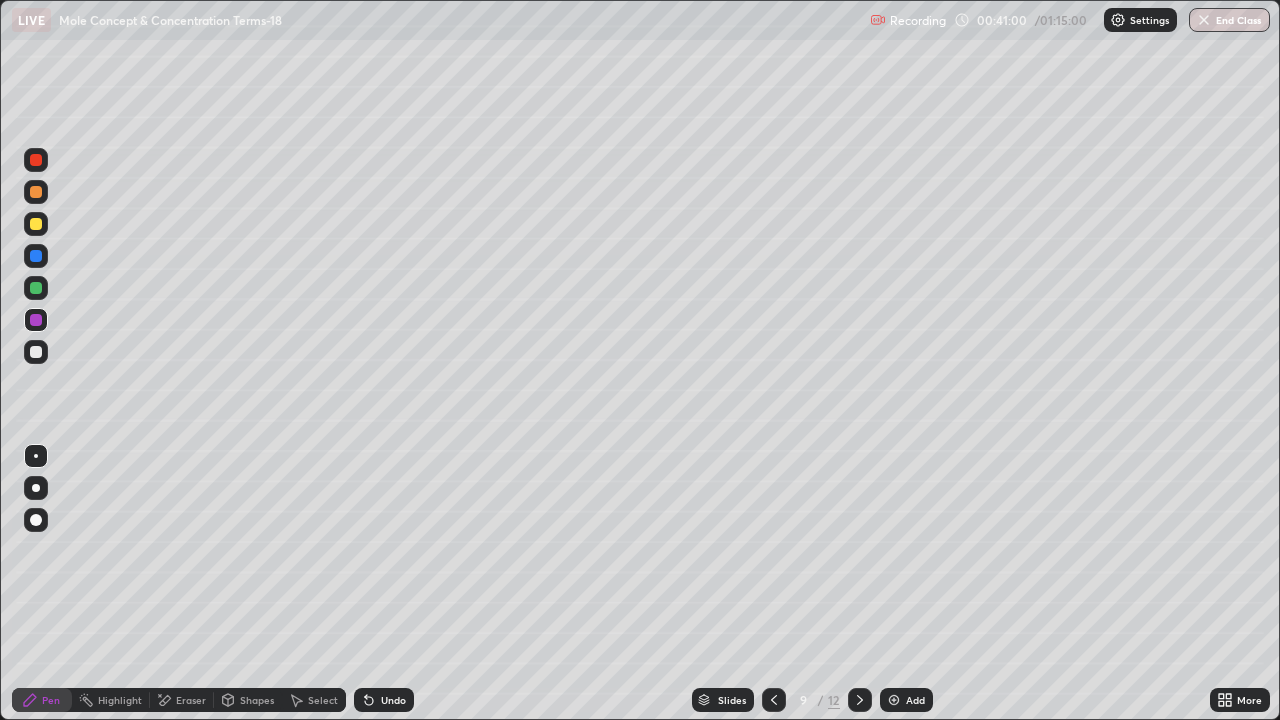 click at bounding box center [860, 700] 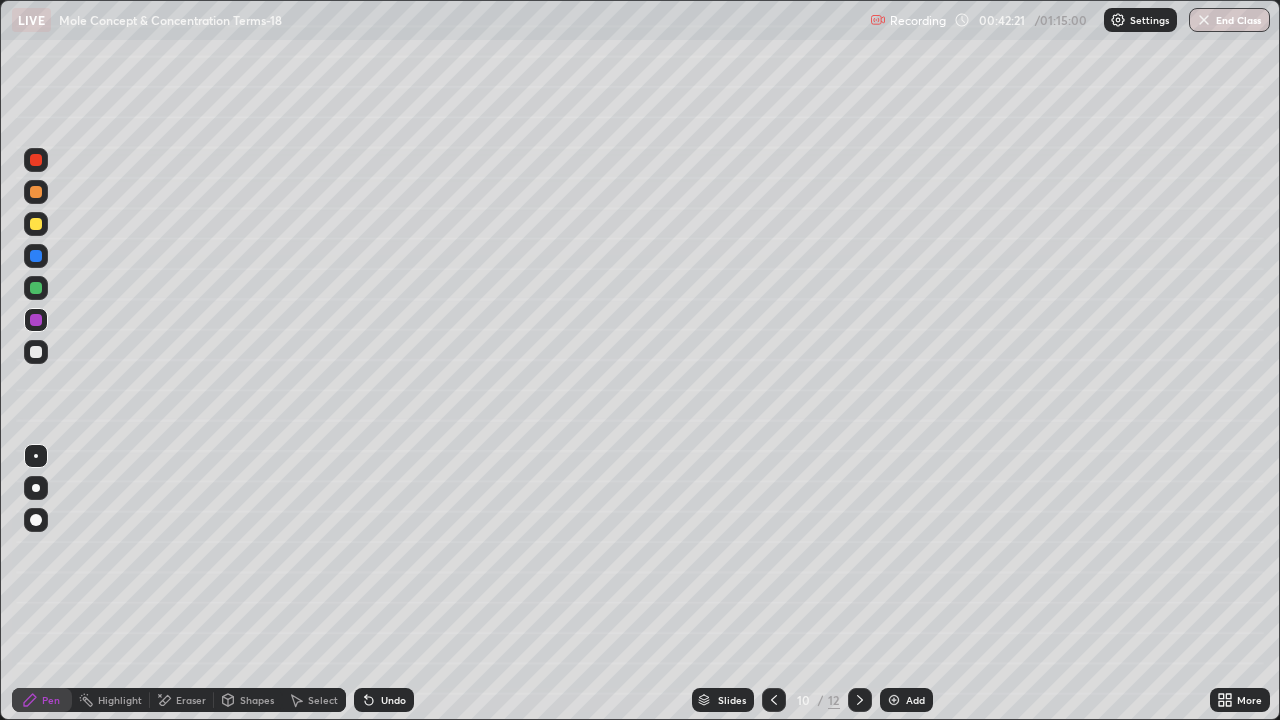 click 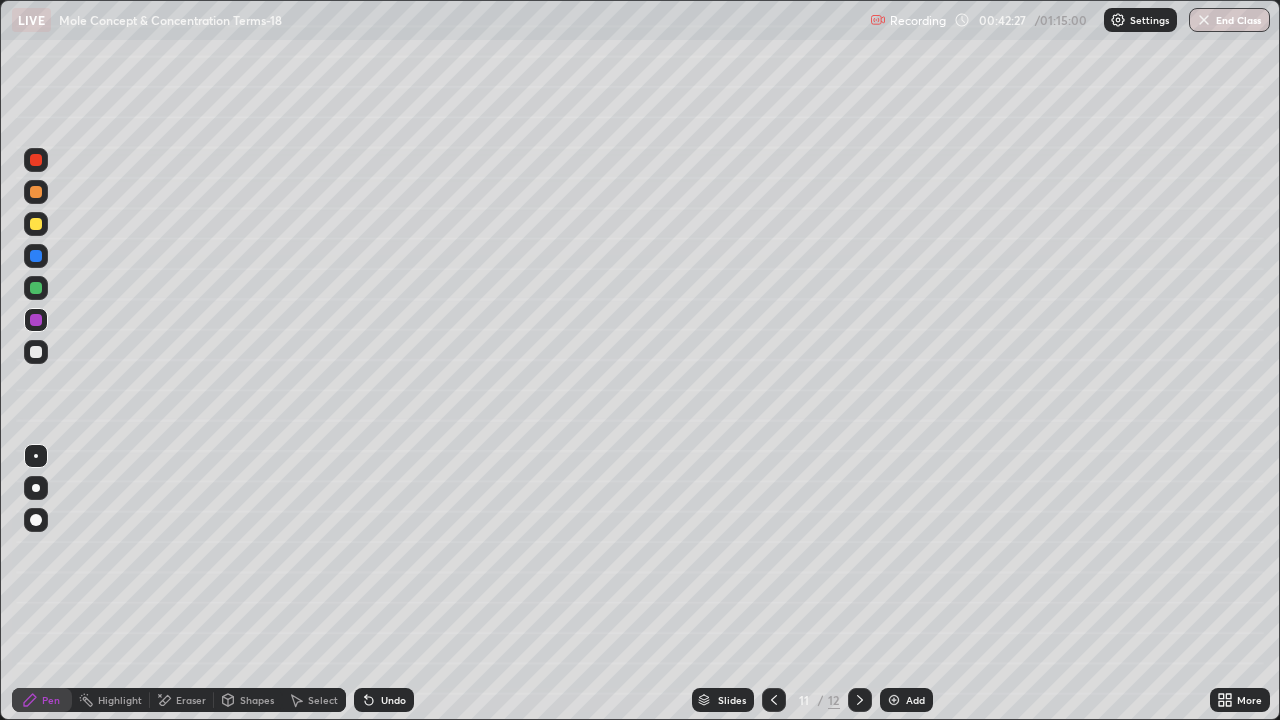 click at bounding box center (36, 192) 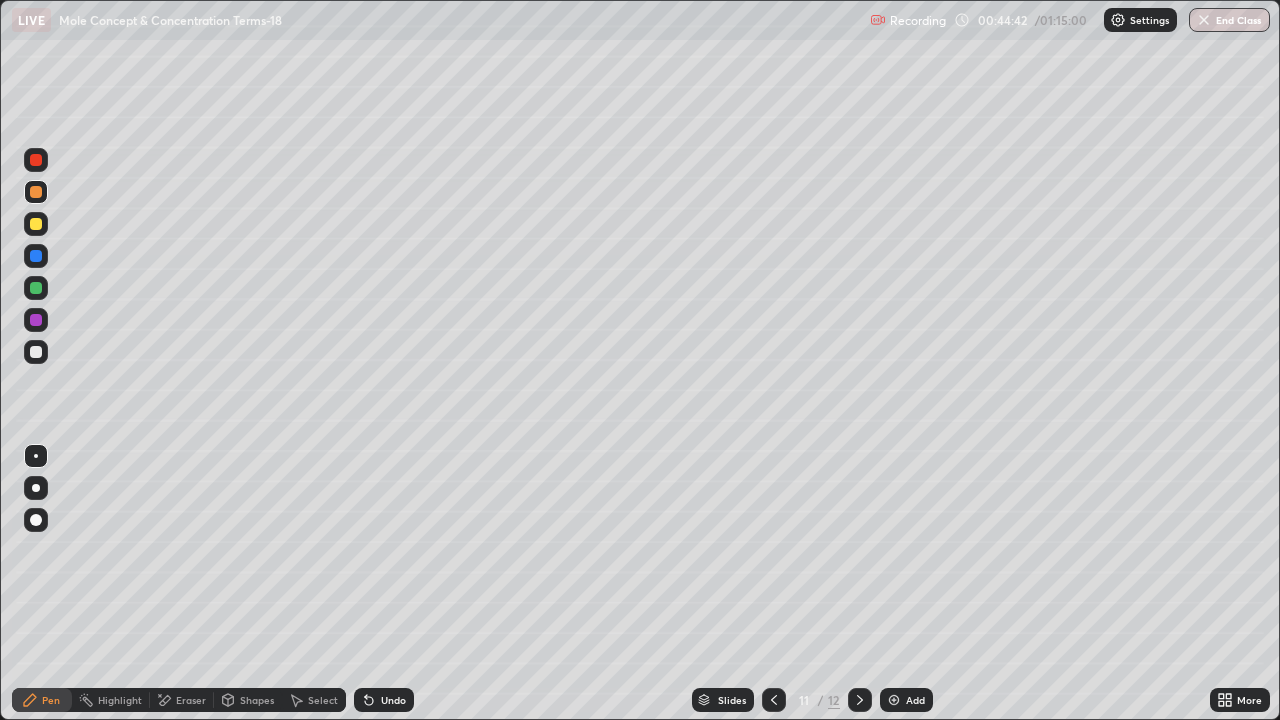click on "Shapes" at bounding box center [257, 700] 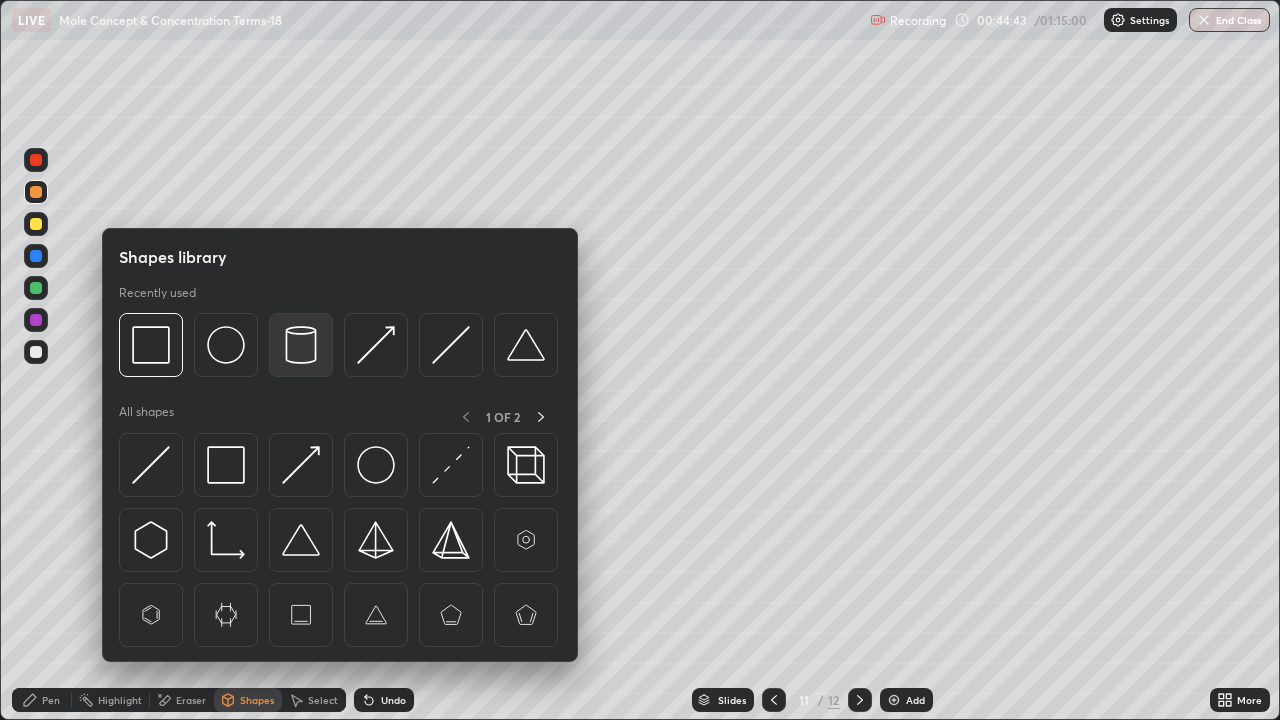 click at bounding box center [301, 345] 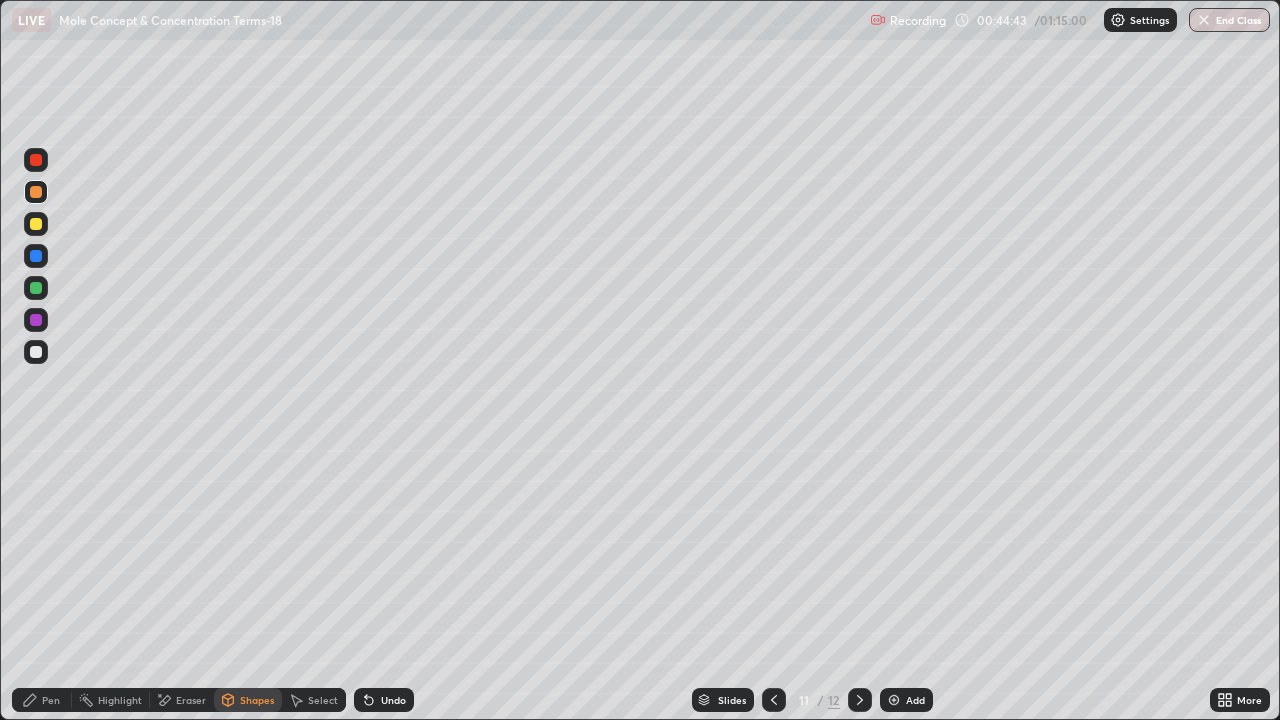 click at bounding box center [36, 288] 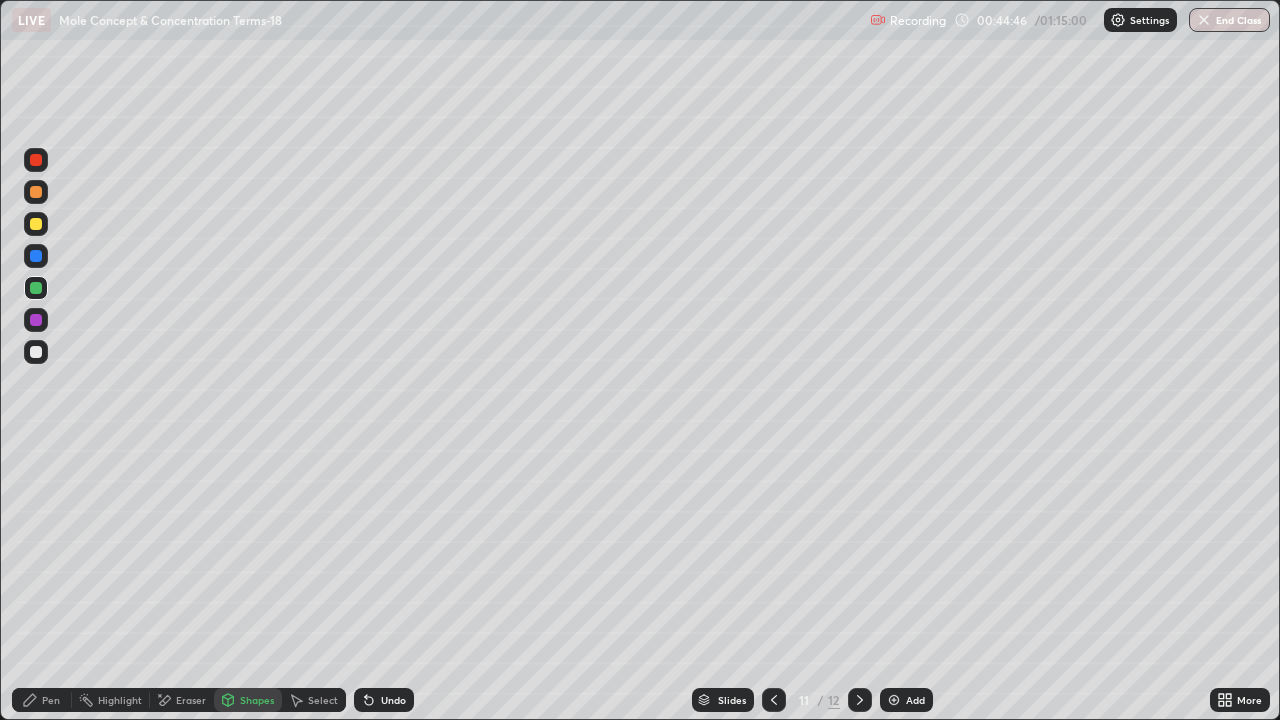 click 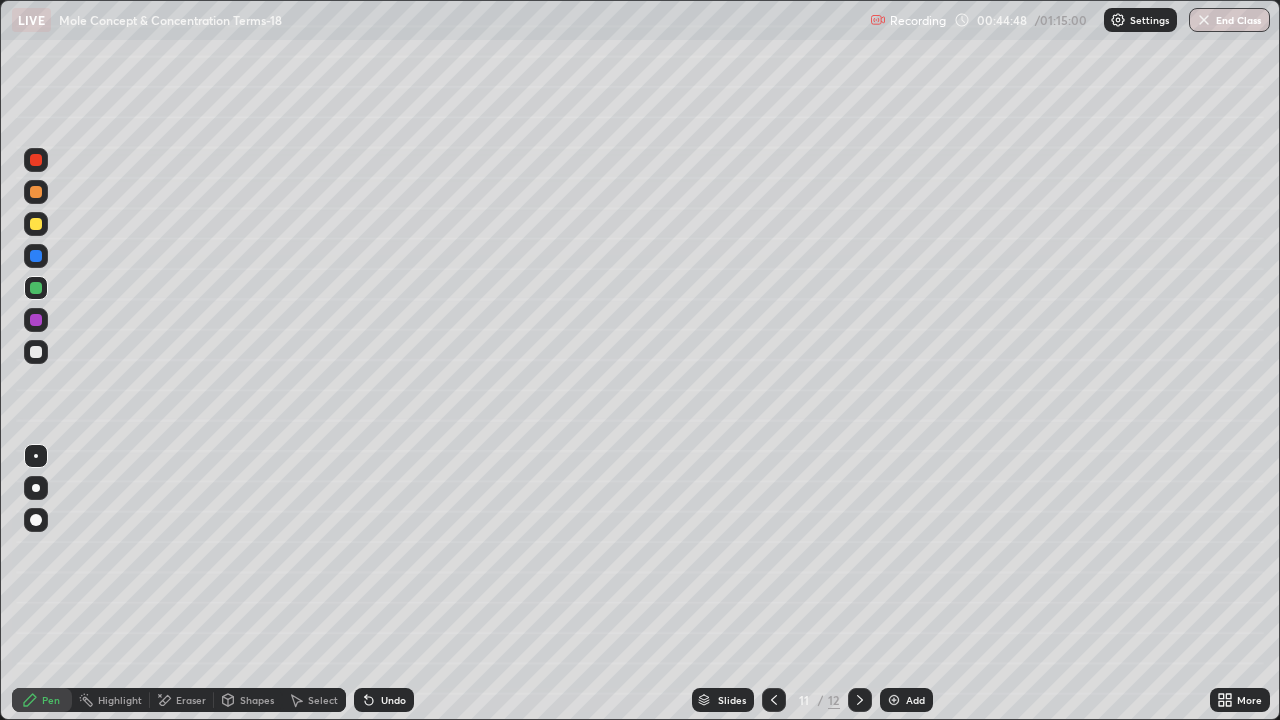click at bounding box center [36, 352] 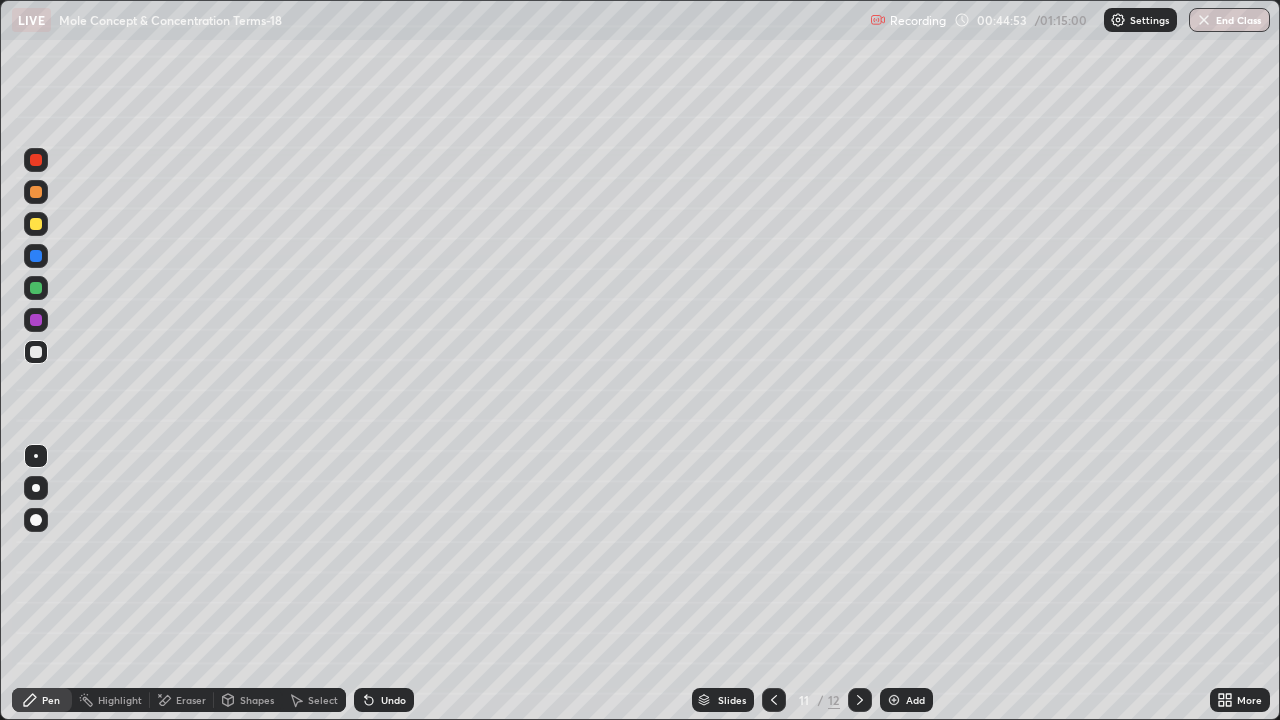 click at bounding box center (36, 320) 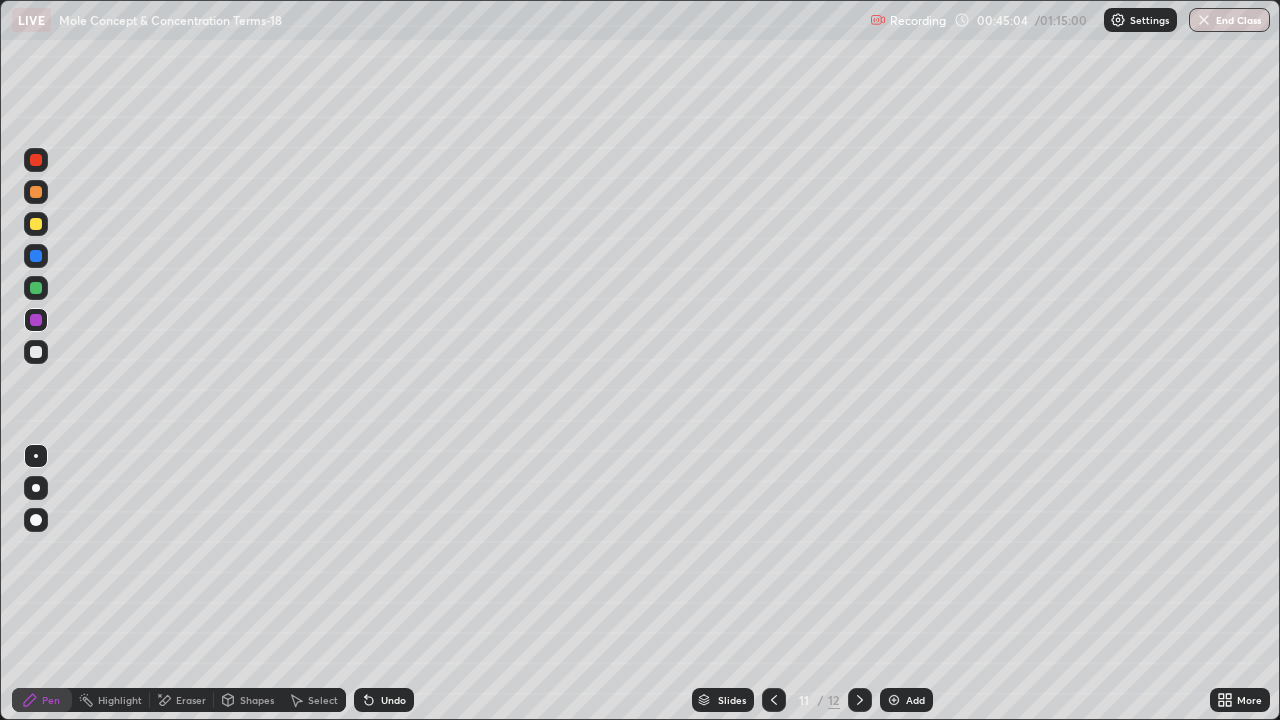 click at bounding box center [36, 352] 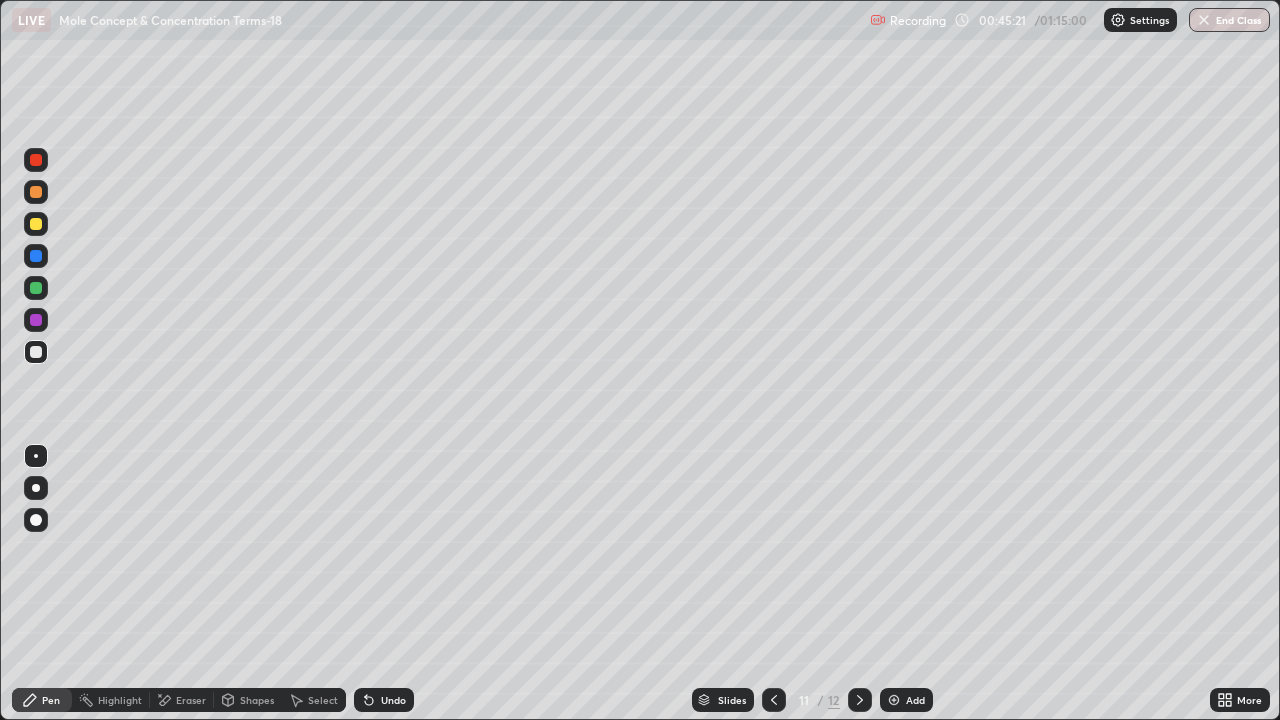 click at bounding box center [36, 256] 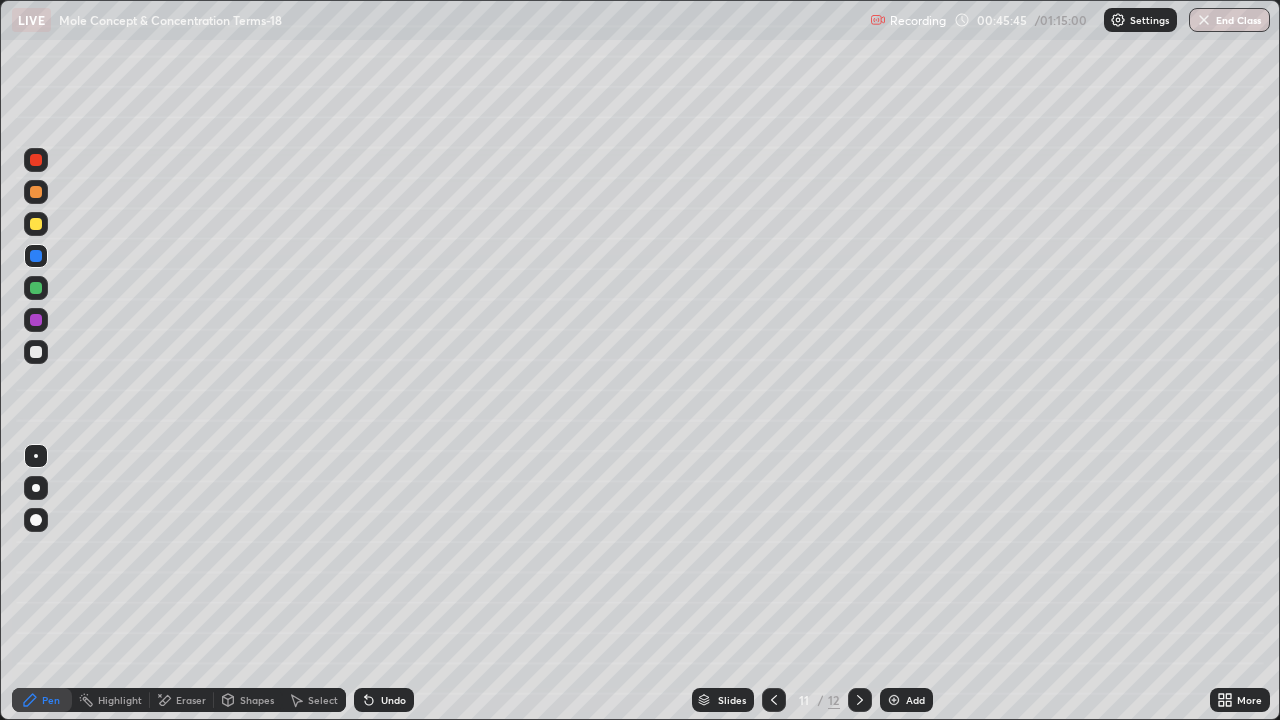click at bounding box center [36, 352] 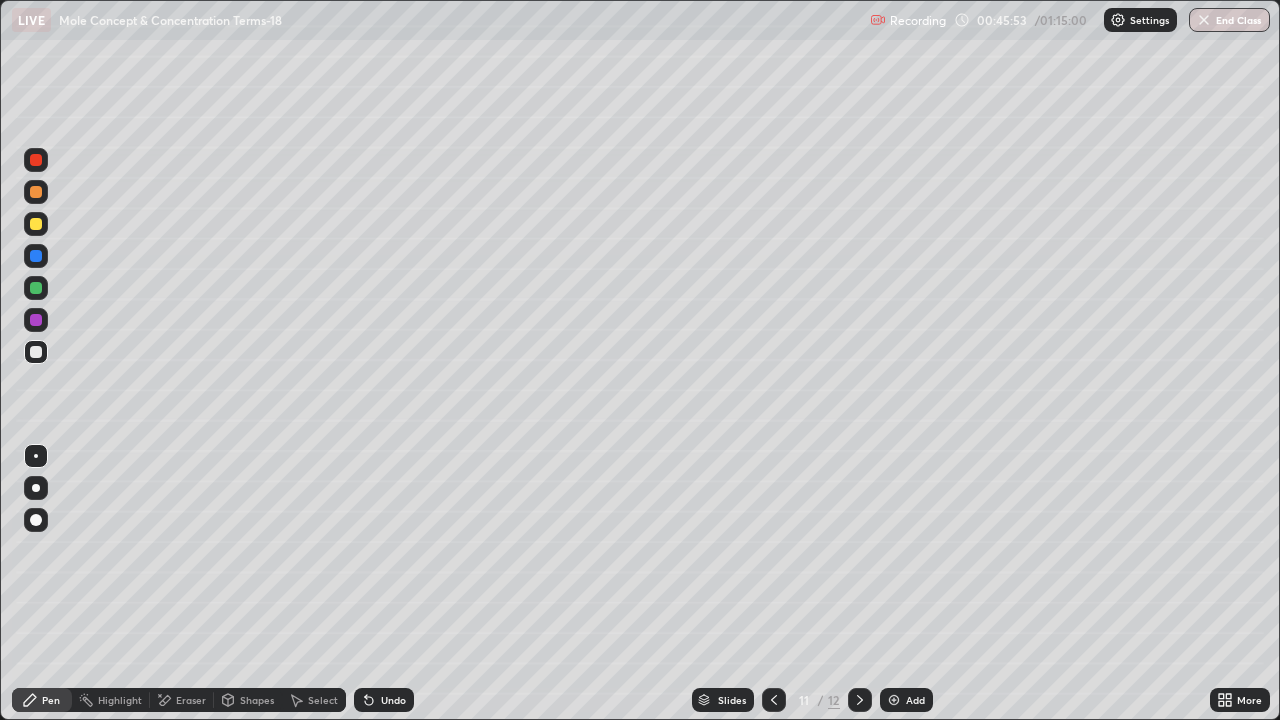 click at bounding box center (36, 224) 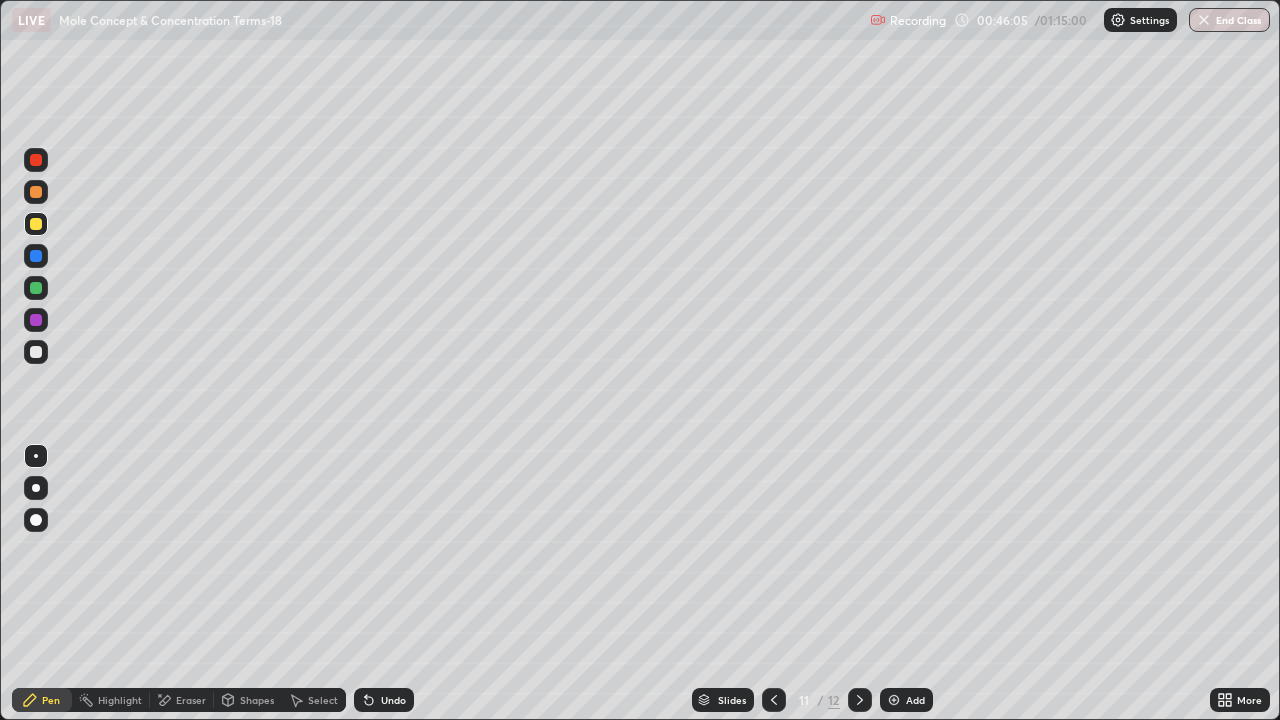 click at bounding box center [36, 256] 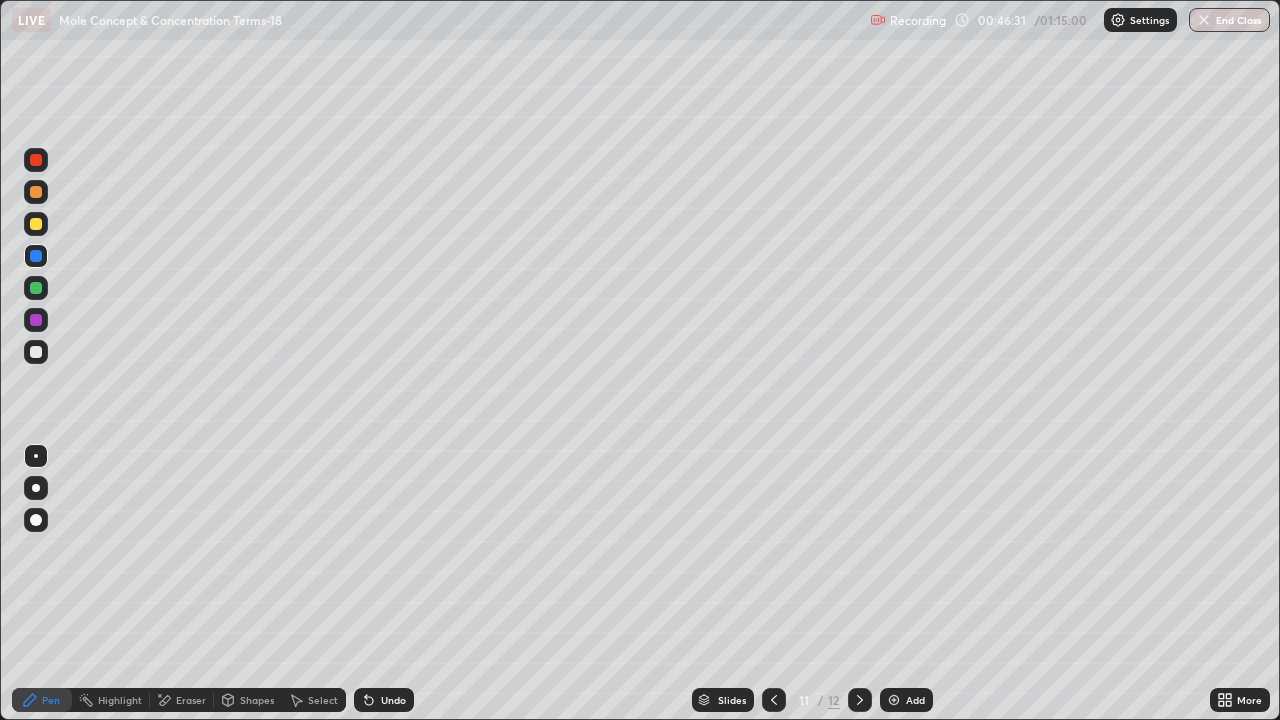 click at bounding box center [36, 320] 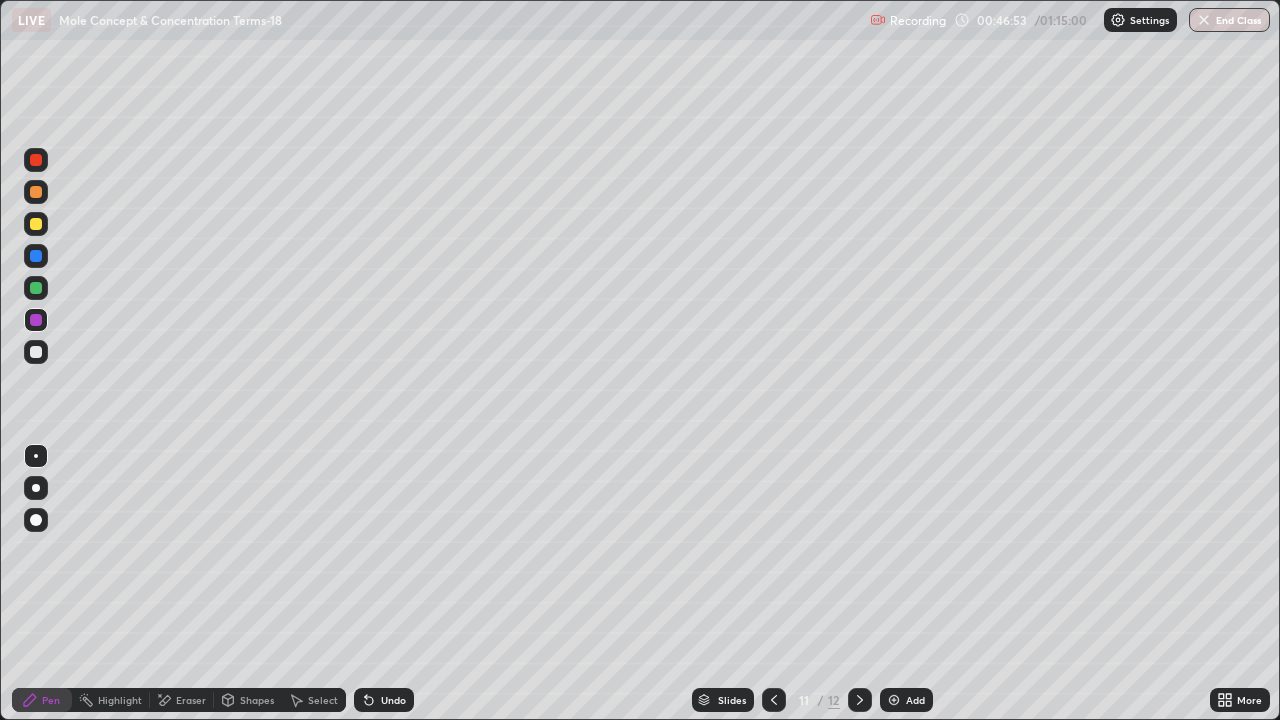 click at bounding box center (36, 224) 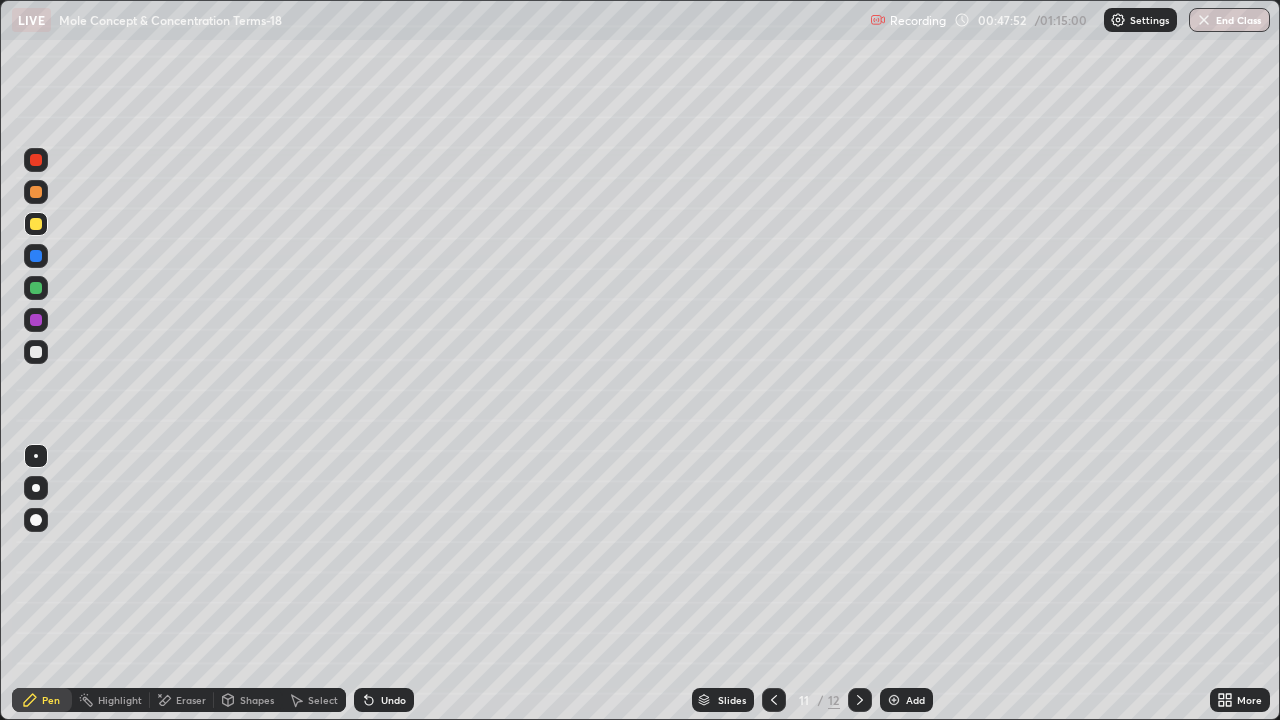 click at bounding box center (36, 192) 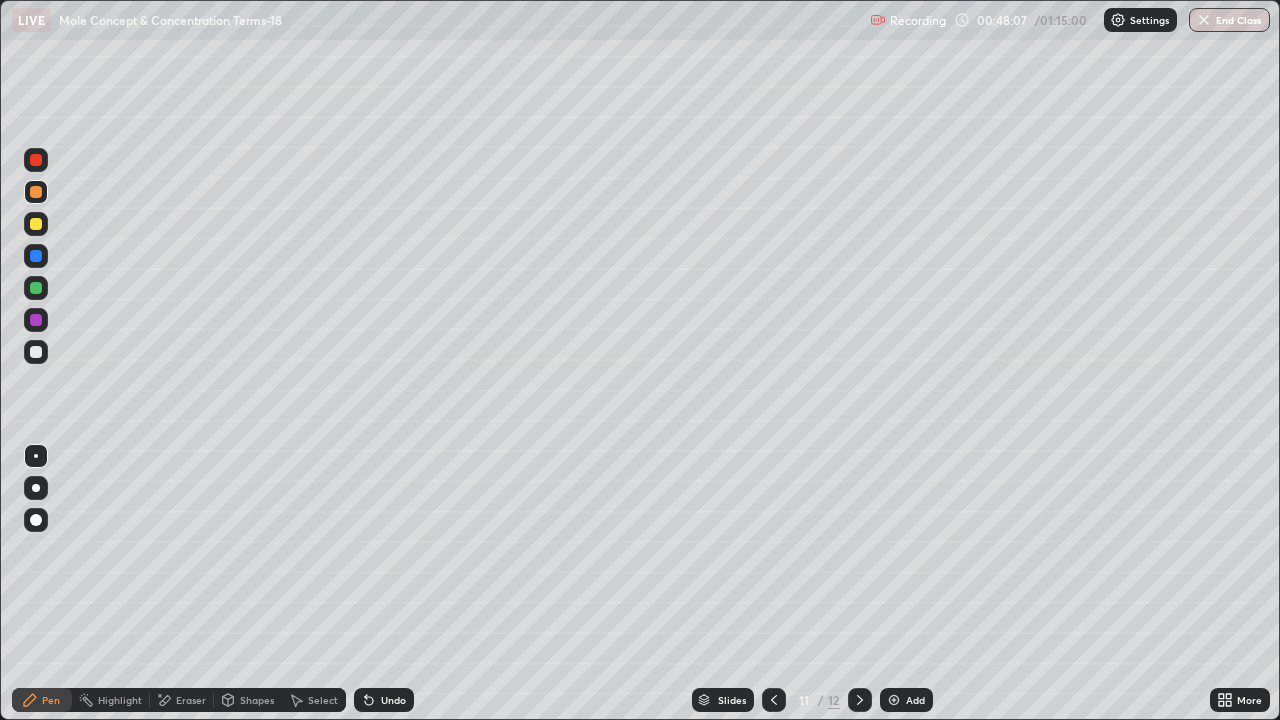 click at bounding box center [36, 160] 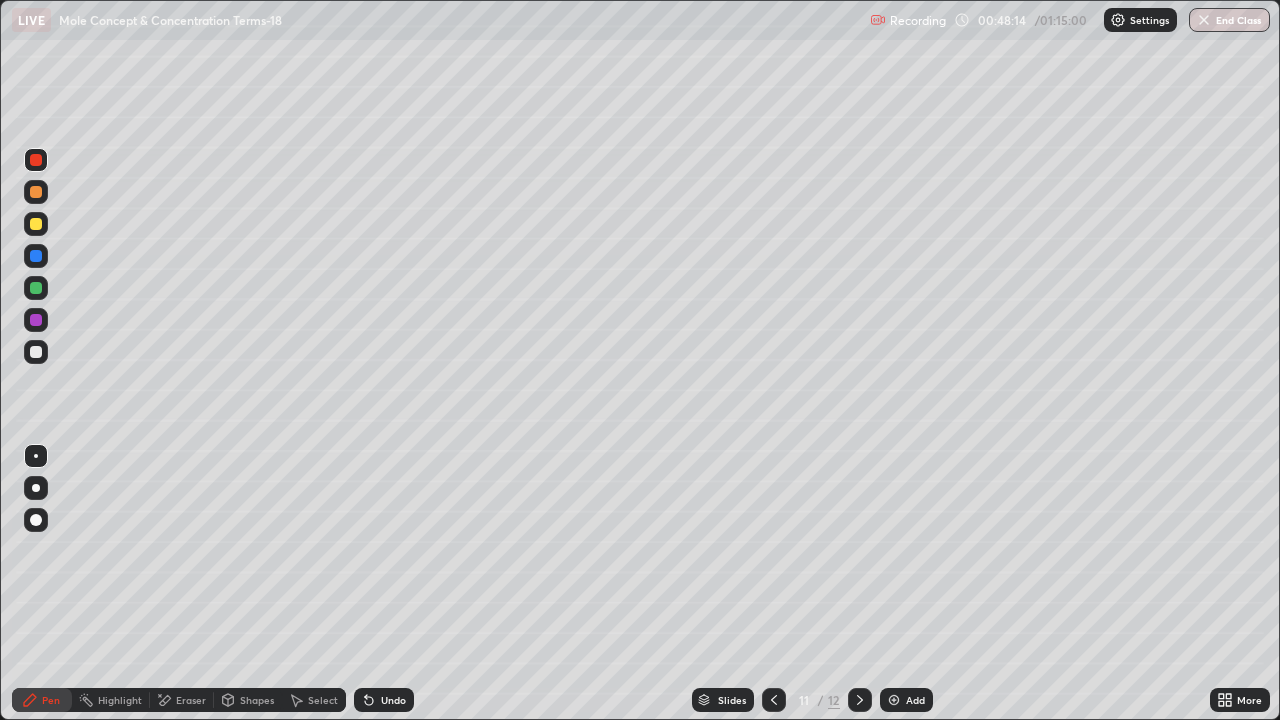 click on "Shapes" at bounding box center [257, 700] 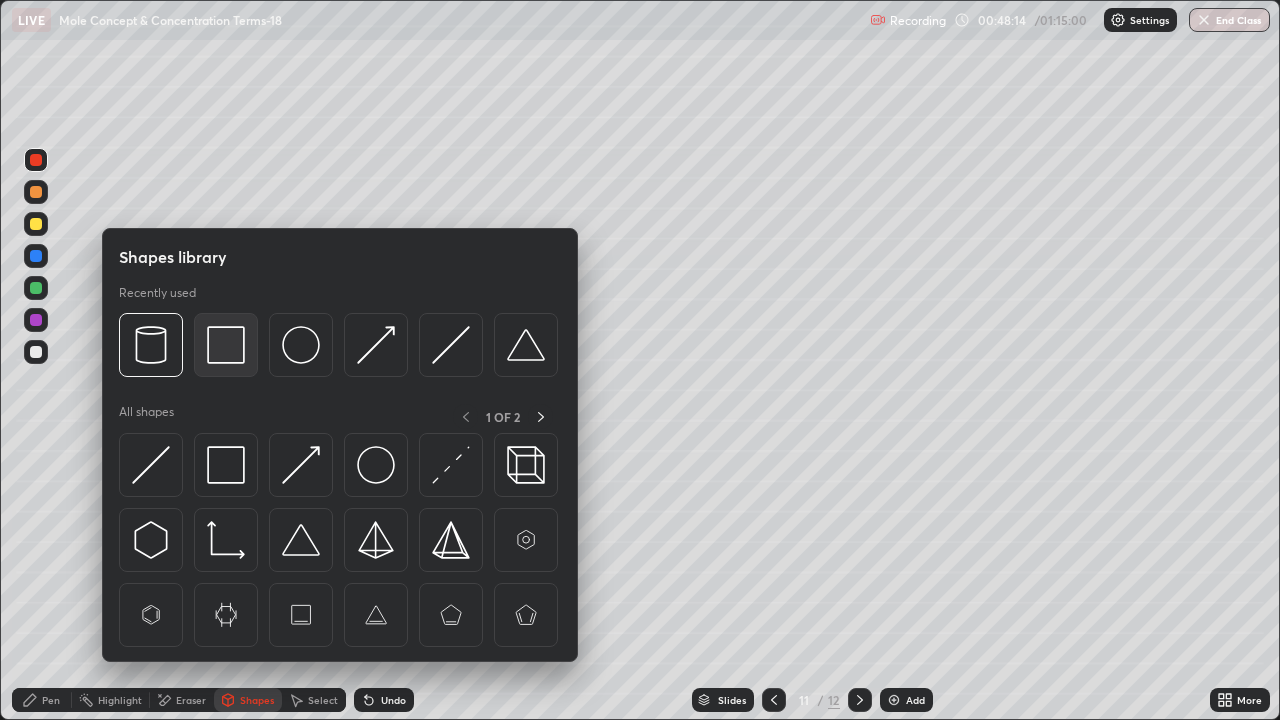 click at bounding box center (226, 345) 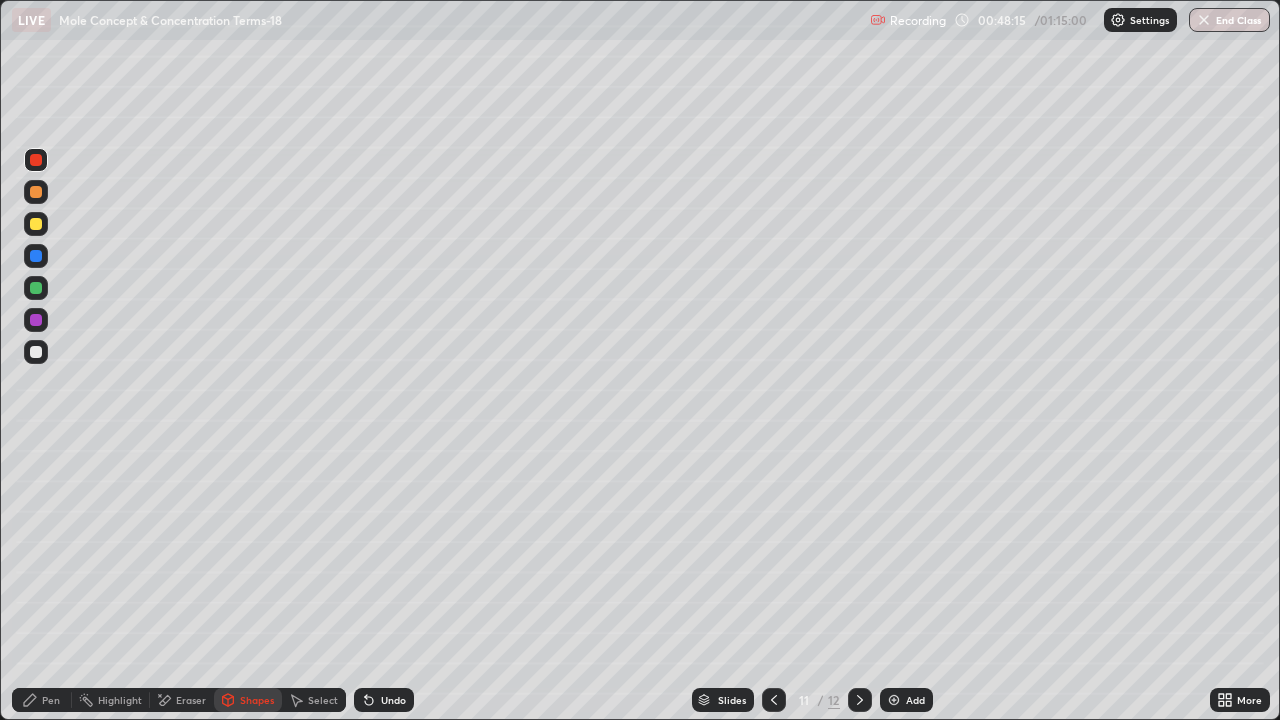 click at bounding box center [36, 320] 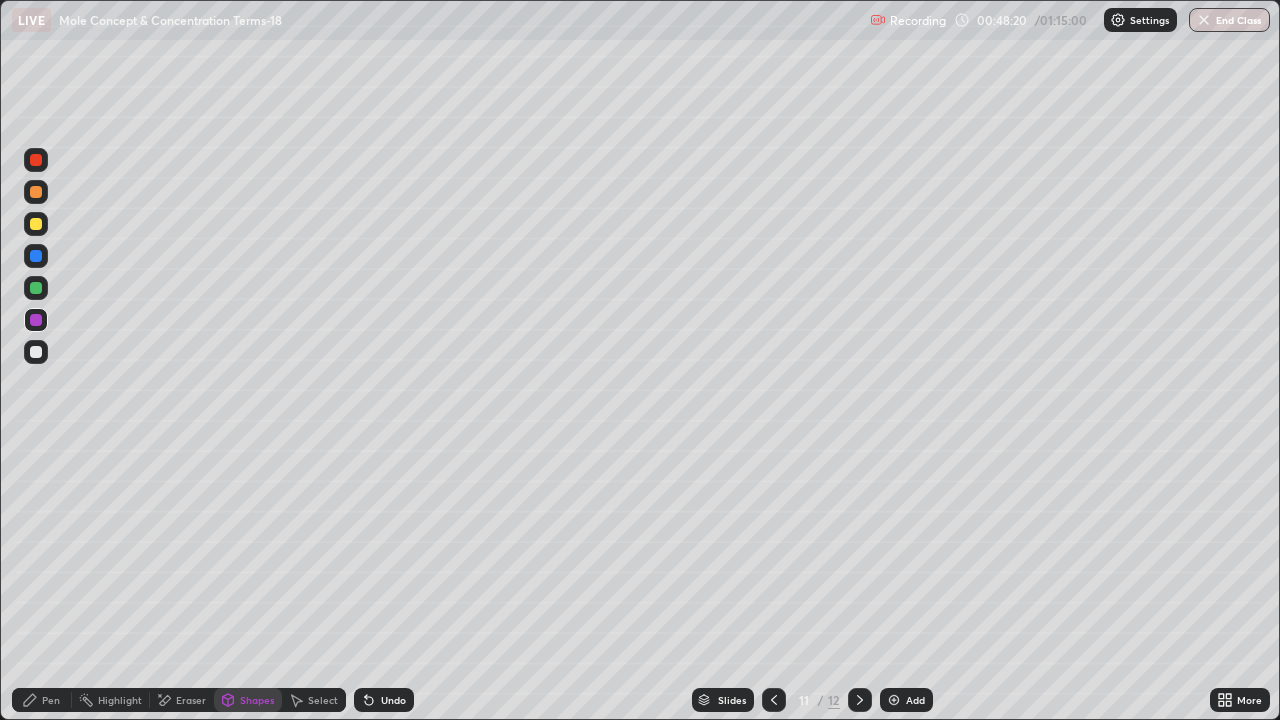 click at bounding box center (36, 352) 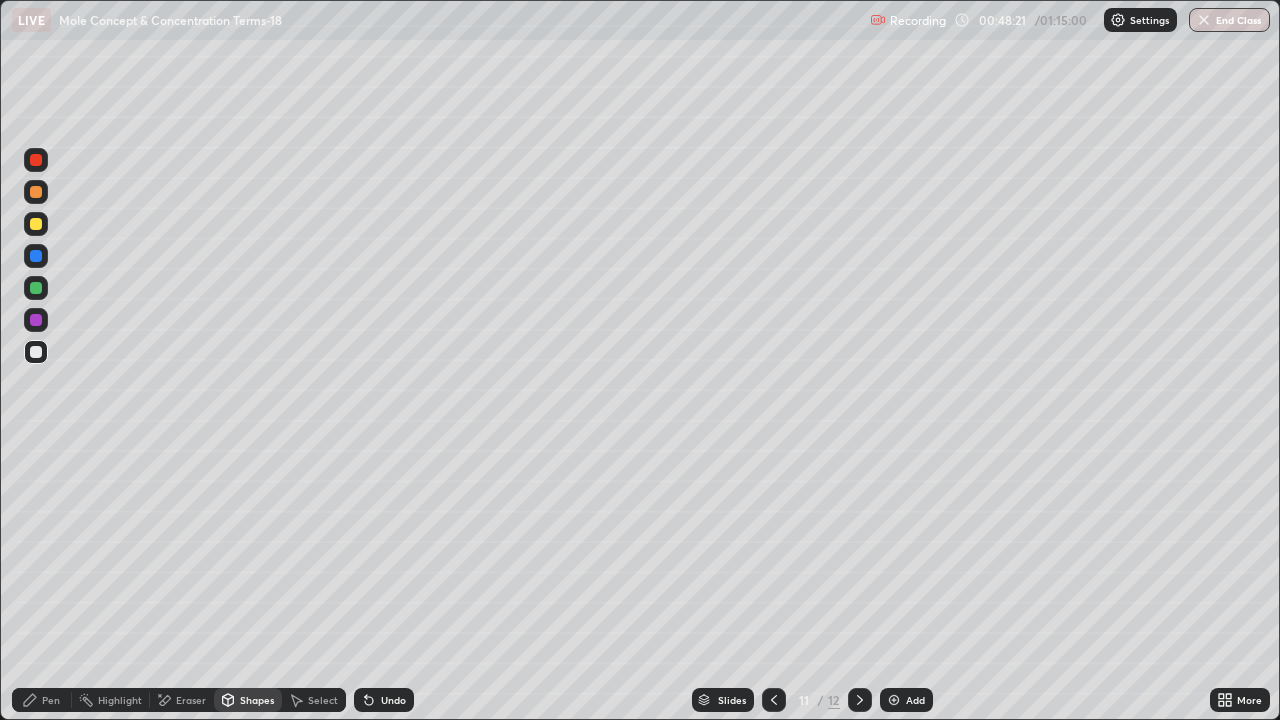 click at bounding box center (36, 224) 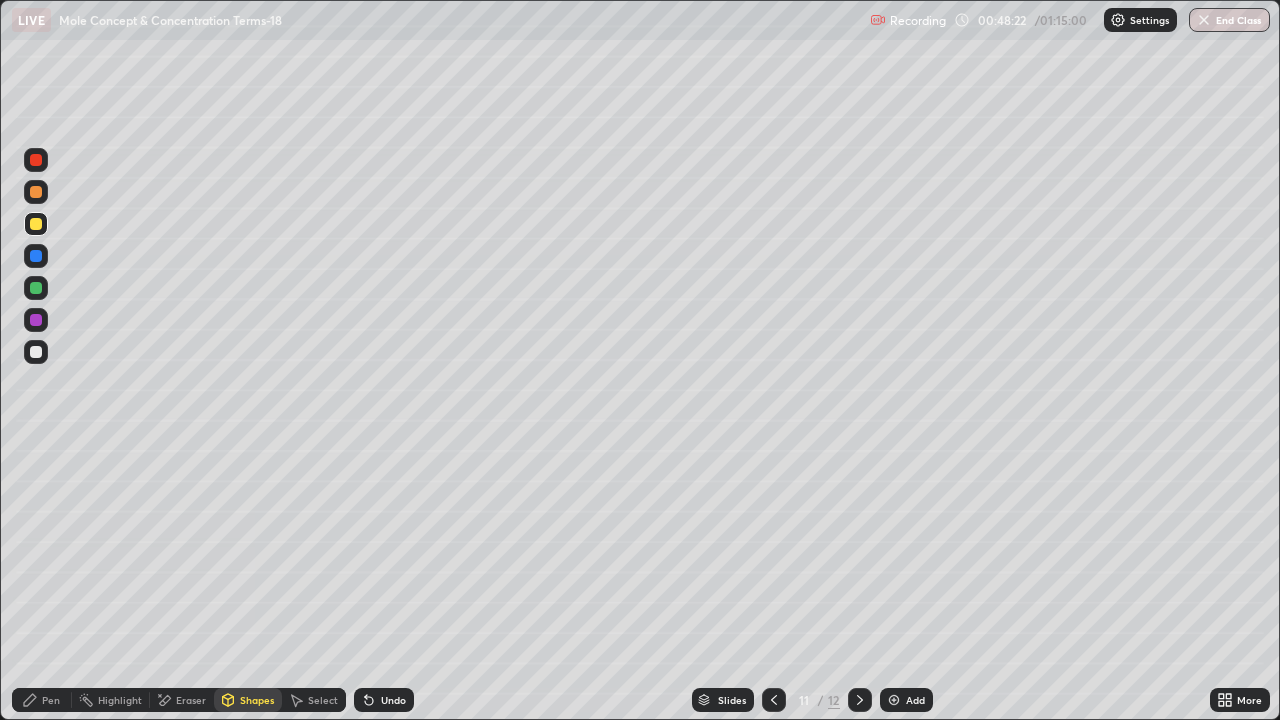 click on "Pen" at bounding box center (42, 700) 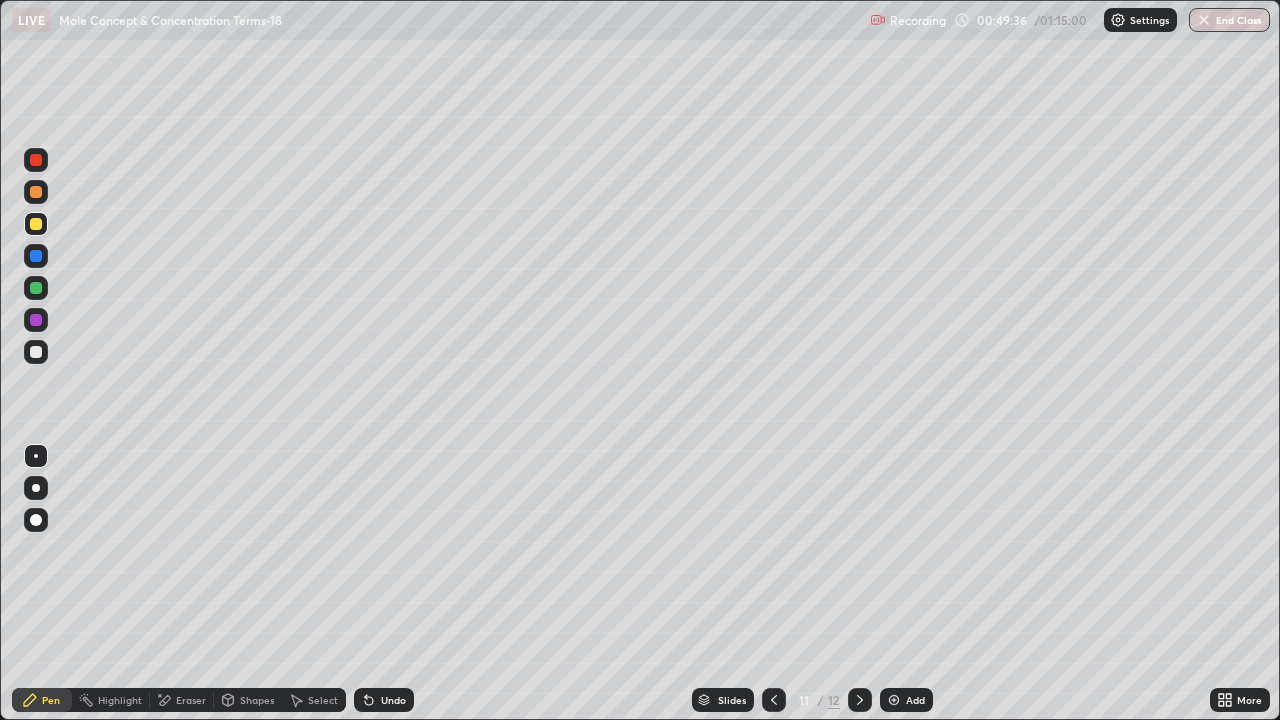 click 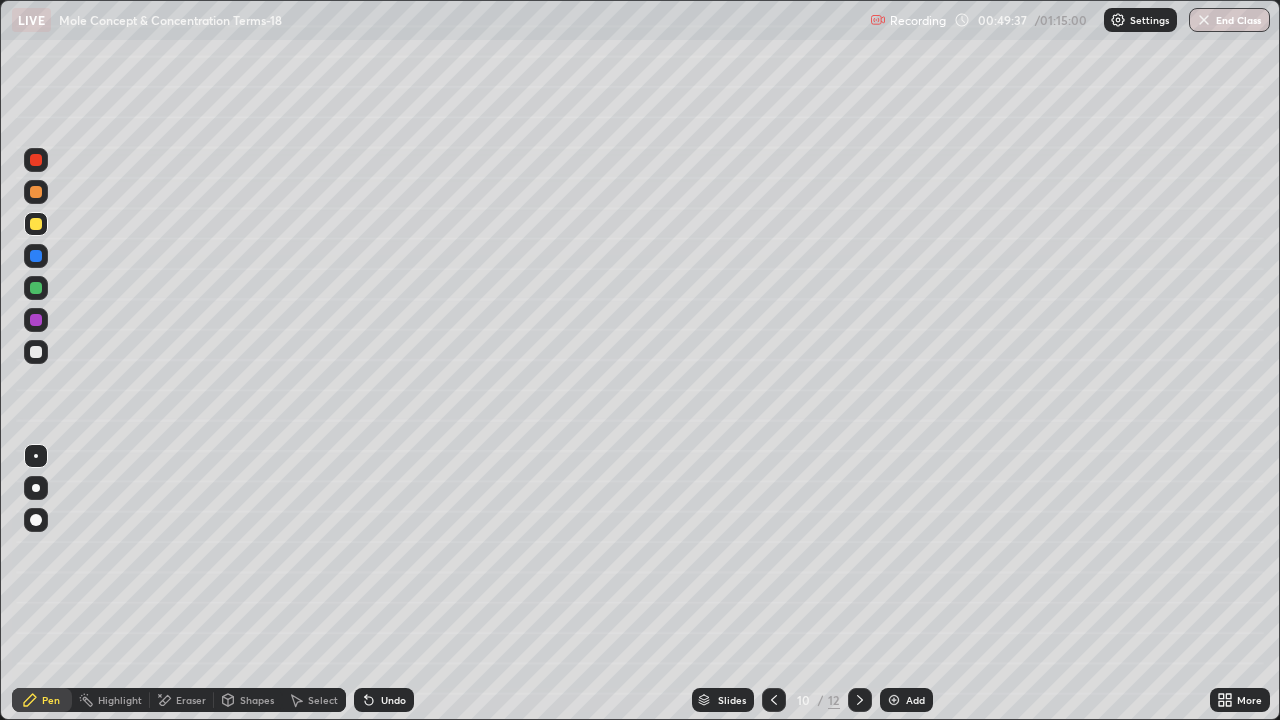 click 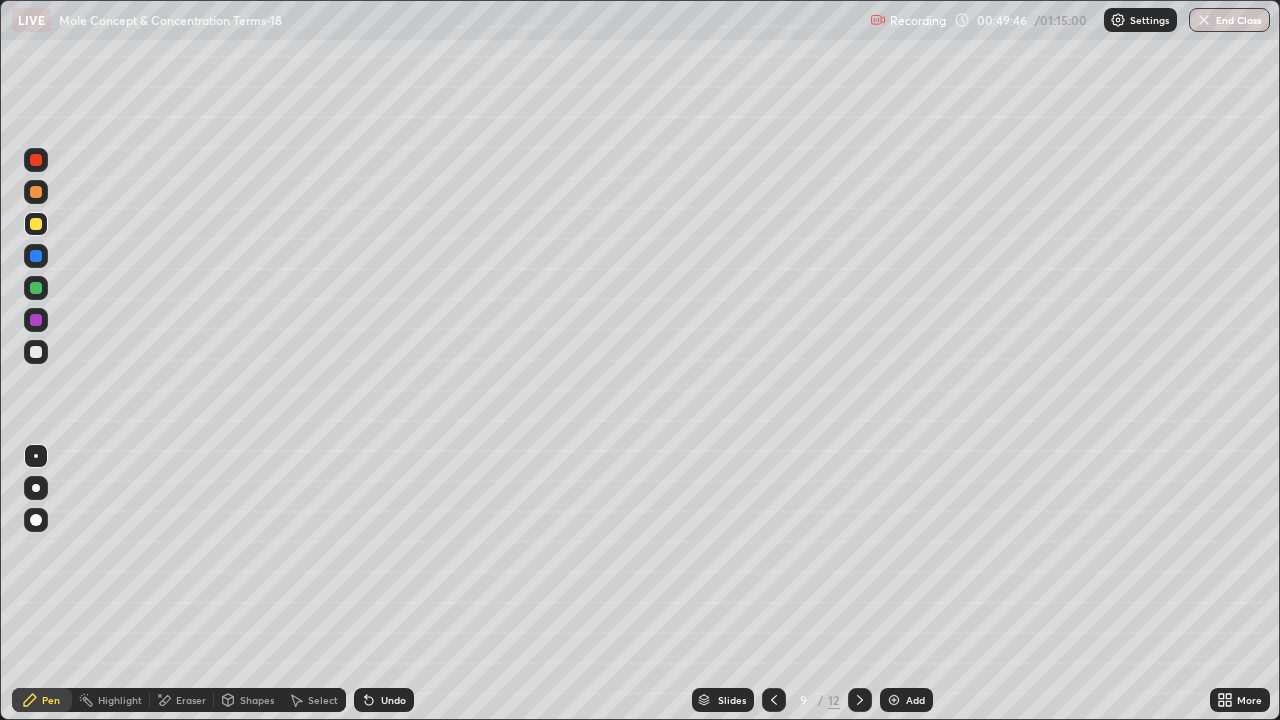 click 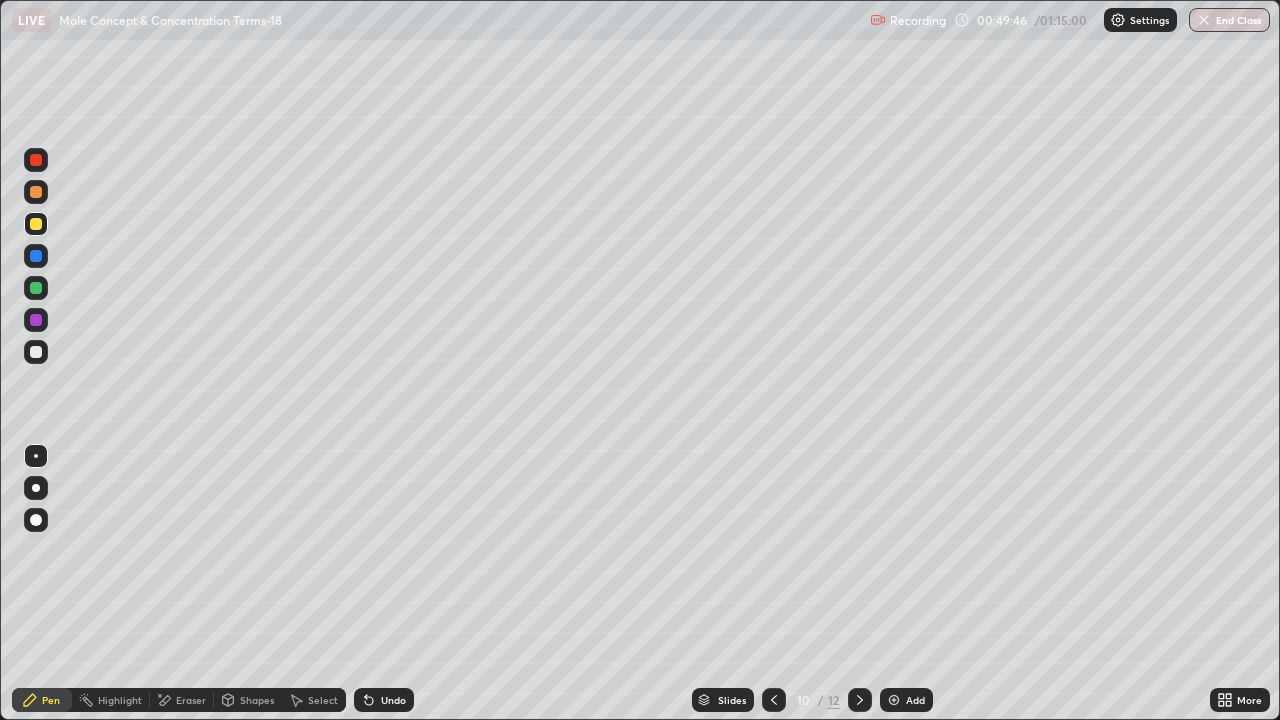 click 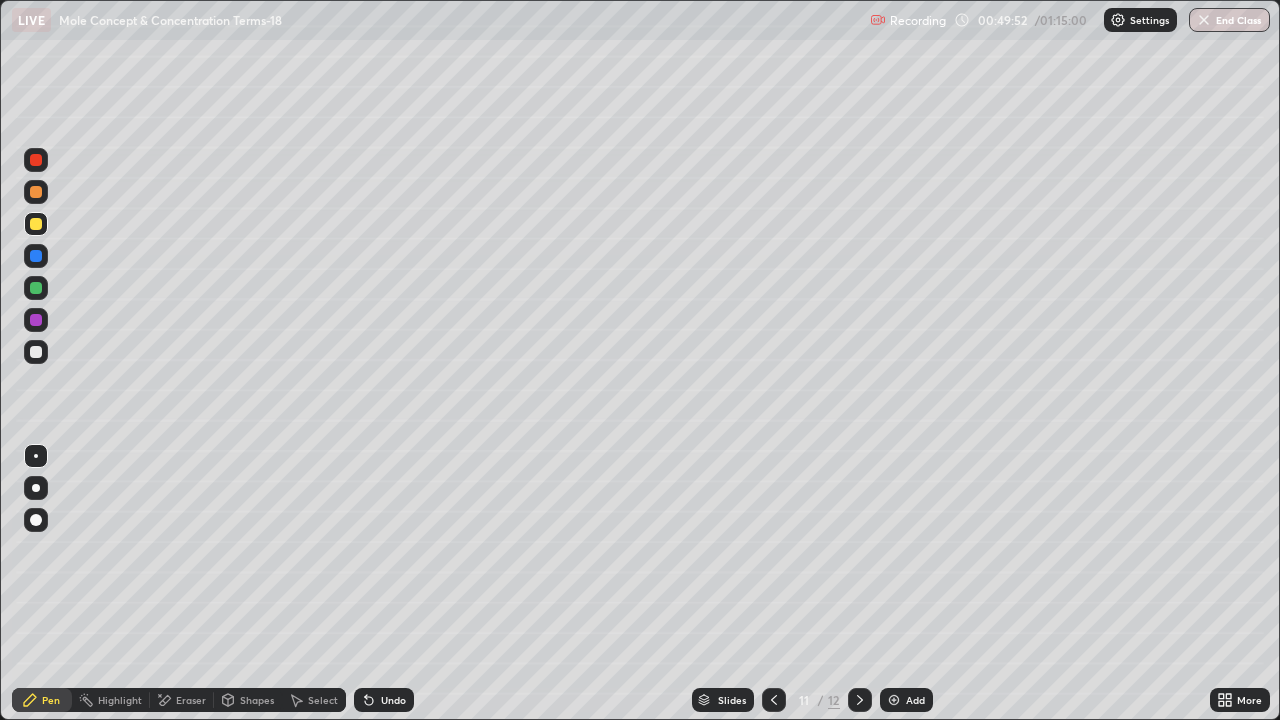 click on "Highlight" at bounding box center (120, 700) 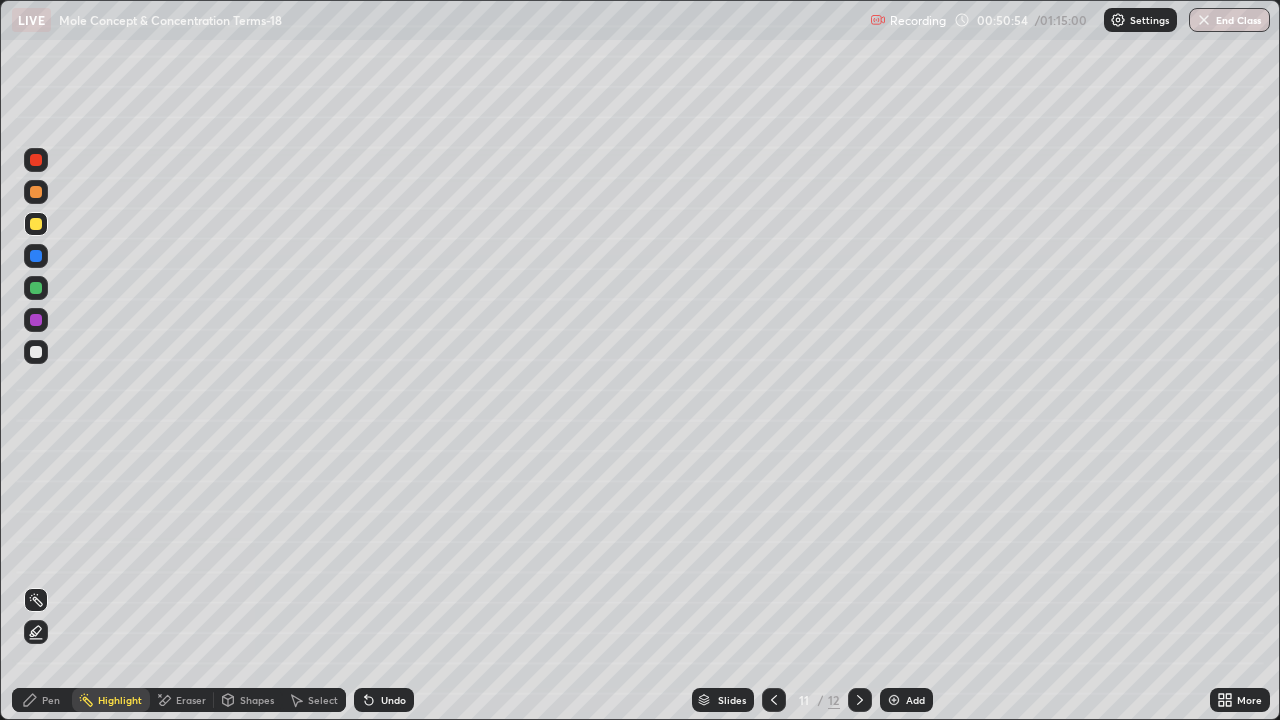 click 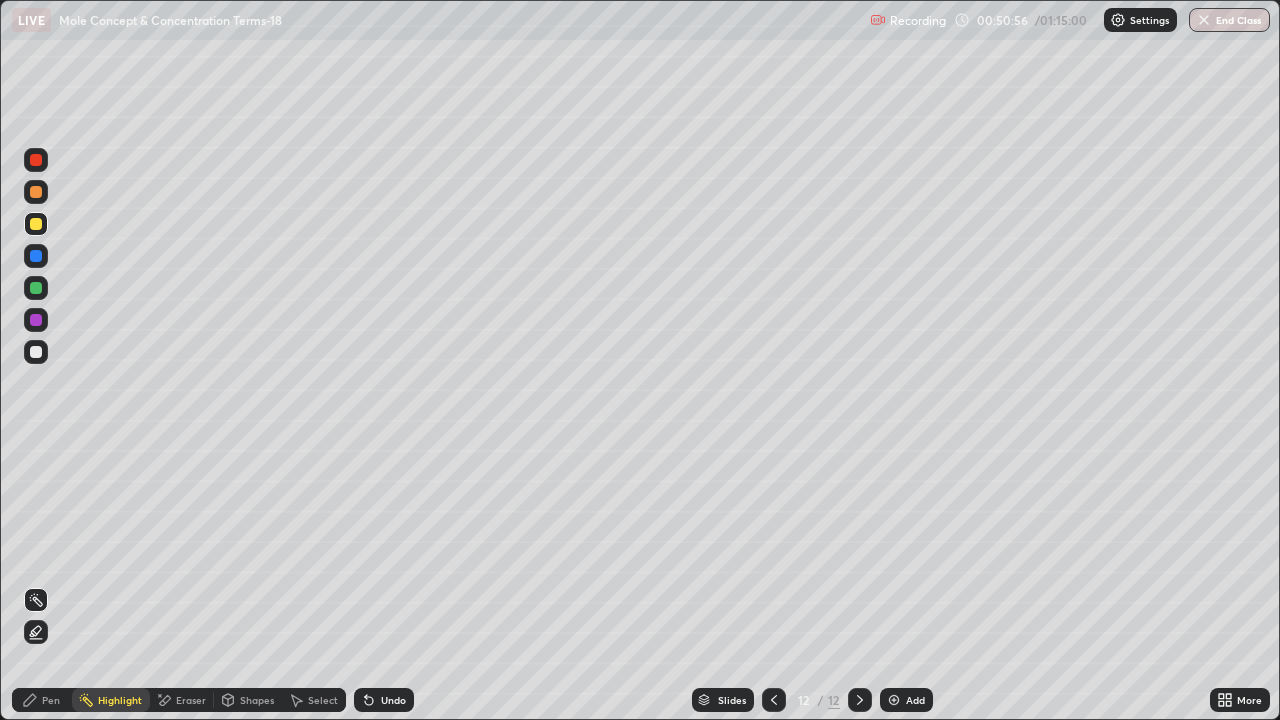 click on "Pen" at bounding box center [51, 700] 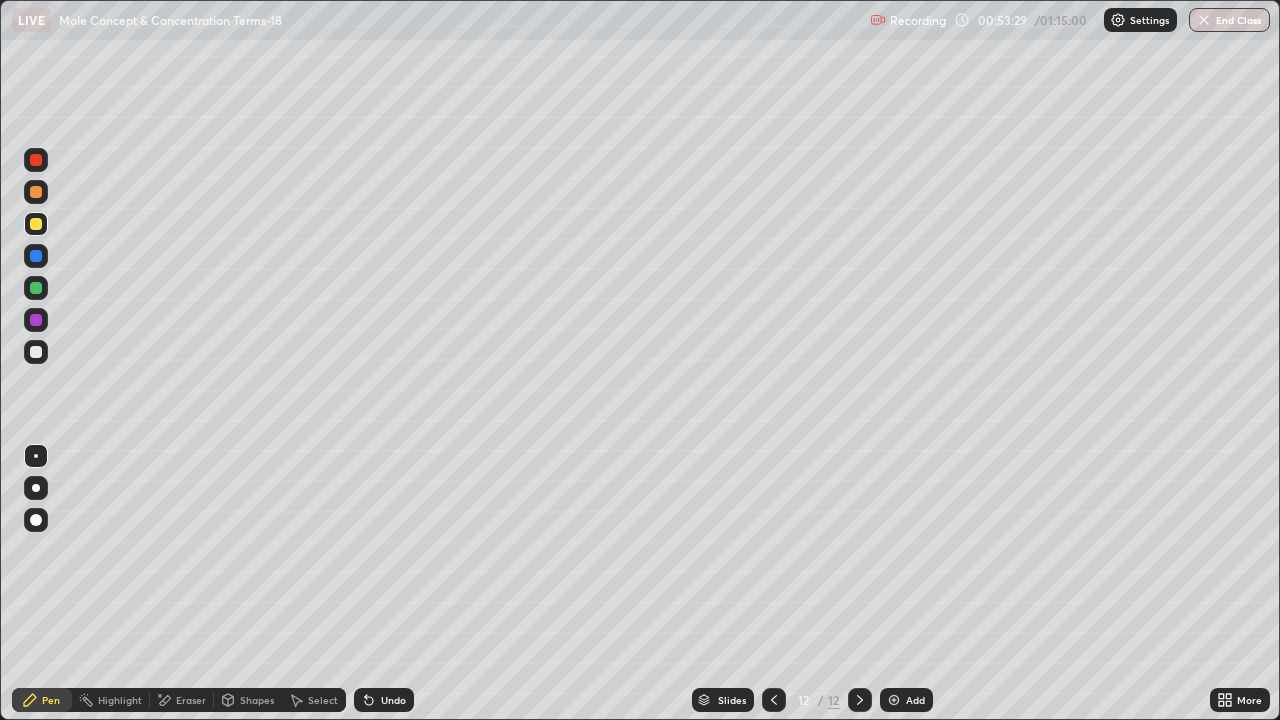 click at bounding box center [36, 352] 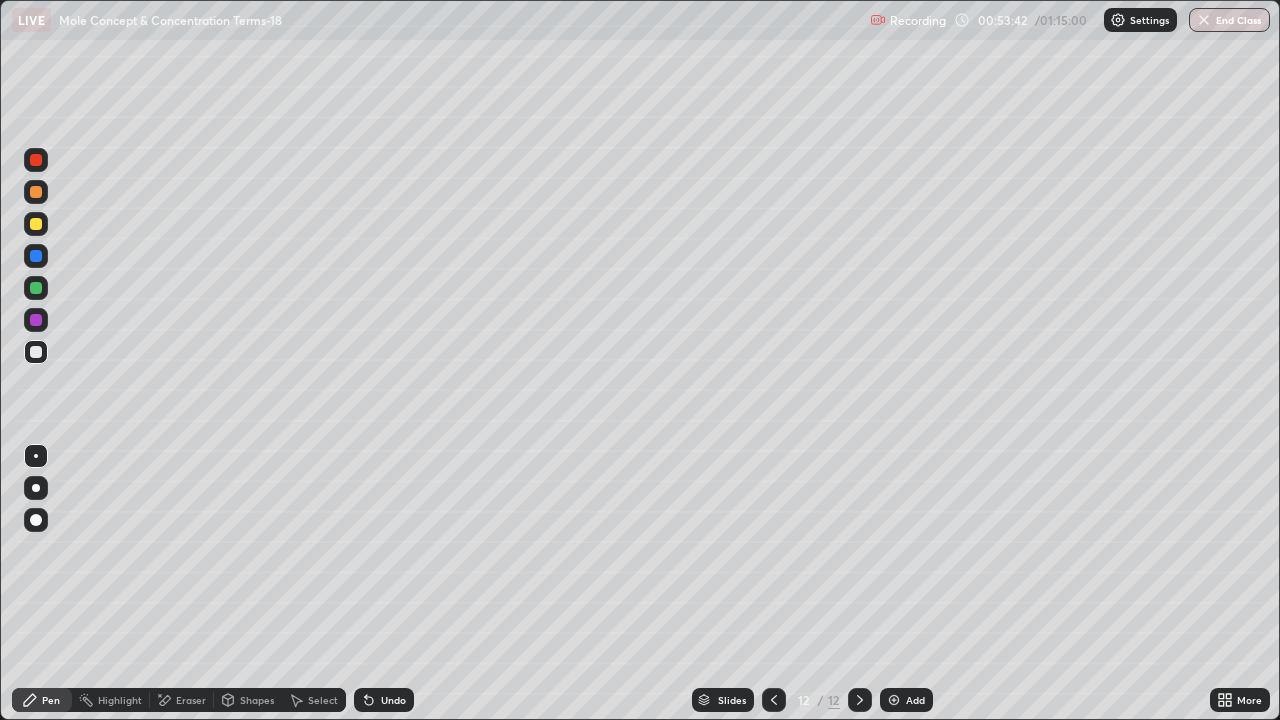 click 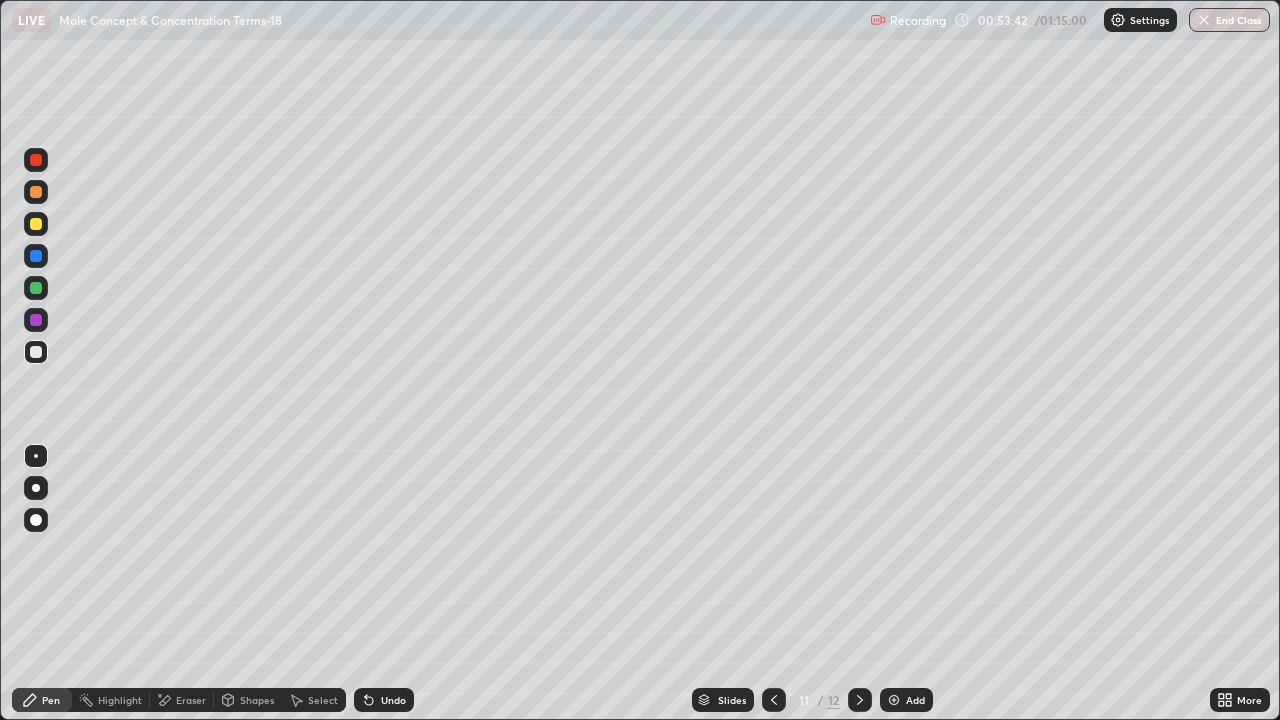 click 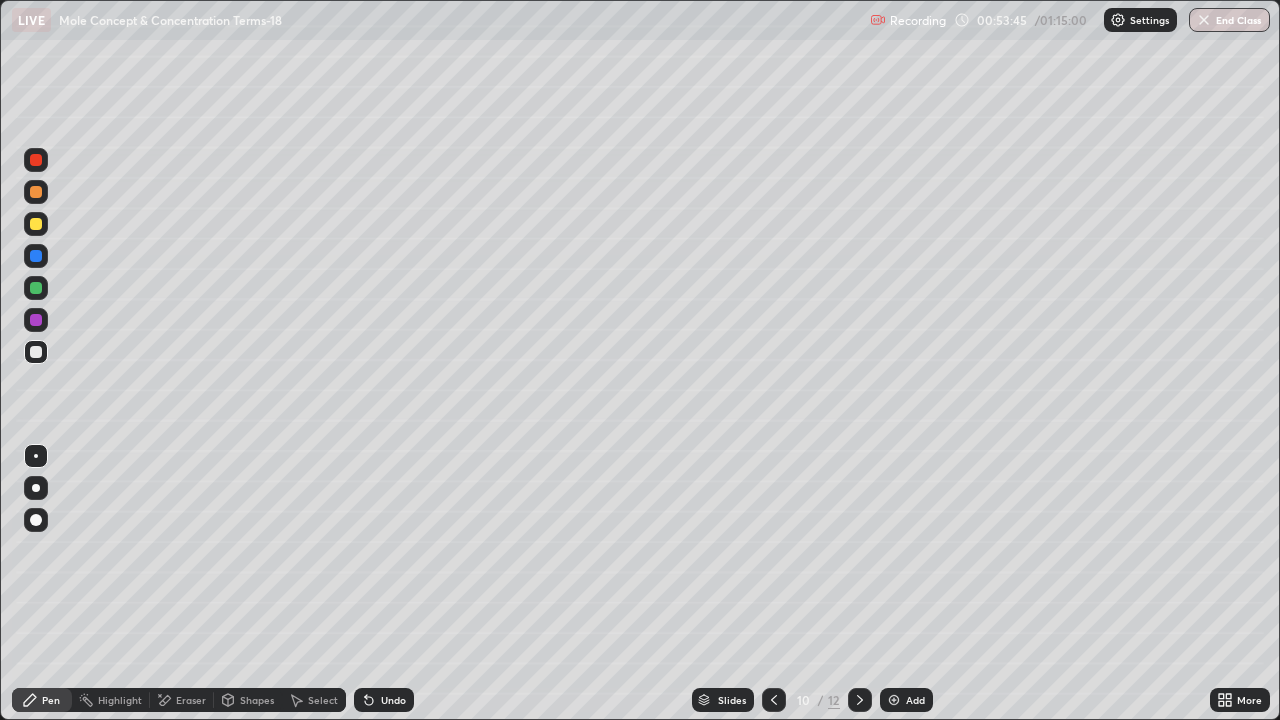 click on "Highlight" at bounding box center [120, 700] 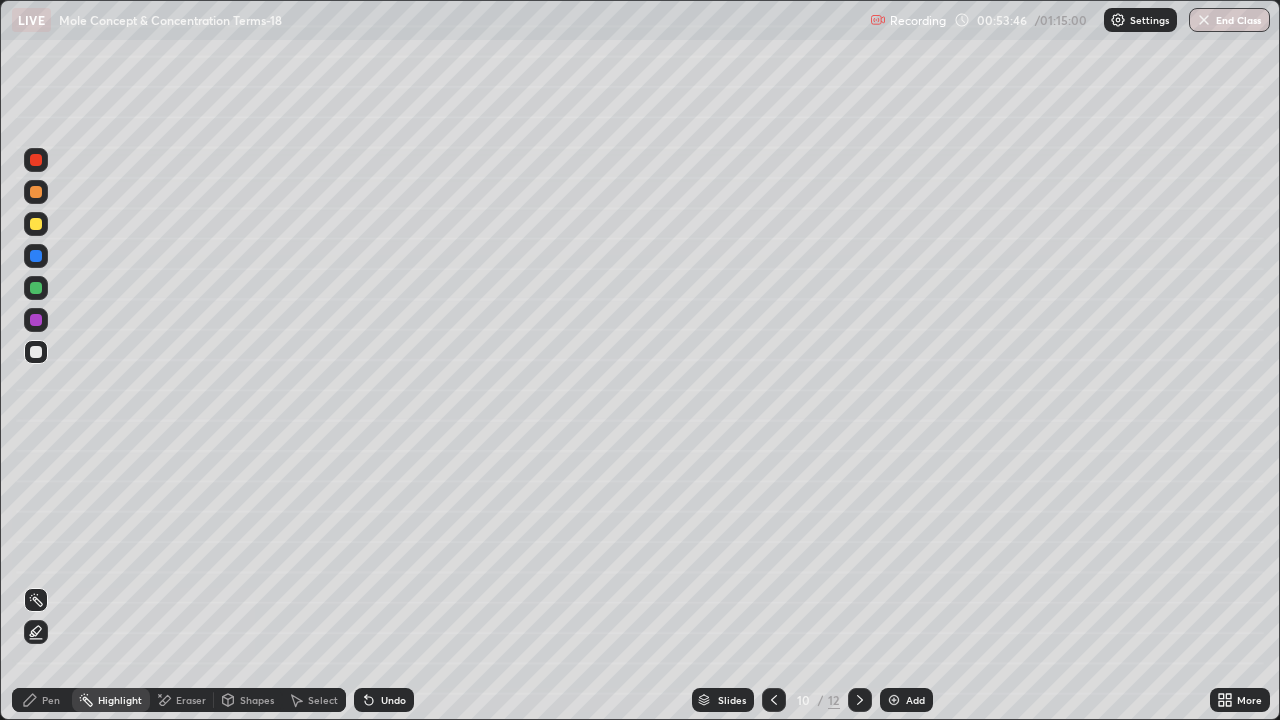 click at bounding box center [36, 256] 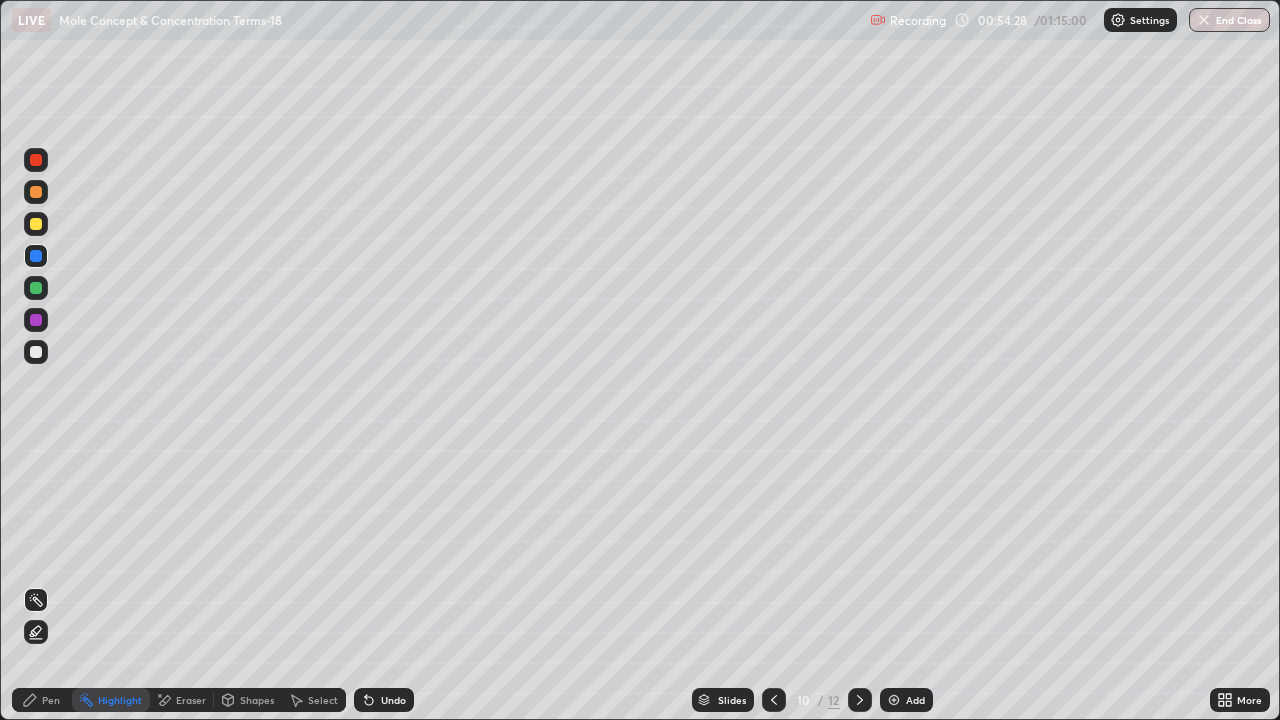 click 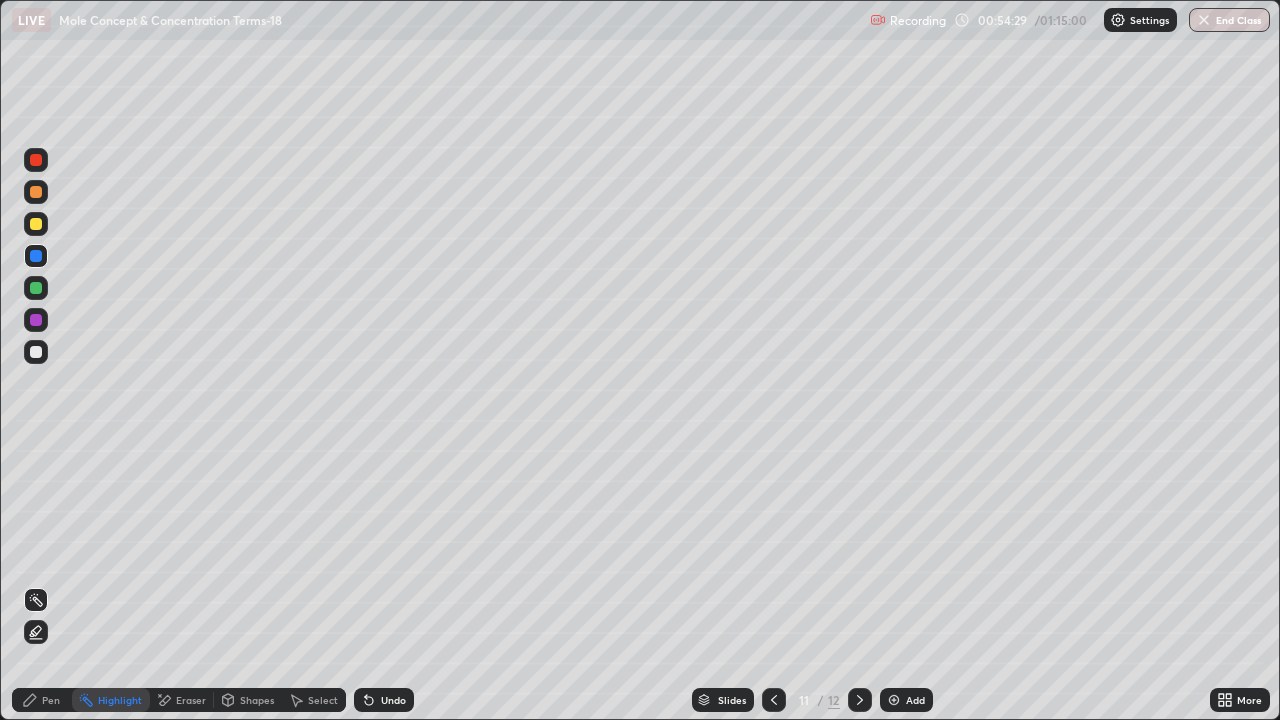 click at bounding box center (860, 700) 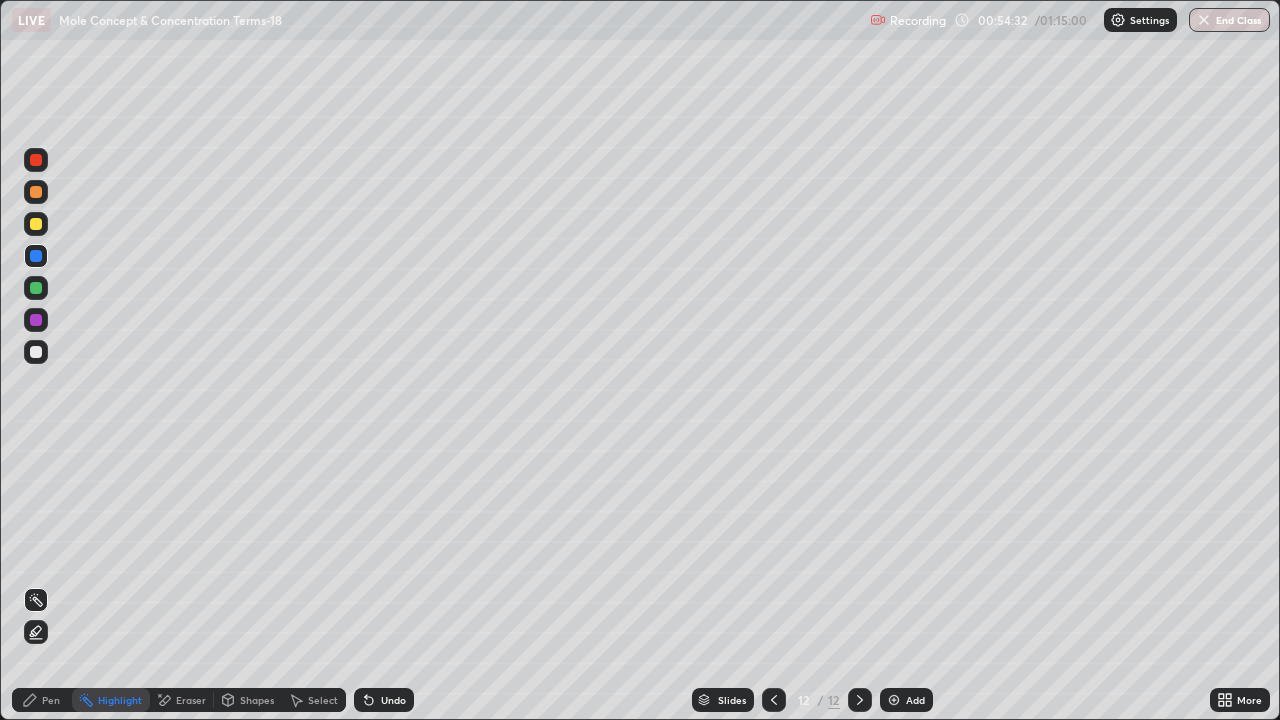 click on "Eraser" at bounding box center [182, 700] 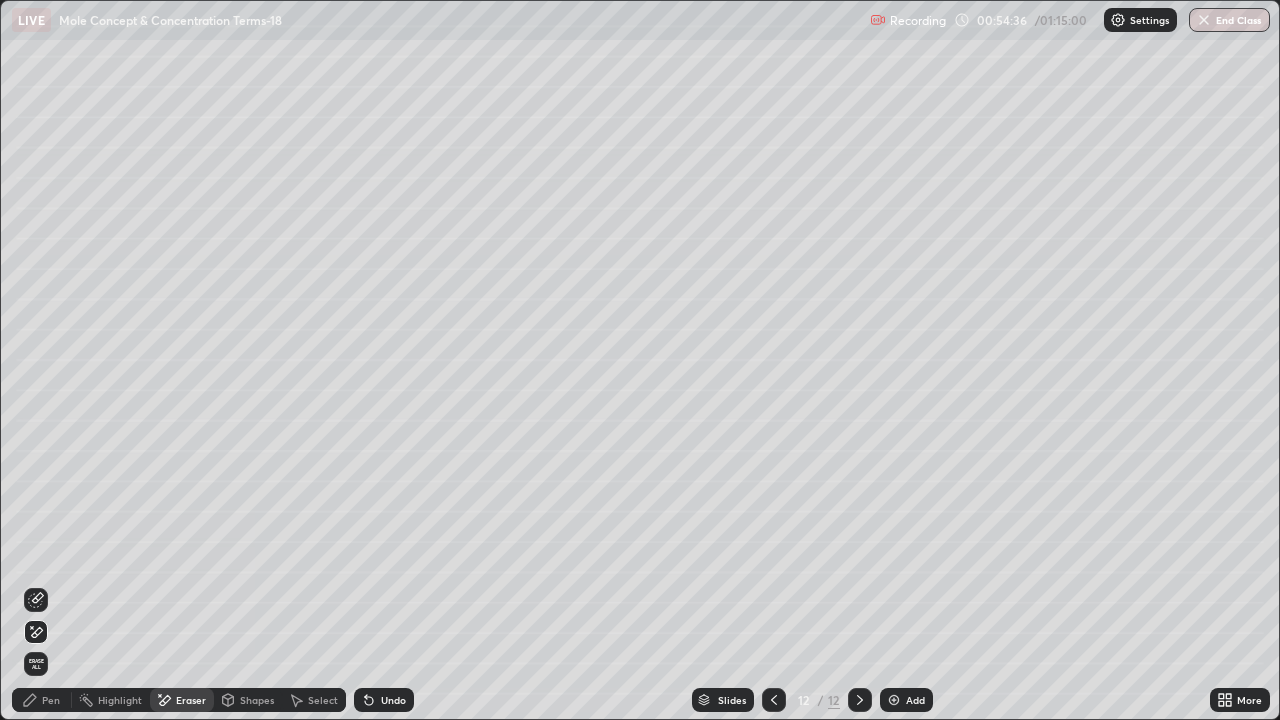 click on "Pen" at bounding box center [51, 700] 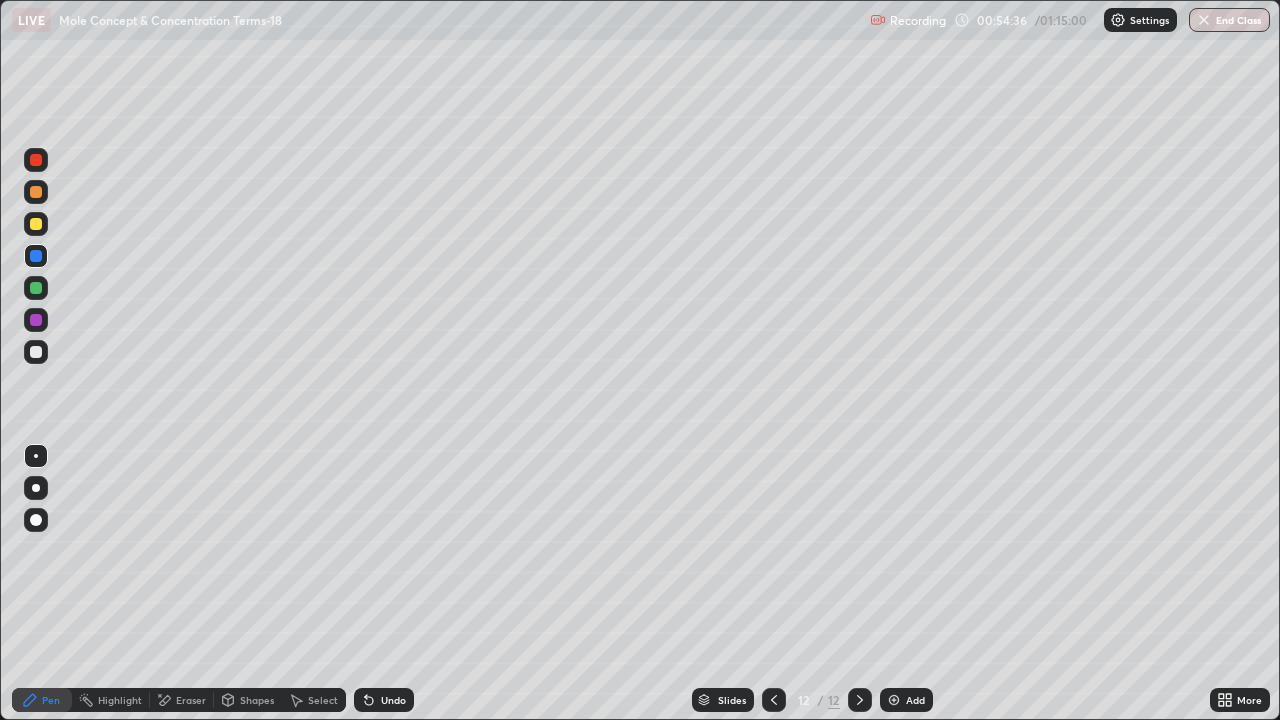 click on "Shapes" at bounding box center (248, 700) 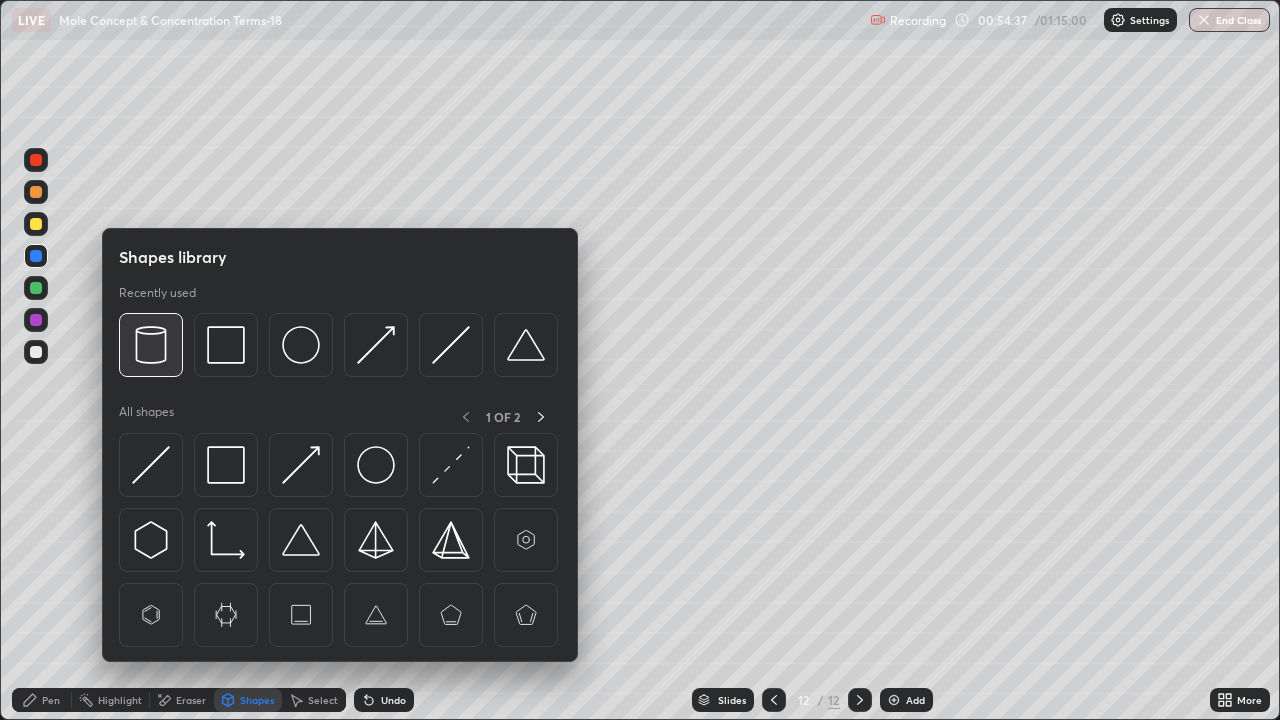 click at bounding box center (151, 345) 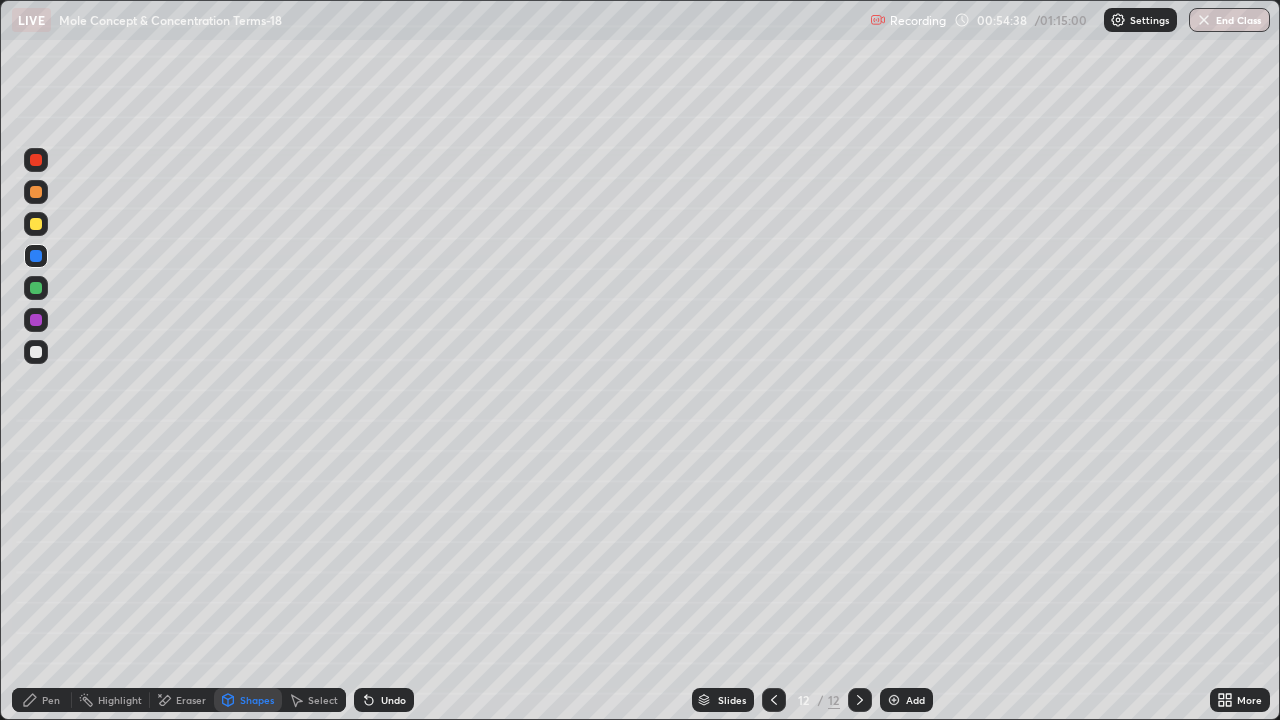 click at bounding box center (36, 288) 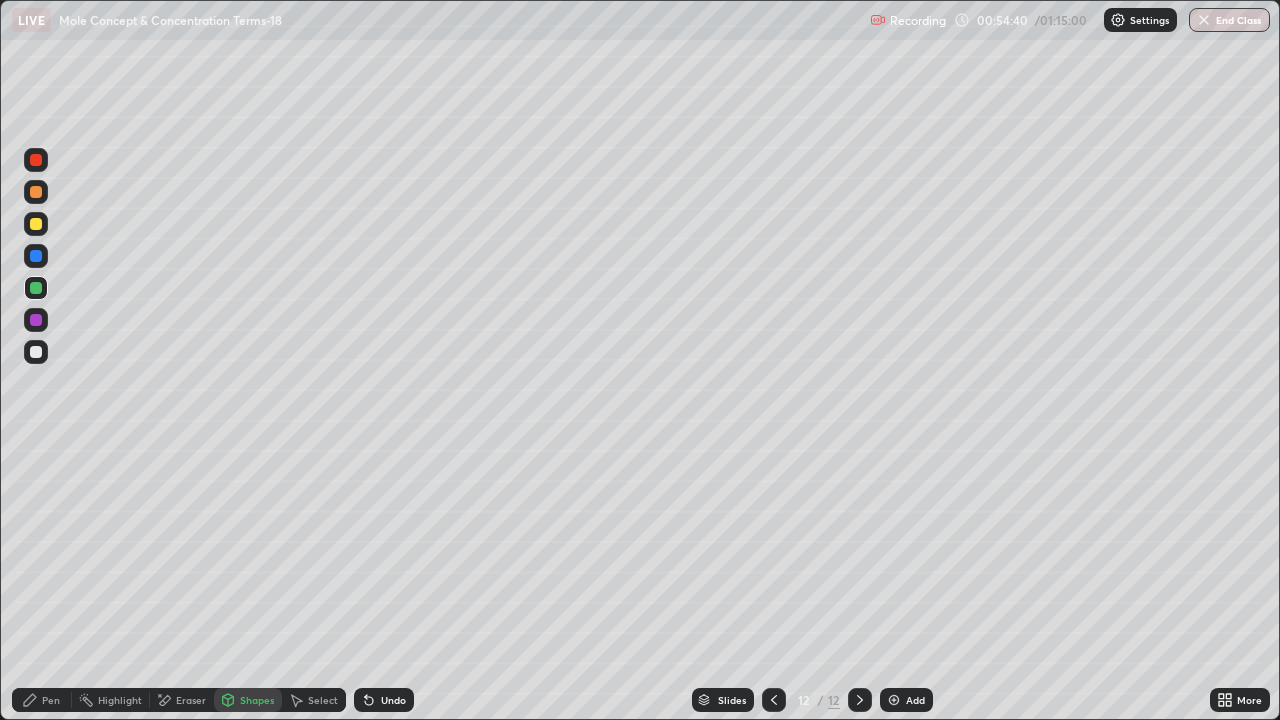 click on "Pen" at bounding box center (42, 700) 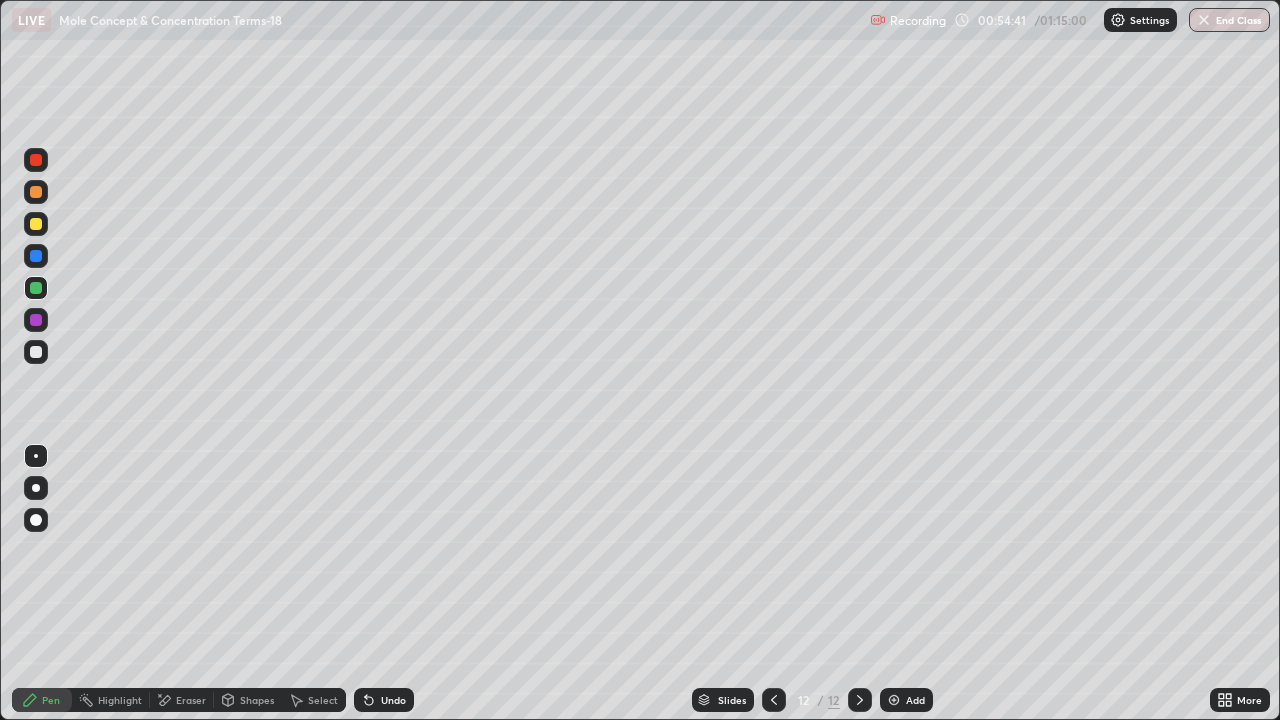 click at bounding box center [36, 256] 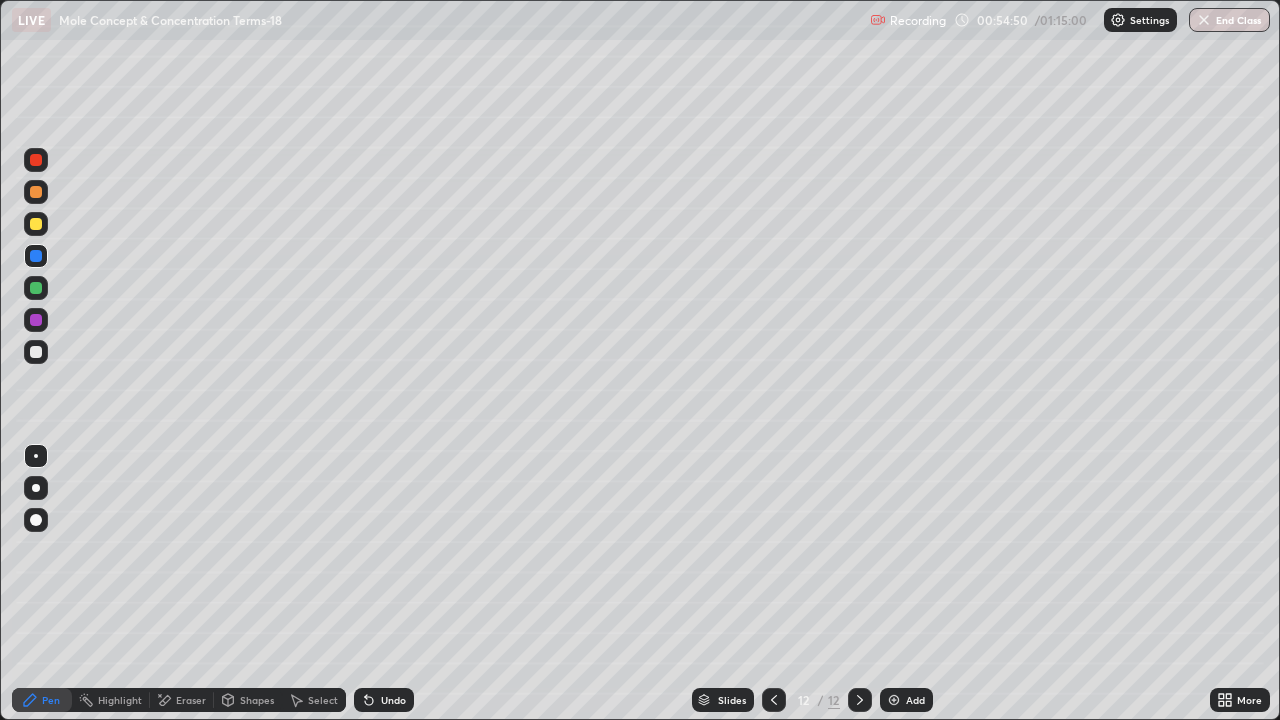 click at bounding box center (36, 288) 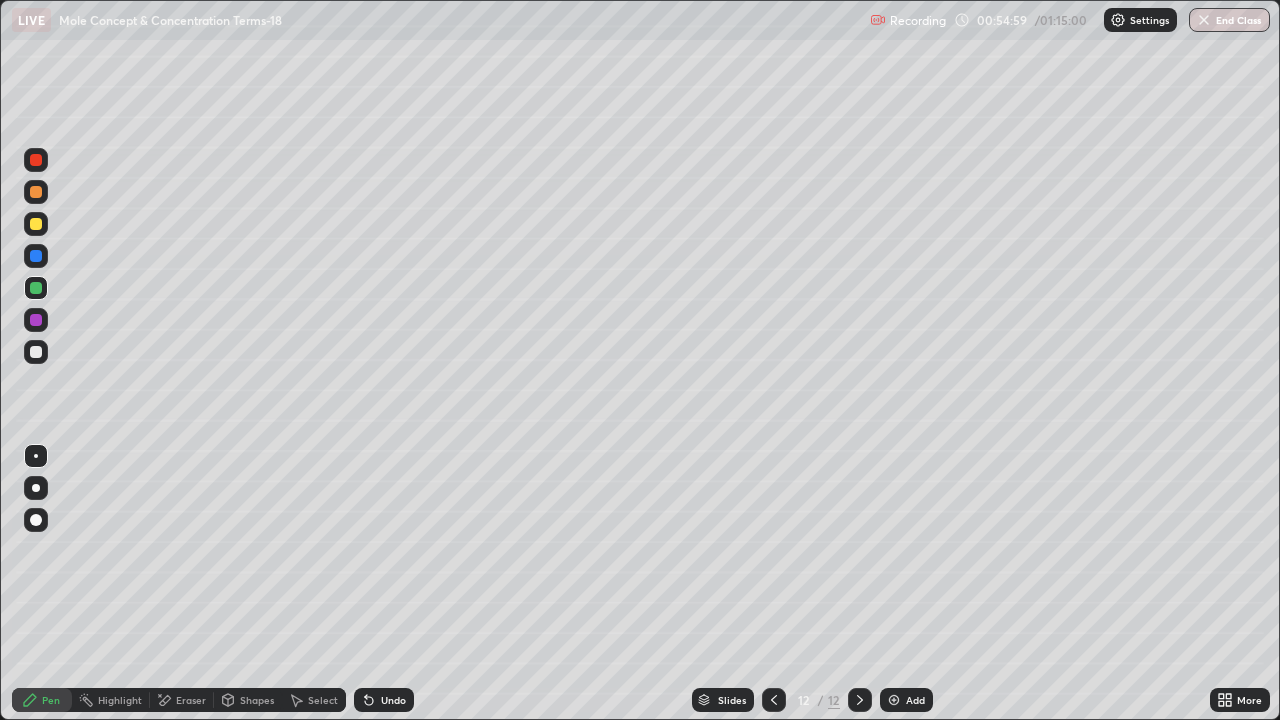 click at bounding box center [36, 224] 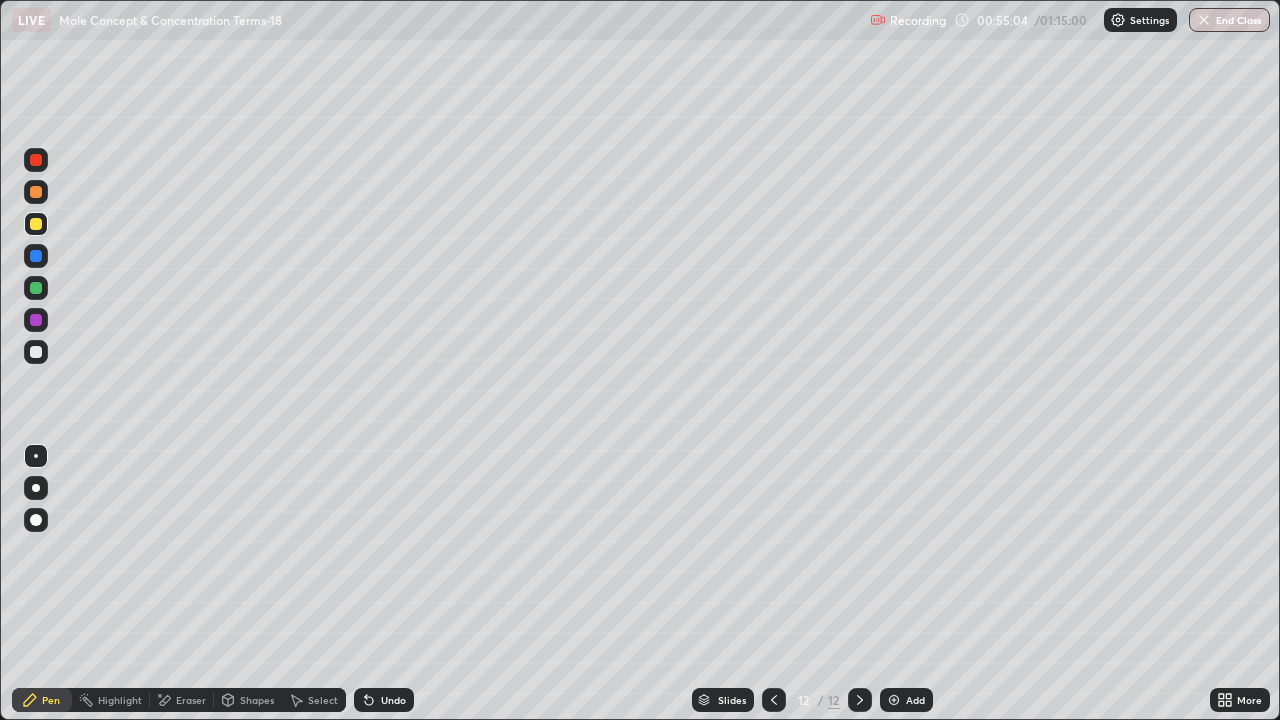 click at bounding box center (36, 352) 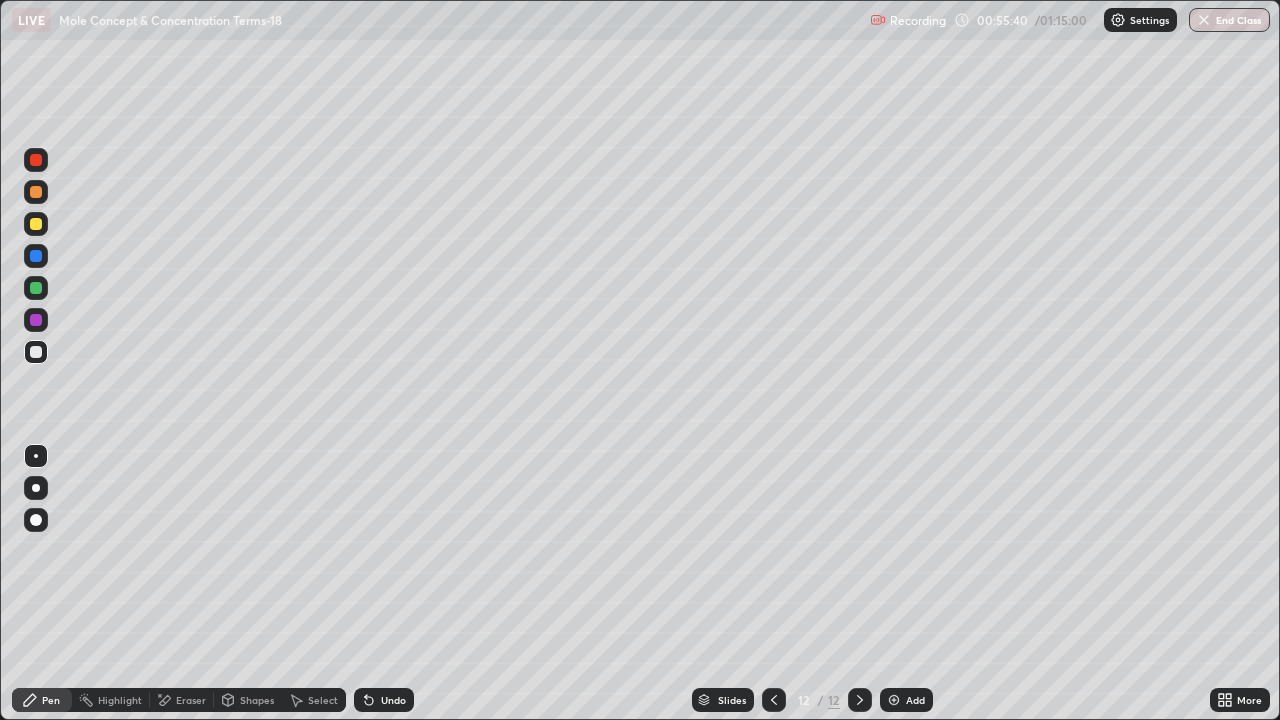 click at bounding box center (36, 192) 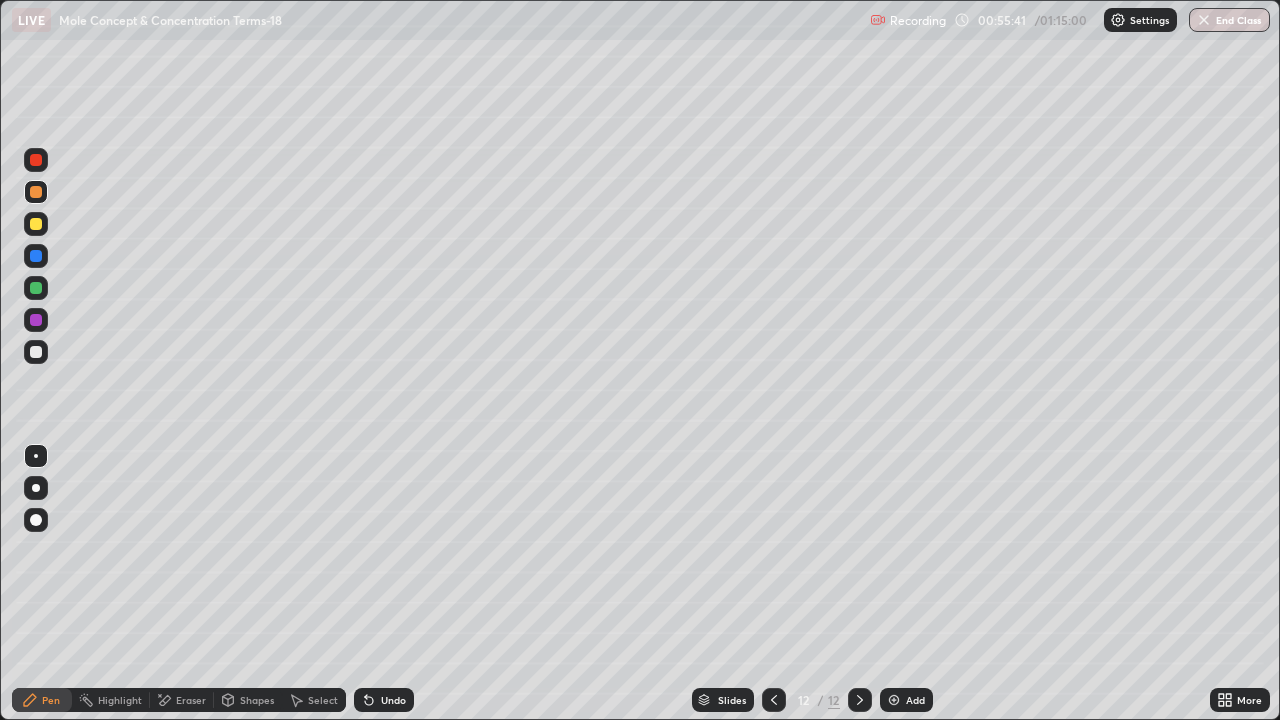 click 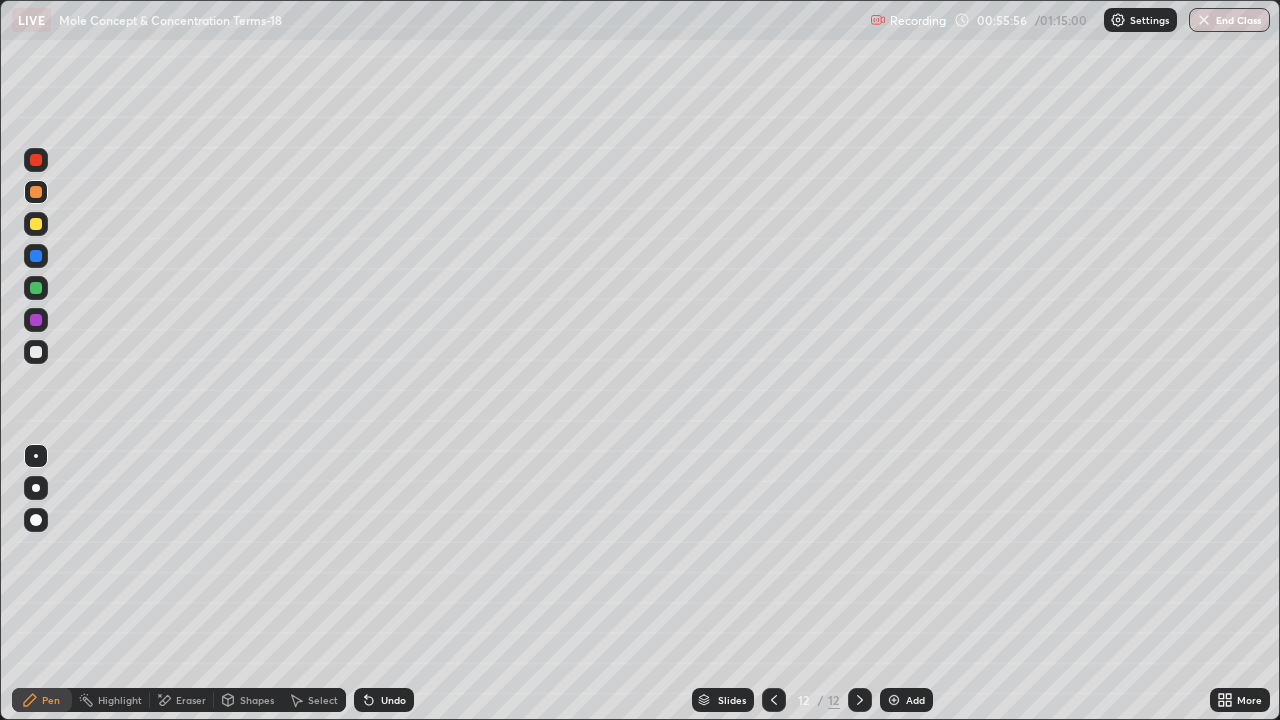 click at bounding box center [36, 256] 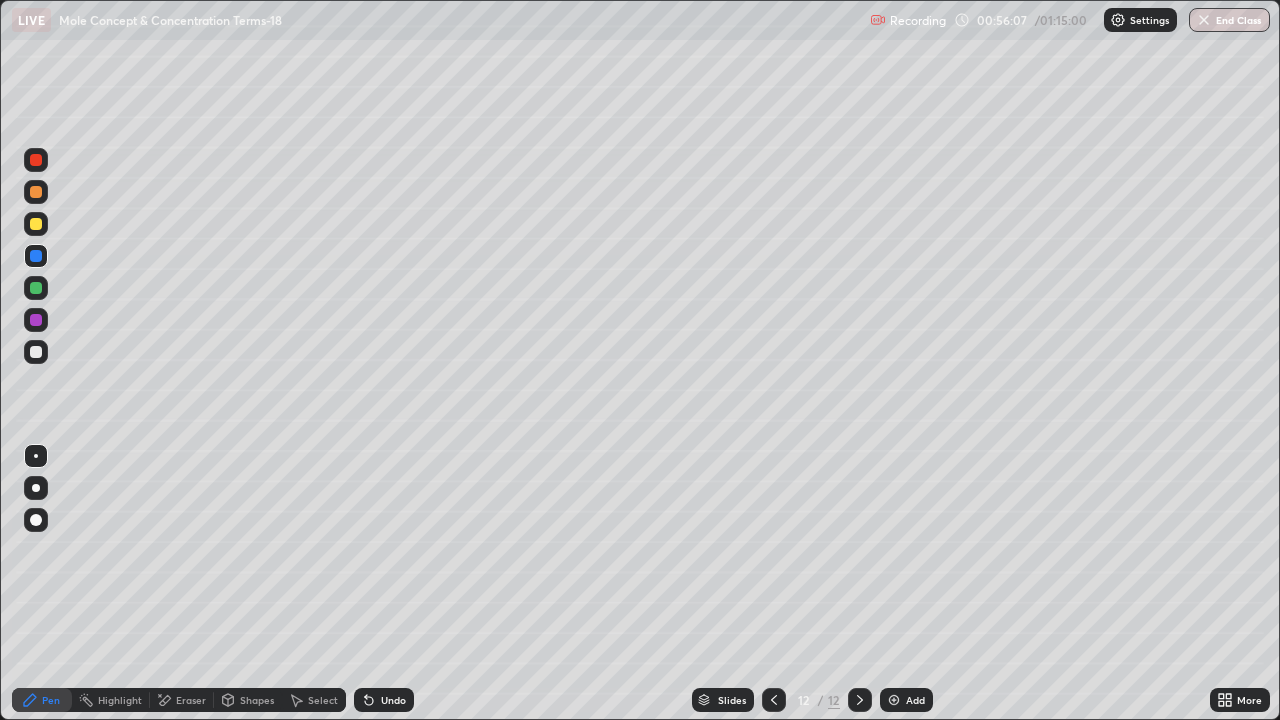 click at bounding box center (36, 288) 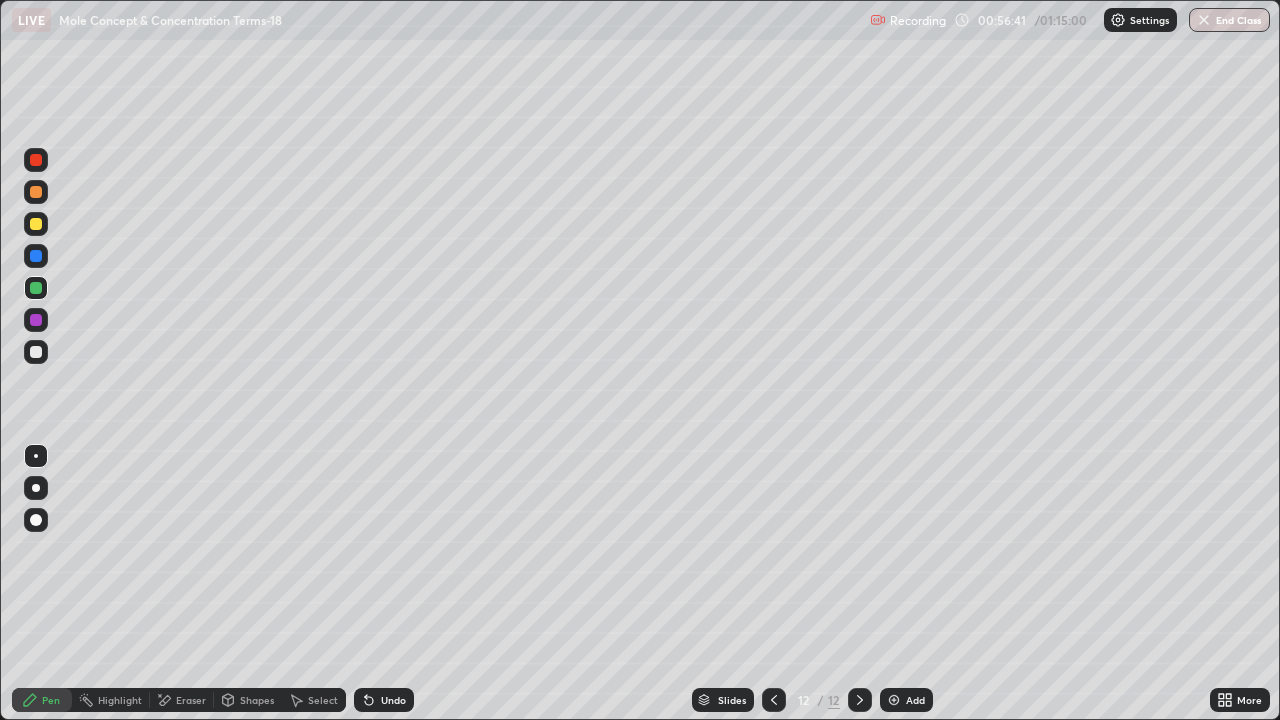 click at bounding box center (36, 352) 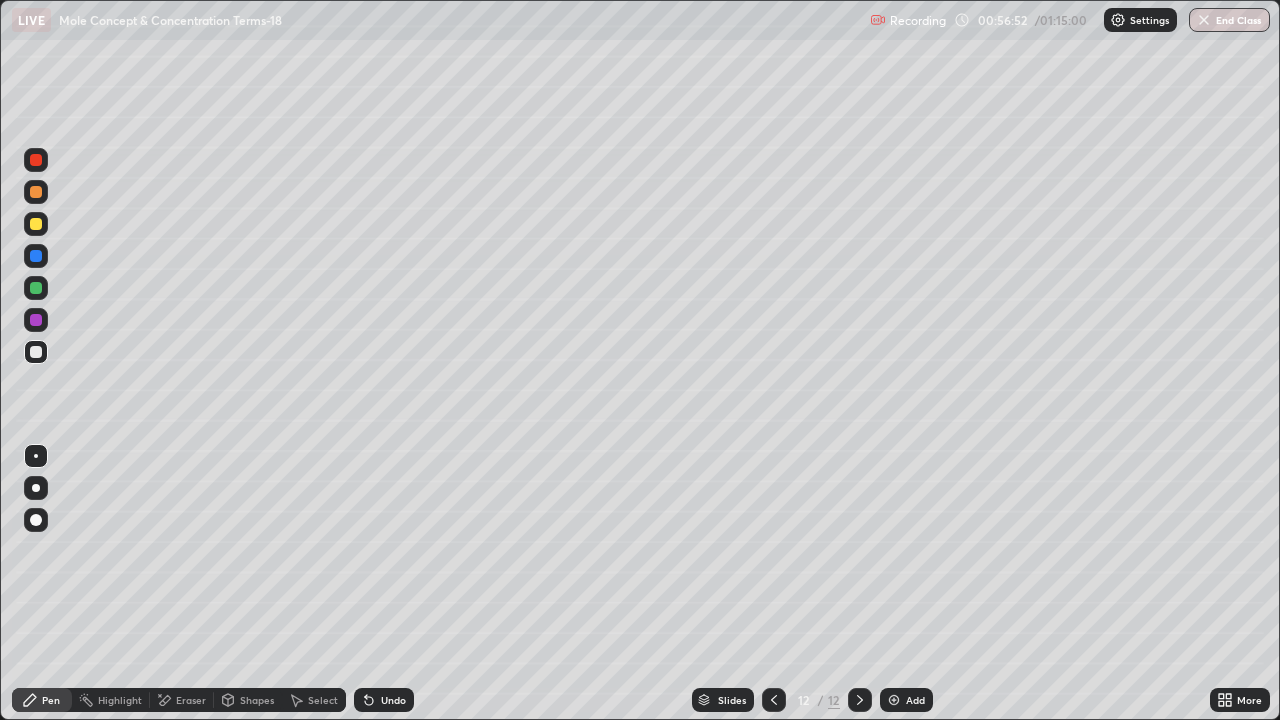 click on "Undo" at bounding box center [384, 700] 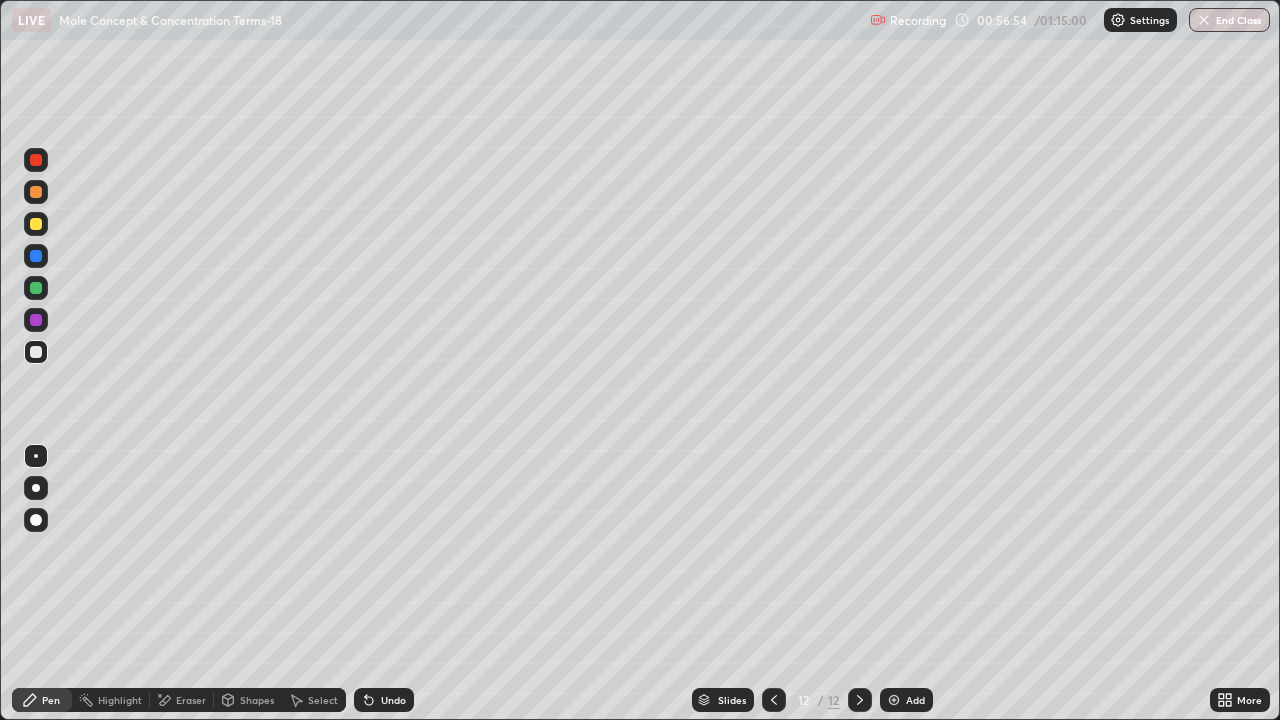 click on "Undo" at bounding box center [384, 700] 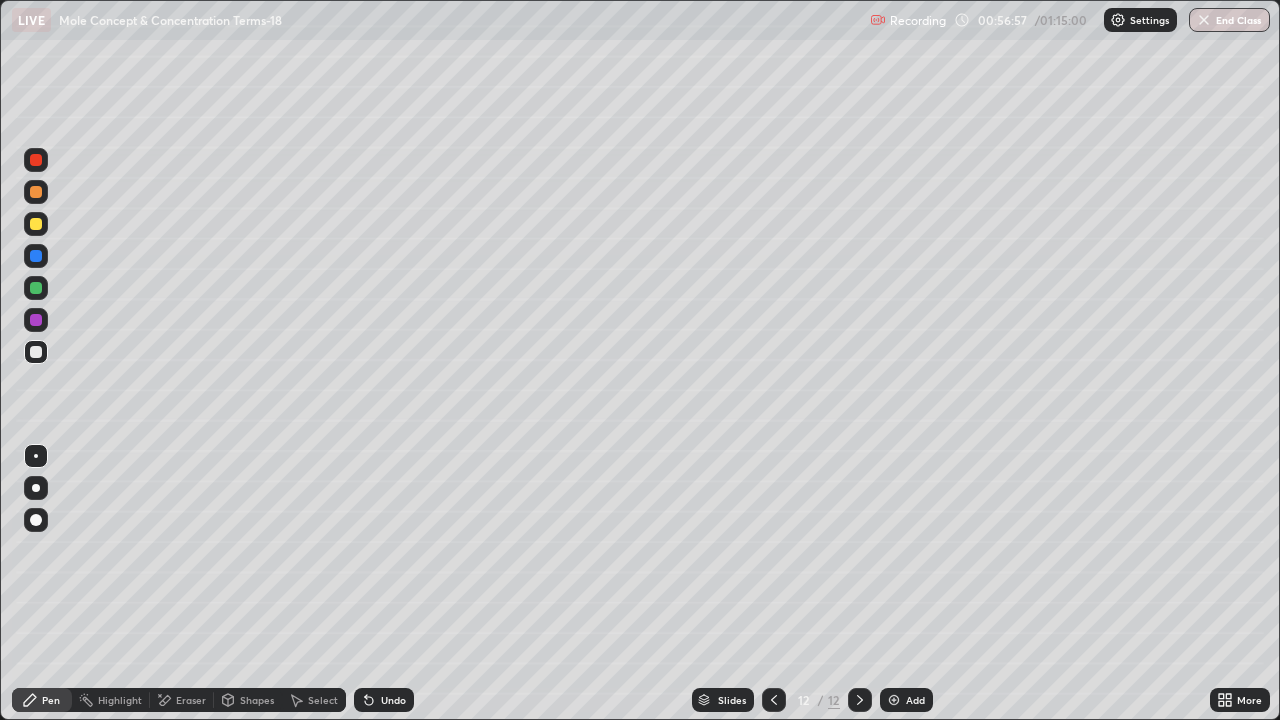 click at bounding box center (36, 320) 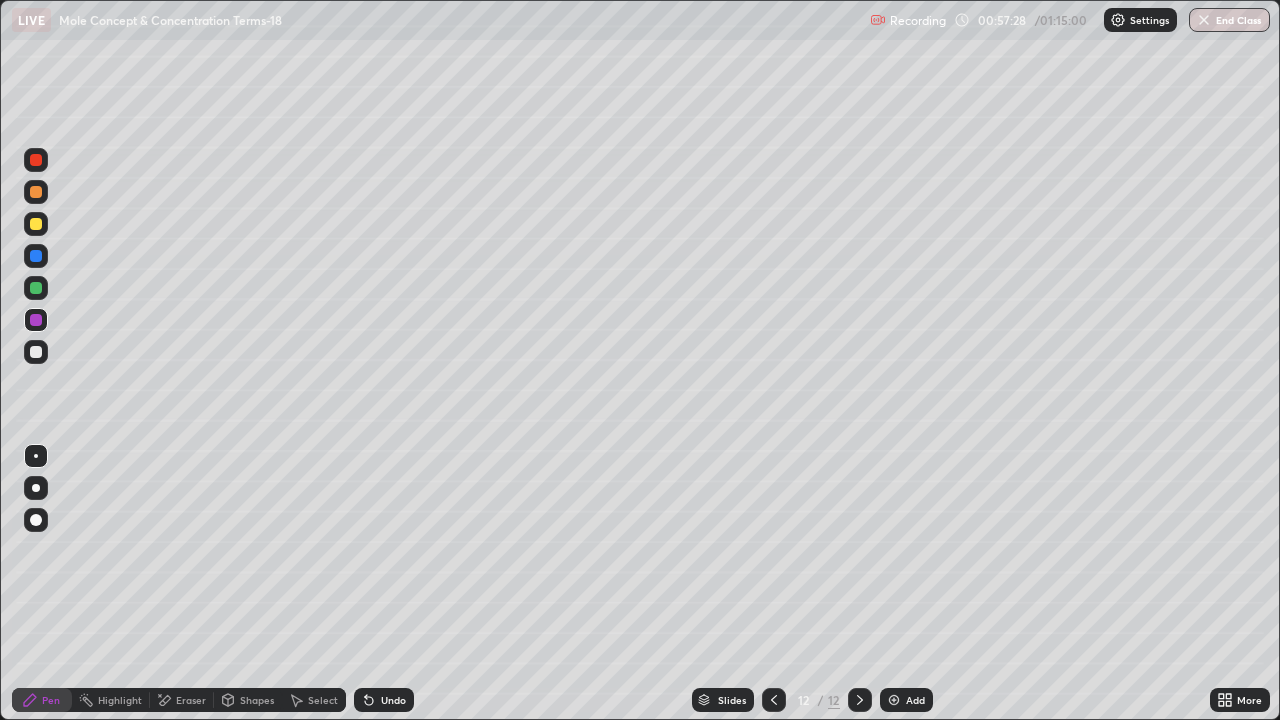 click at bounding box center [36, 160] 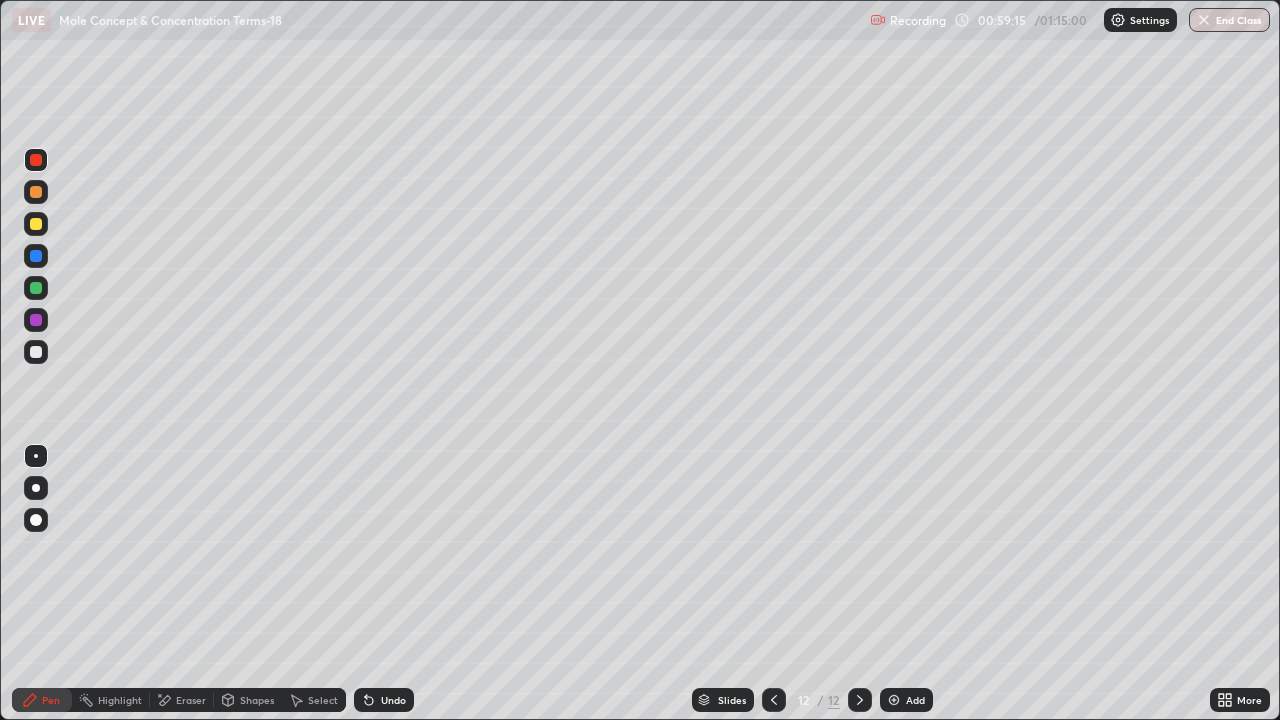 click 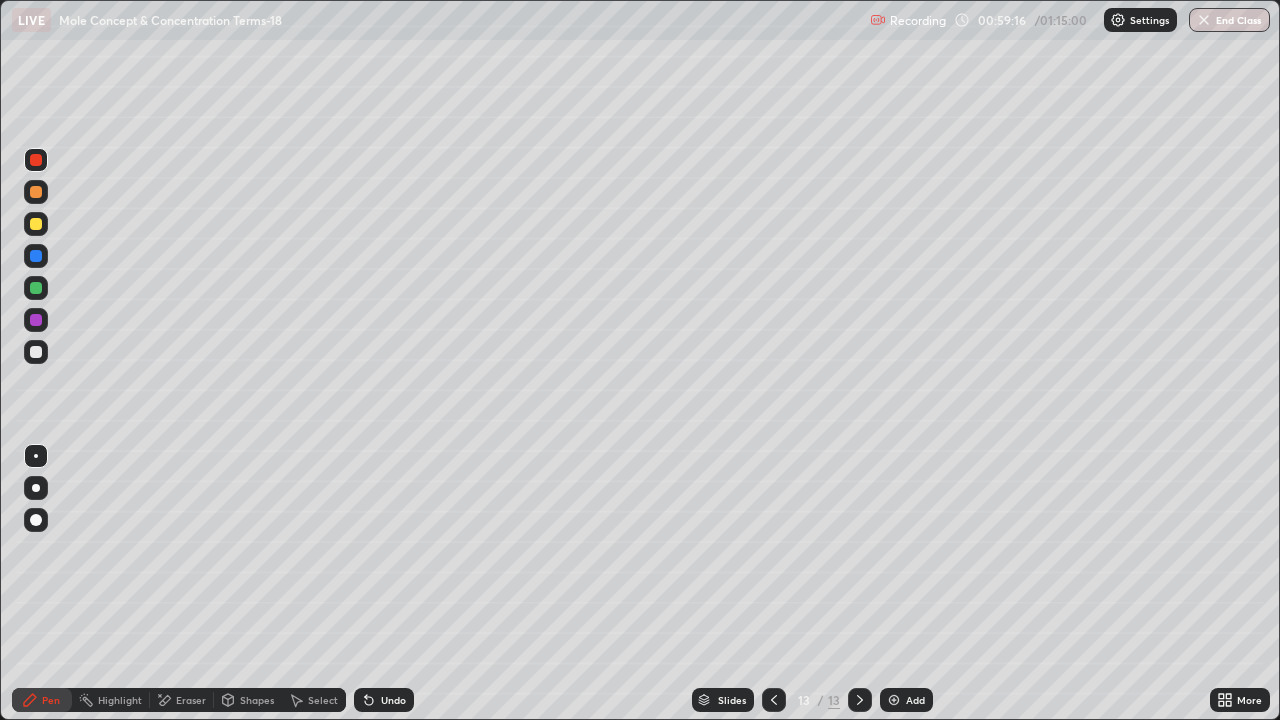 click at bounding box center [36, 192] 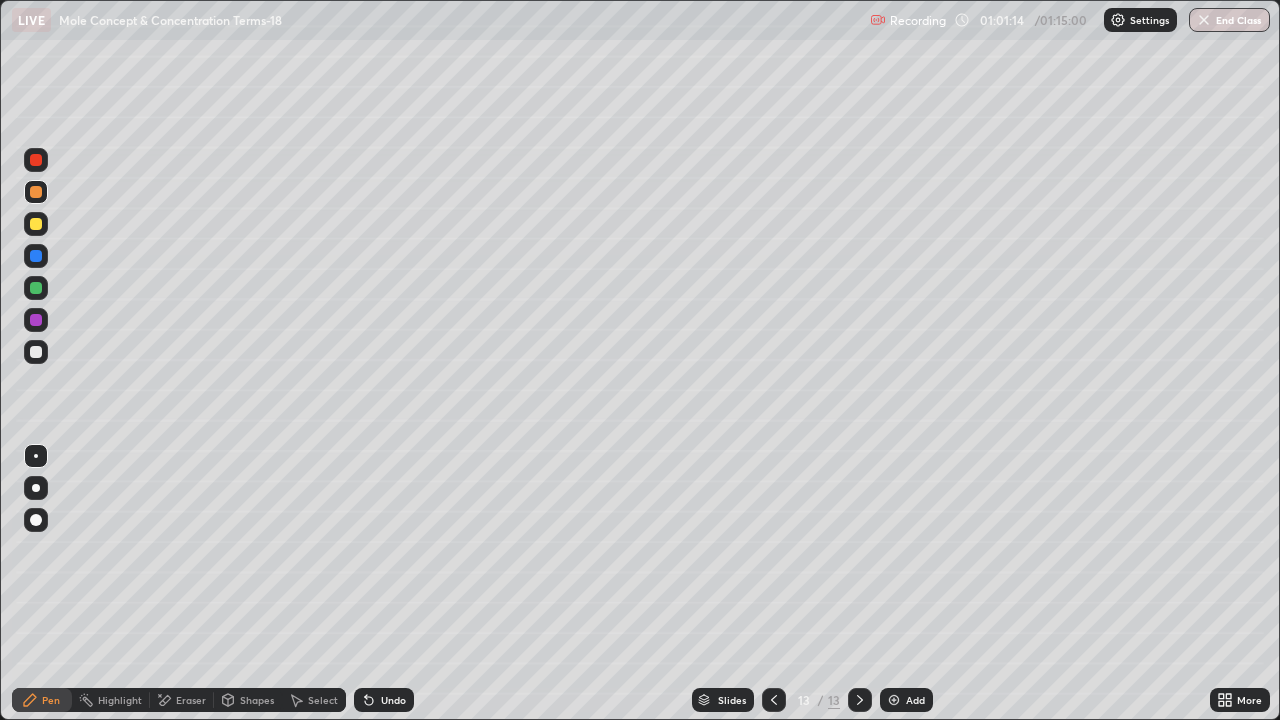 click at bounding box center [36, 352] 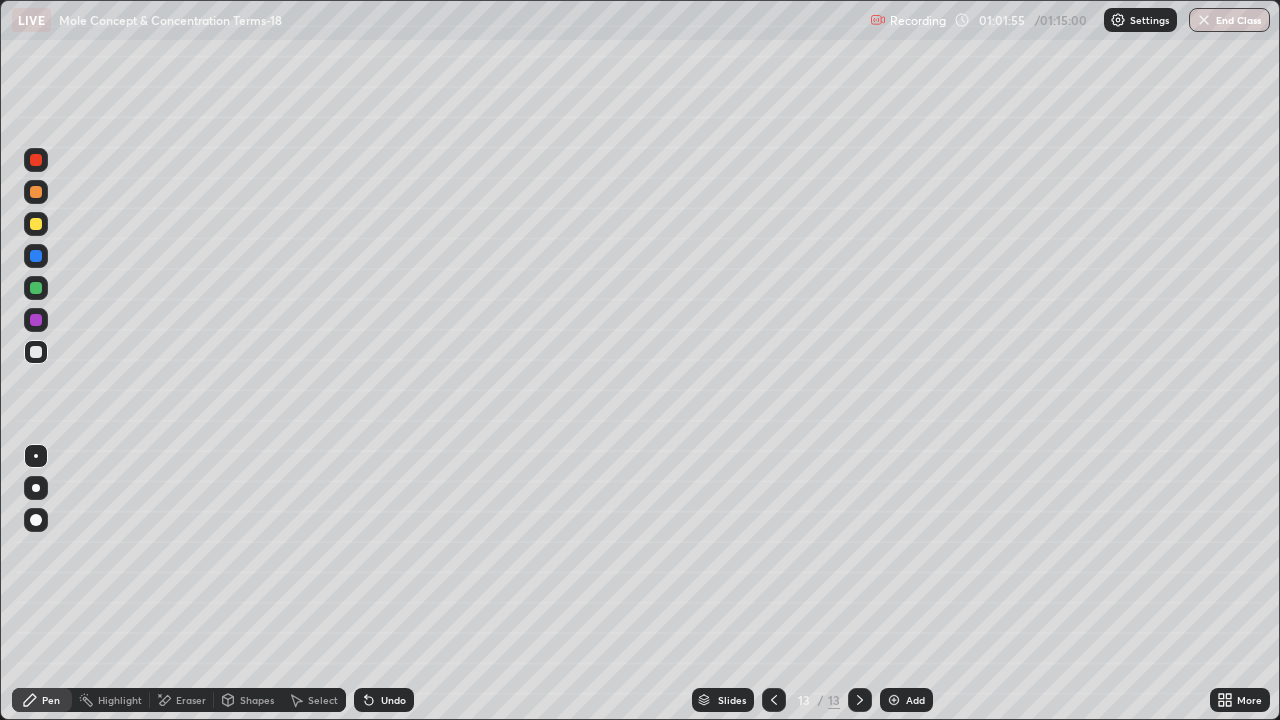 click on "Undo" at bounding box center [384, 700] 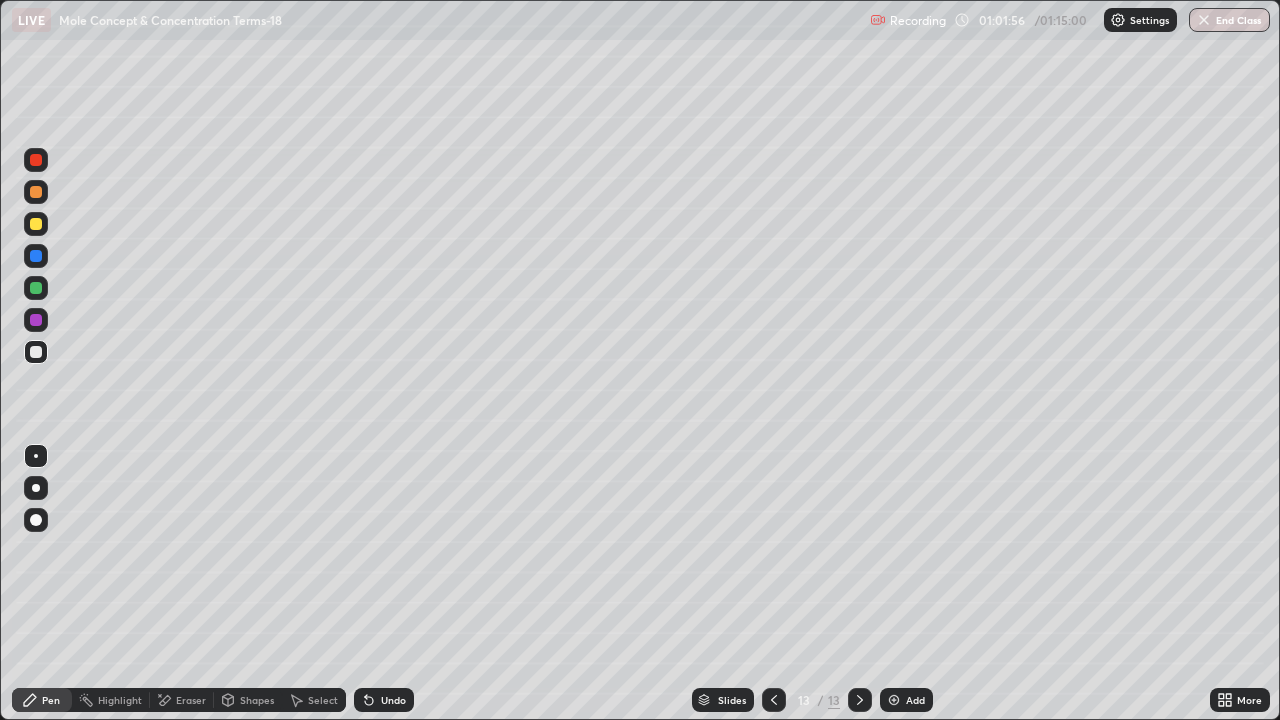 click on "Undo" at bounding box center (384, 700) 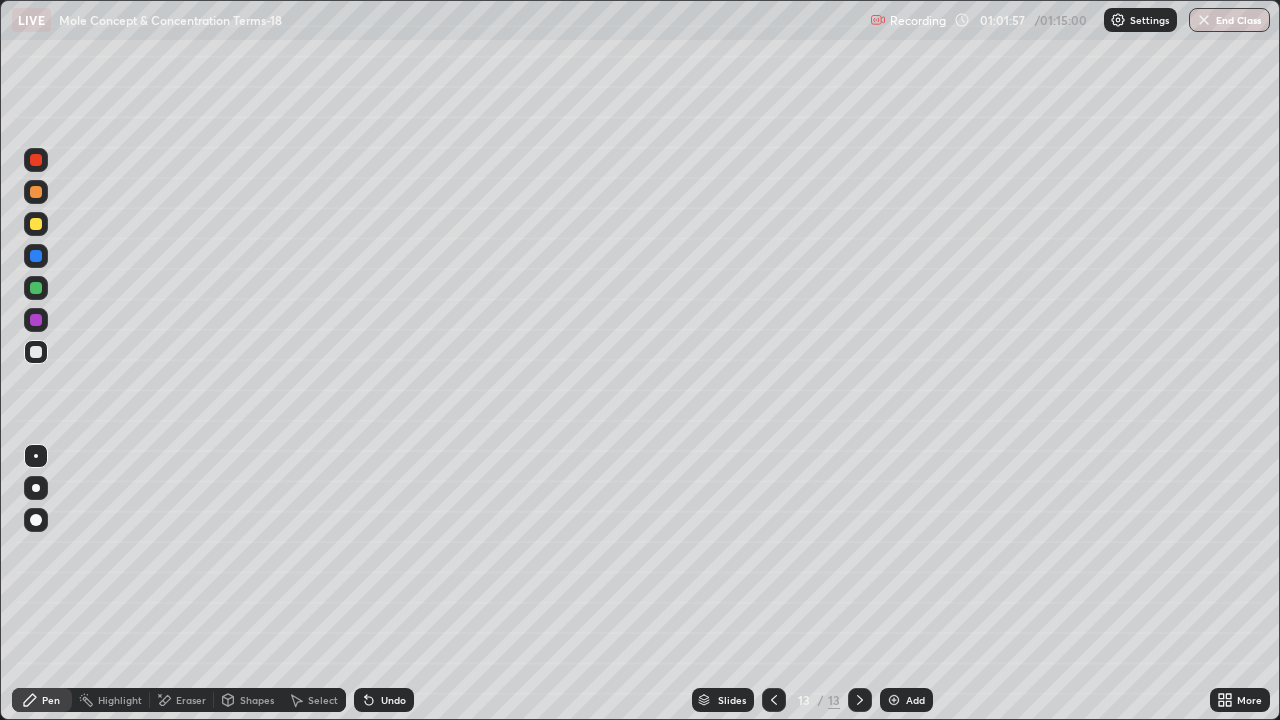 click on "Undo" at bounding box center [384, 700] 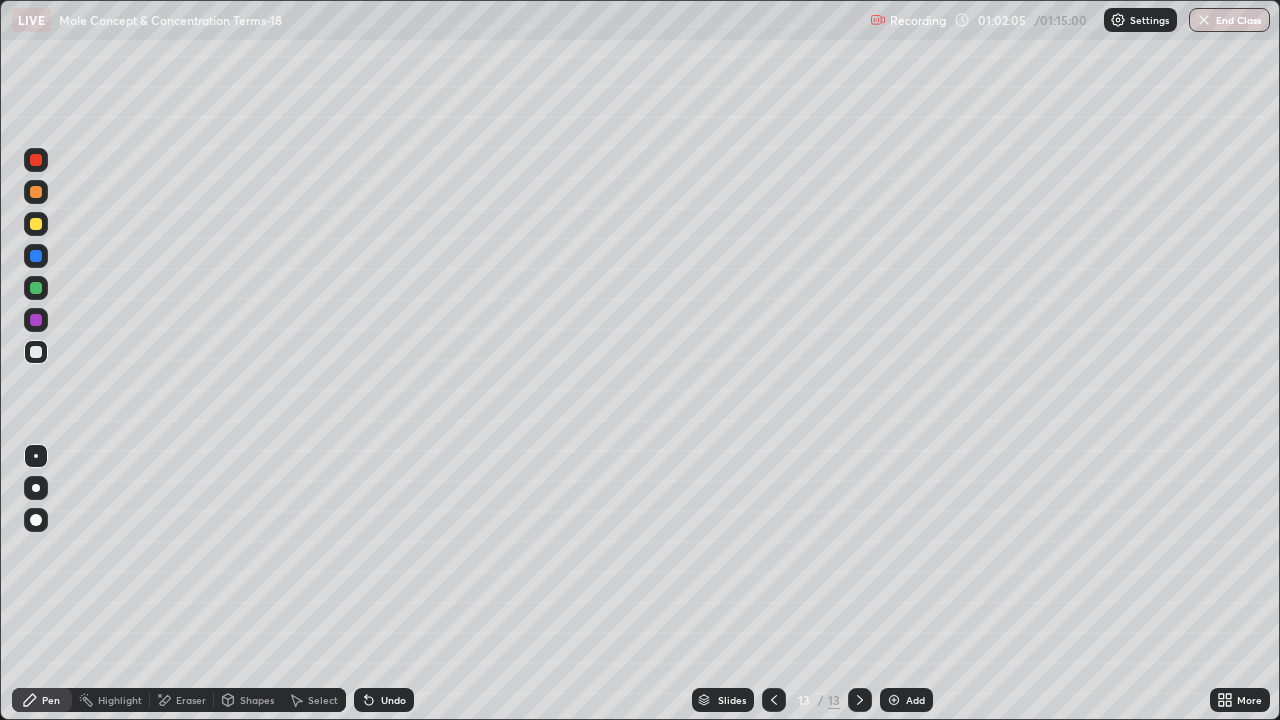 click on "Undo" at bounding box center (384, 700) 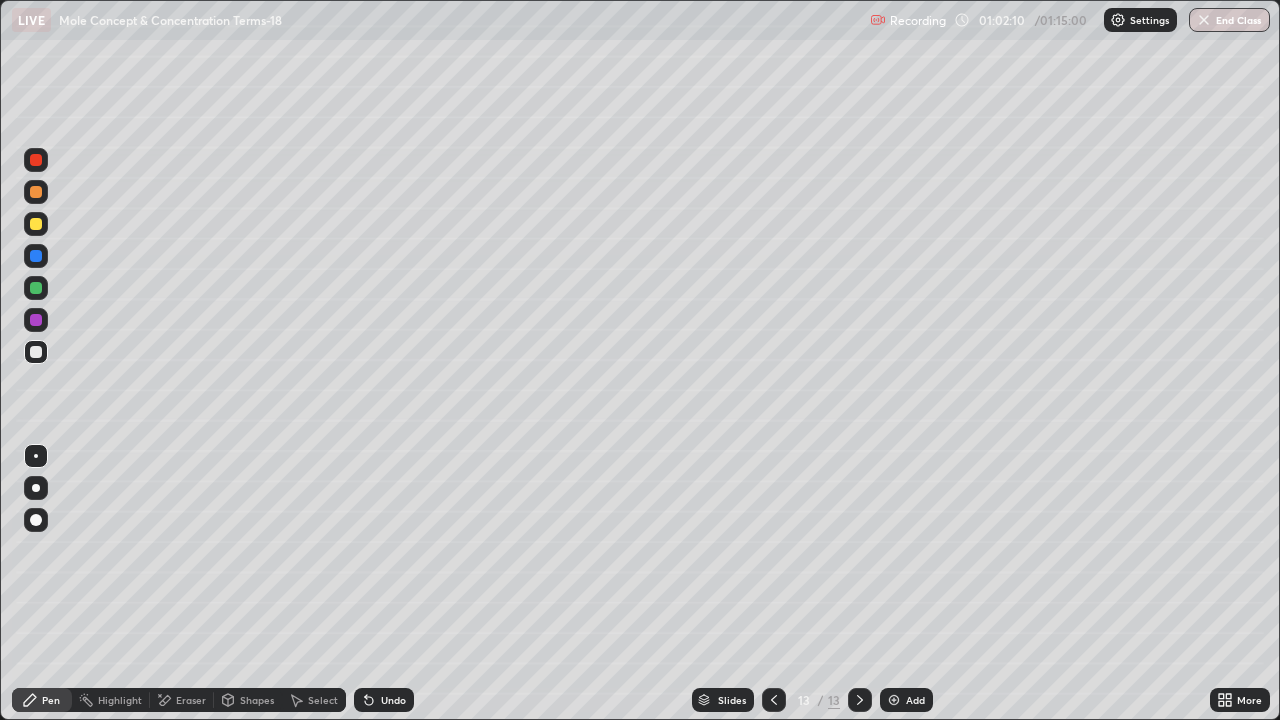 click at bounding box center [36, 256] 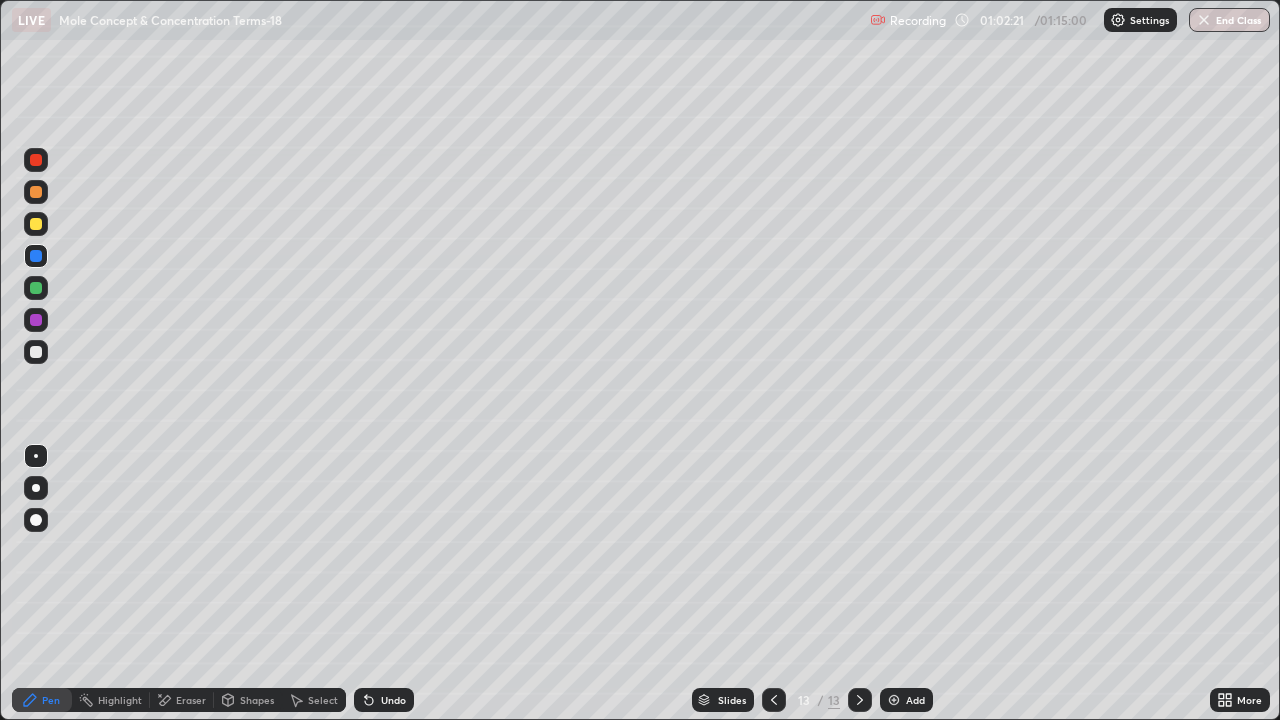 click on "Undo" at bounding box center (384, 700) 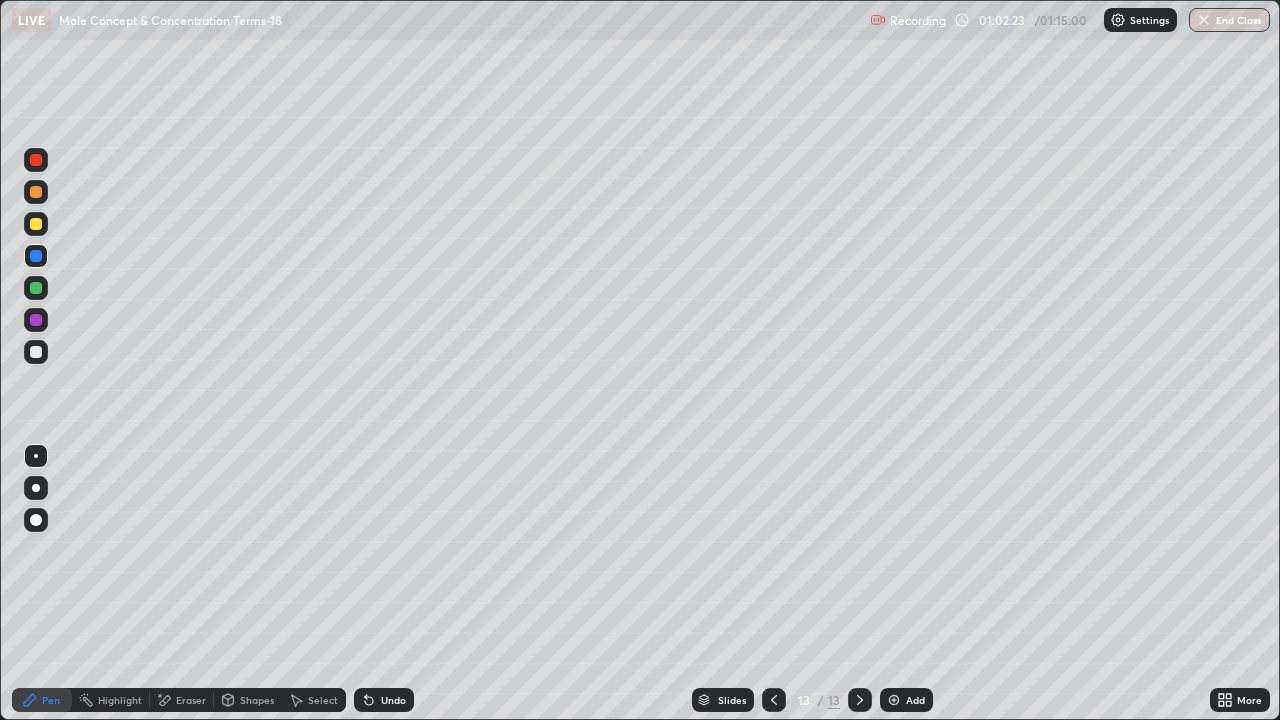 click on "Undo" at bounding box center (384, 700) 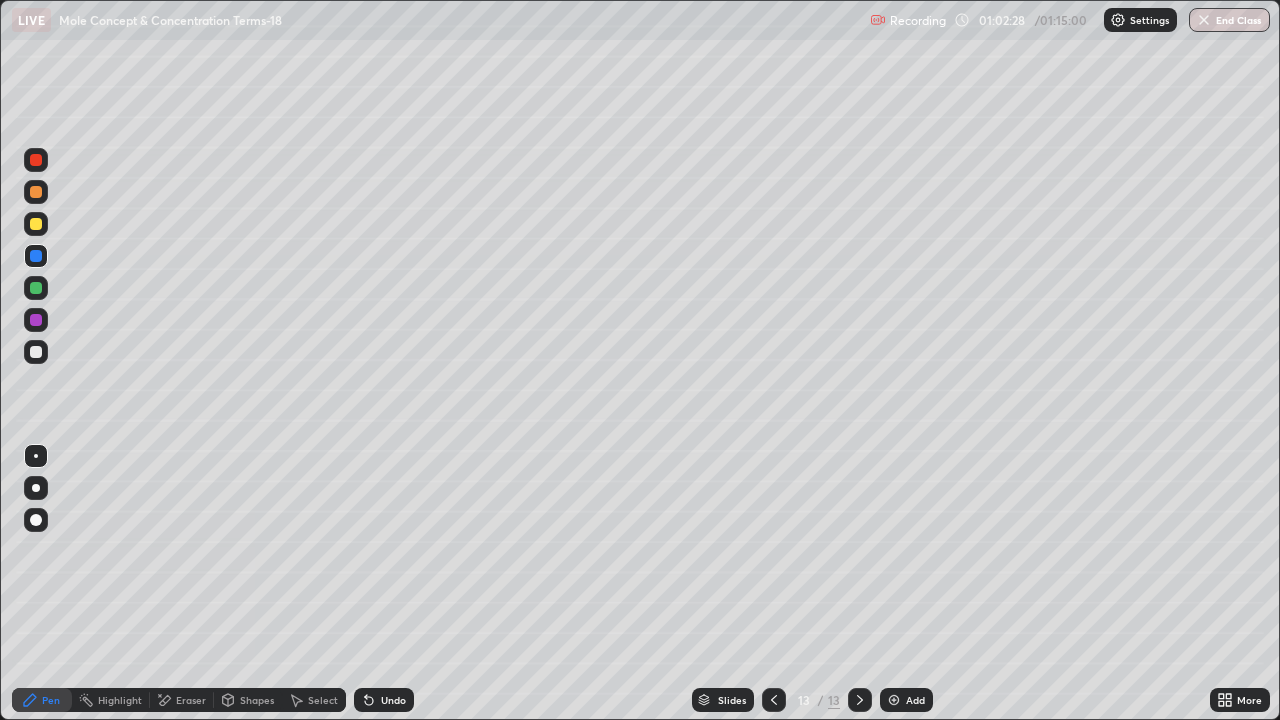 click on "Undo" at bounding box center [384, 700] 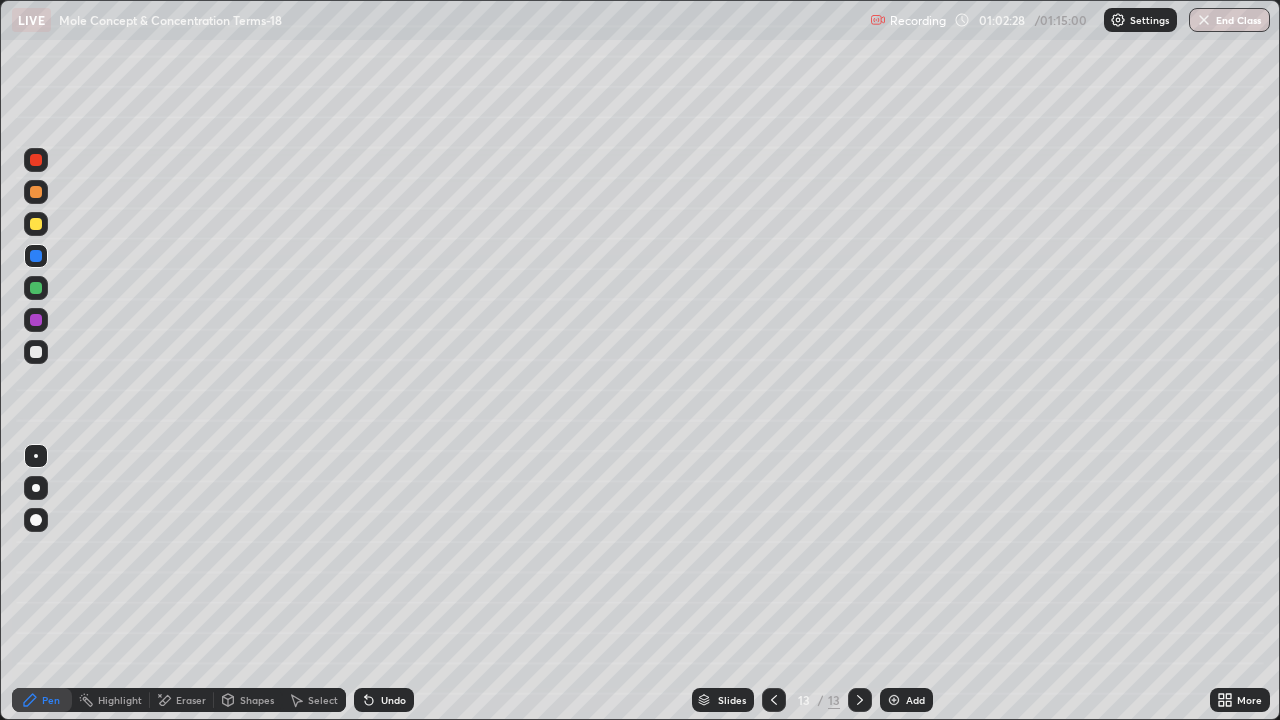 click on "Undo" at bounding box center [384, 700] 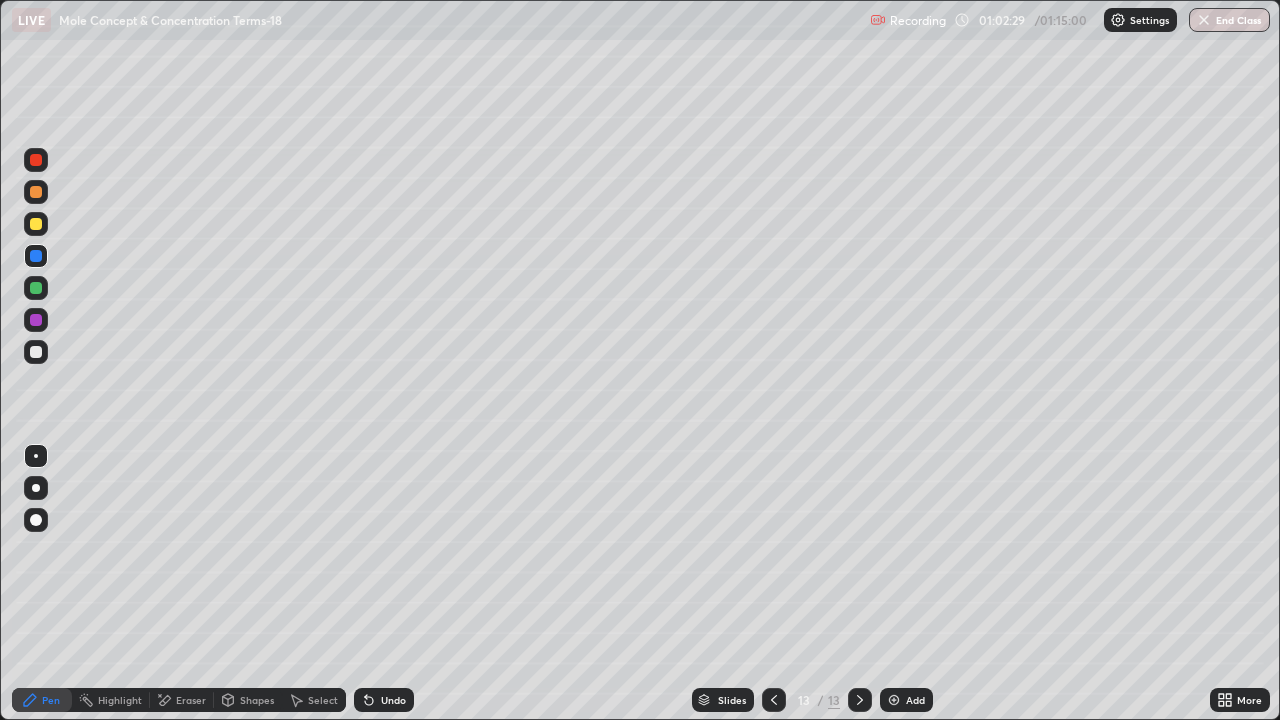 click on "Undo" at bounding box center [384, 700] 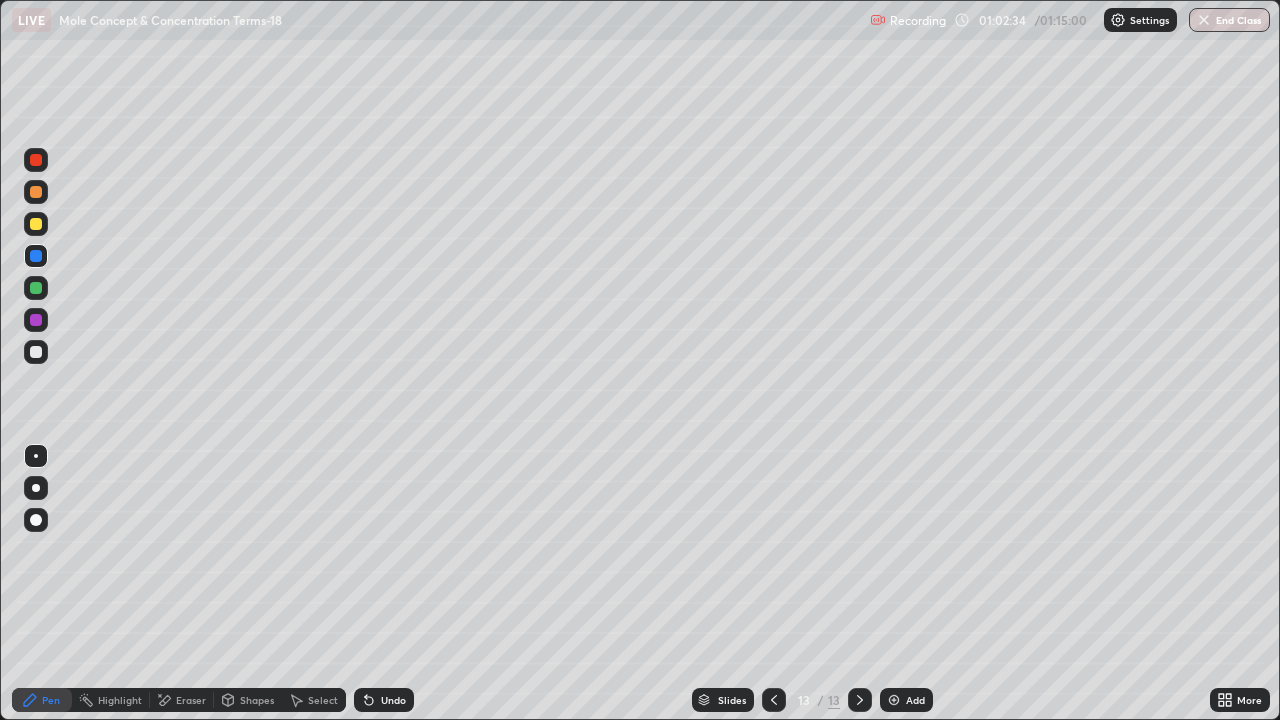 click at bounding box center (36, 288) 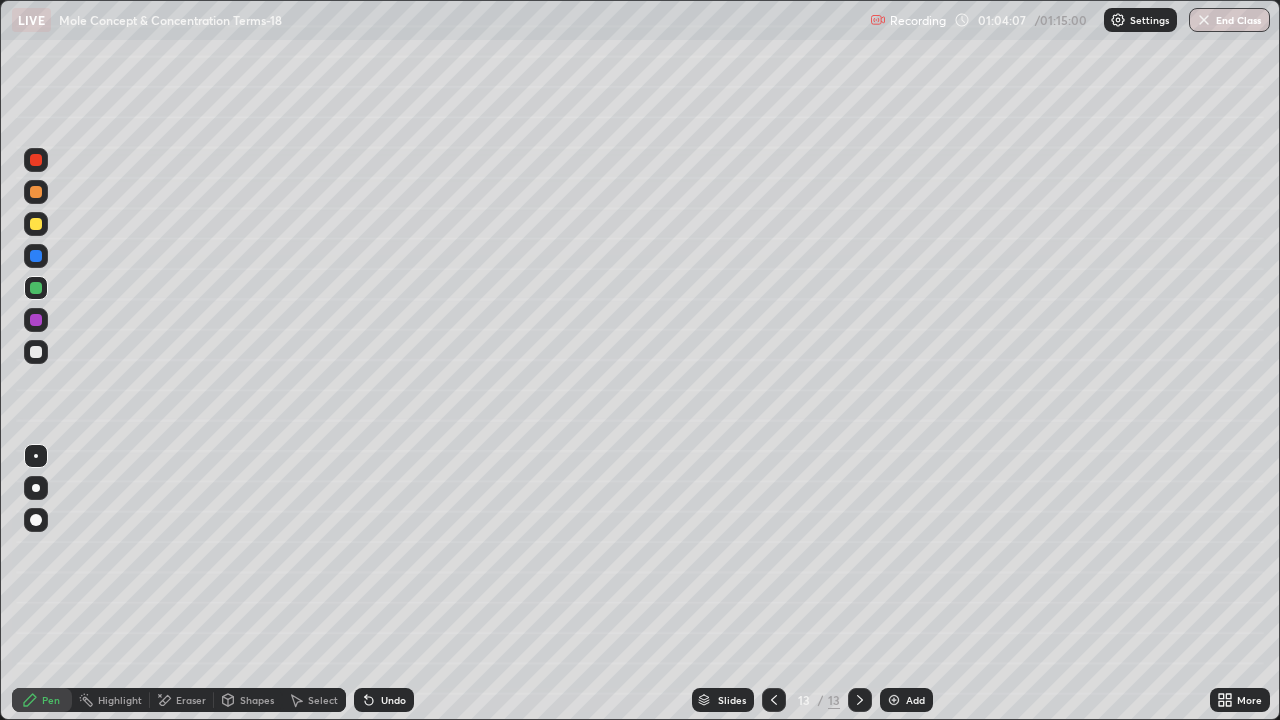 click at bounding box center [894, 700] 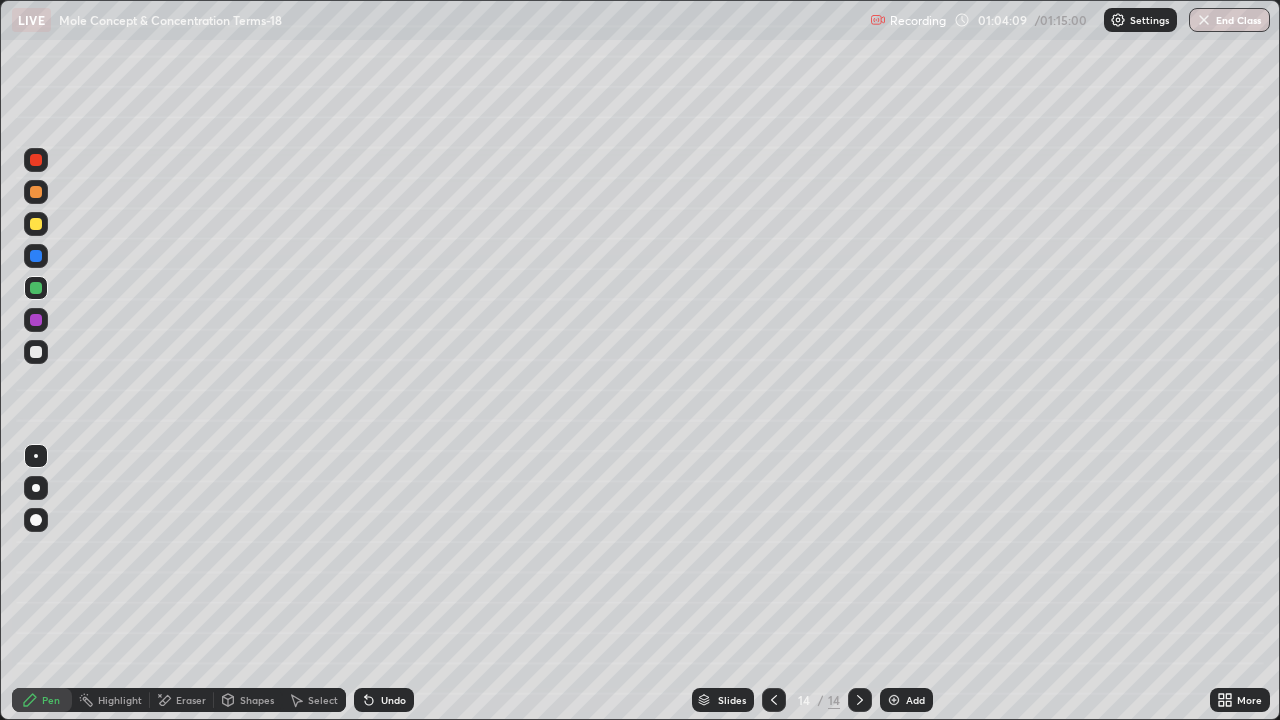 click at bounding box center [36, 224] 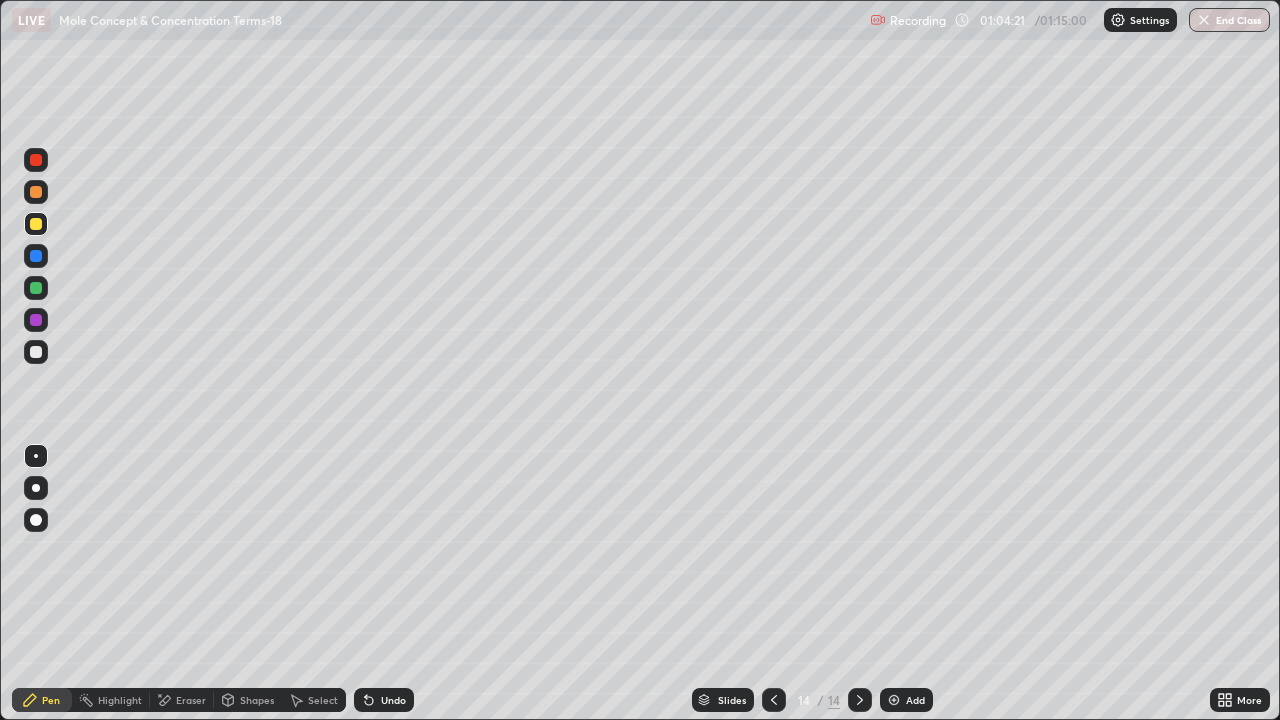 click at bounding box center (36, 288) 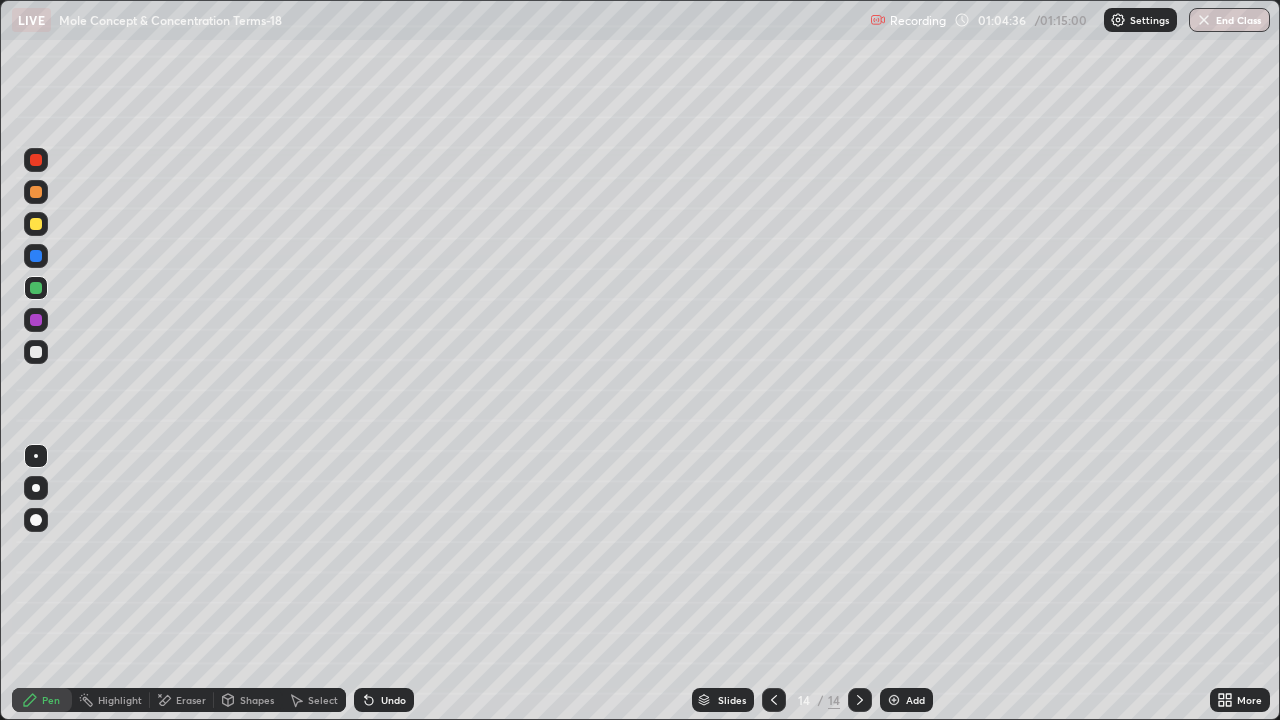 click on "Shapes" at bounding box center (248, 700) 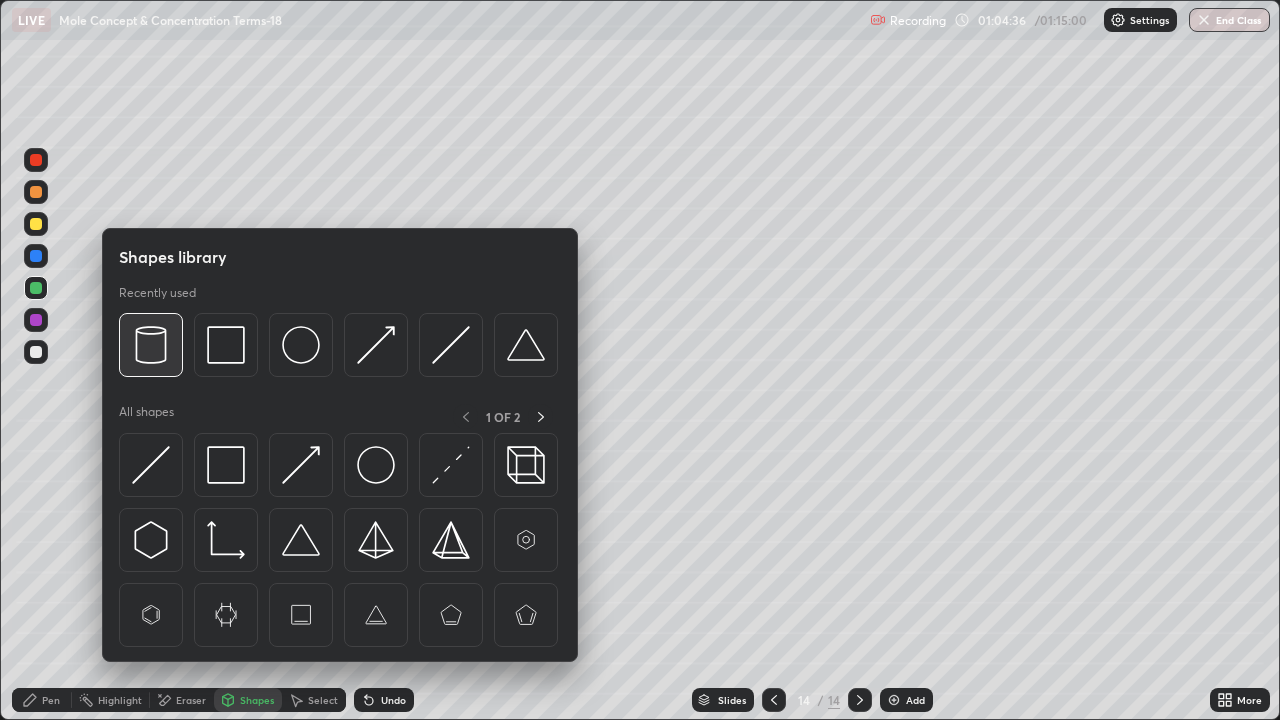 click at bounding box center [151, 345] 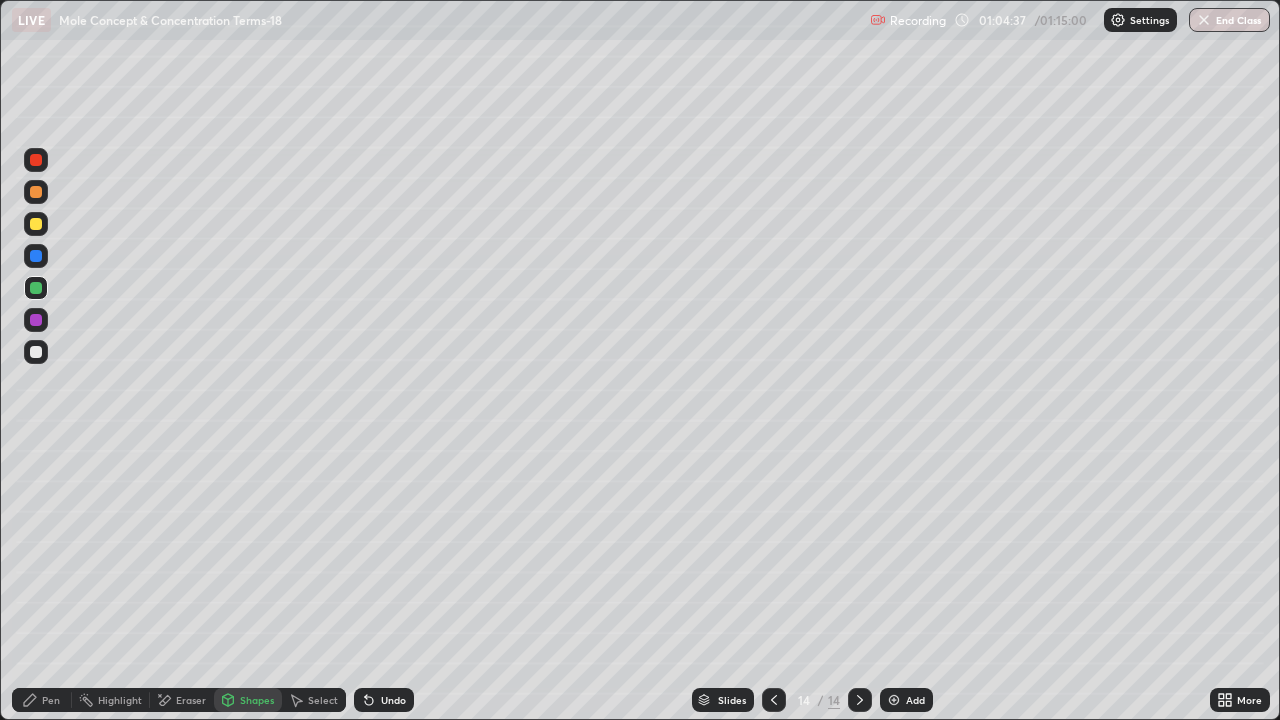 click at bounding box center (36, 288) 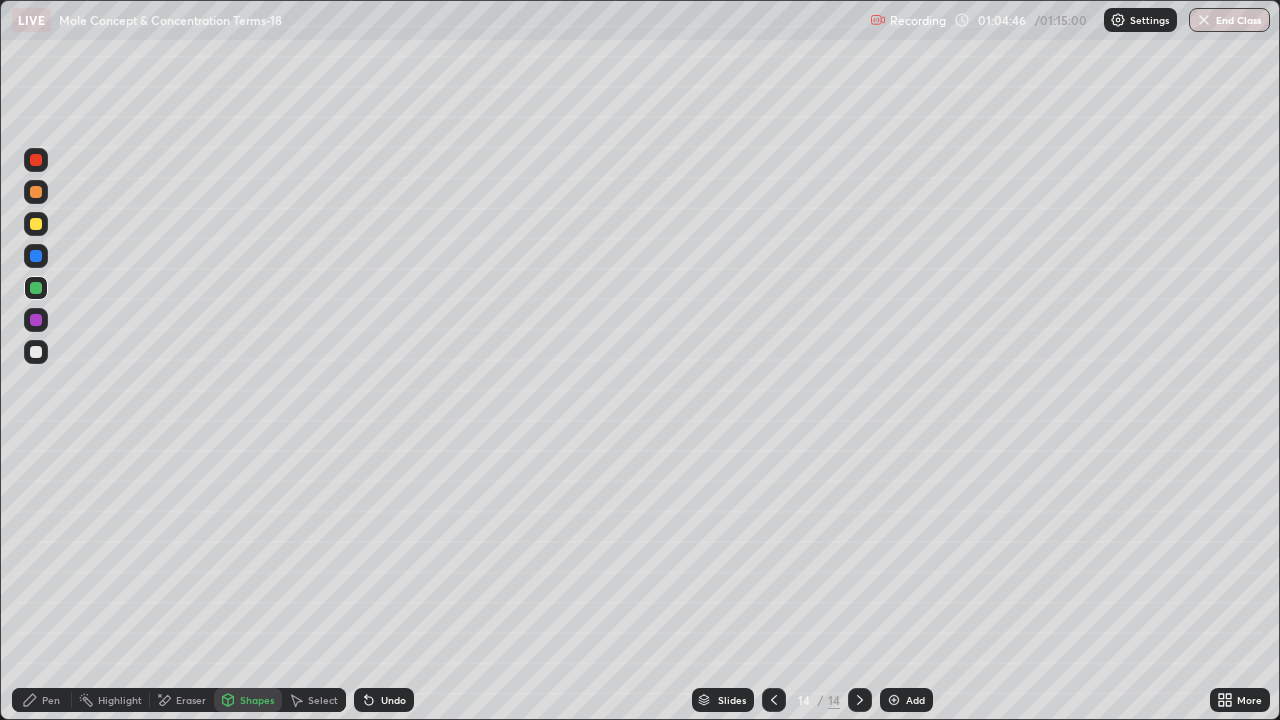 click on "Pen" at bounding box center [51, 700] 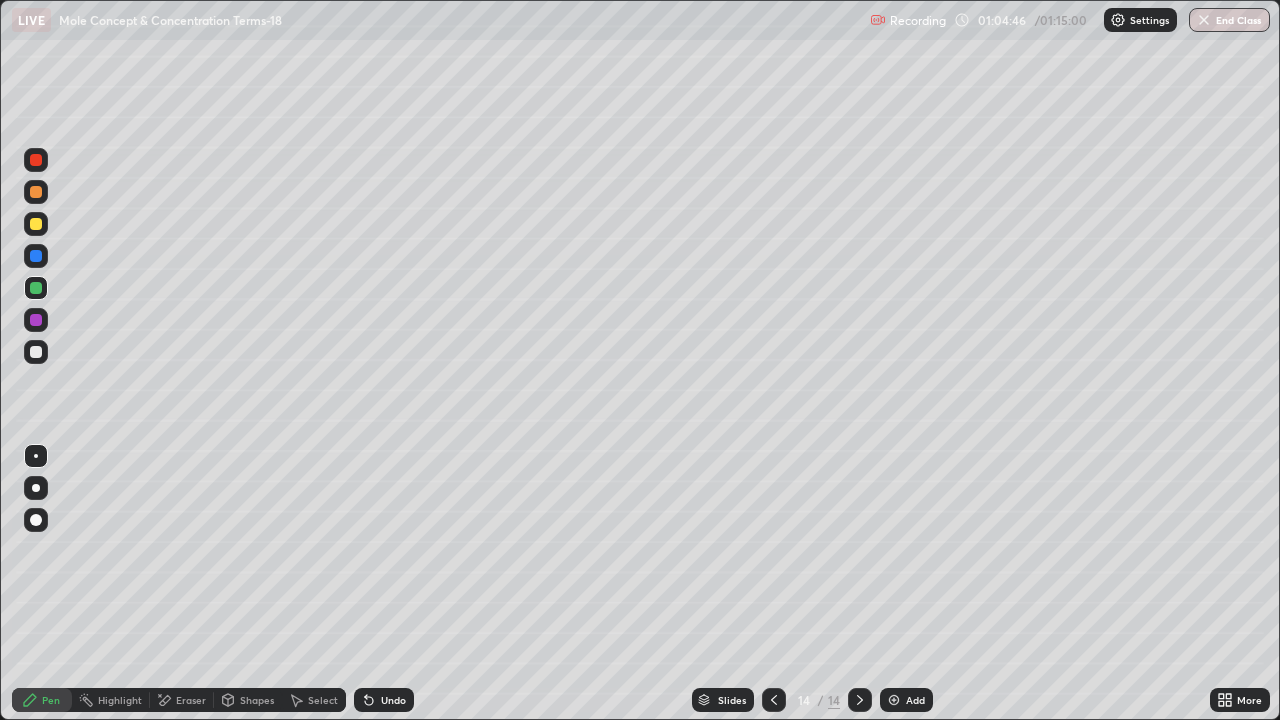 click at bounding box center (36, 320) 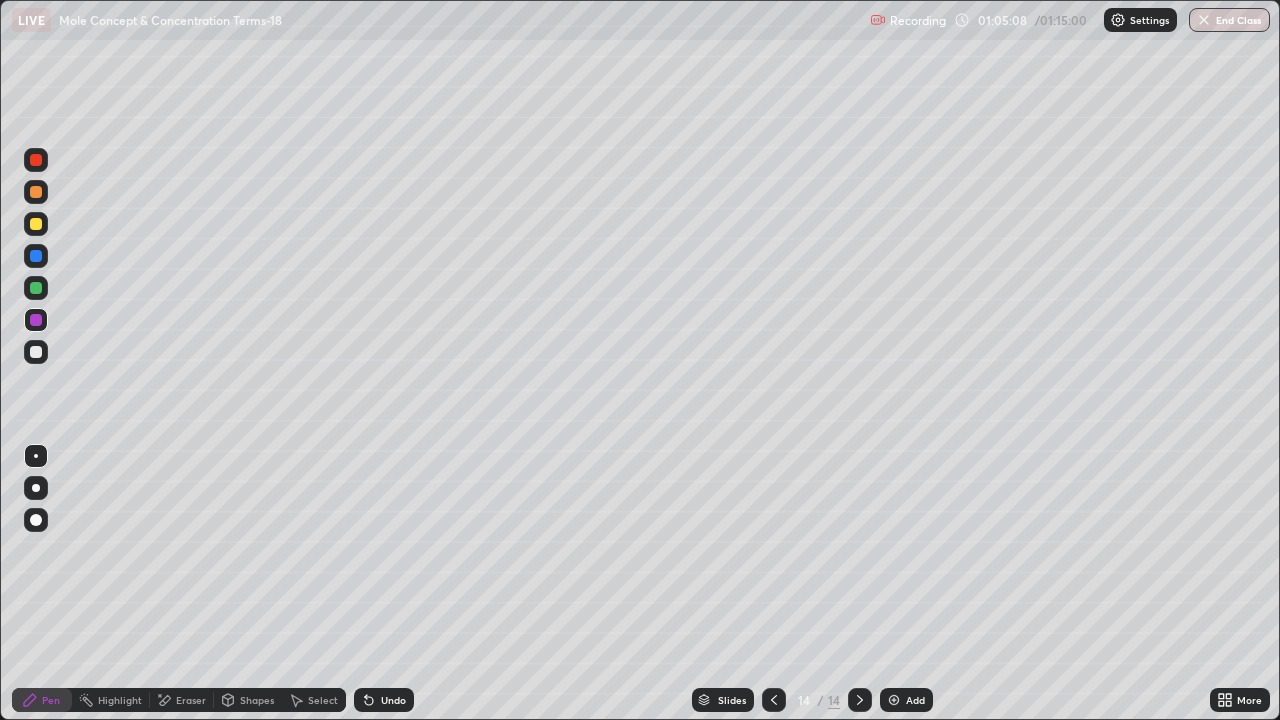 click on "Shapes" at bounding box center [257, 700] 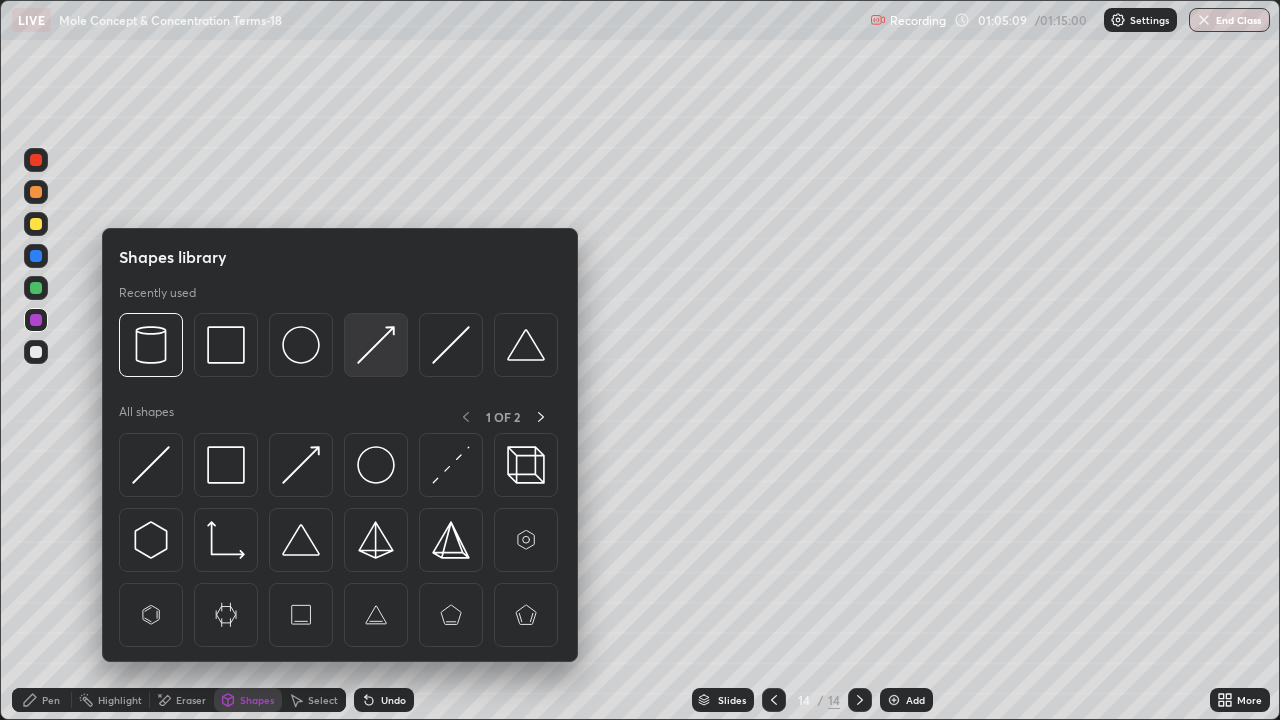 click at bounding box center [376, 345] 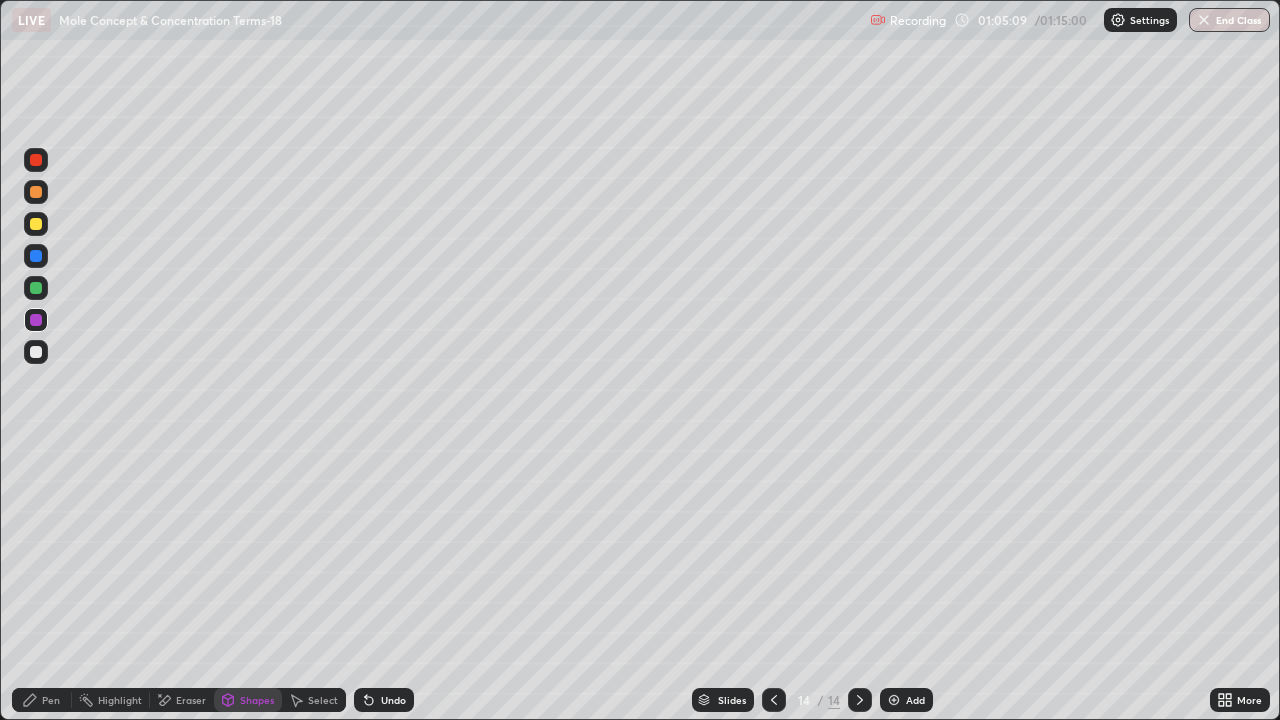 click at bounding box center (36, 256) 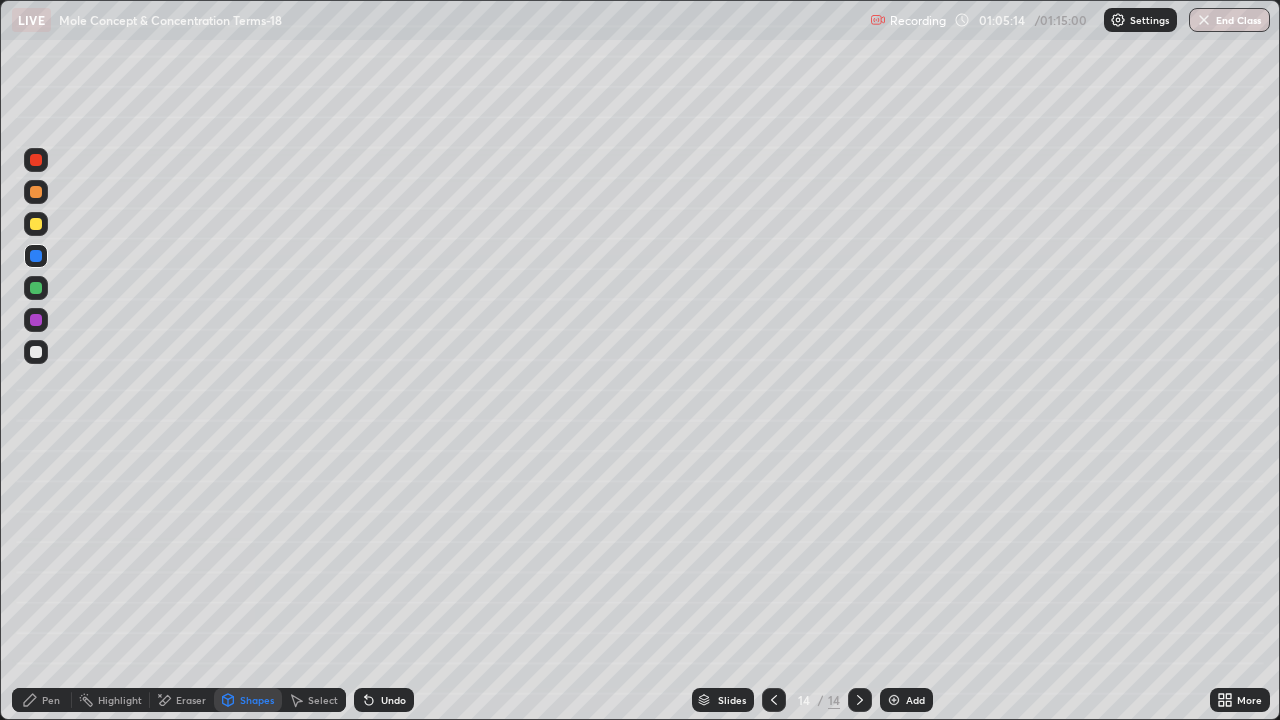 click 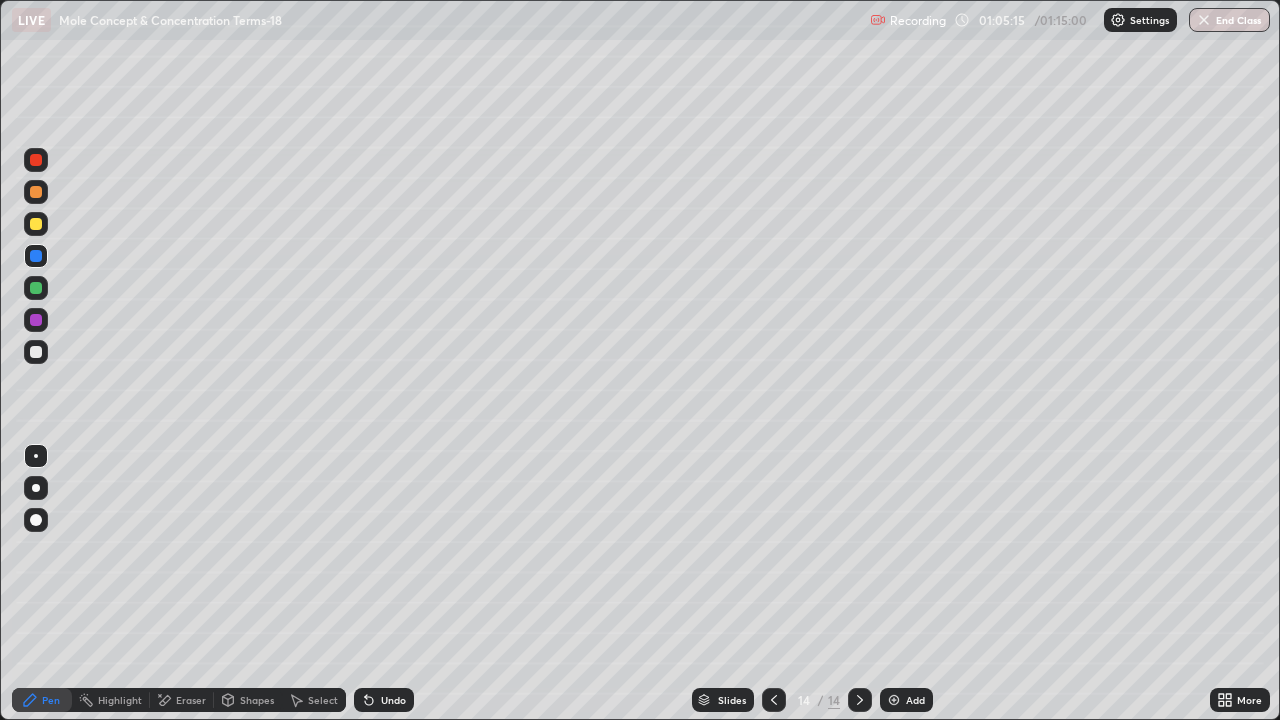 click at bounding box center (36, 192) 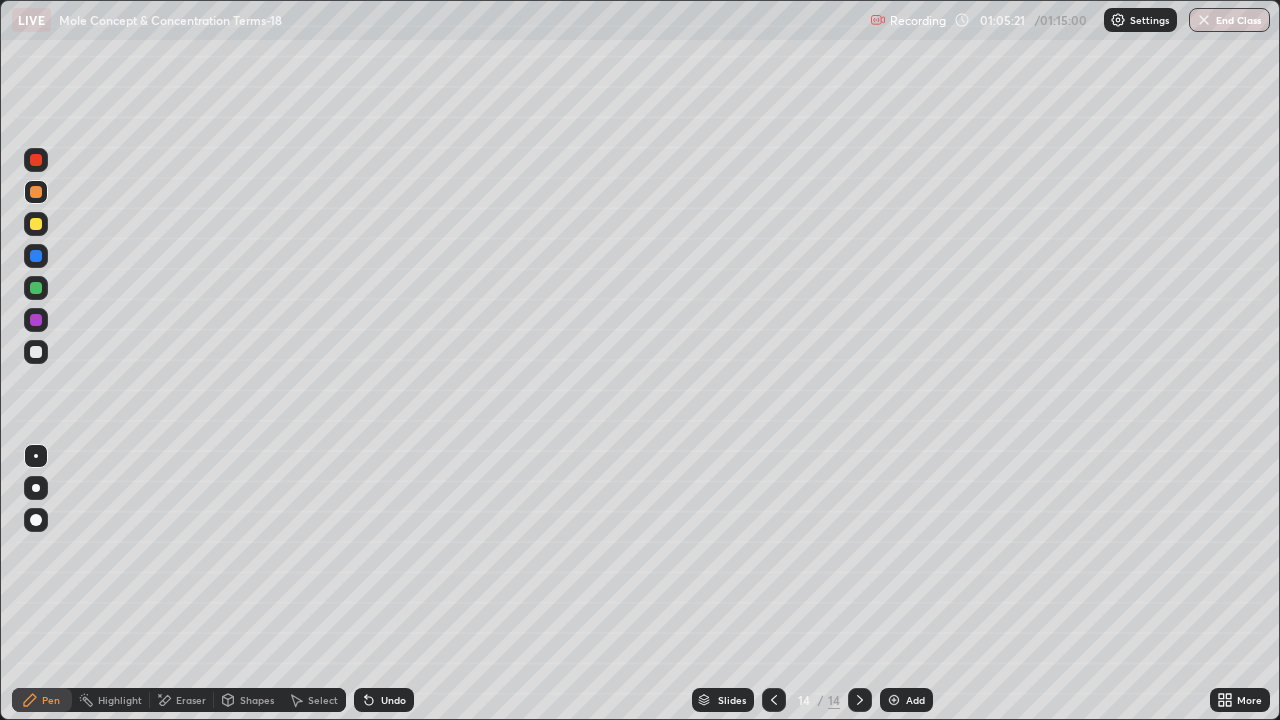 click at bounding box center (36, 320) 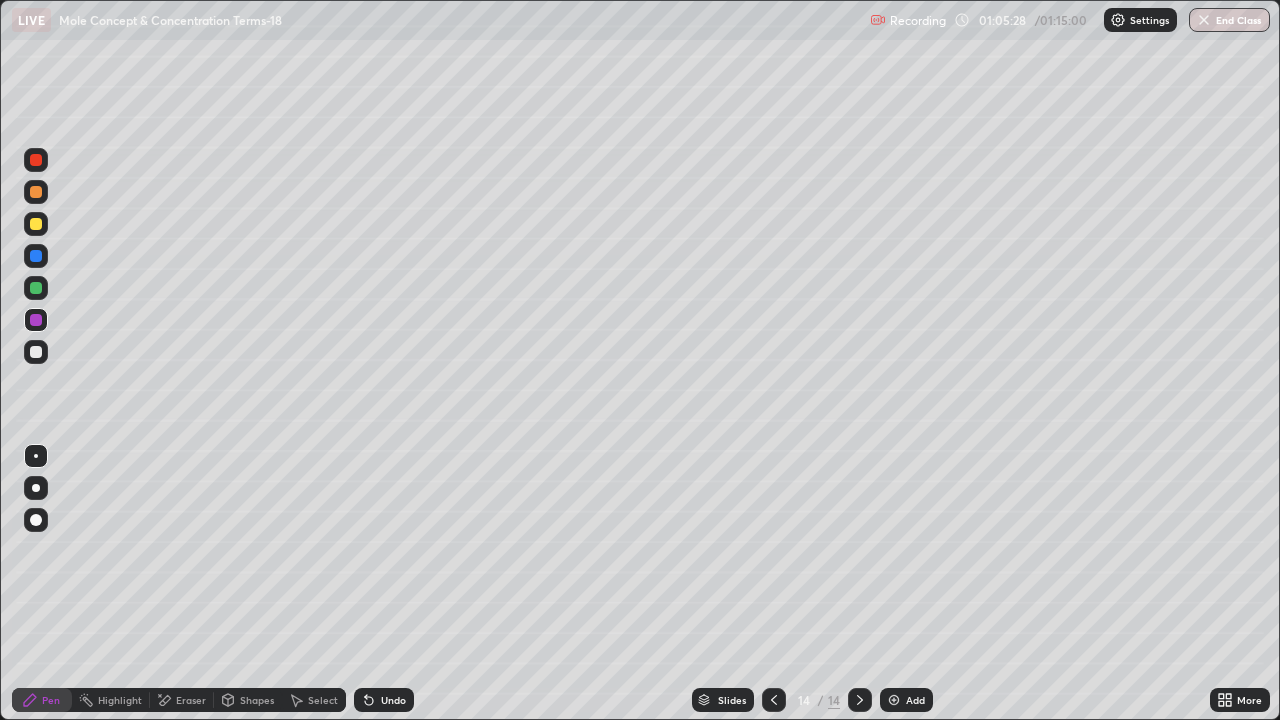 click 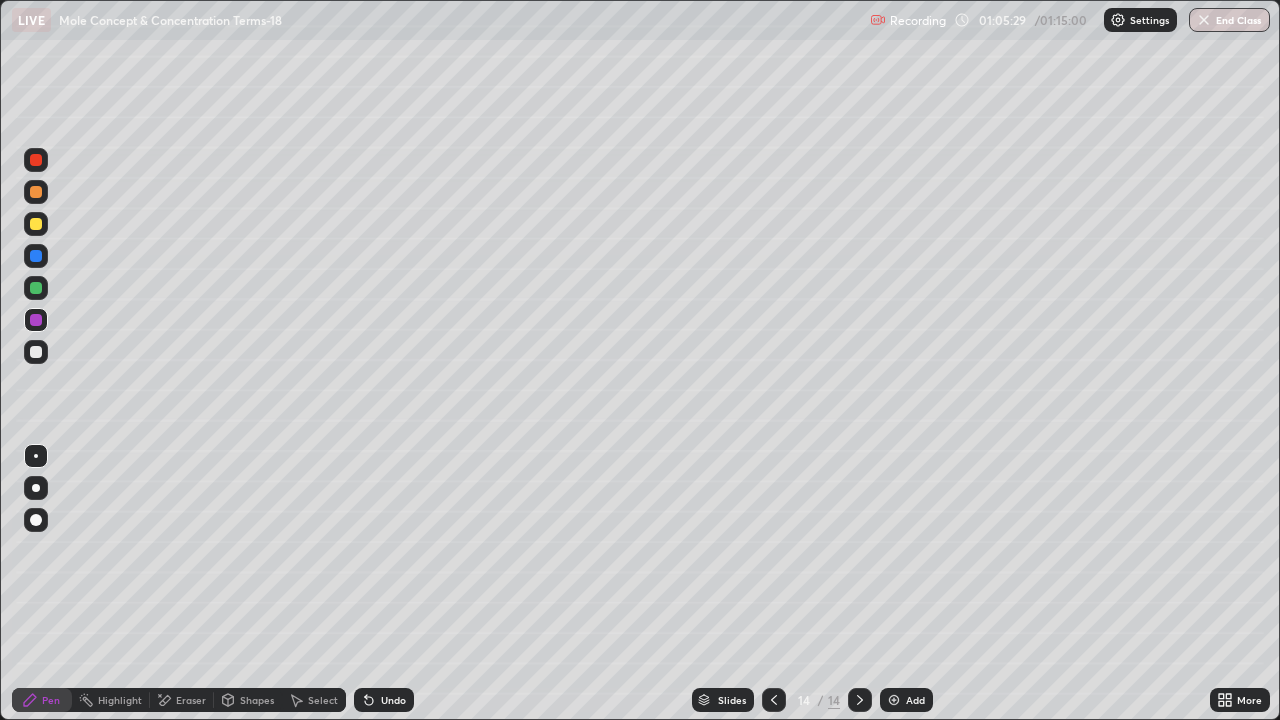 click 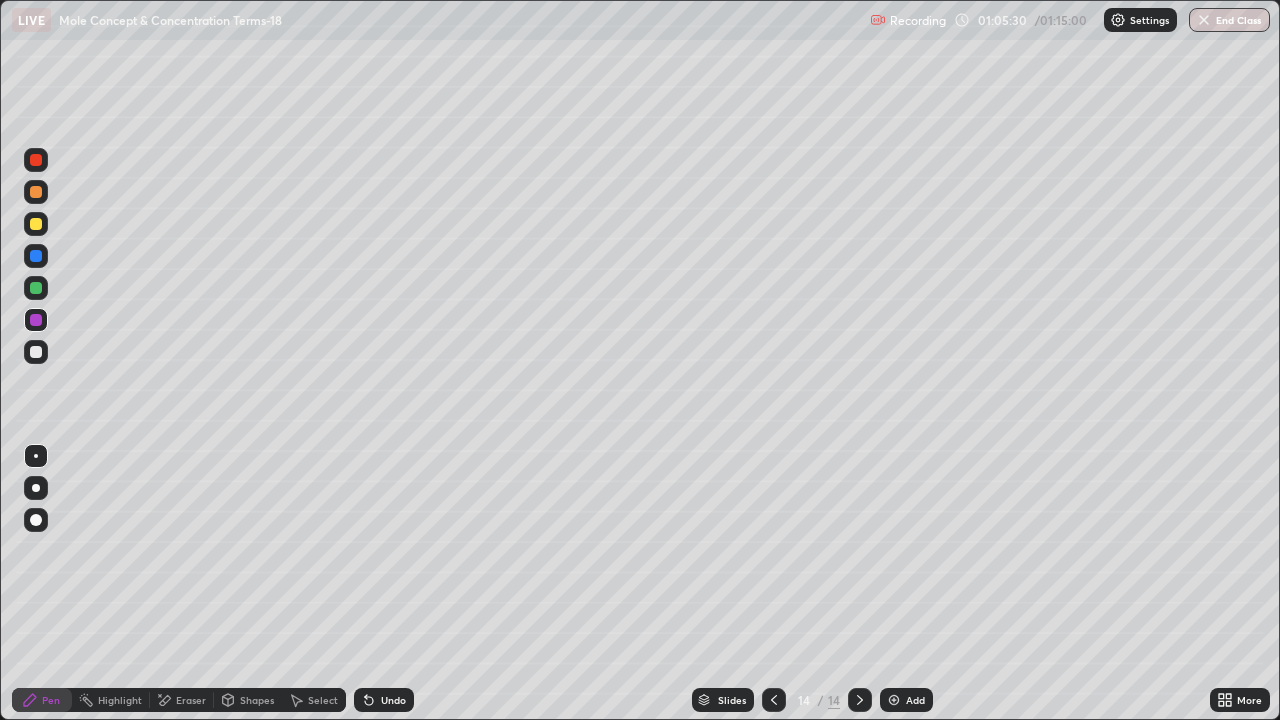 click 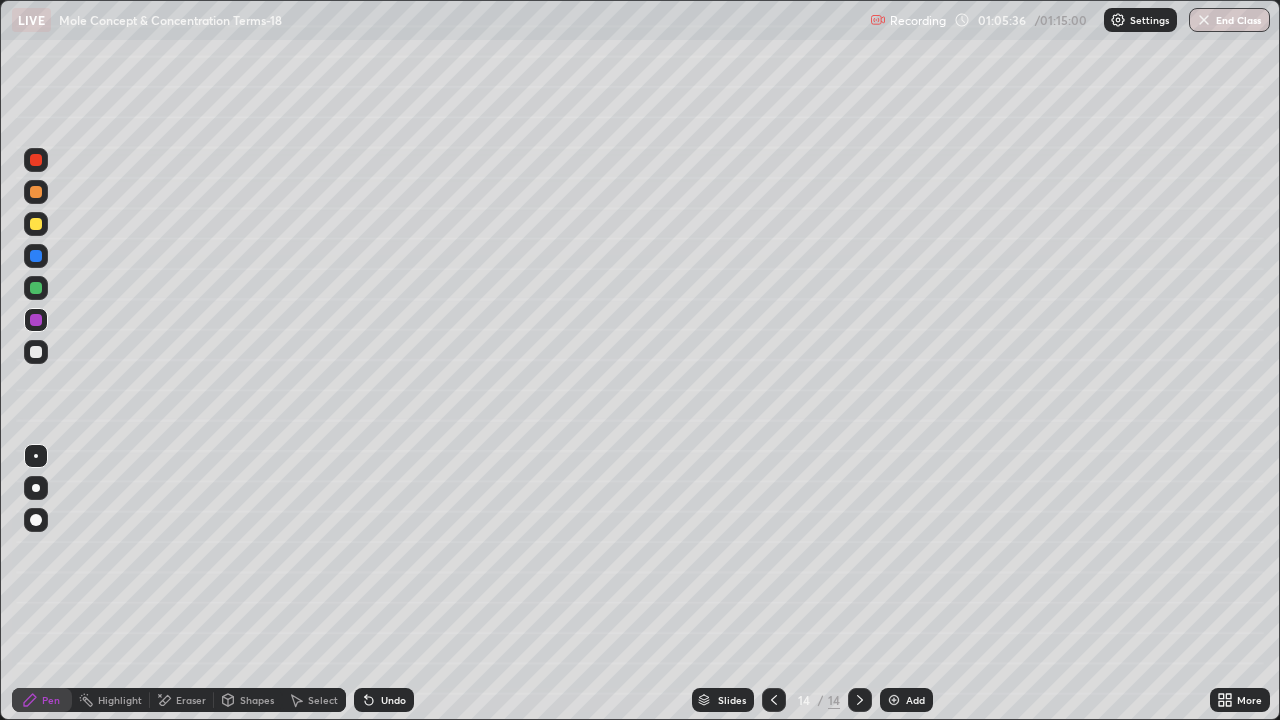 click at bounding box center [36, 192] 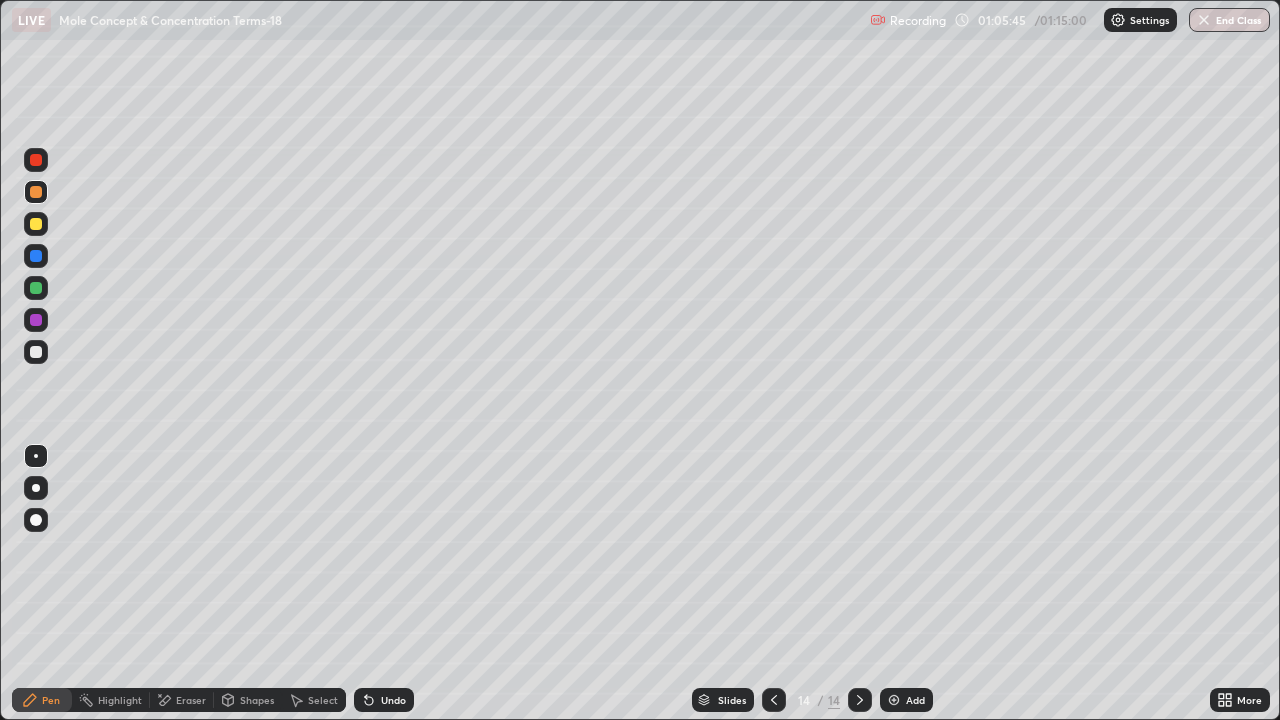 click at bounding box center [36, 224] 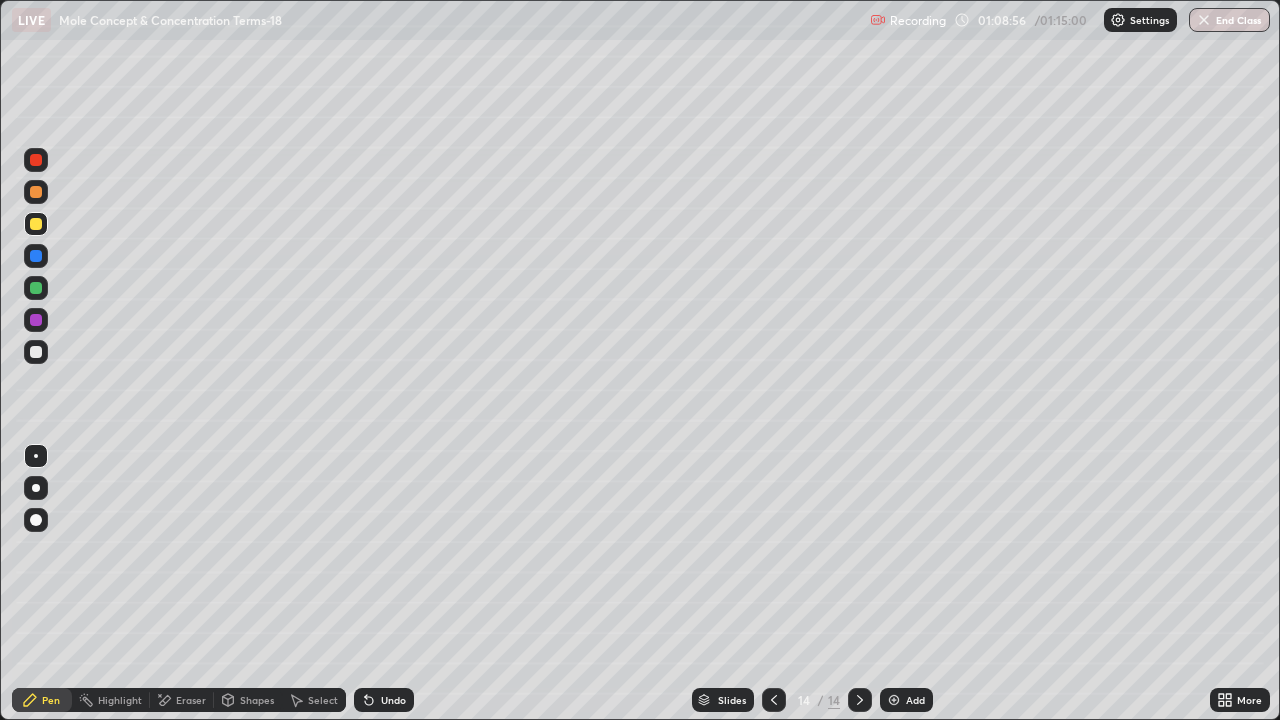 click at bounding box center (36, 352) 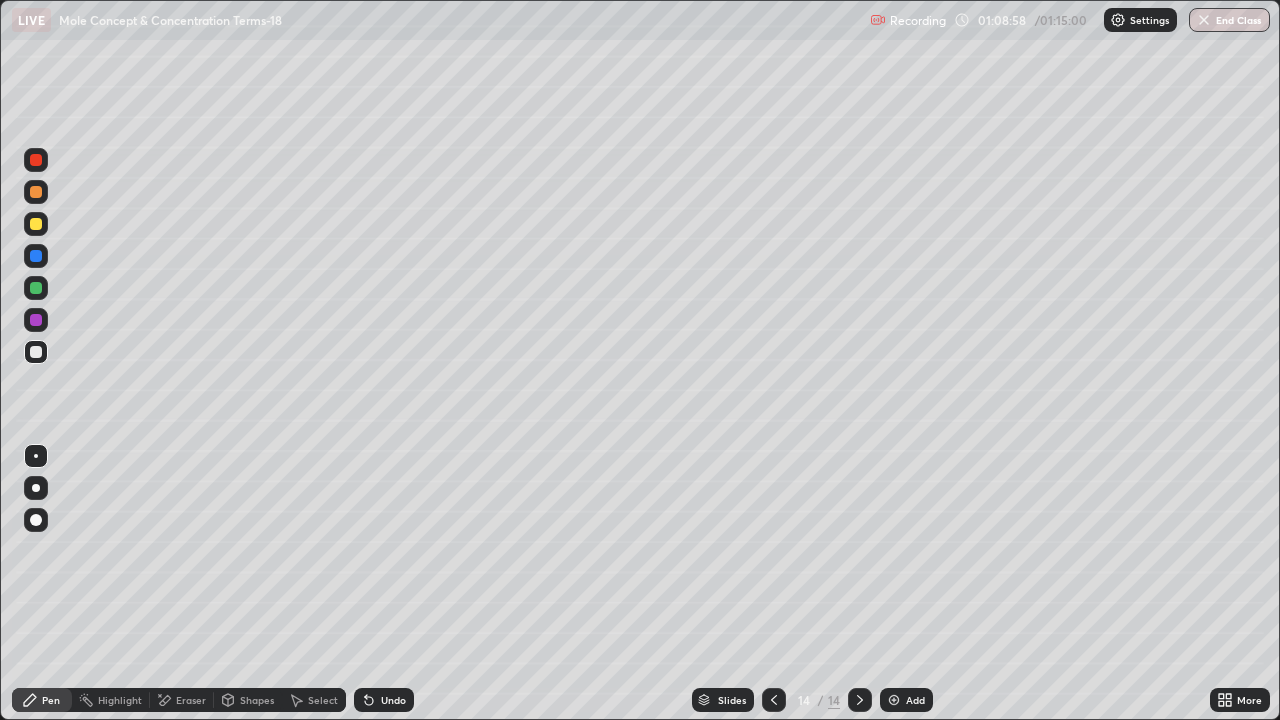 click on "Highlight" at bounding box center [120, 700] 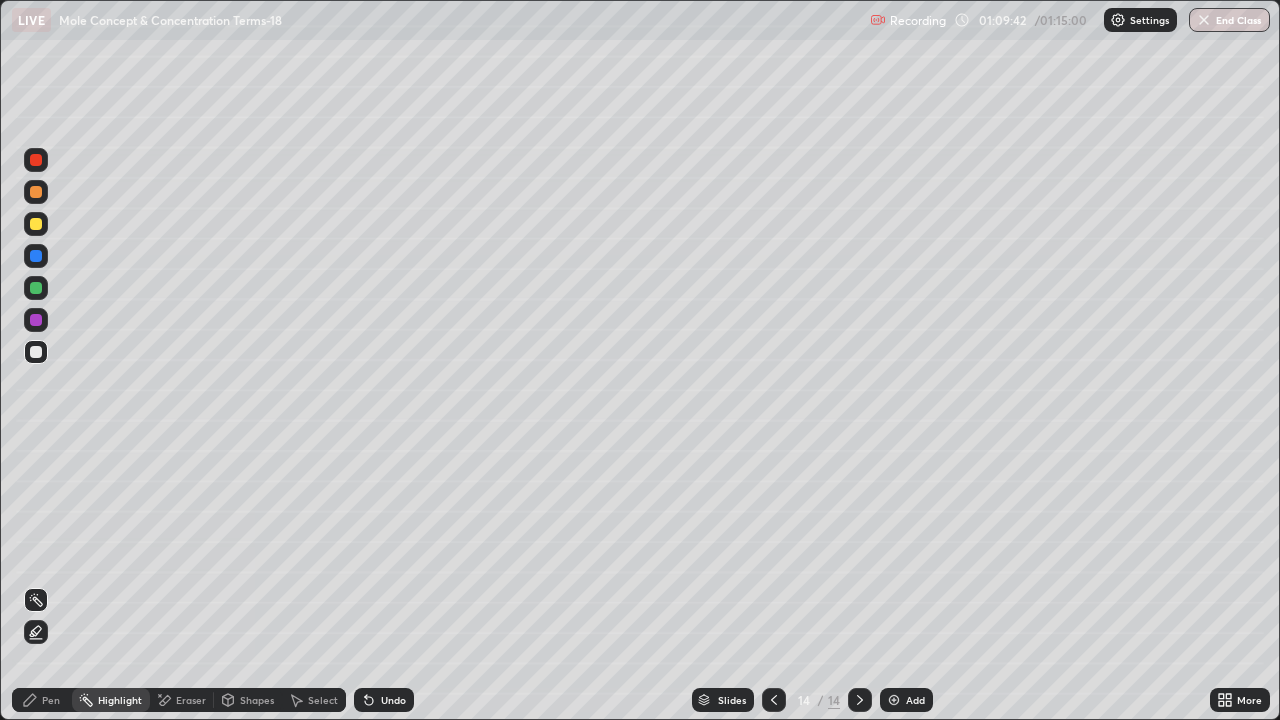 click at bounding box center (36, 288) 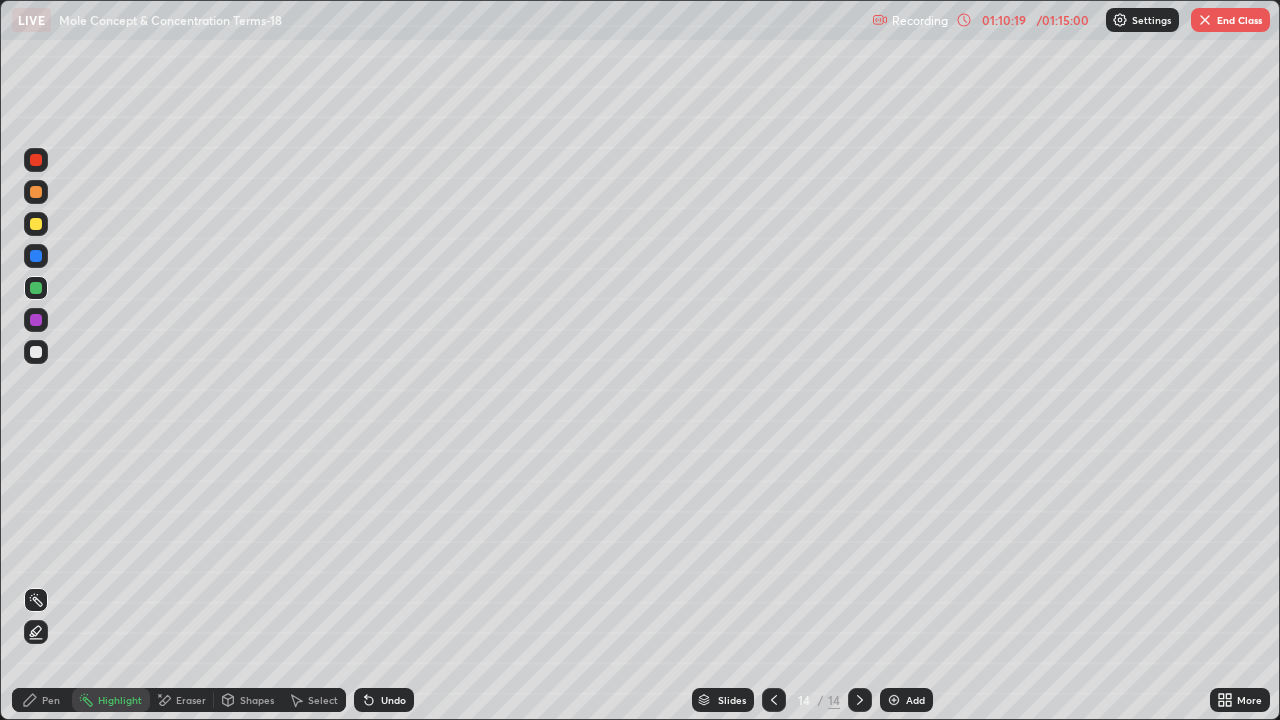click on "Pen" at bounding box center (42, 700) 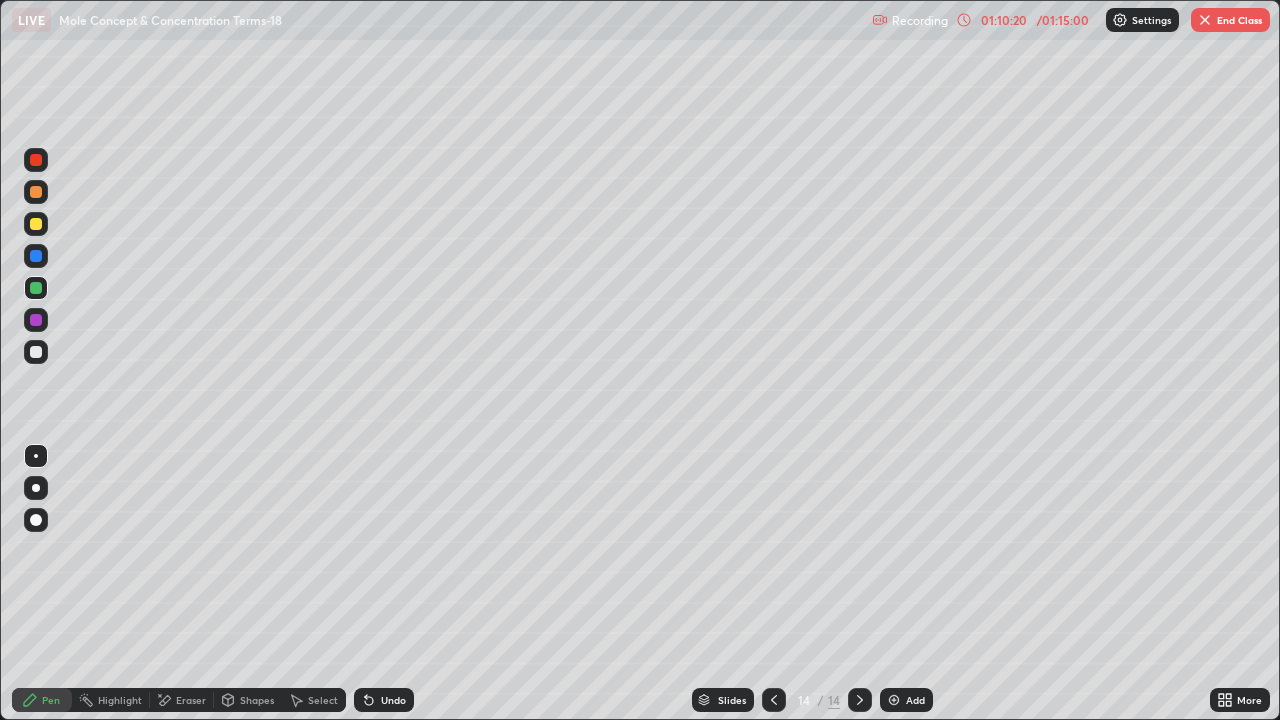 click at bounding box center [36, 352] 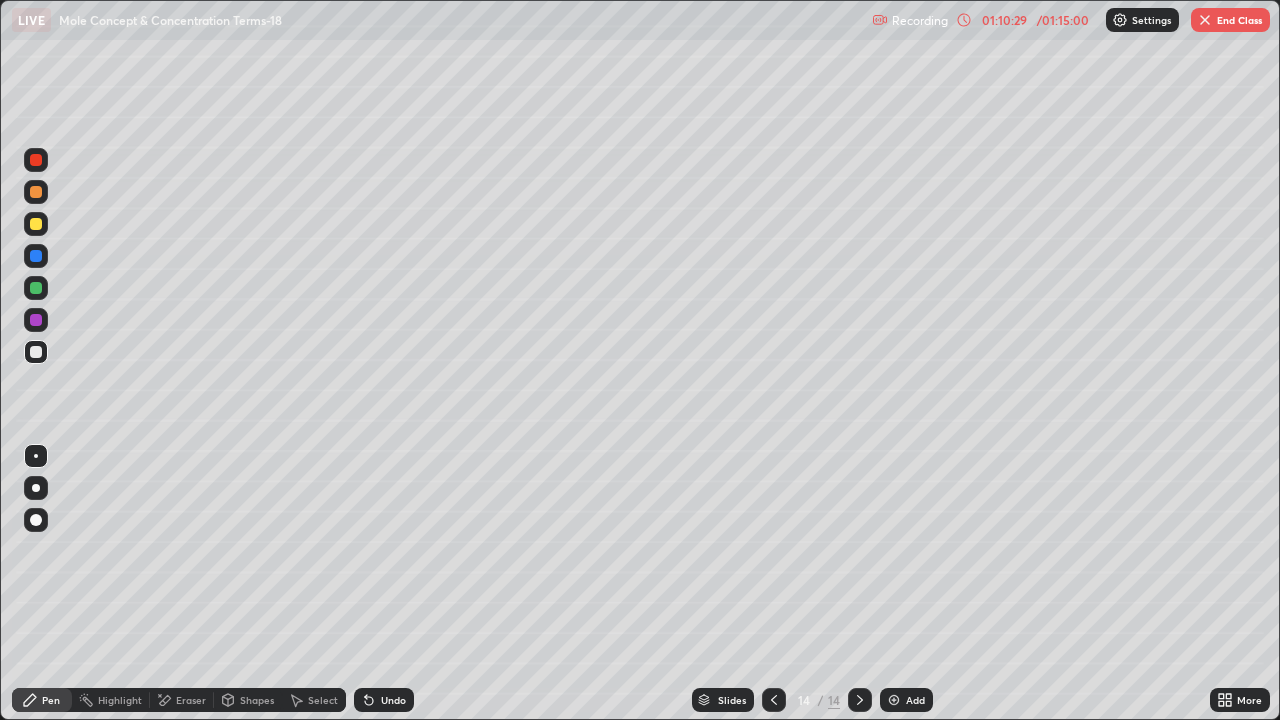 click on "Undo" at bounding box center (393, 700) 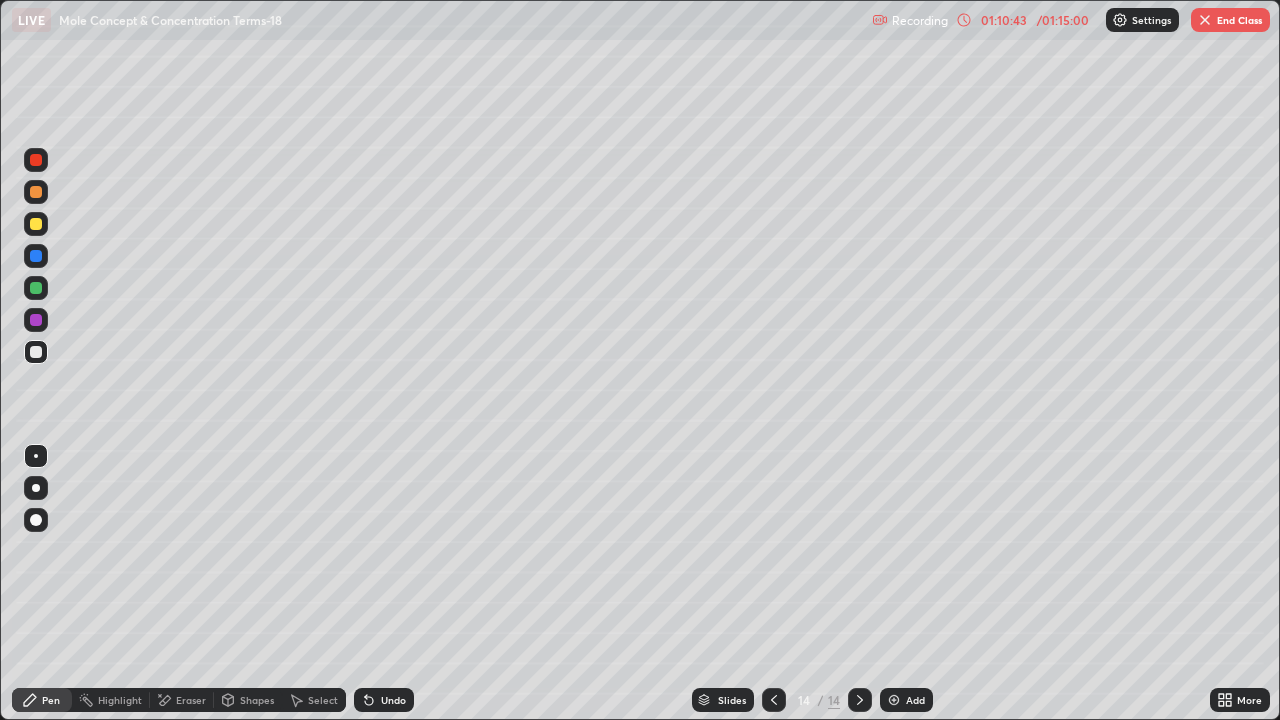 click at bounding box center [894, 700] 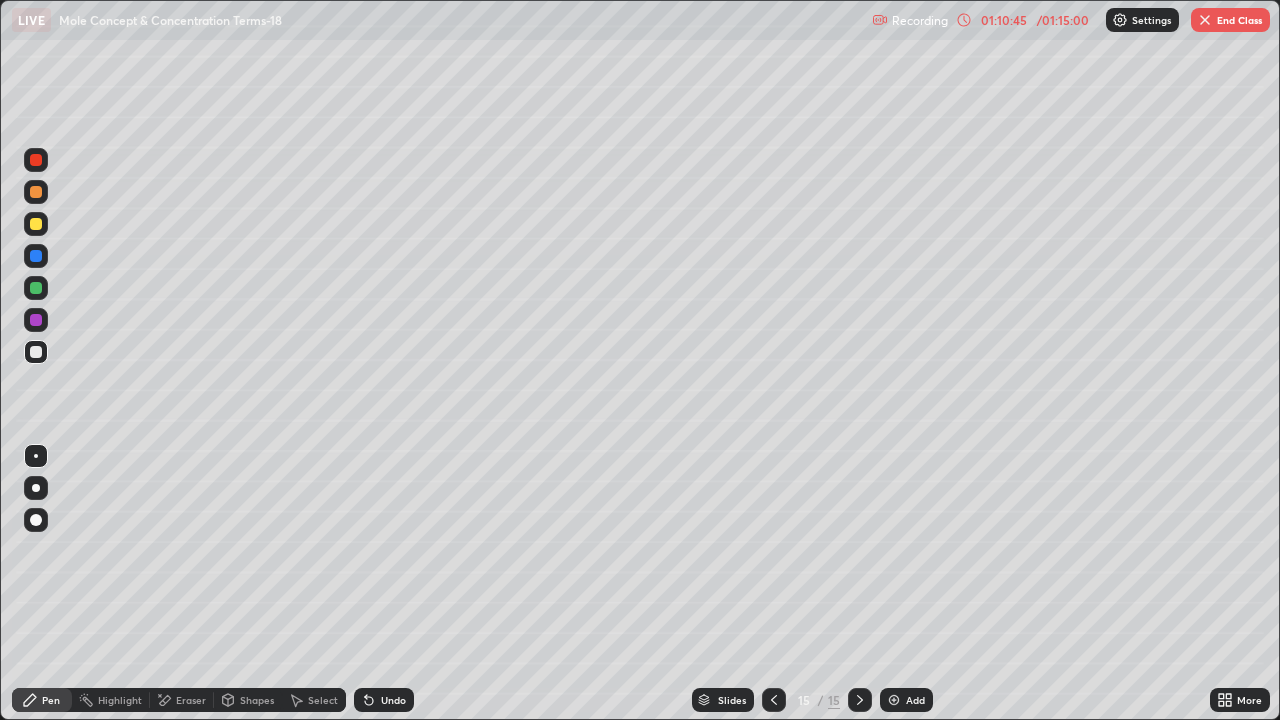 click at bounding box center [36, 160] 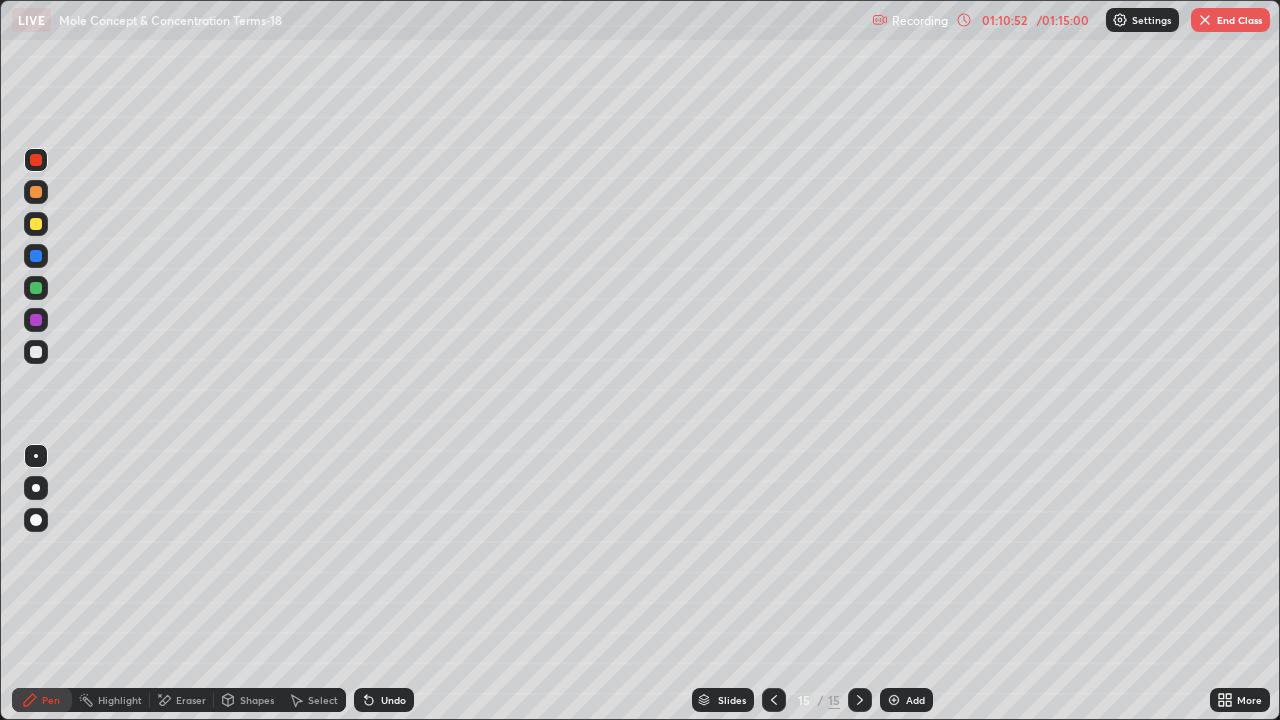 click at bounding box center (36, 352) 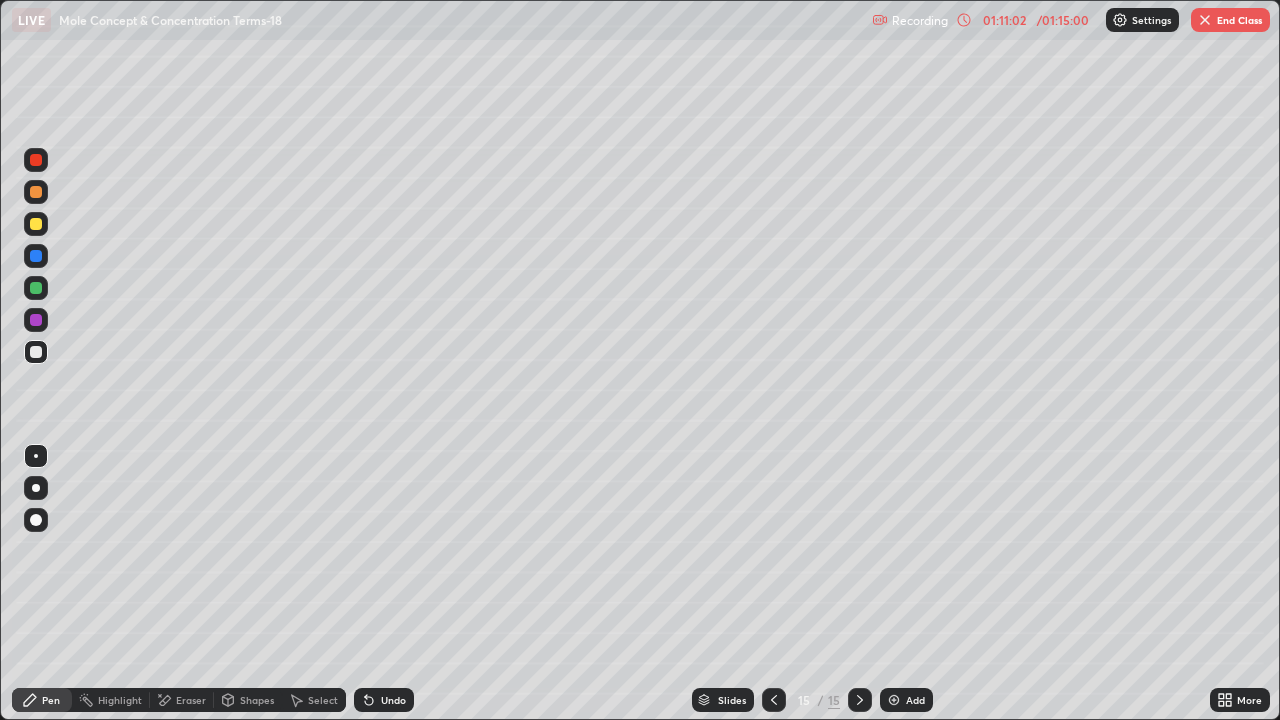 click at bounding box center [36, 192] 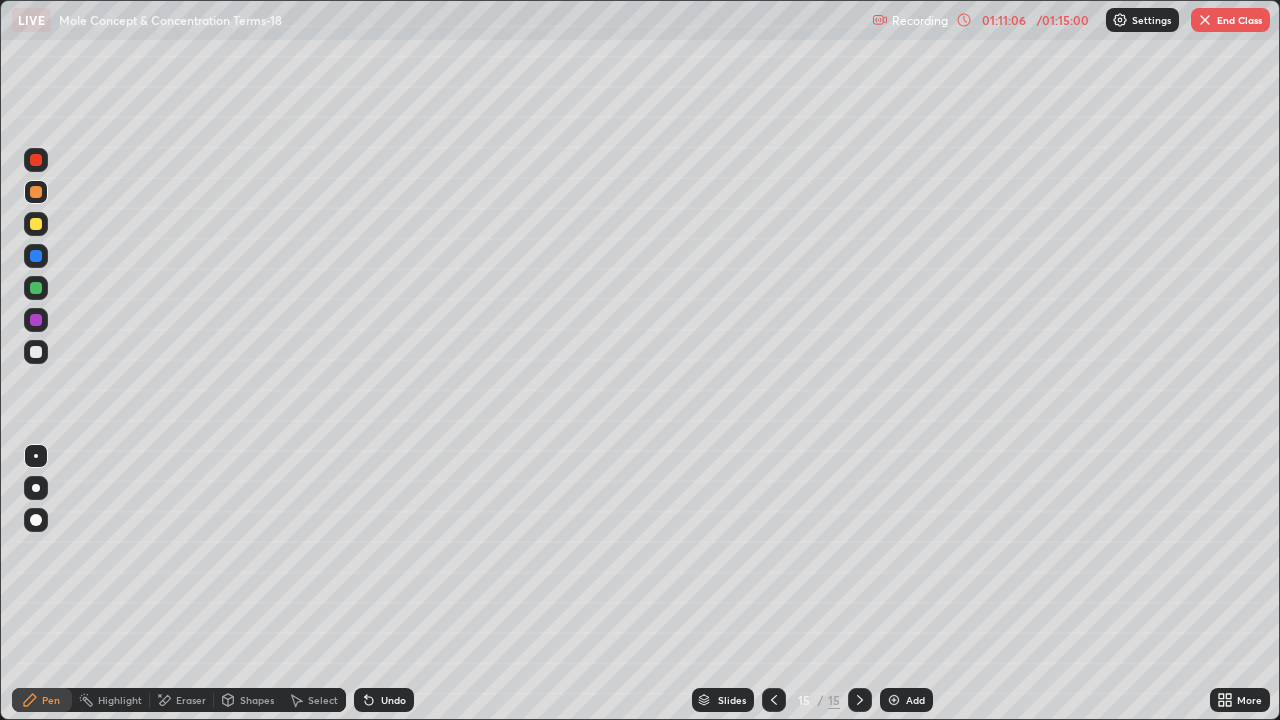 click on "Undo" at bounding box center [393, 700] 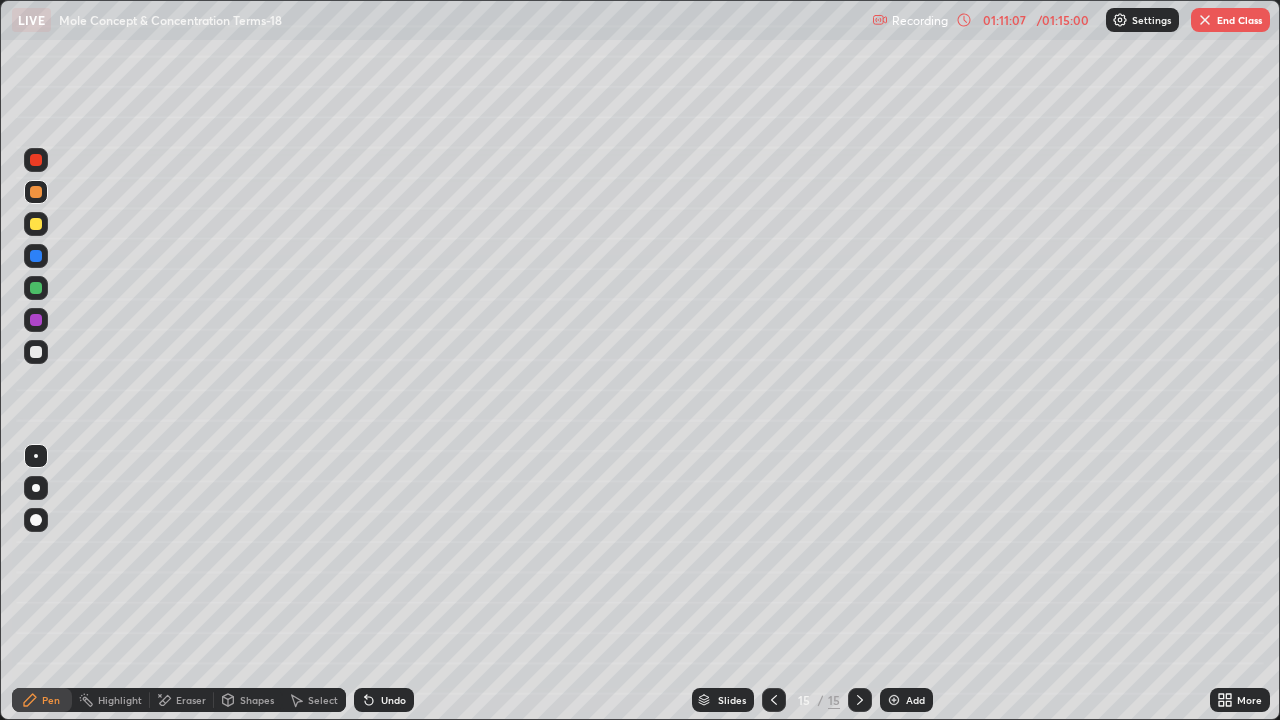 click on "Undo" at bounding box center [384, 700] 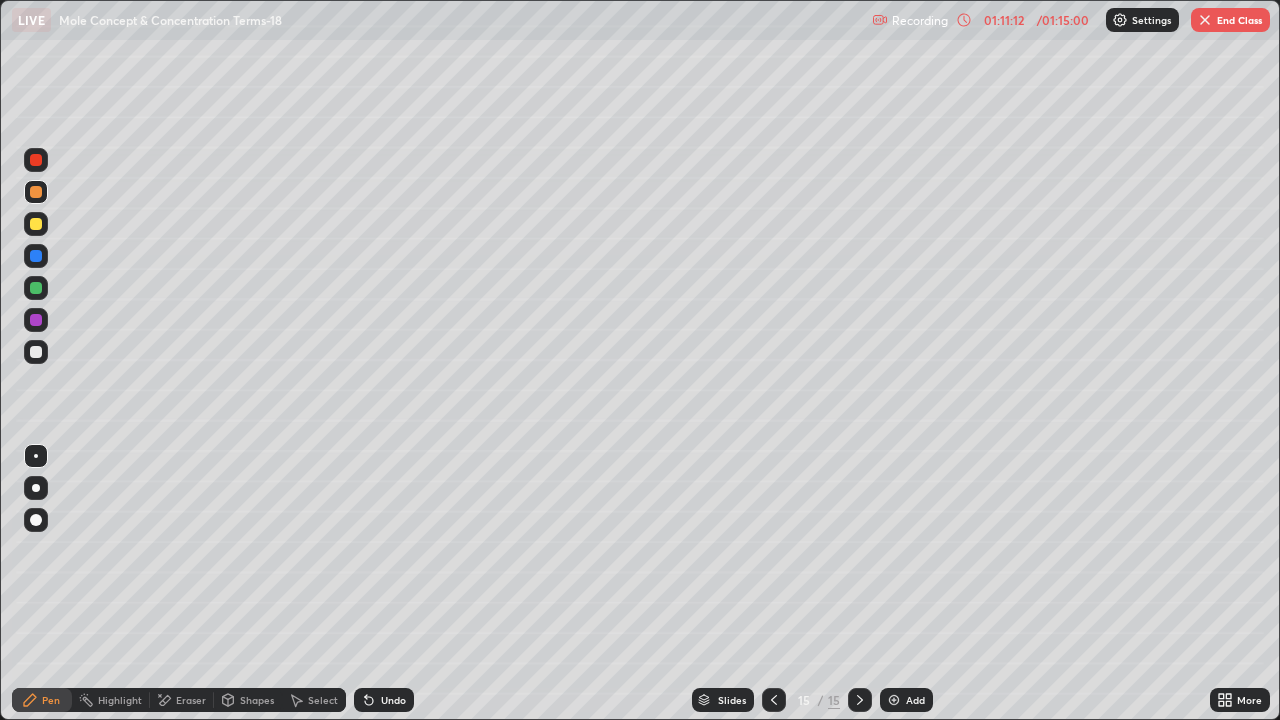 click at bounding box center [36, 352] 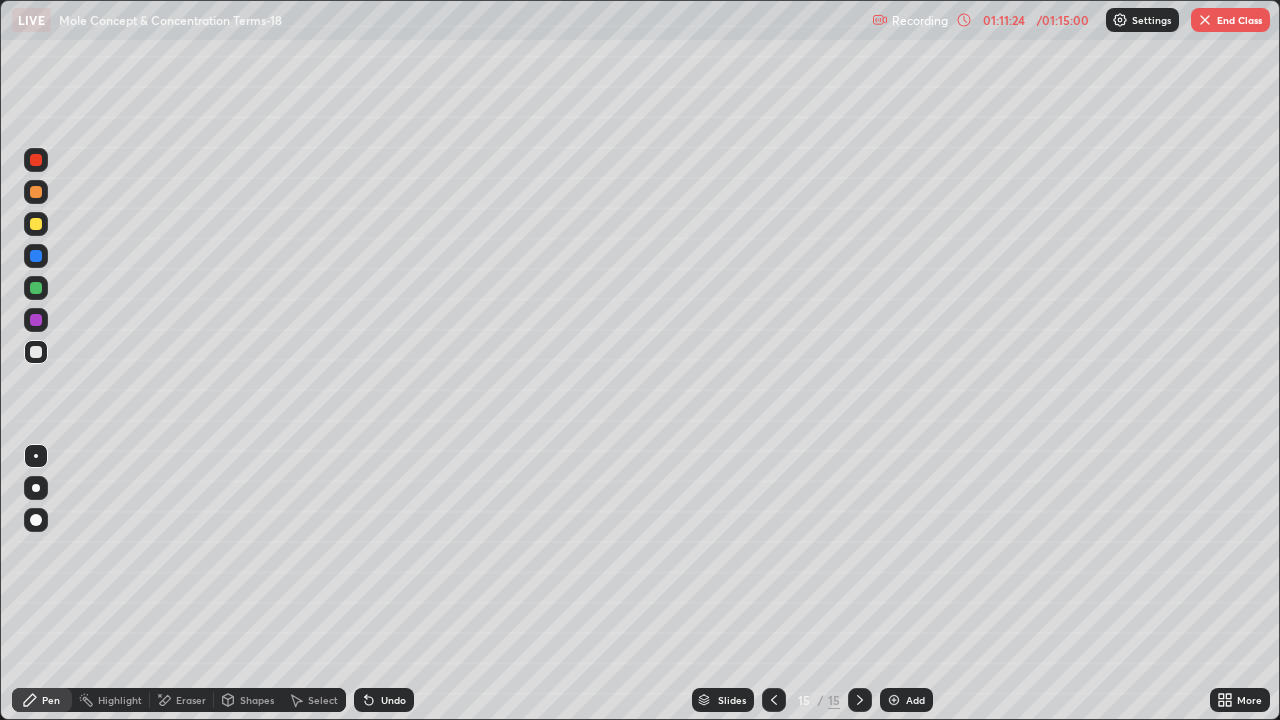click at bounding box center (36, 192) 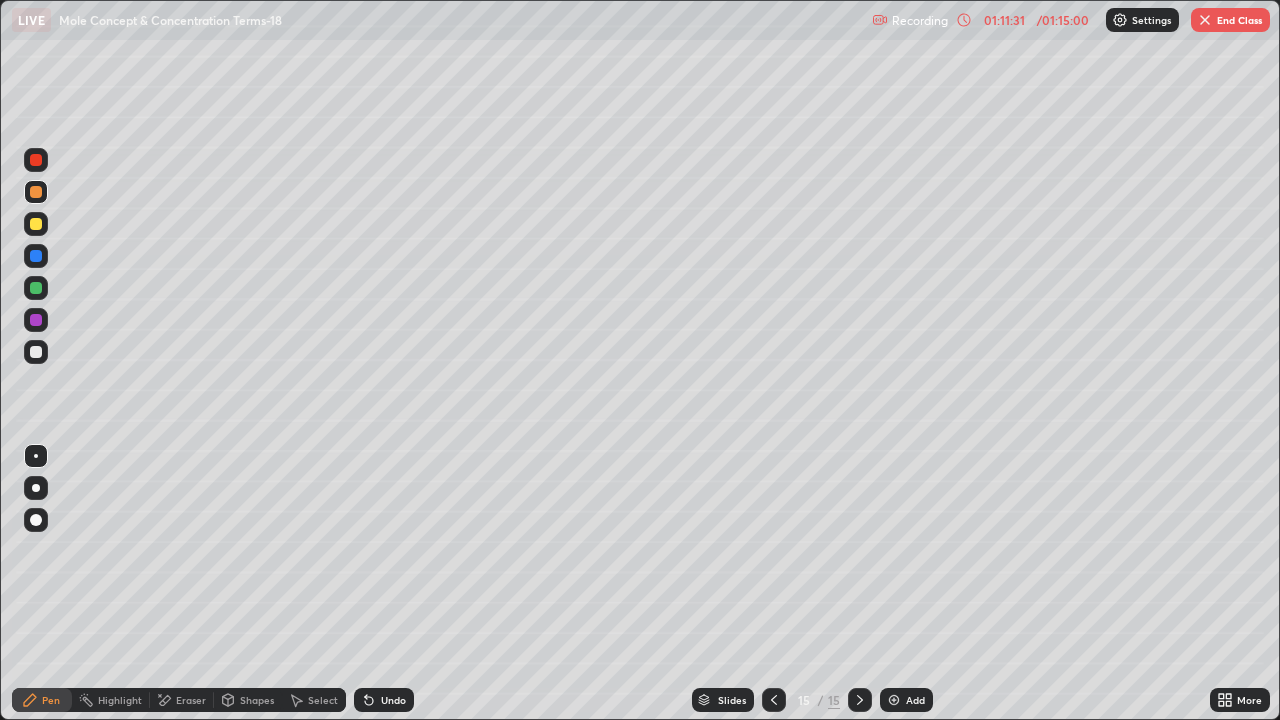 click at bounding box center [36, 288] 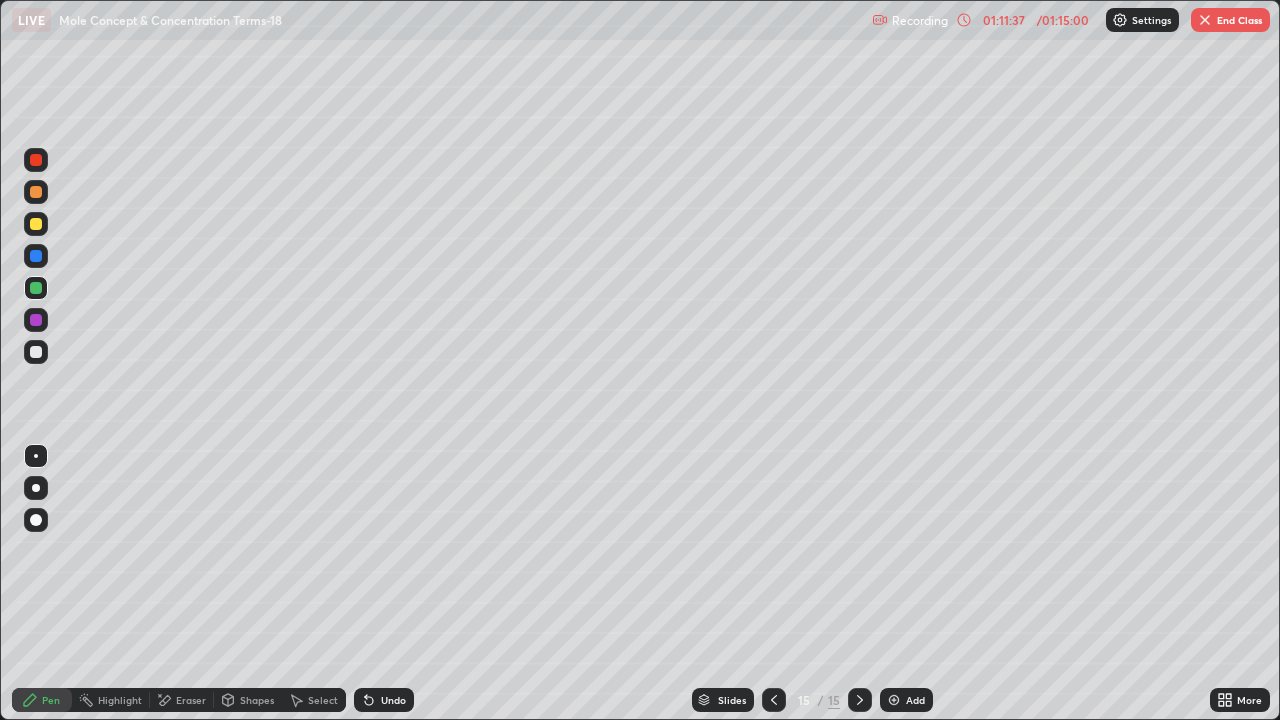 click at bounding box center [36, 192] 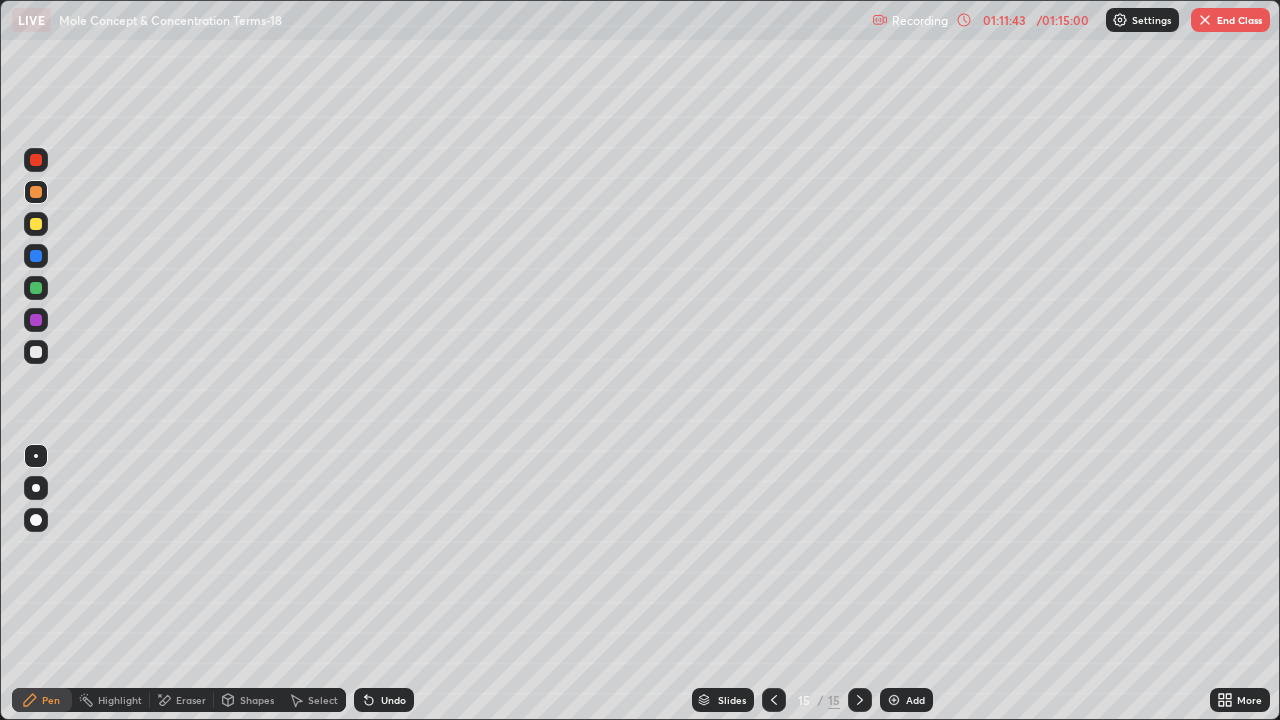click at bounding box center (36, 256) 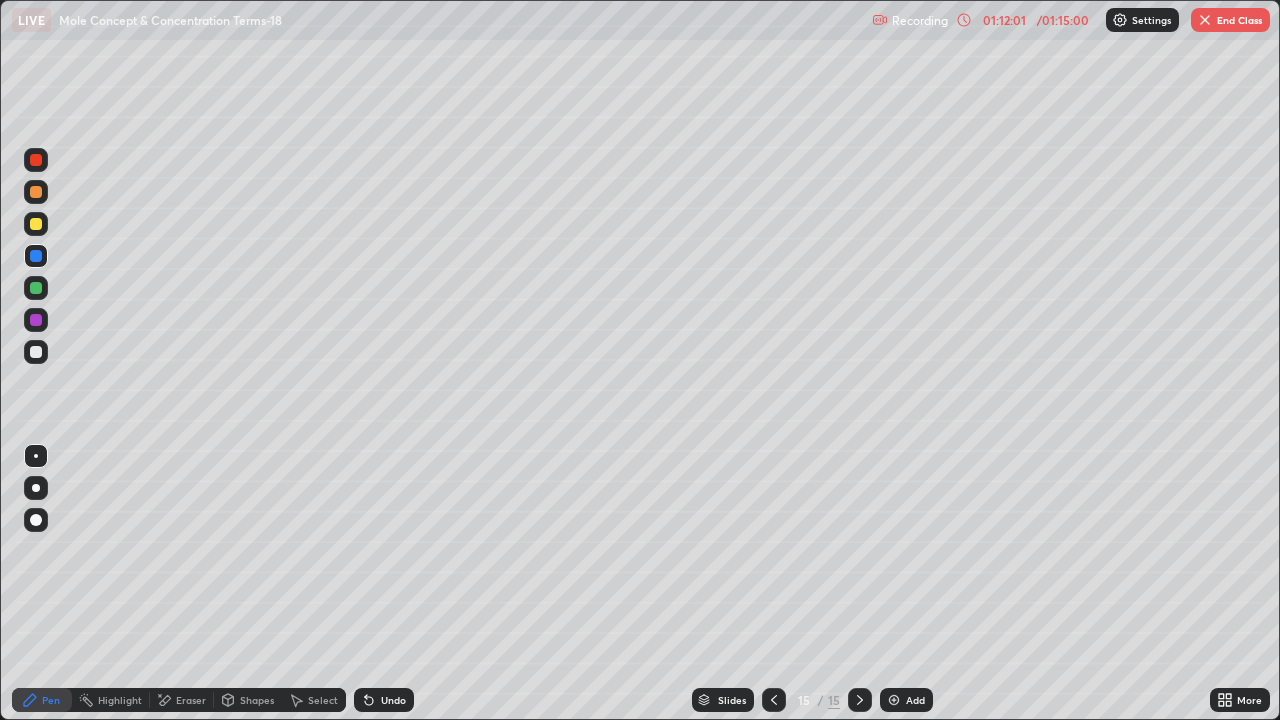 click at bounding box center [36, 192] 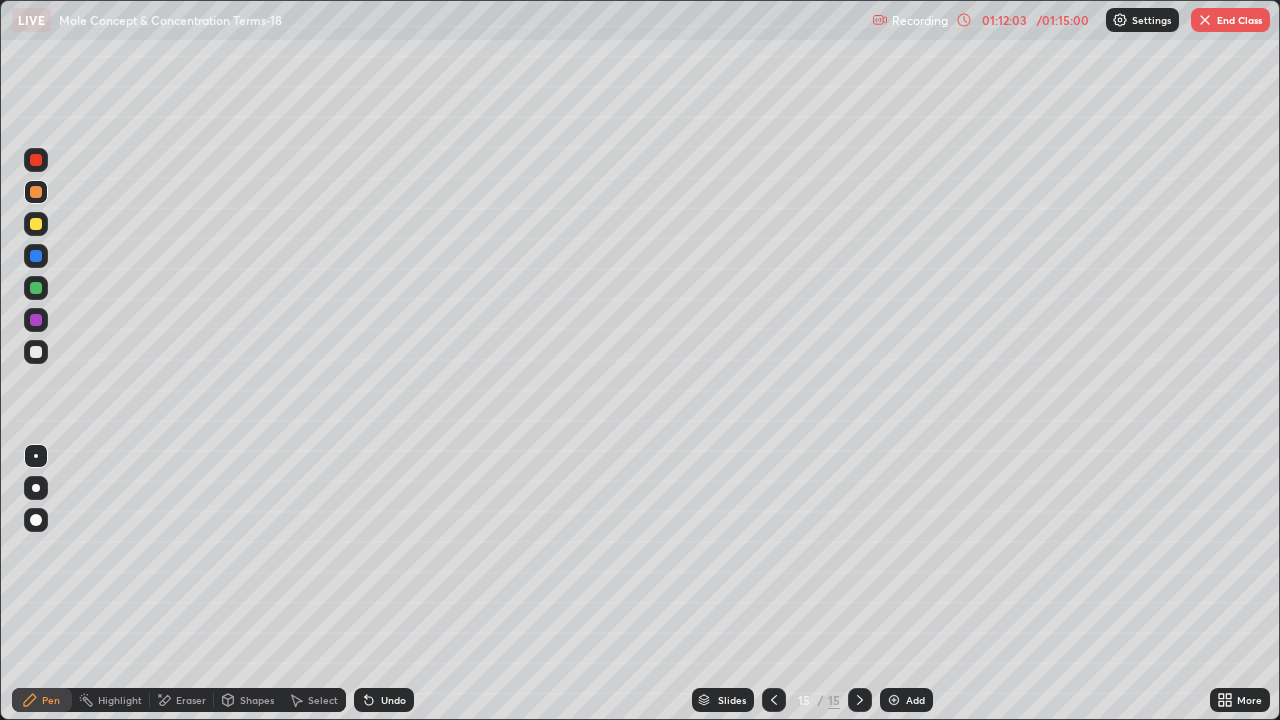 click 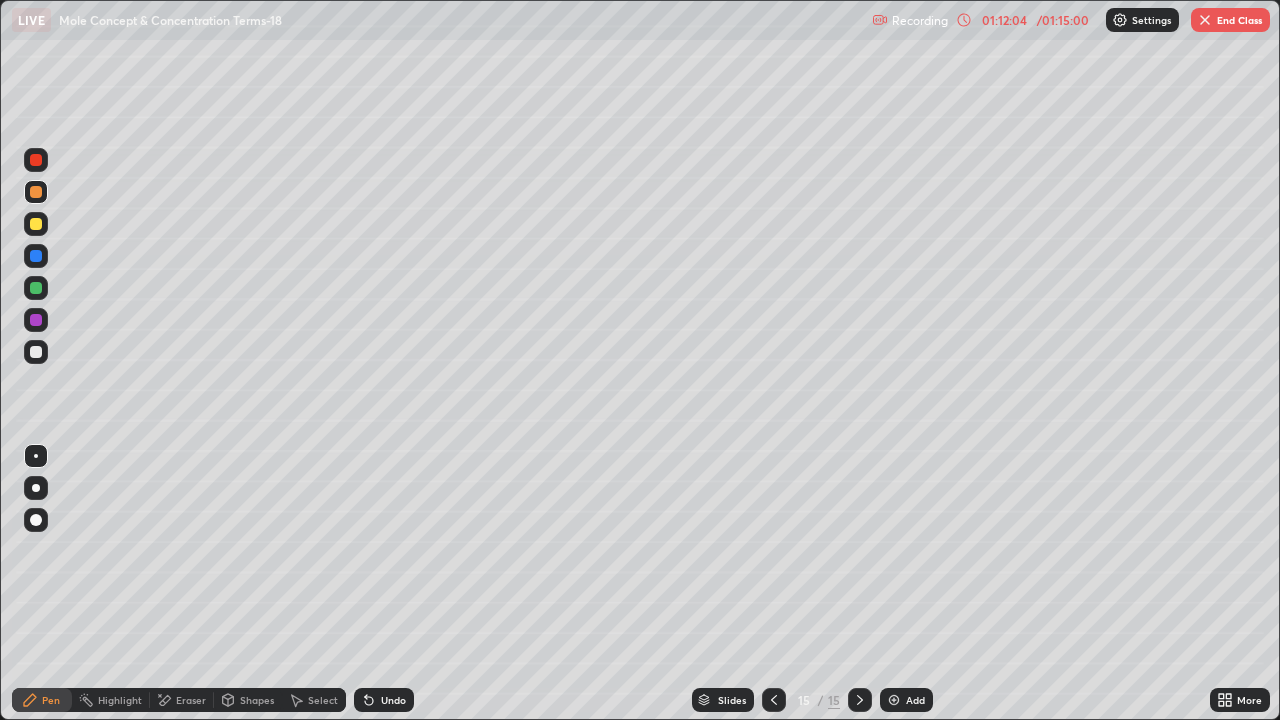 click at bounding box center (36, 320) 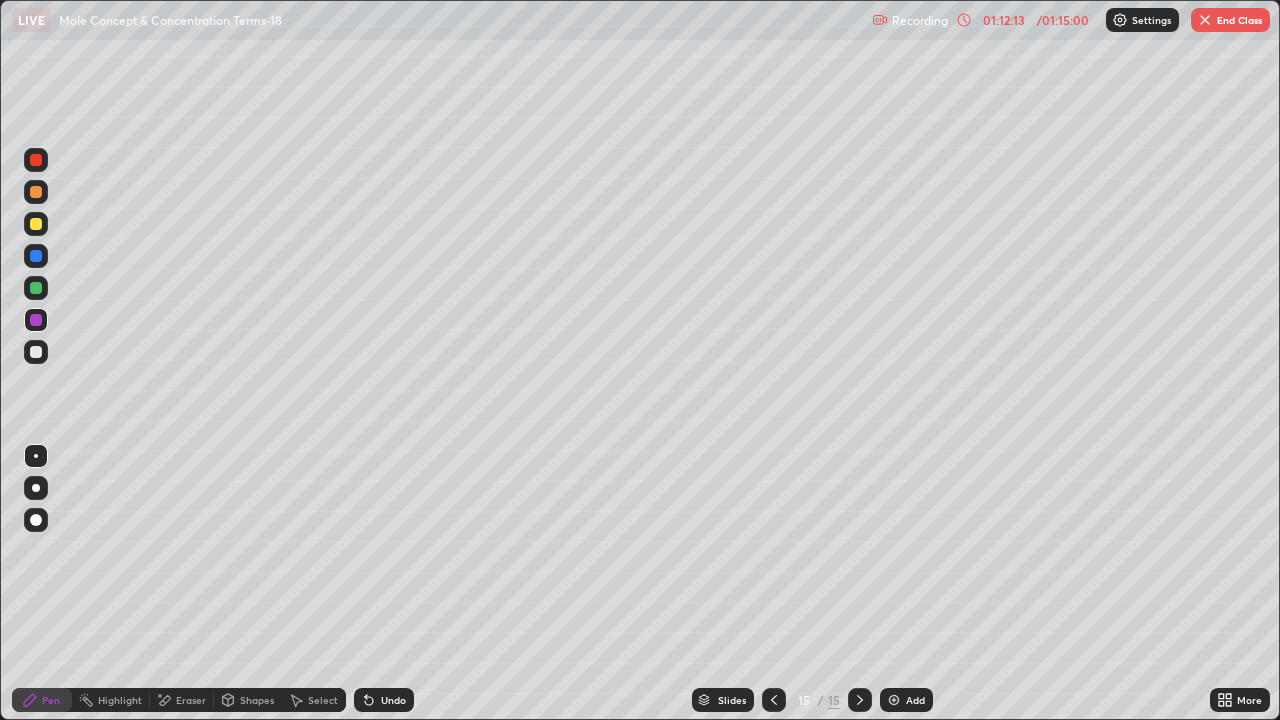 click at bounding box center [36, 224] 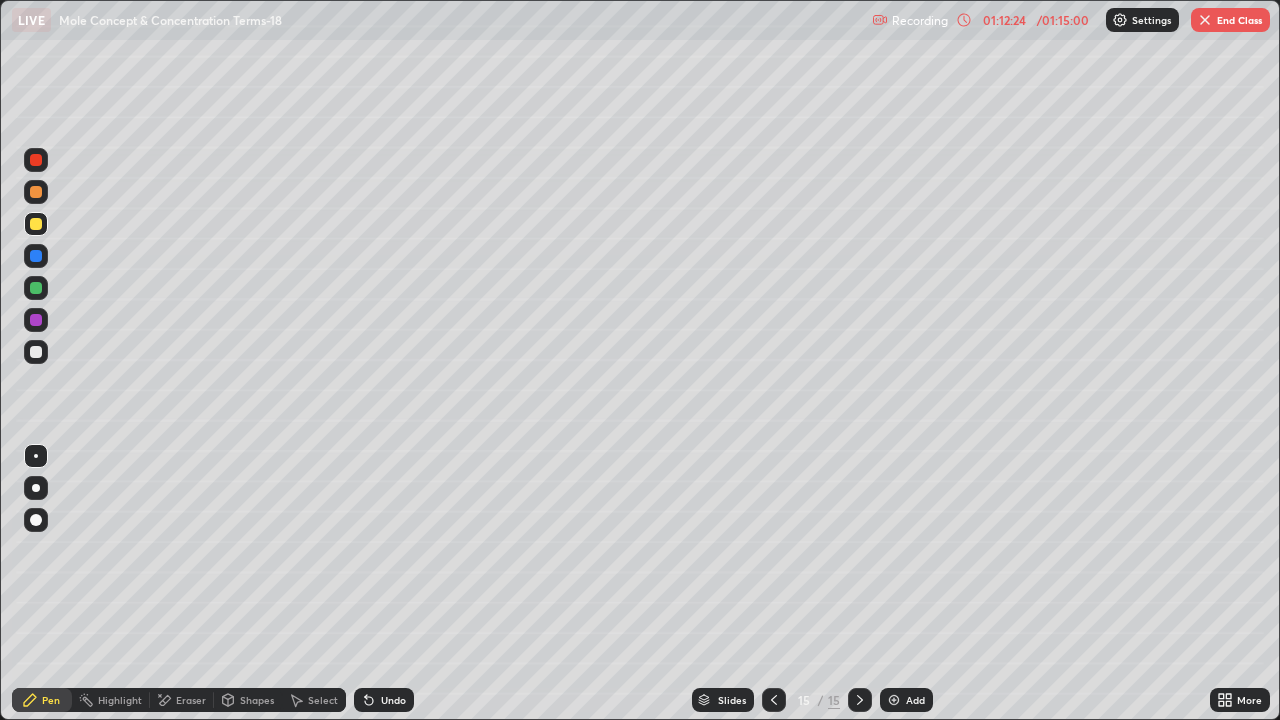 click at bounding box center [36, 320] 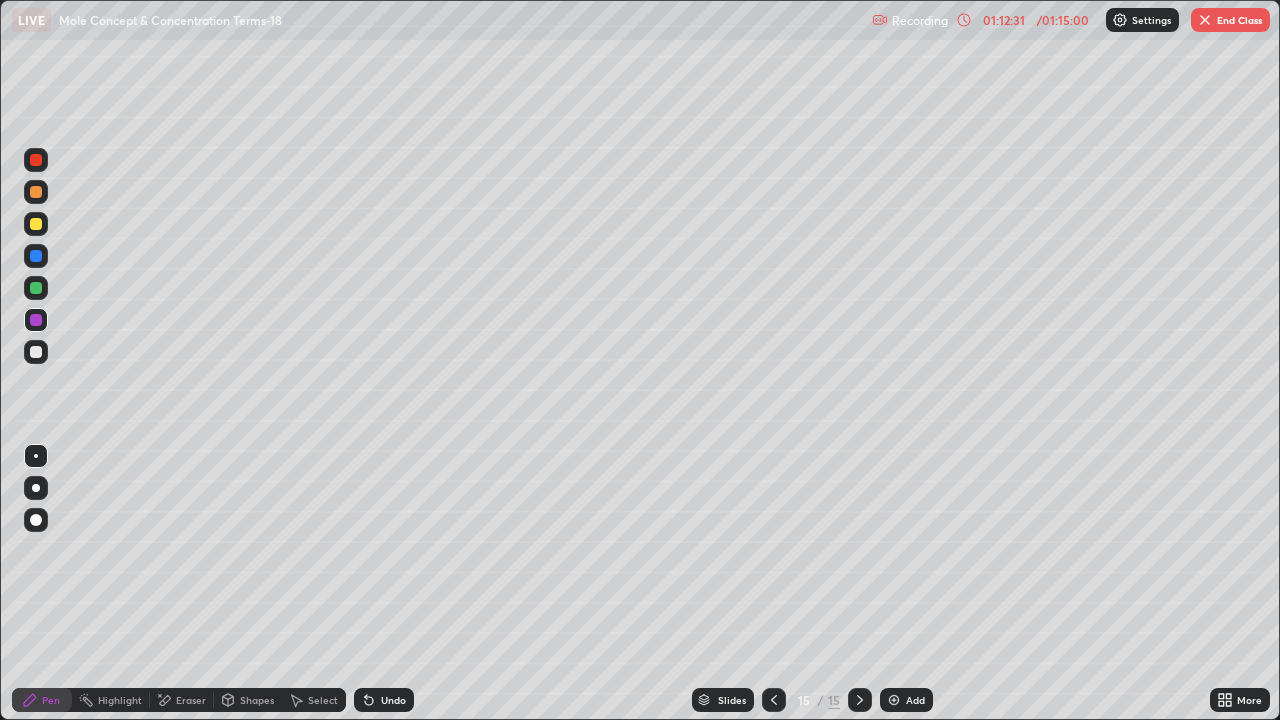 click at bounding box center [36, 224] 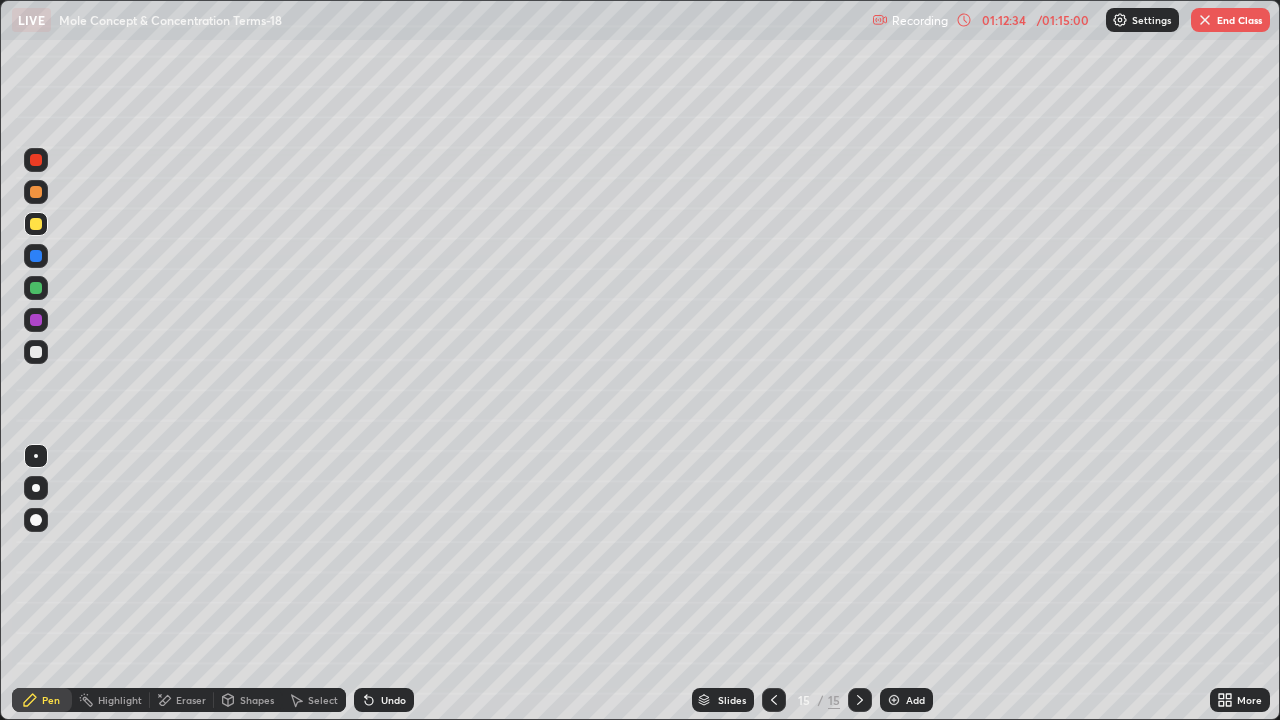 click on "Undo" at bounding box center [393, 700] 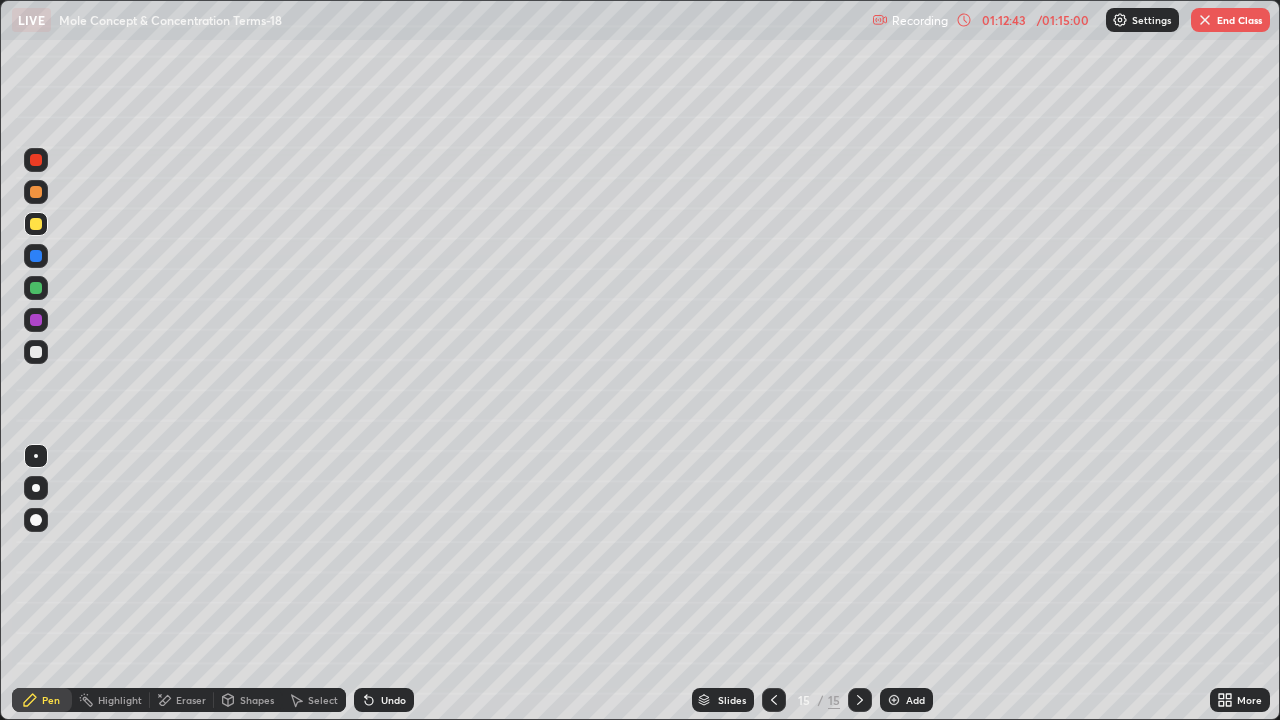 click on "Undo" at bounding box center [393, 700] 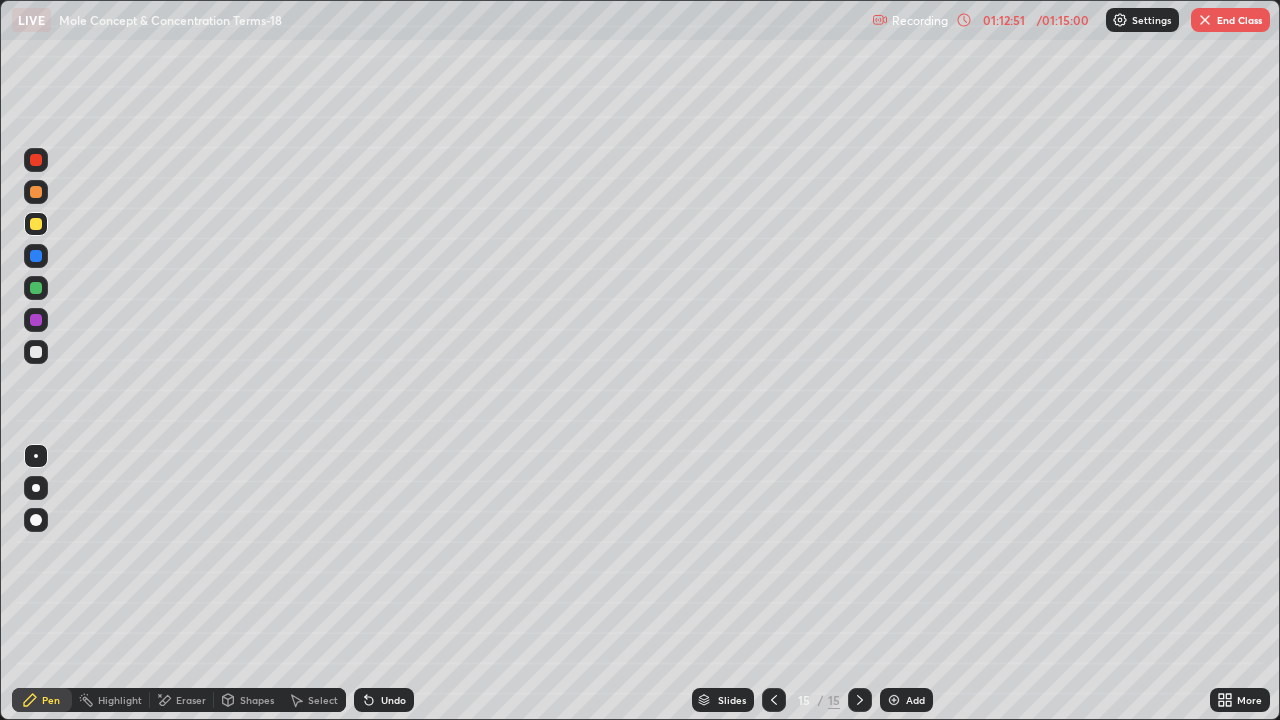 click at bounding box center [36, 192] 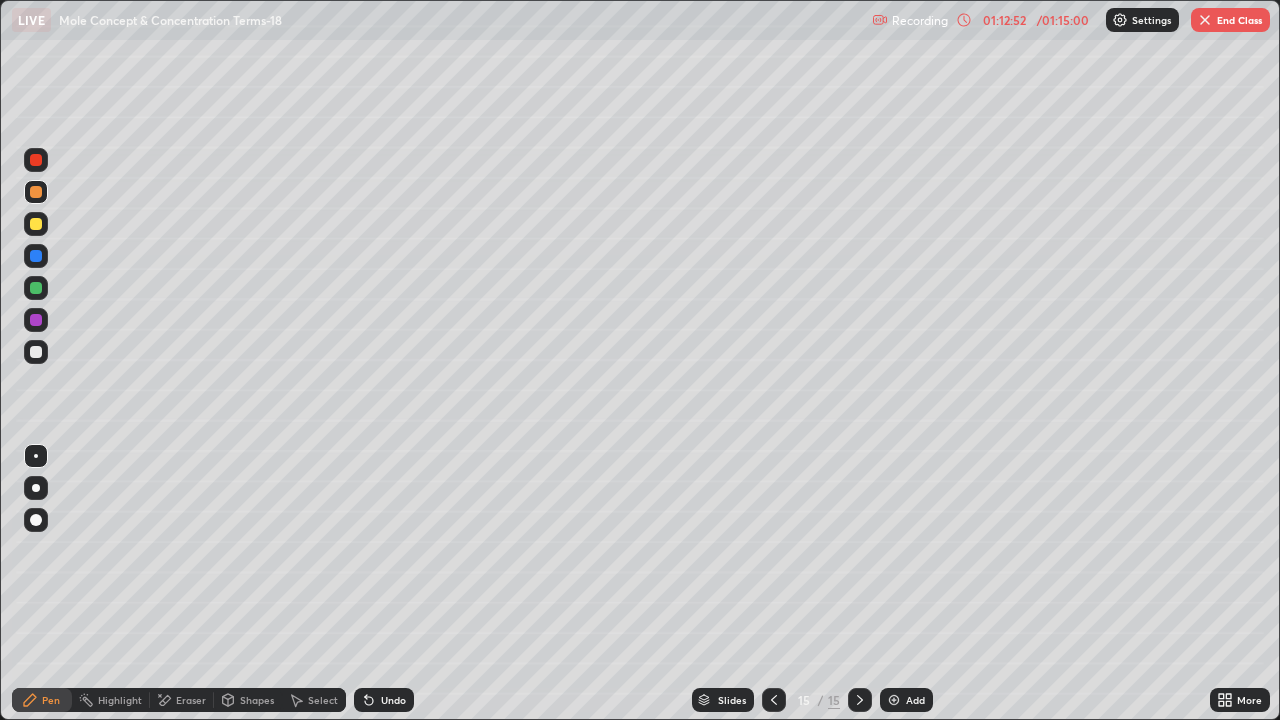 click at bounding box center [36, 352] 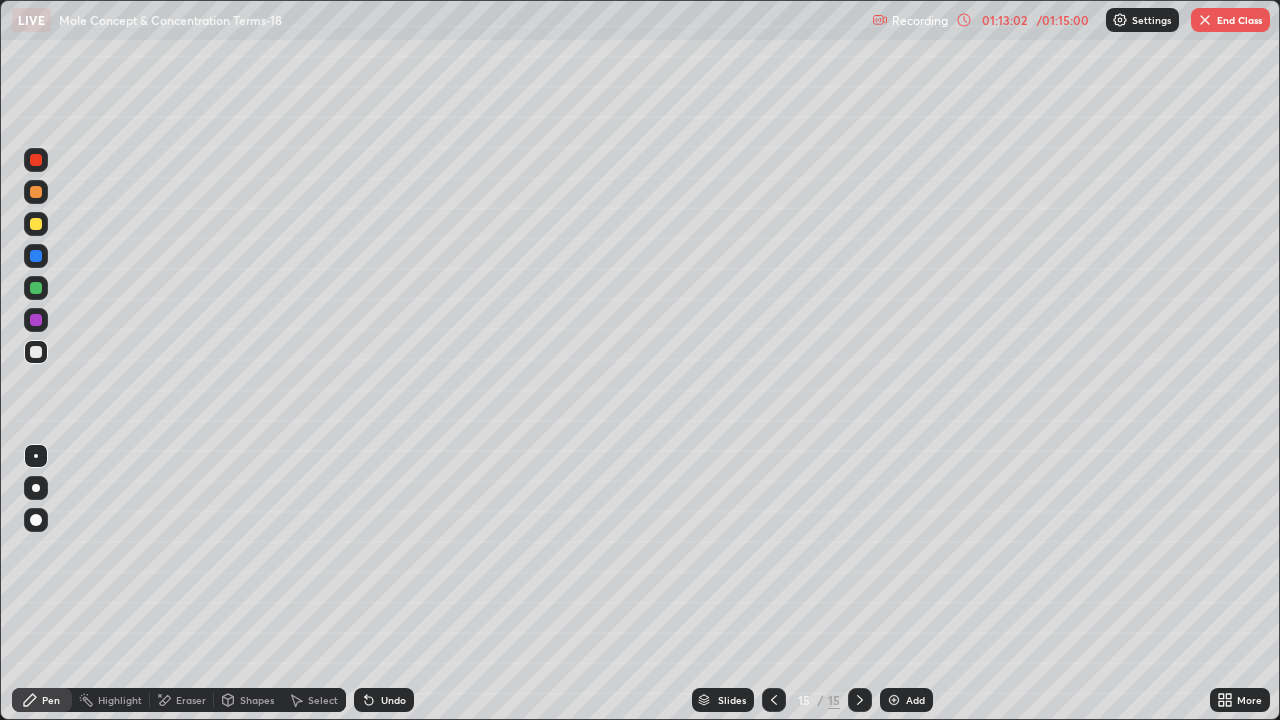 click at bounding box center [36, 256] 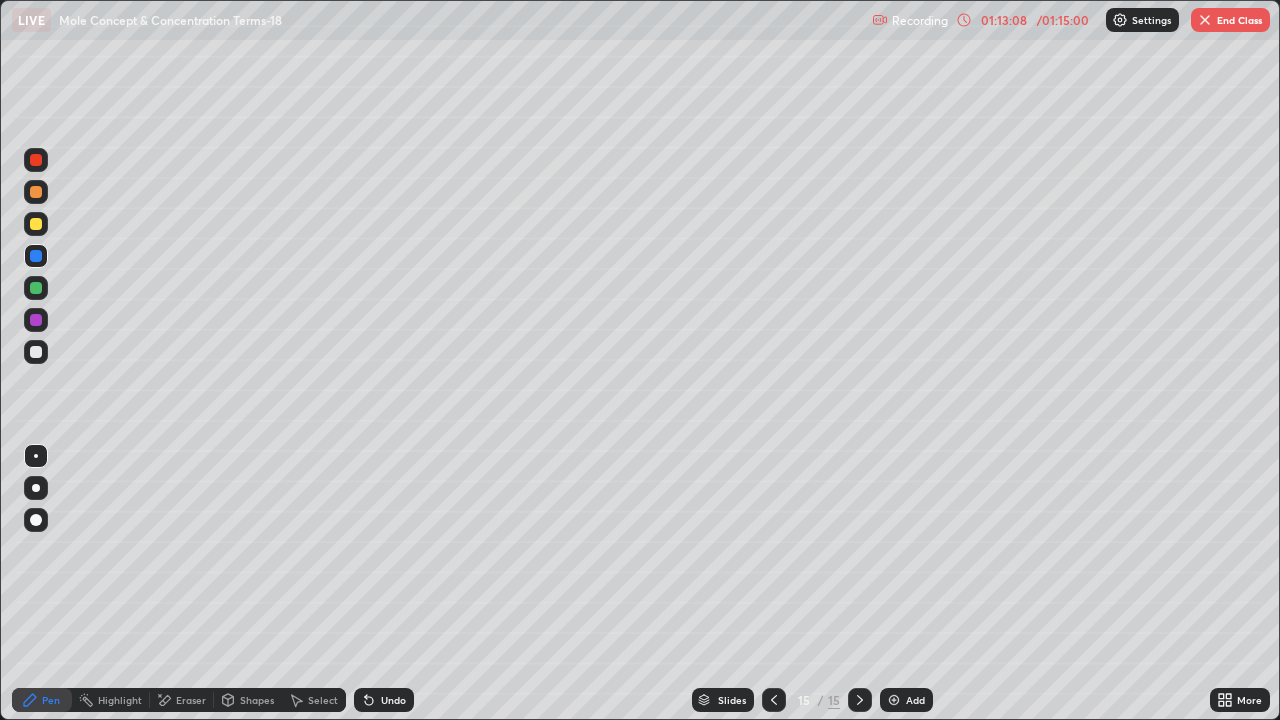 click on "Shapes" at bounding box center (257, 700) 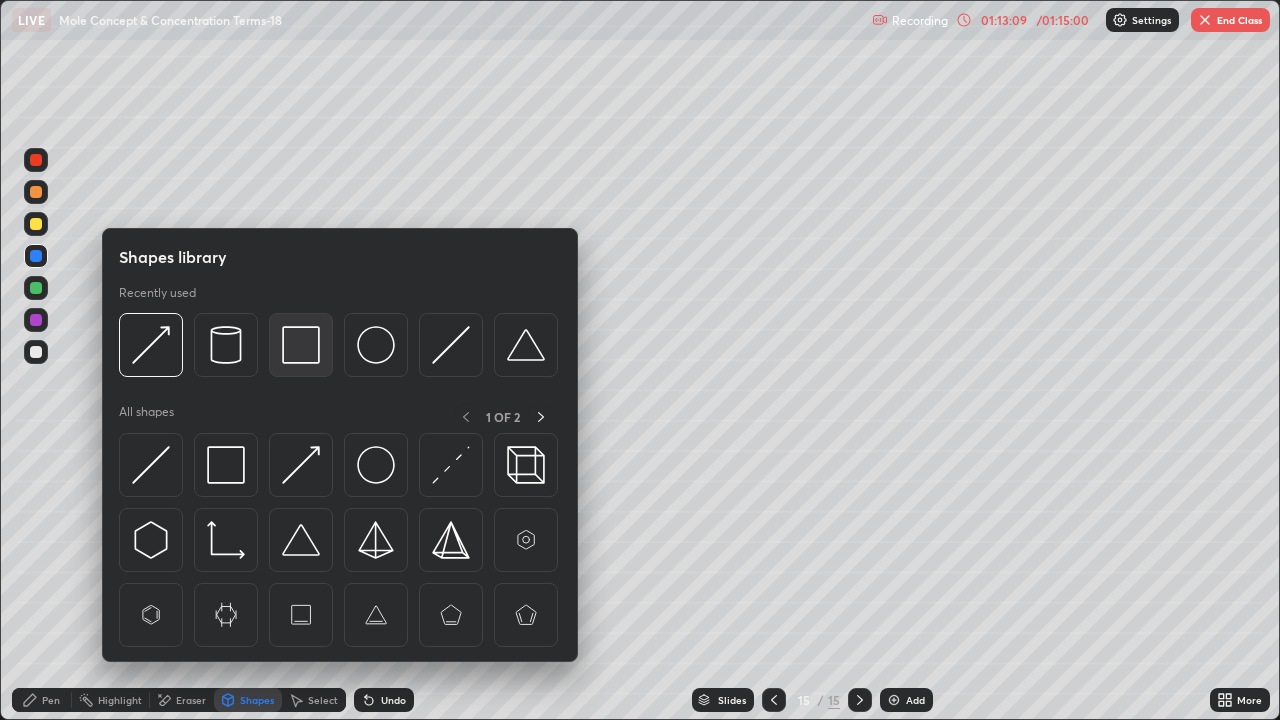 click at bounding box center [301, 345] 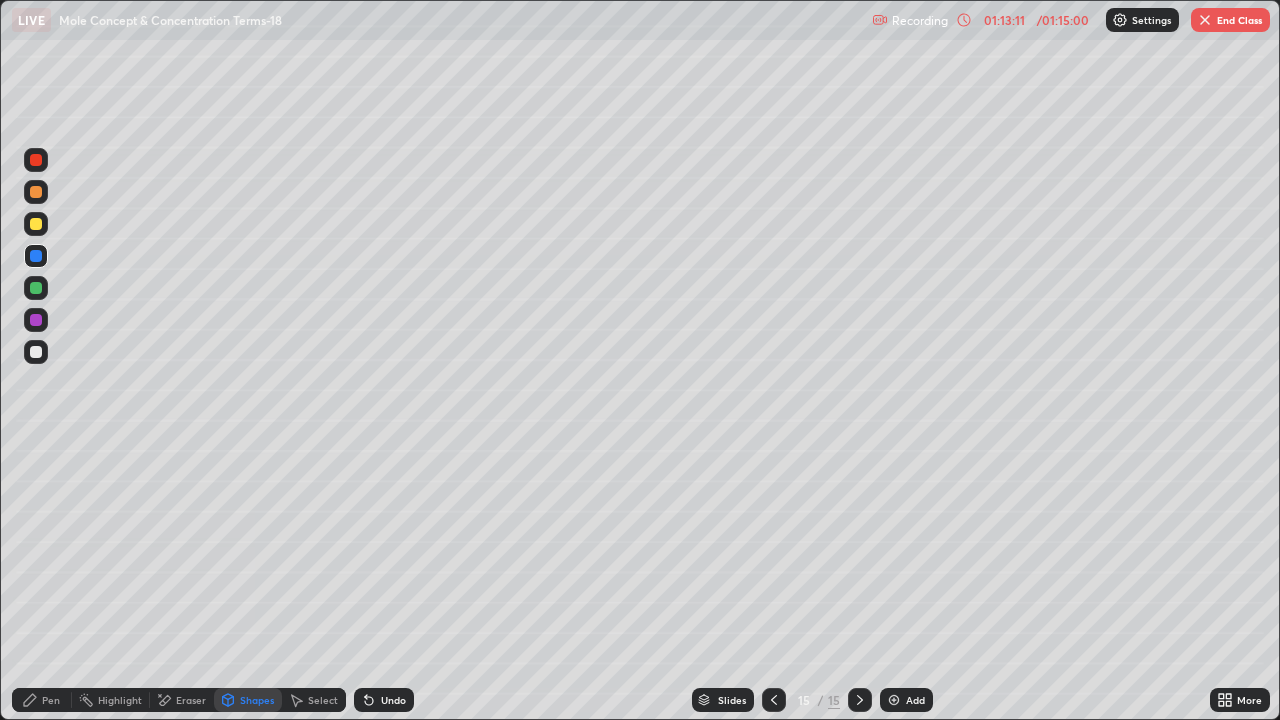 click at bounding box center (36, 224) 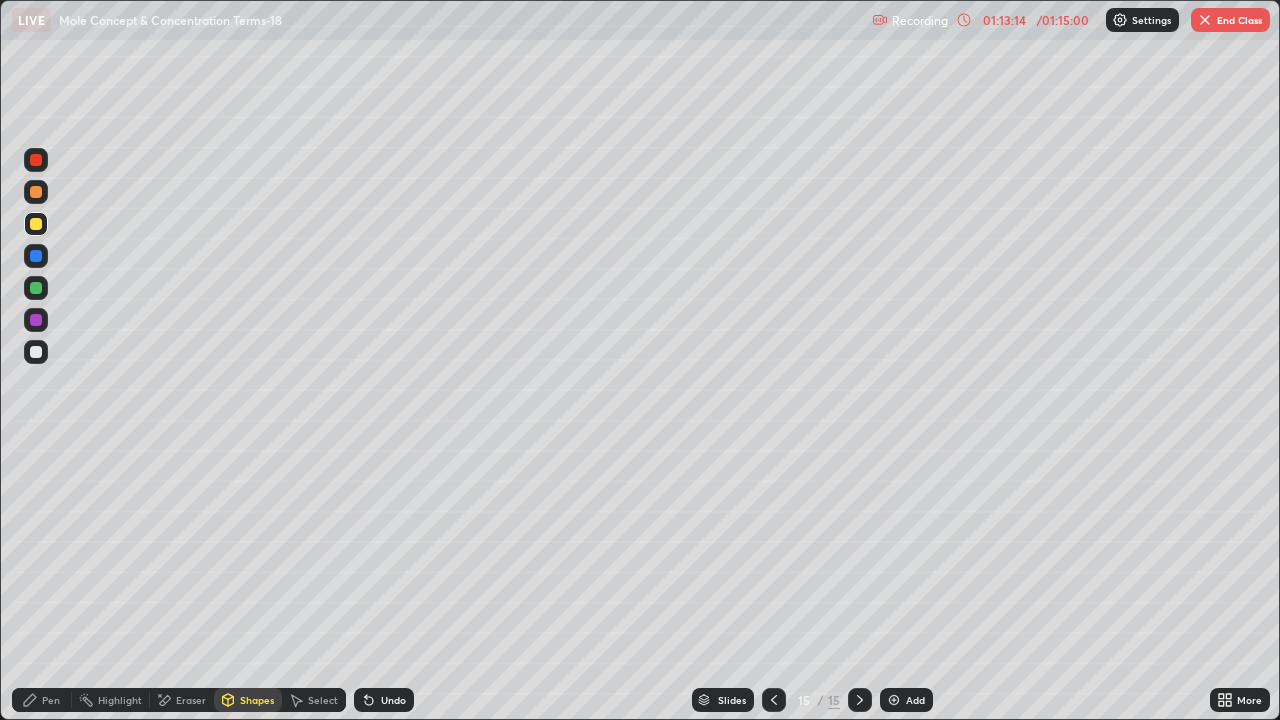 click 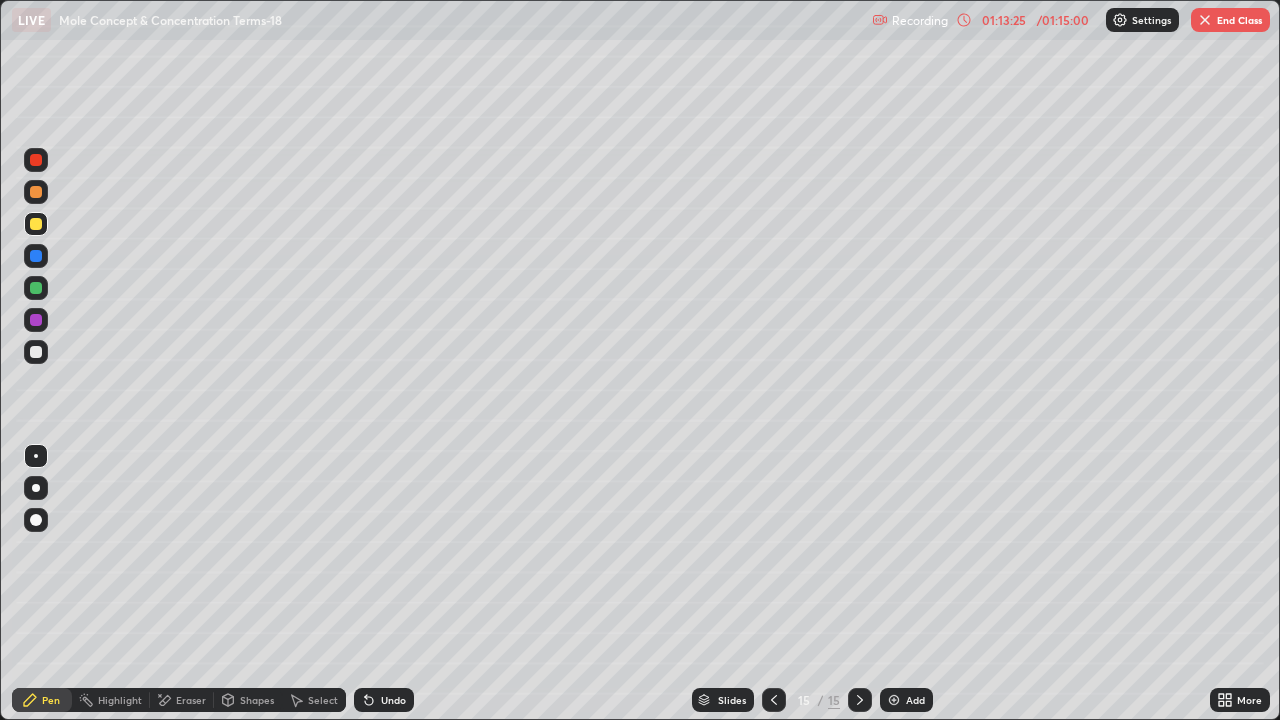 click at bounding box center (36, 352) 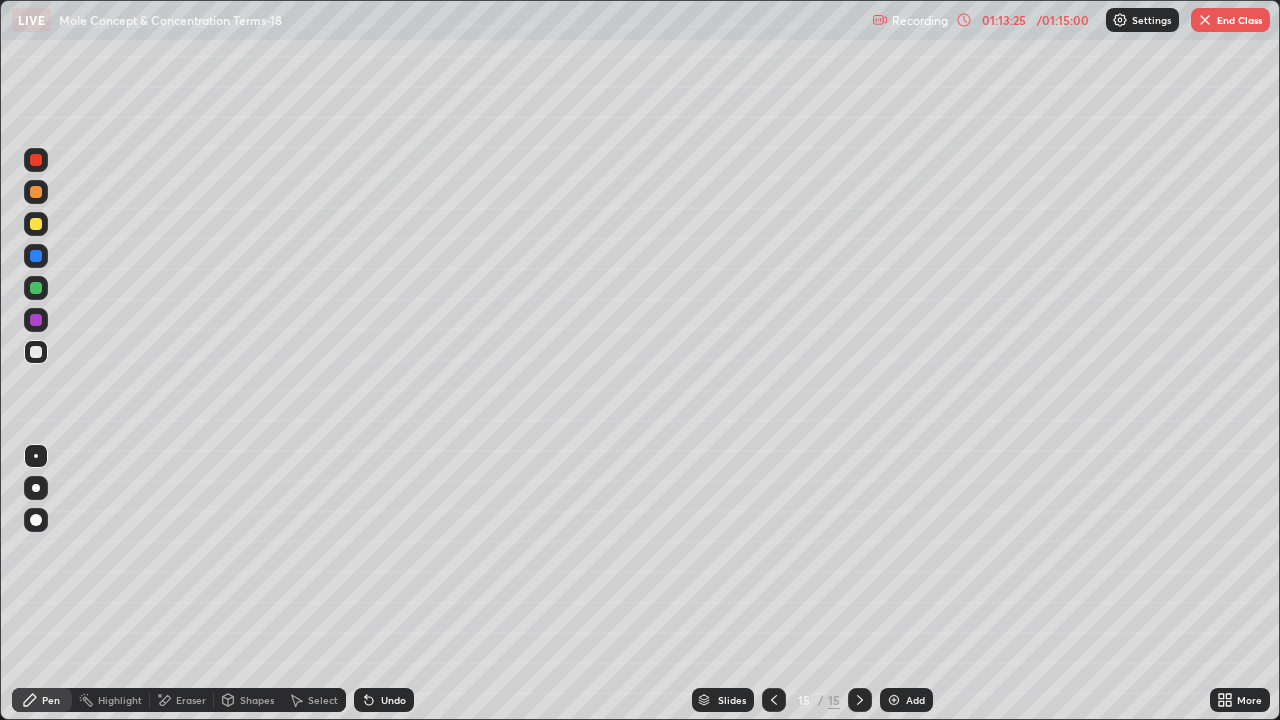 click at bounding box center (36, 288) 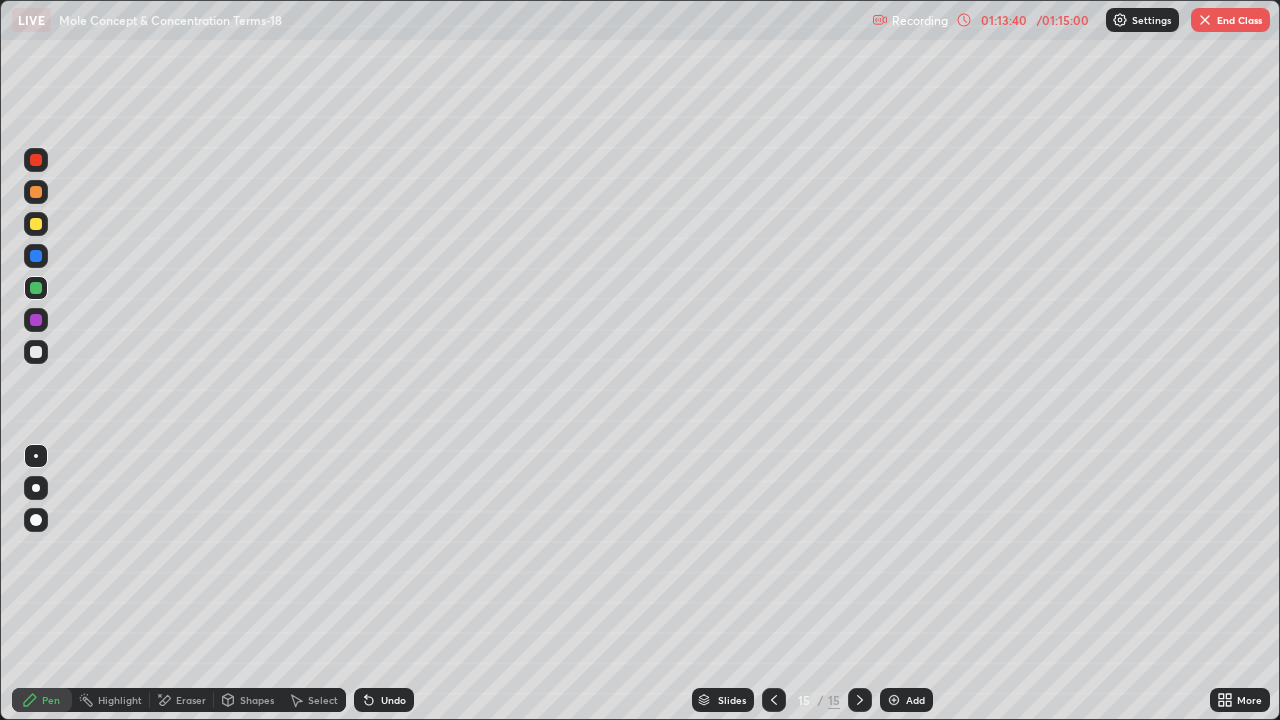 click on "Shapes" at bounding box center [257, 700] 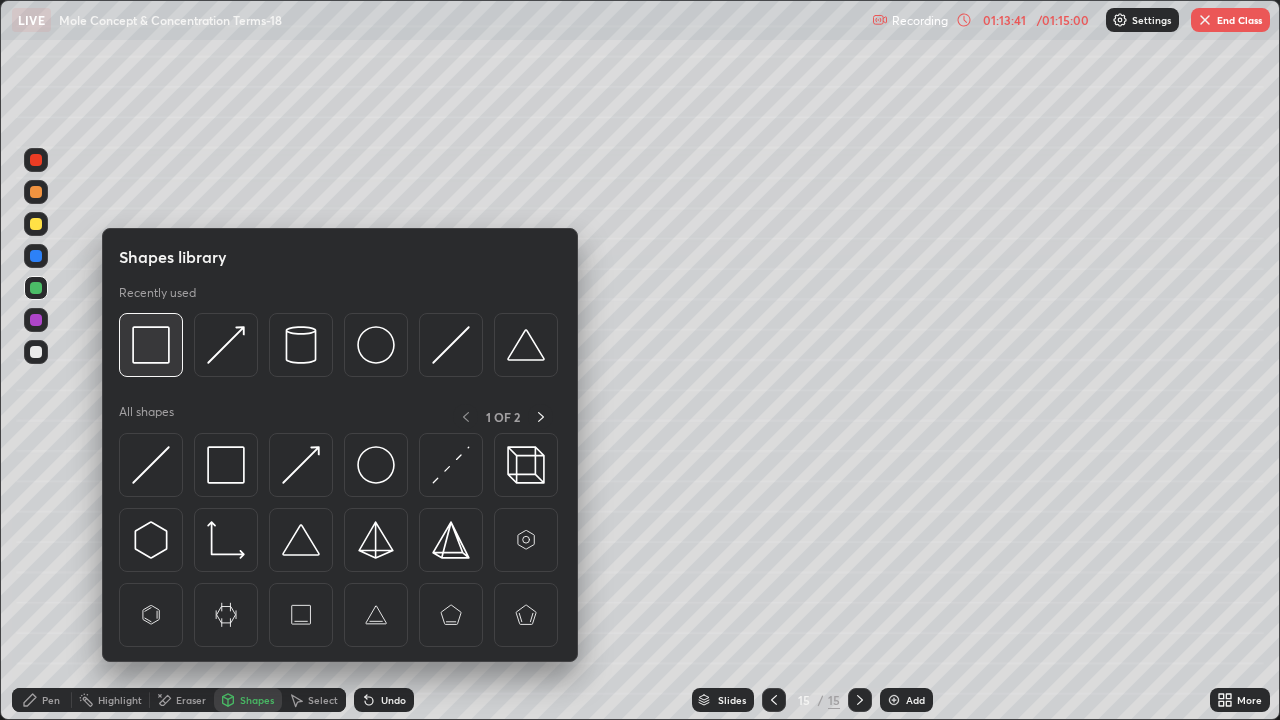 click at bounding box center (151, 345) 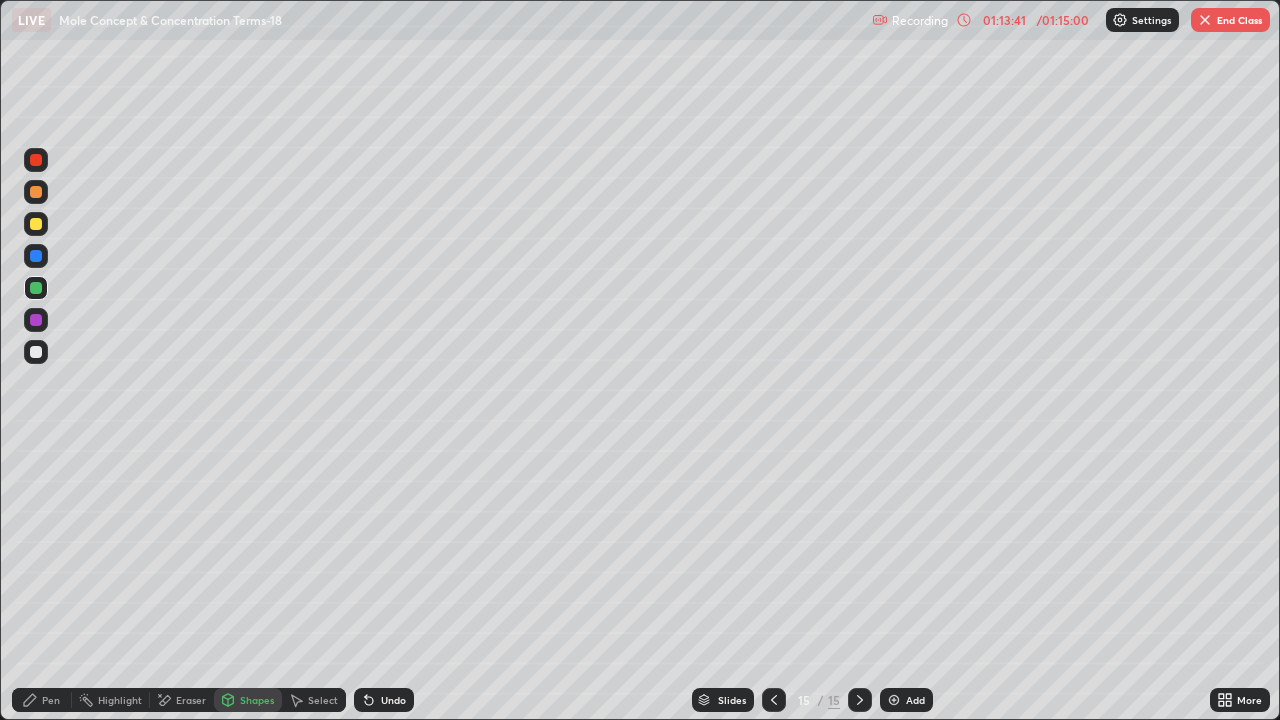 click at bounding box center (36, 160) 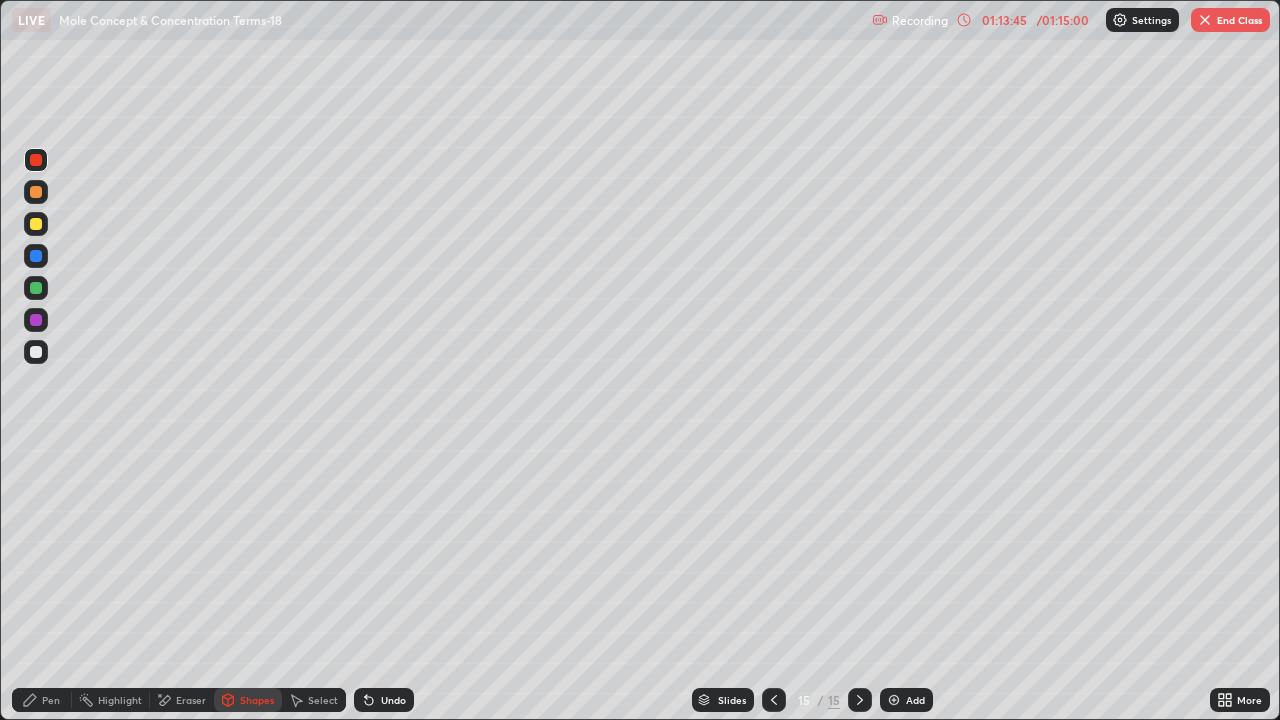 click on "Pen" at bounding box center (51, 700) 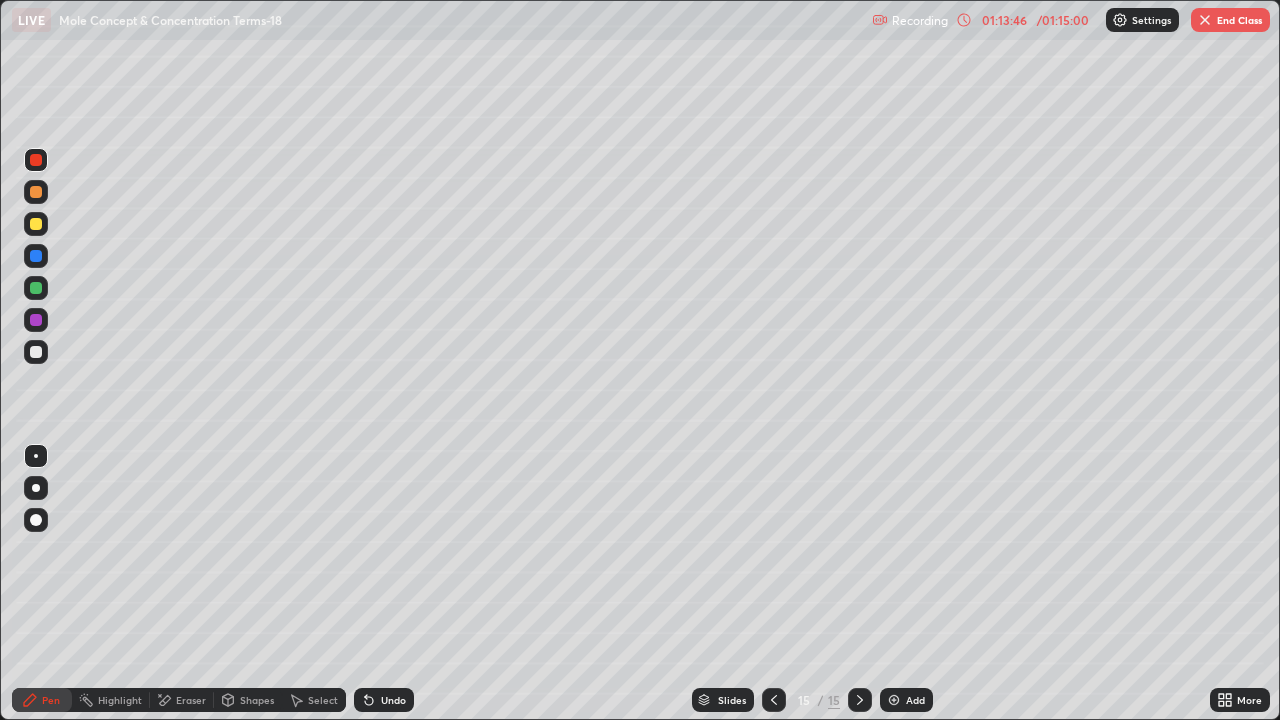 click at bounding box center (36, 352) 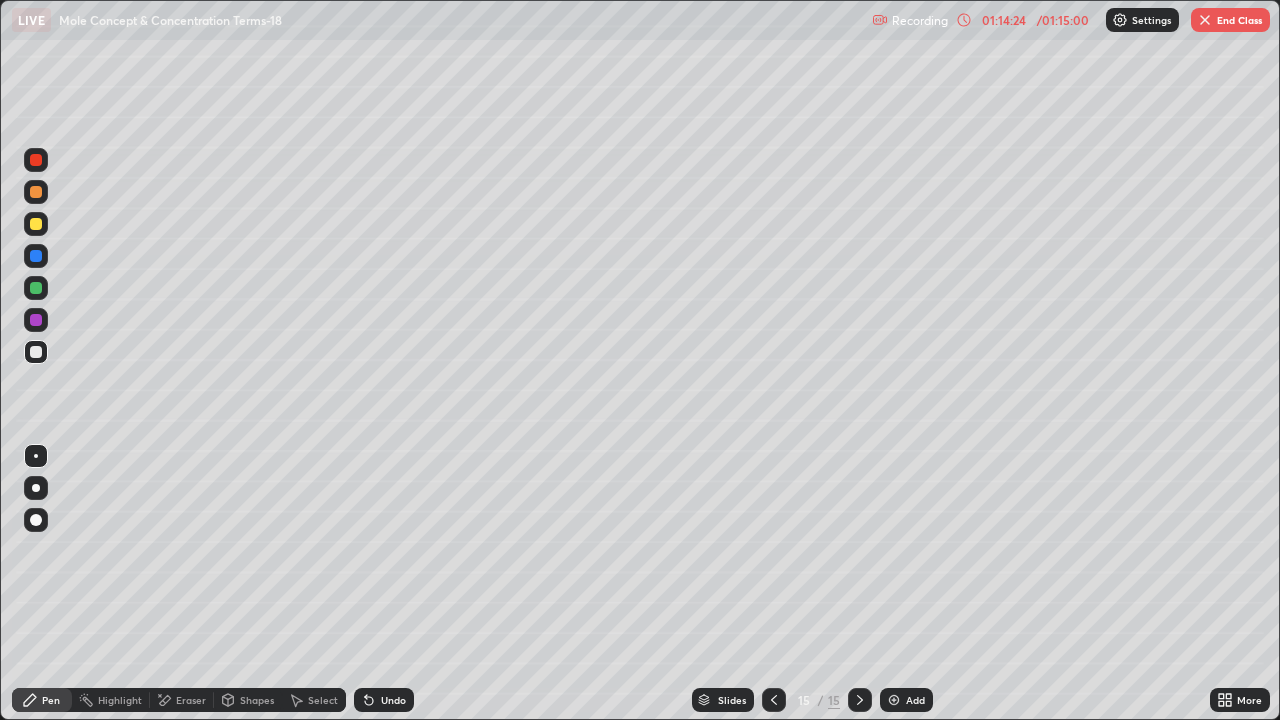 click at bounding box center [36, 320] 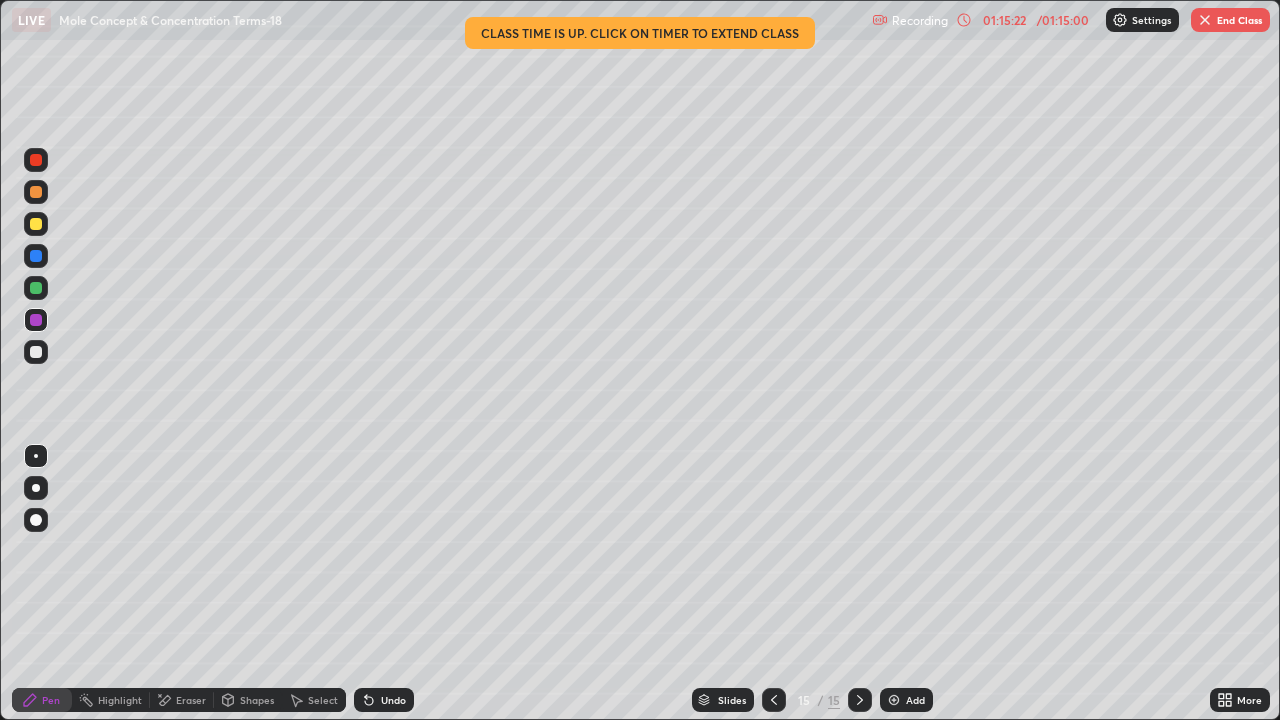 click on "End Class" at bounding box center (1230, 20) 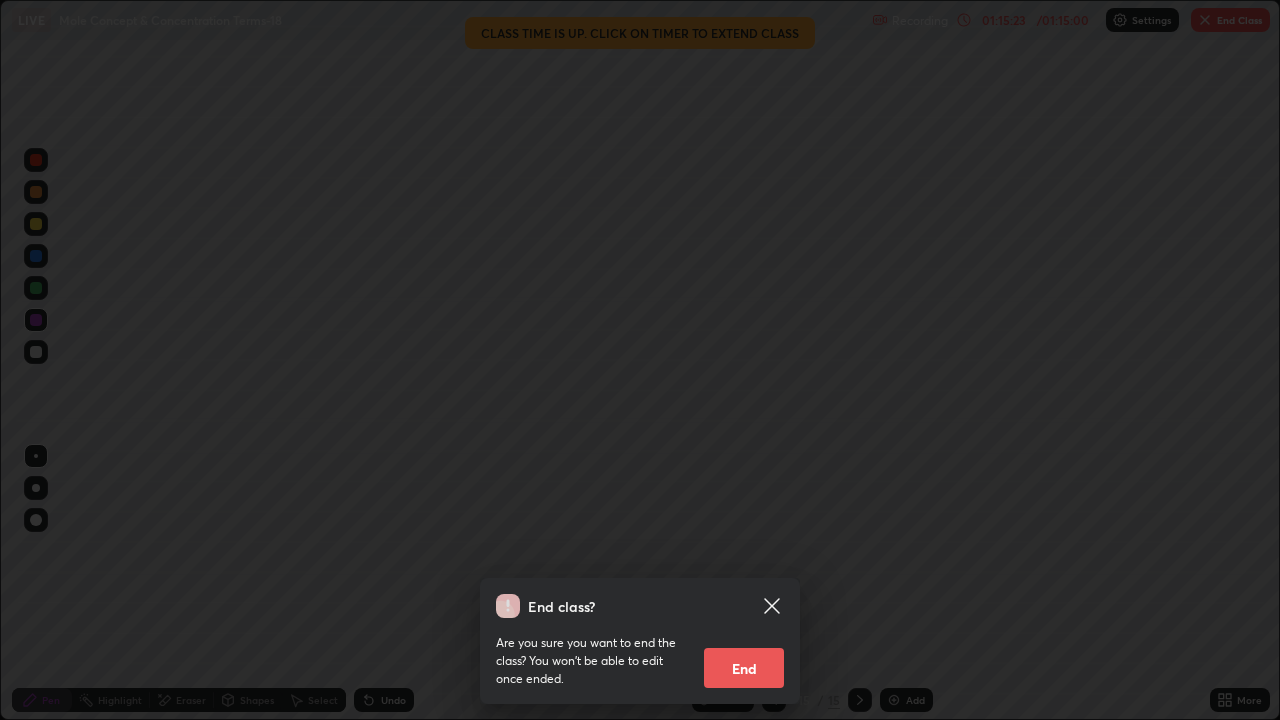 click on "End" at bounding box center (744, 668) 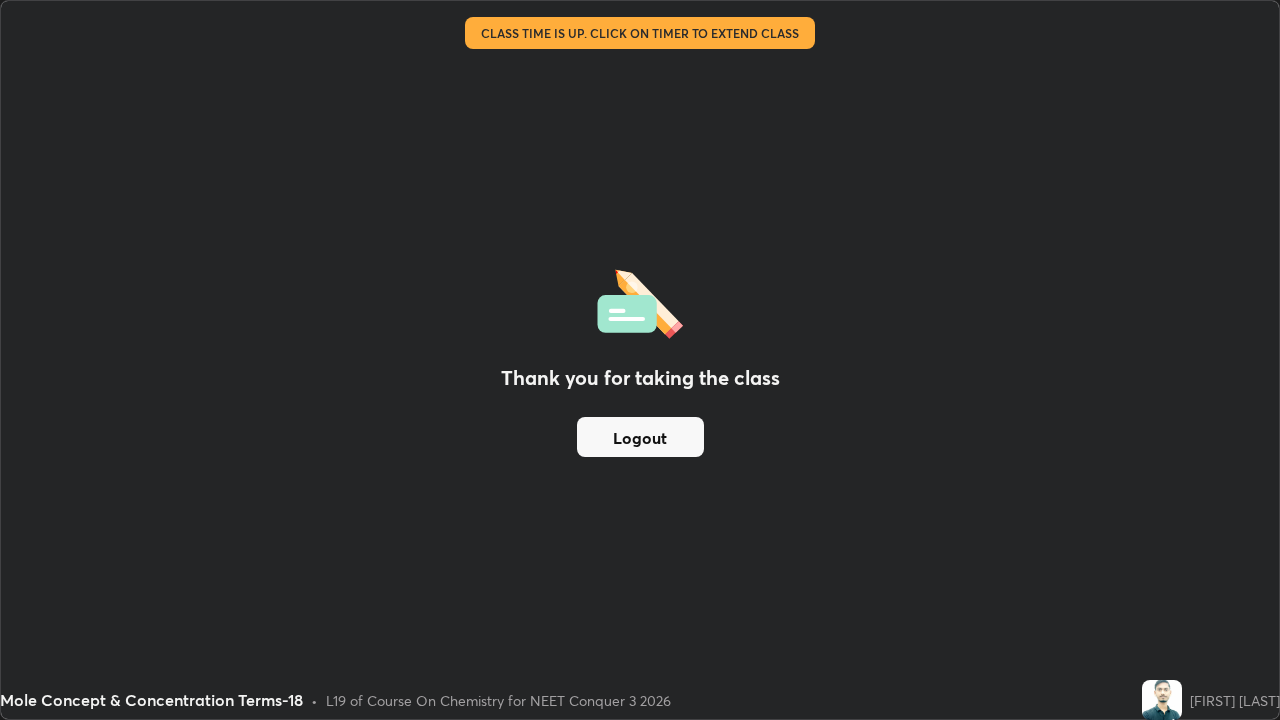 click on "Logout" at bounding box center [640, 437] 